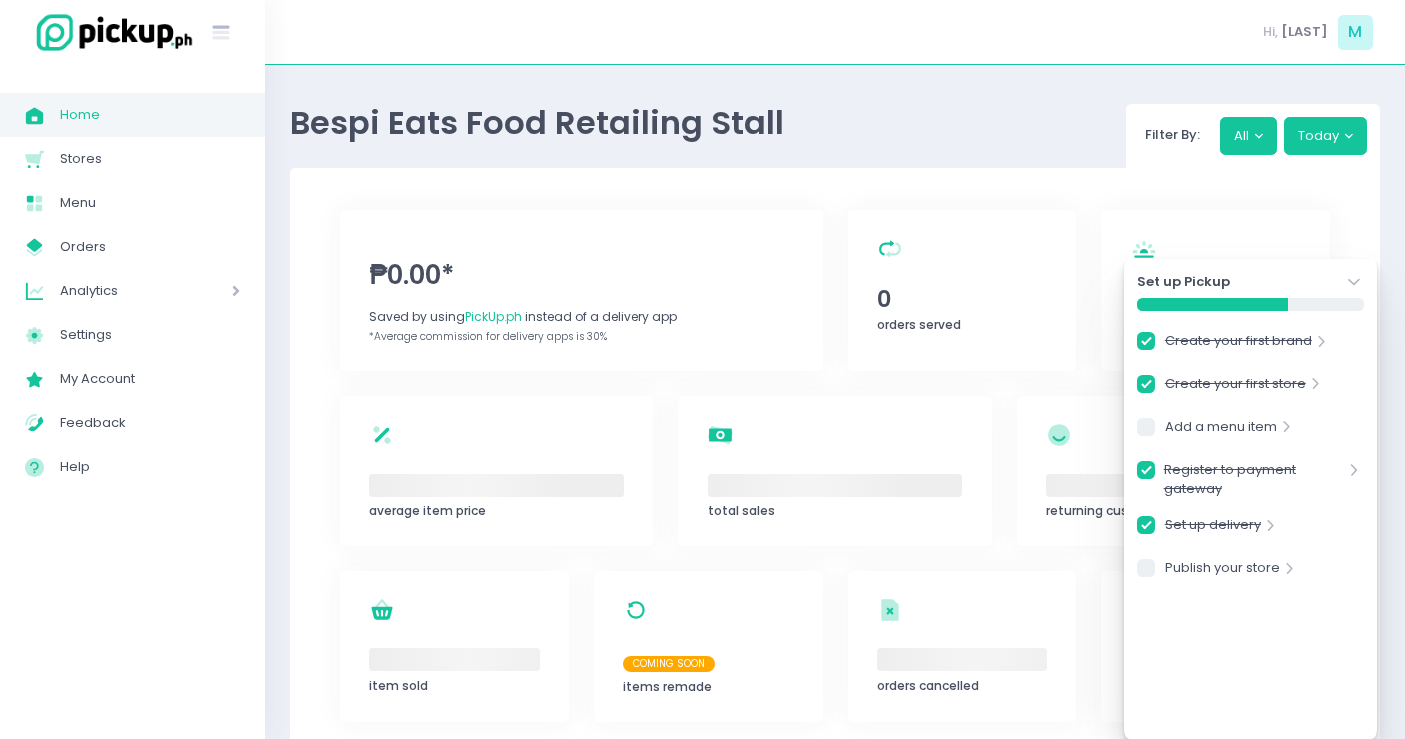 scroll, scrollTop: 0, scrollLeft: 0, axis: both 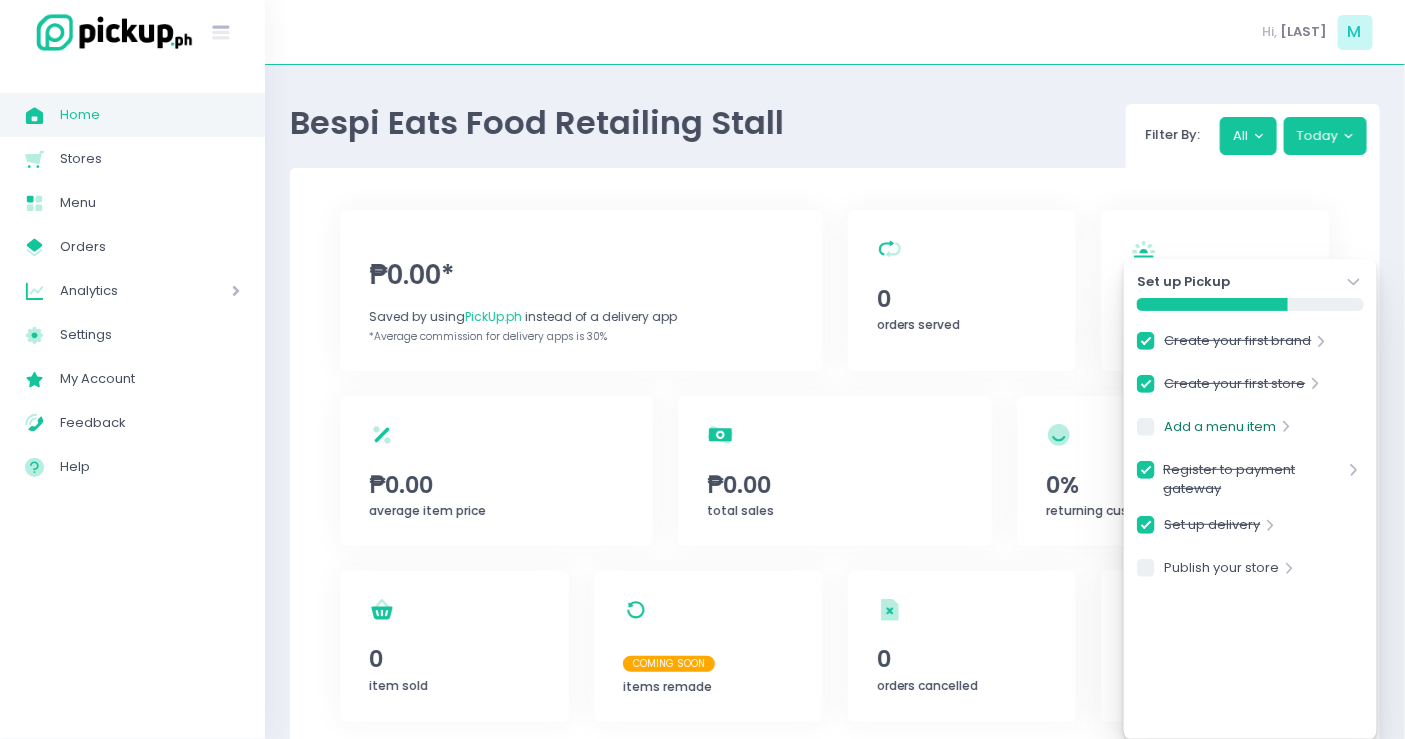 click on "Add a menu item" at bounding box center (1221, 430) 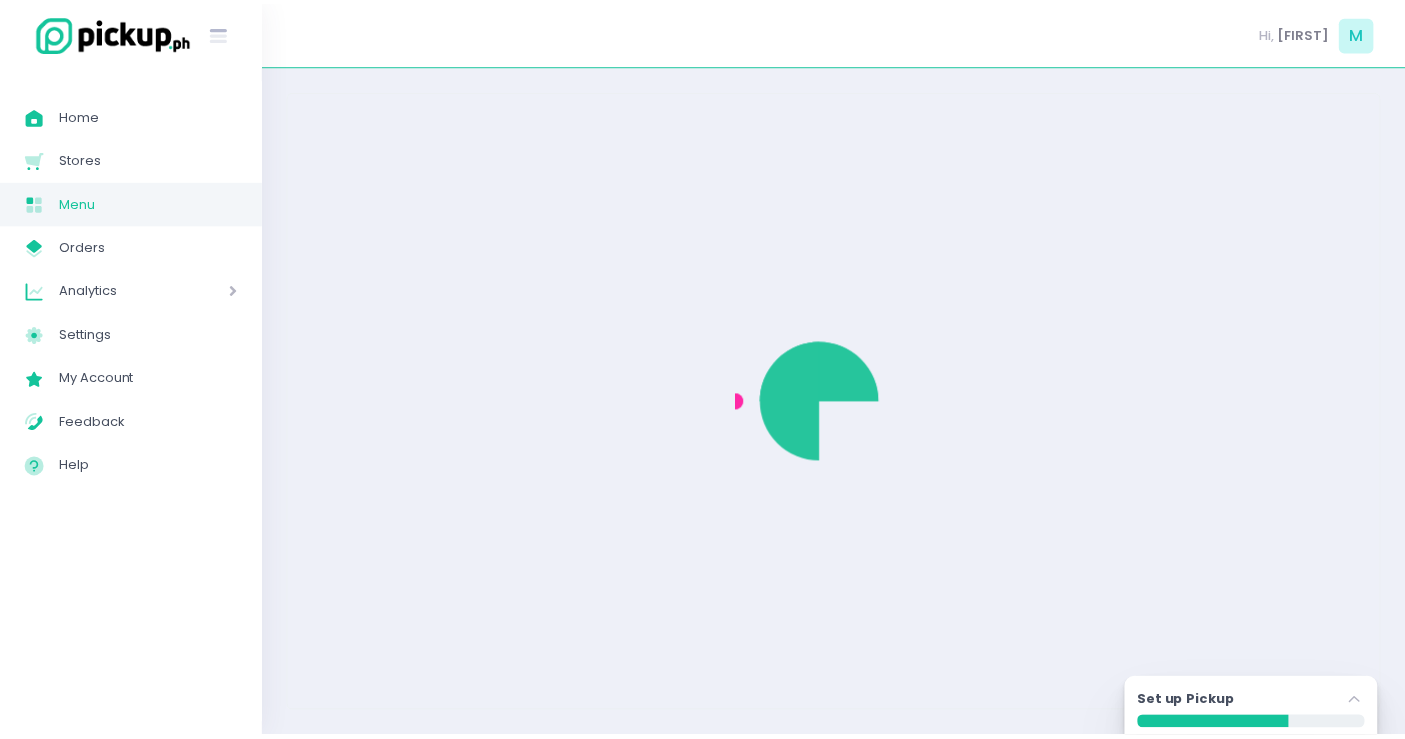 scroll, scrollTop: 0, scrollLeft: 0, axis: both 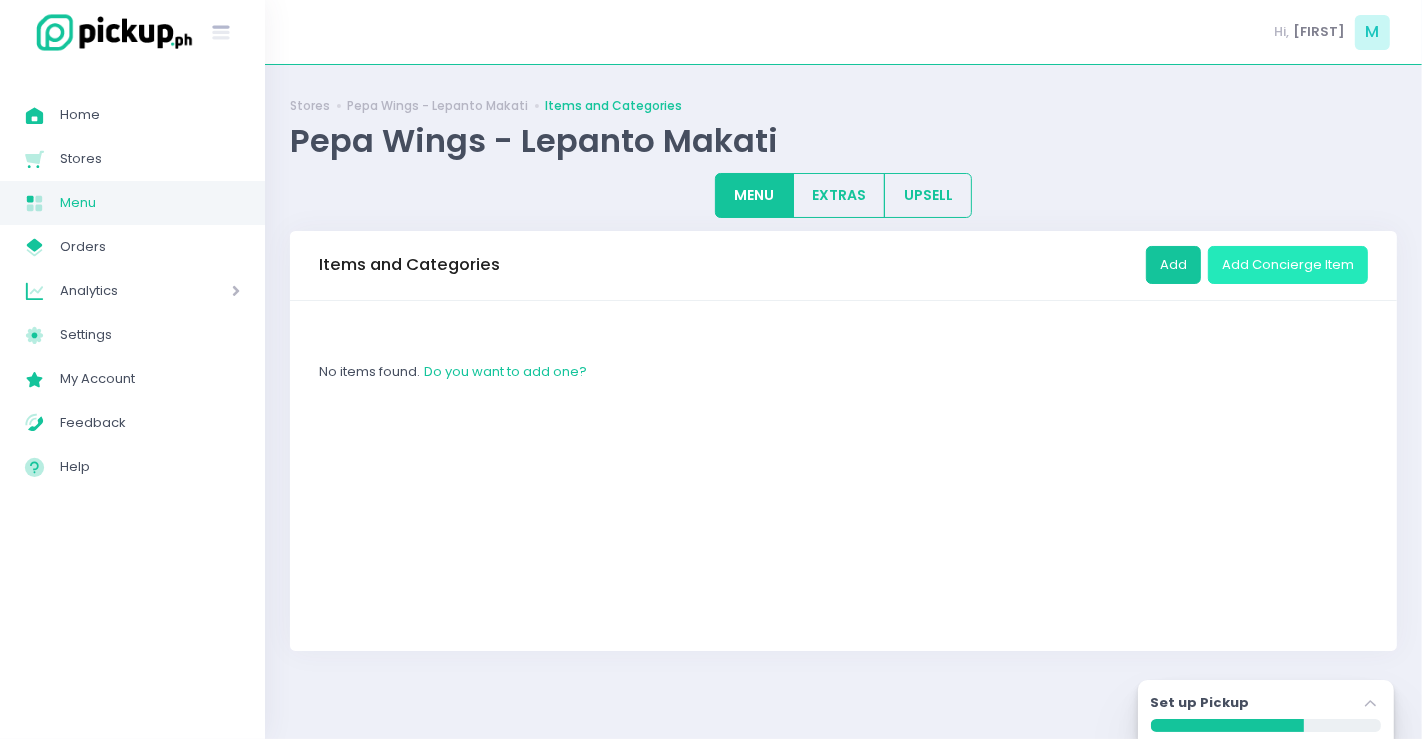 click on "Add Concierge Item" at bounding box center (1288, 265) 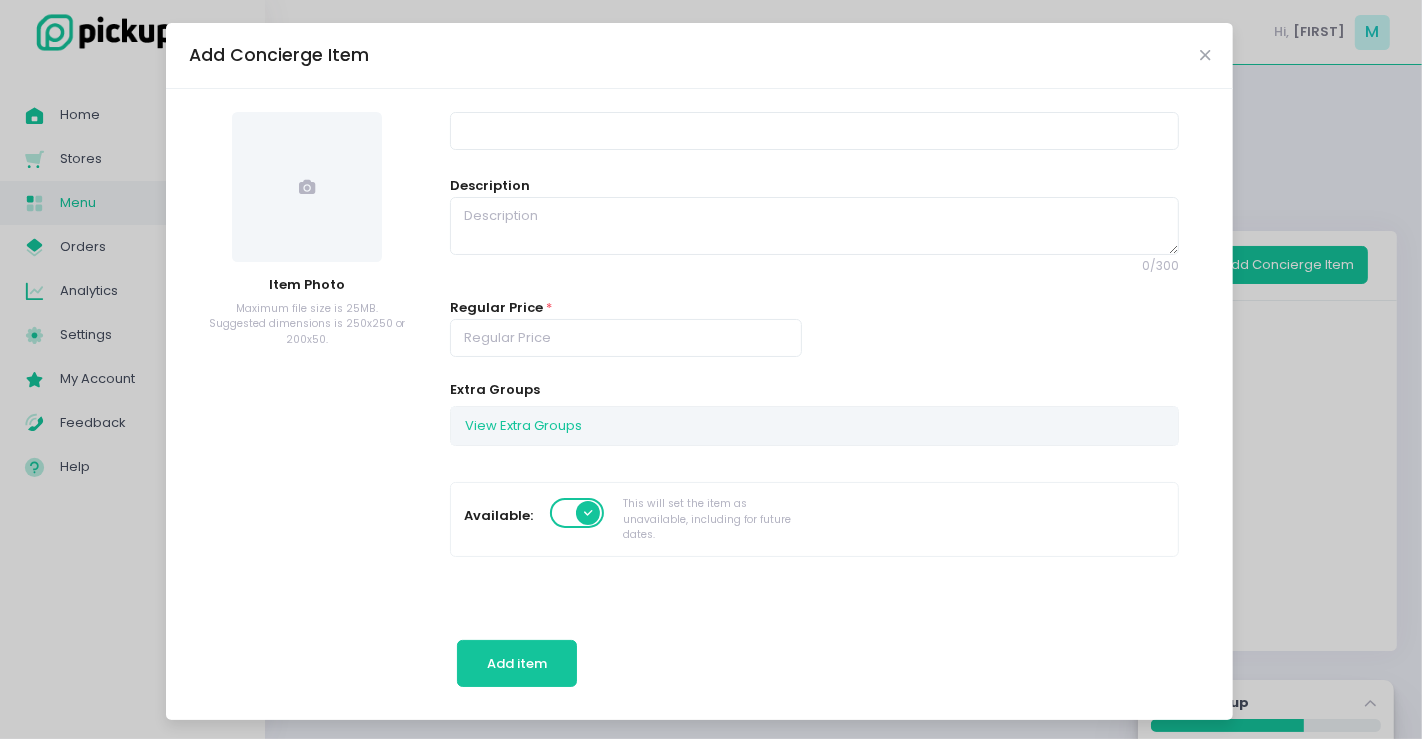 click on "Add Concierge Item" at bounding box center [699, 56] 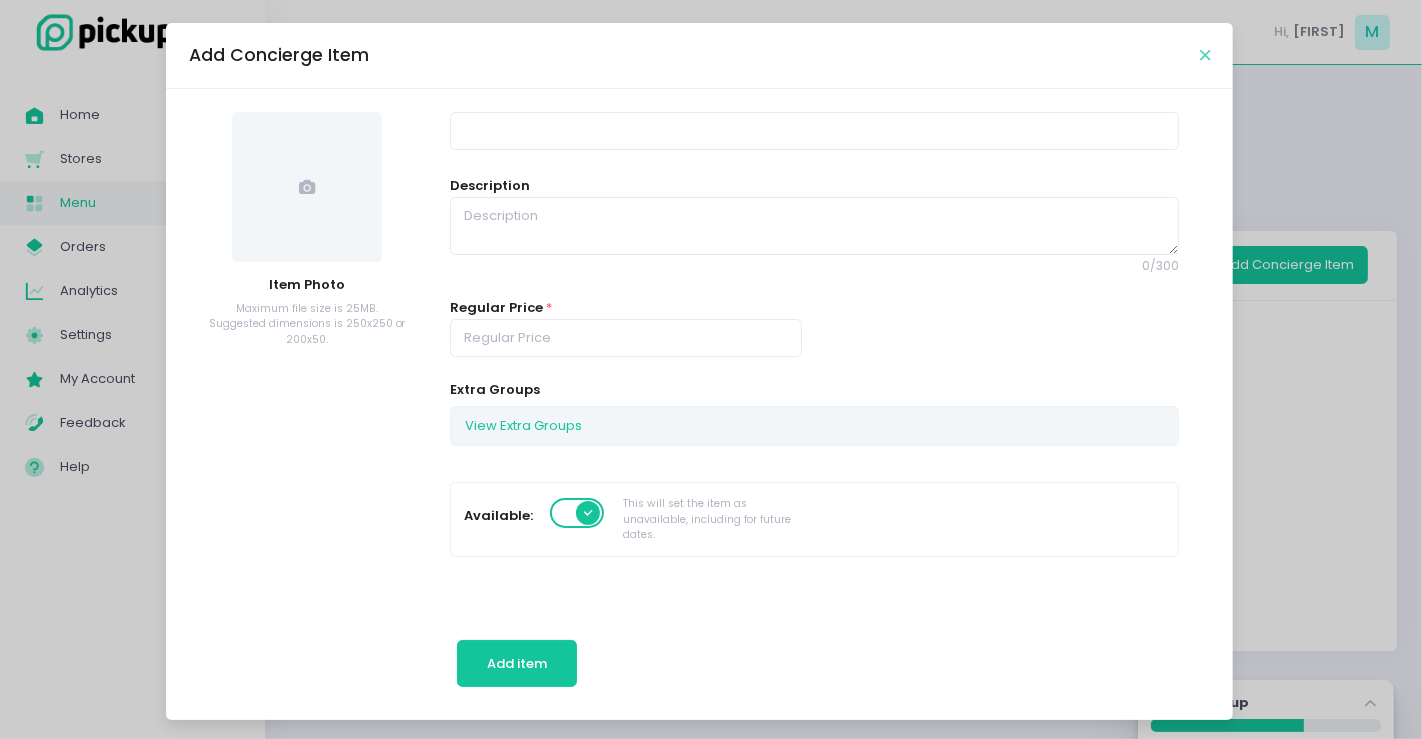 click at bounding box center (1205, 55) 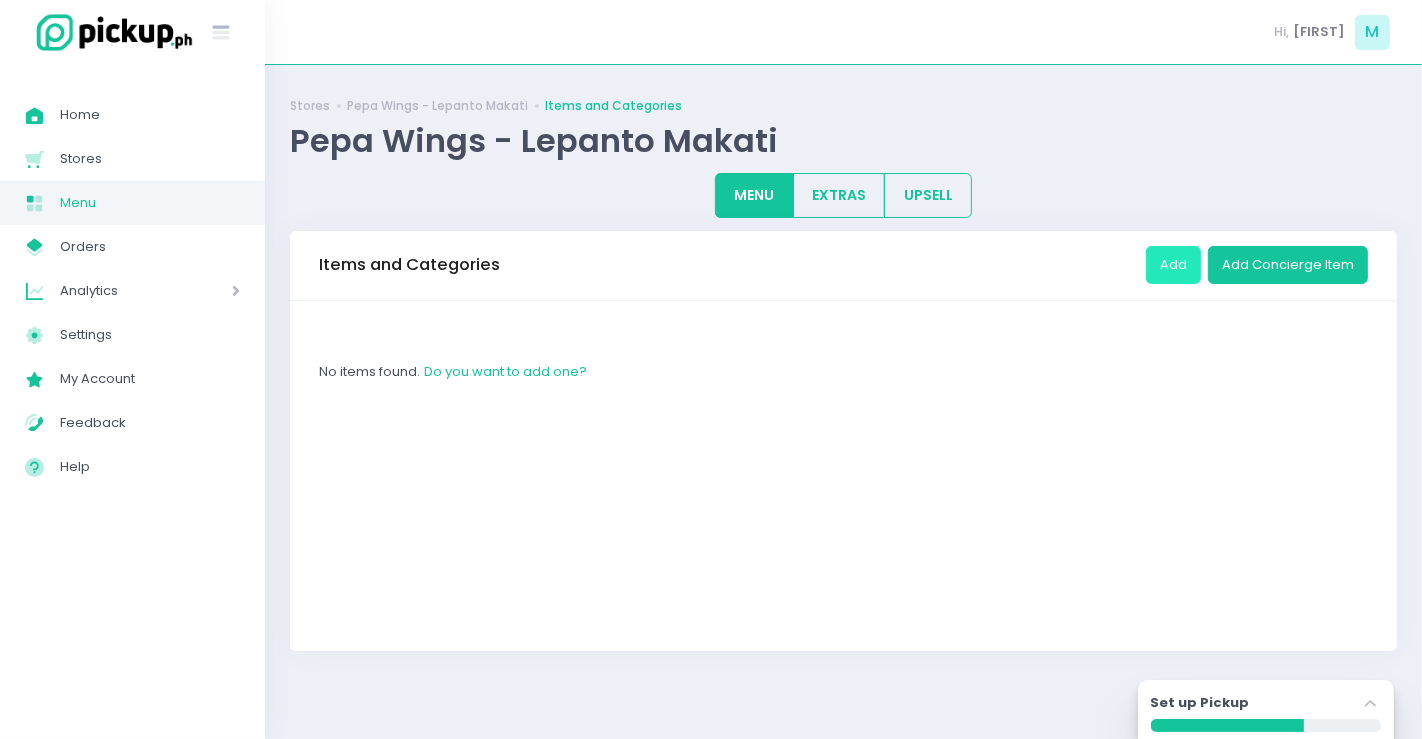 click on "Add" at bounding box center (1173, 265) 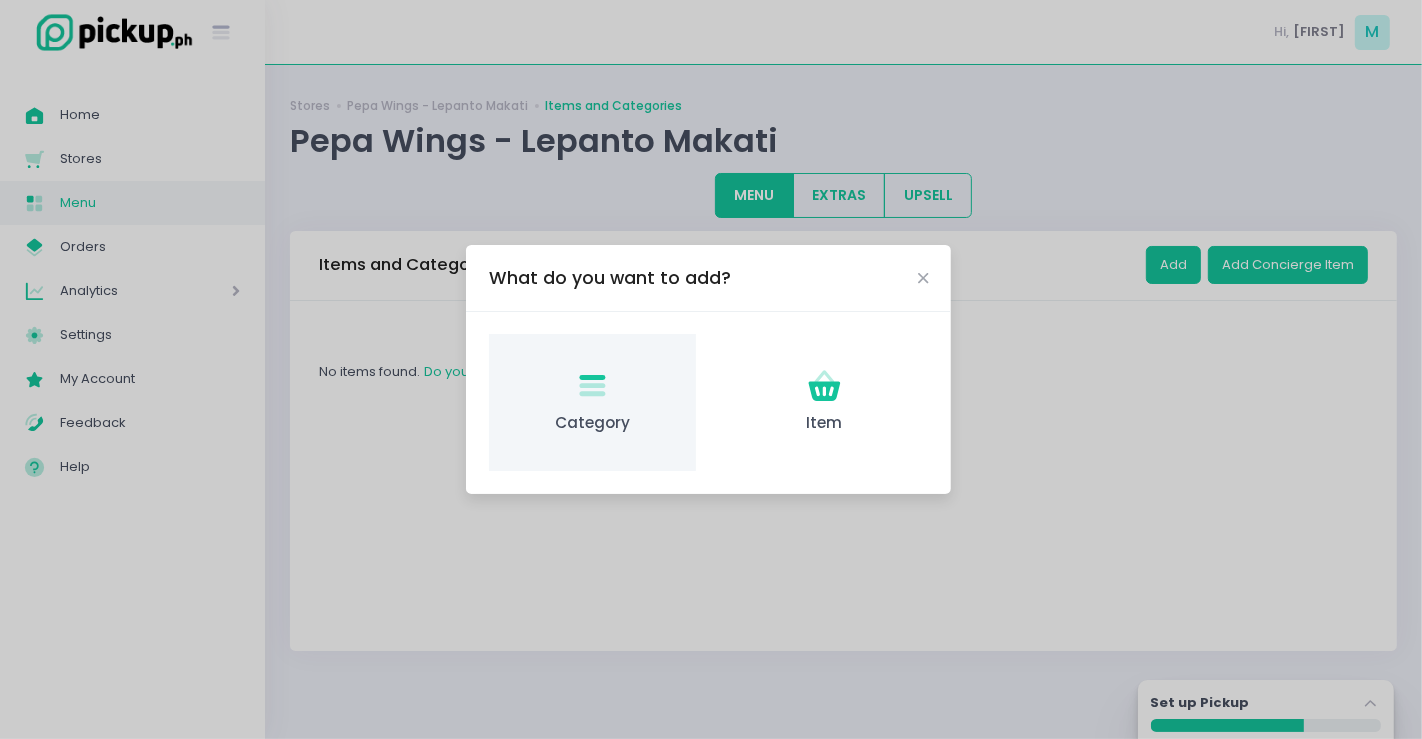 click on "Category Created with Sketch." 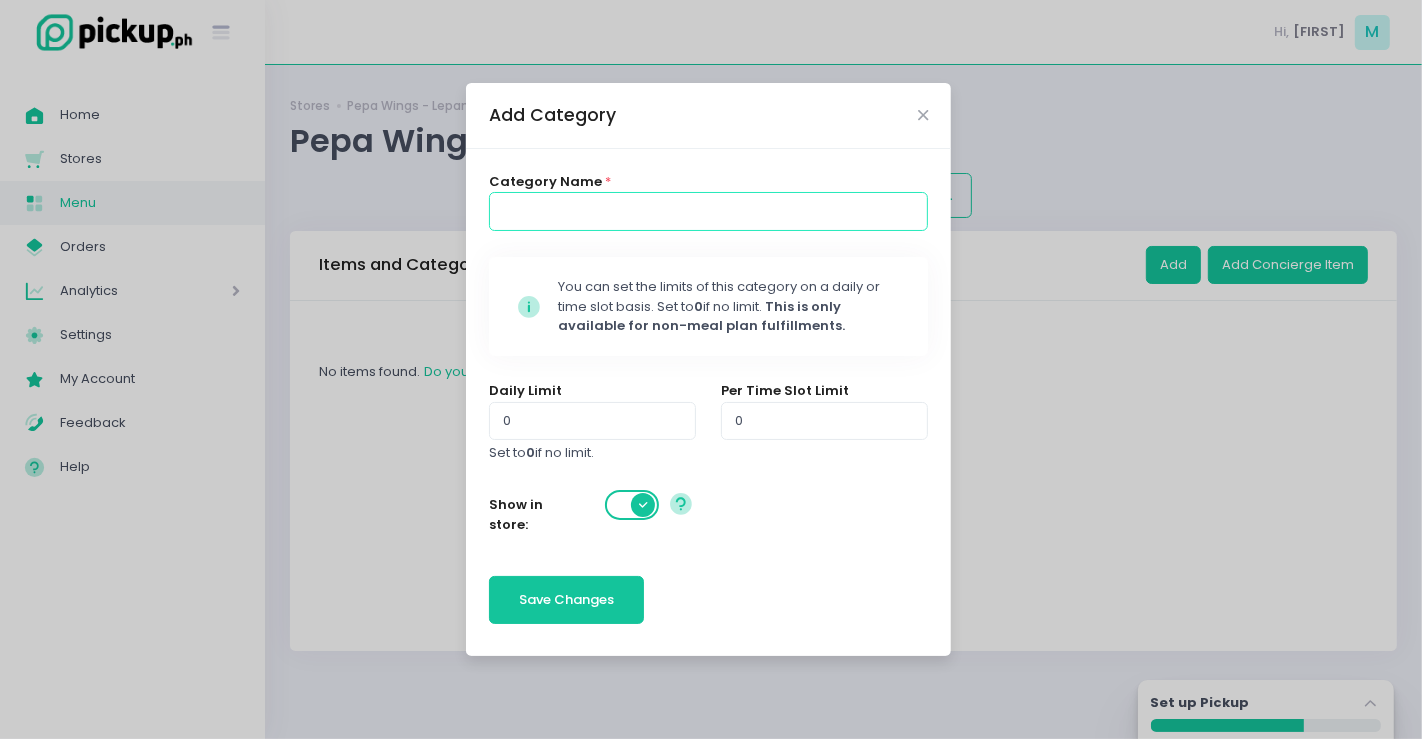 click at bounding box center [709, 211] 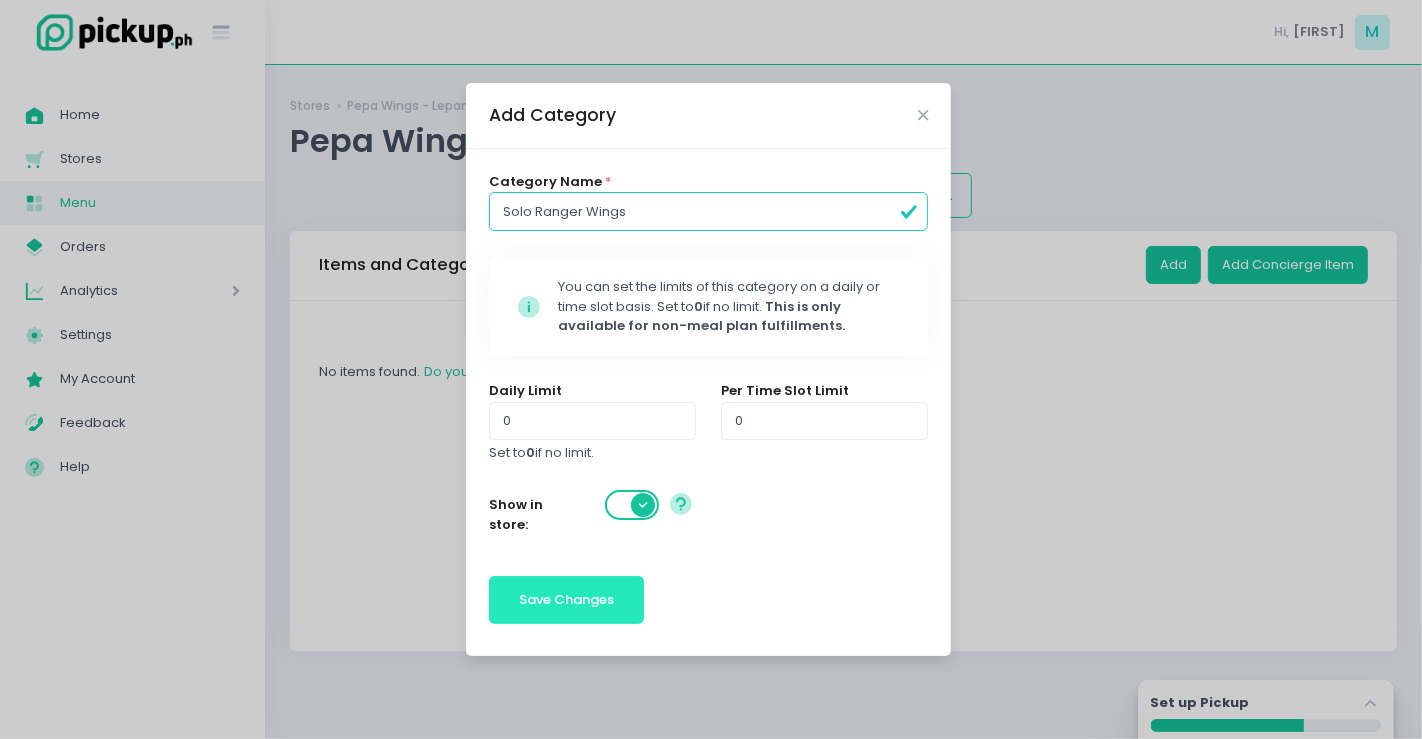 type on "Solo Ranger Wings" 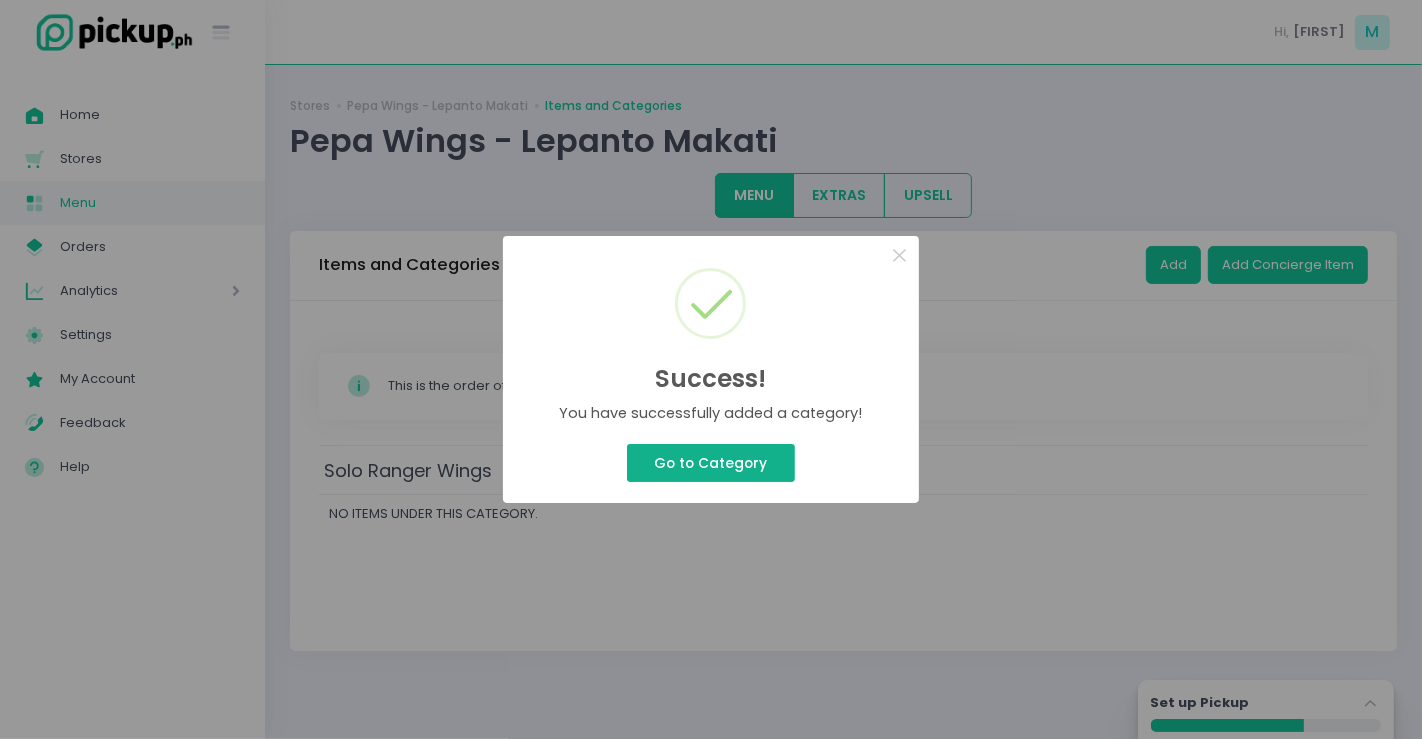 click on "Go to Category" at bounding box center (711, 463) 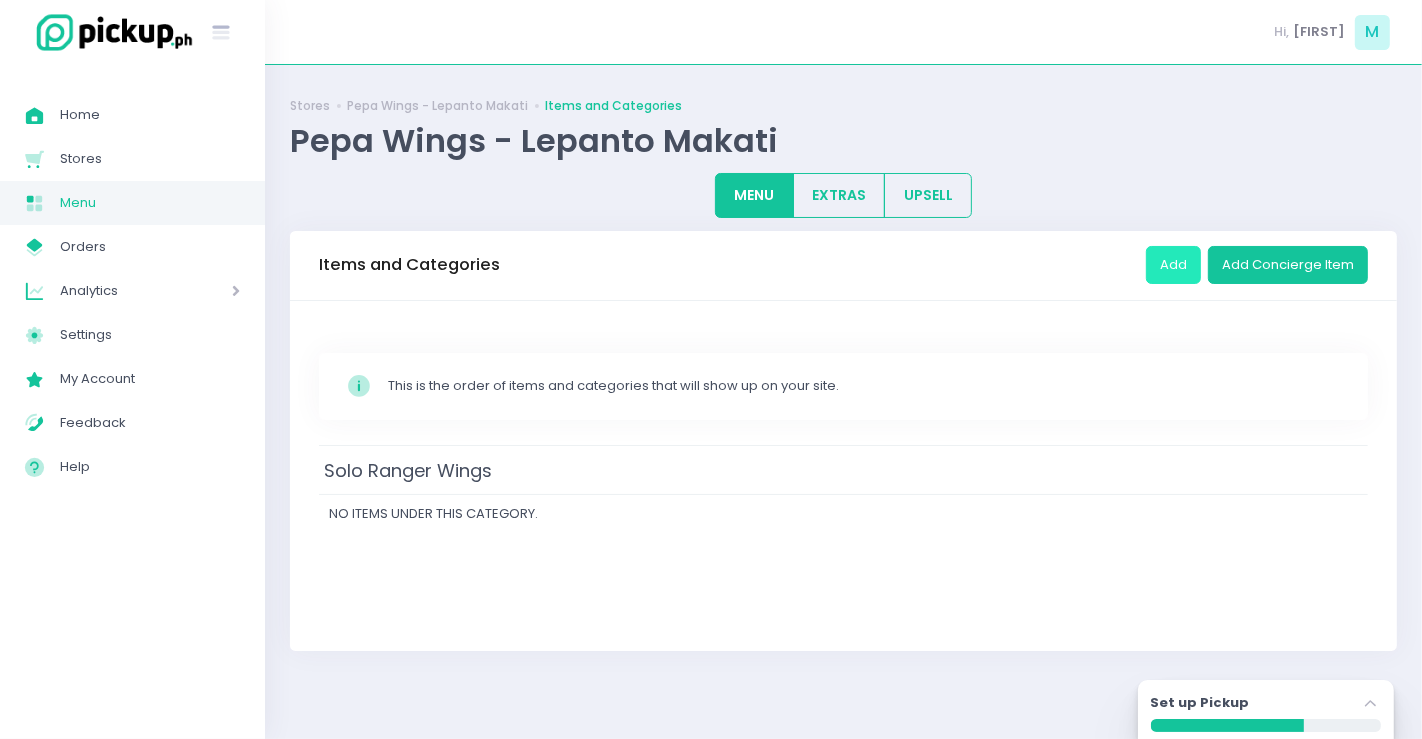 click on "Add" at bounding box center [1173, 265] 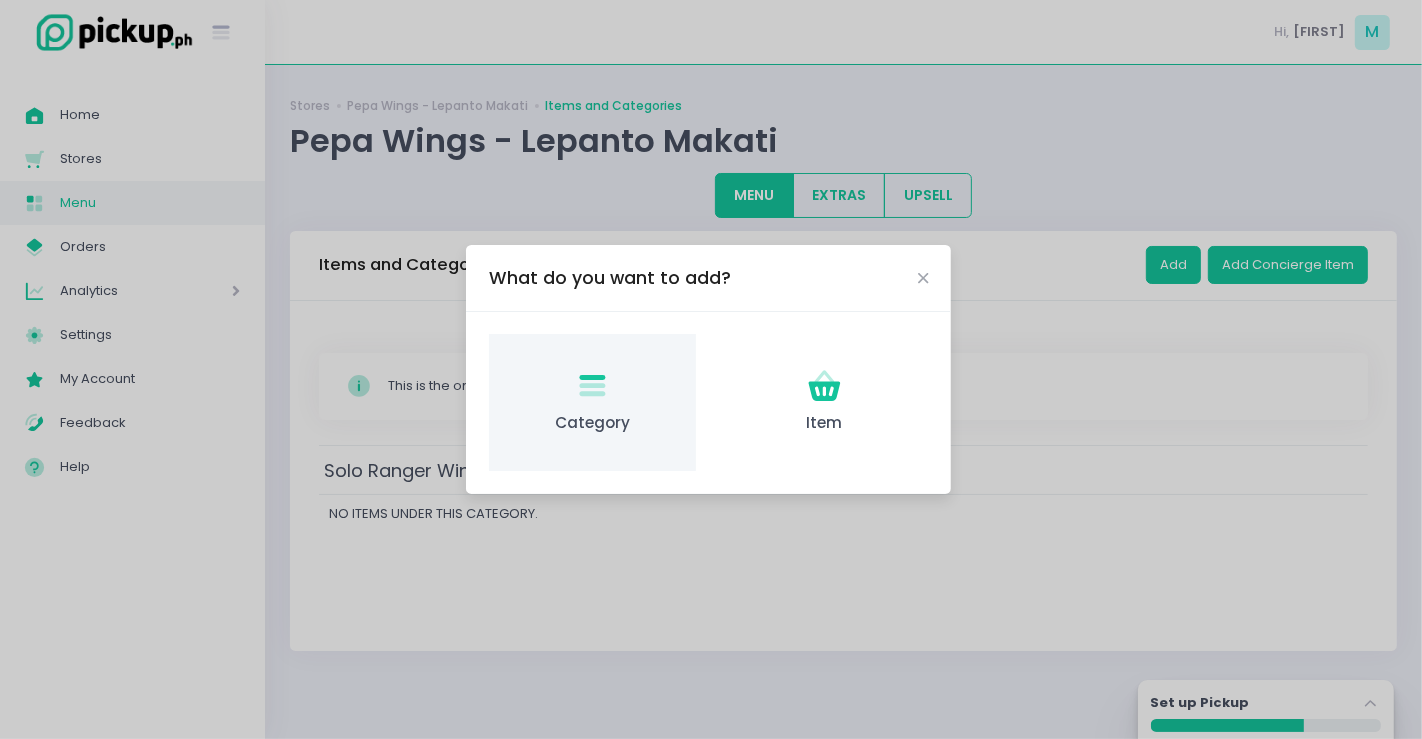 click on "Category Created with Sketch." 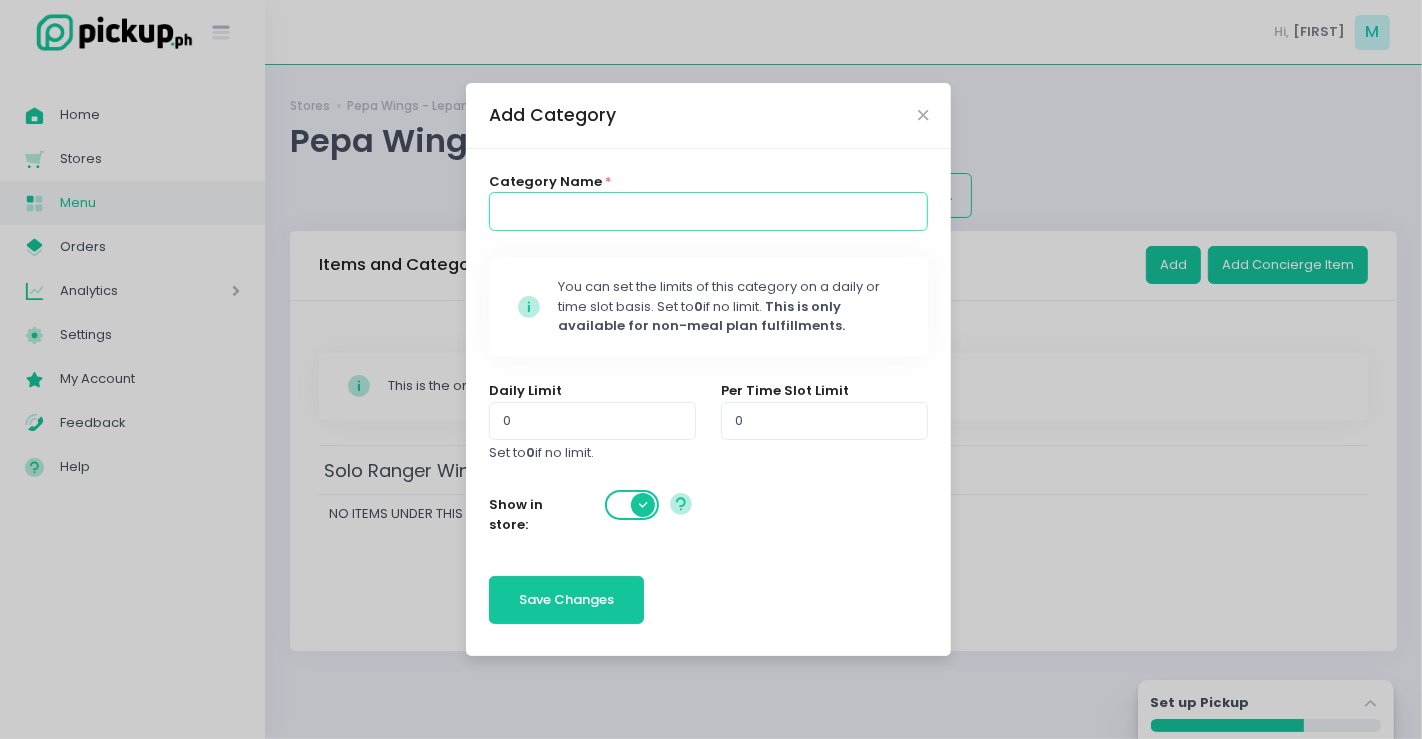 click at bounding box center (709, 211) 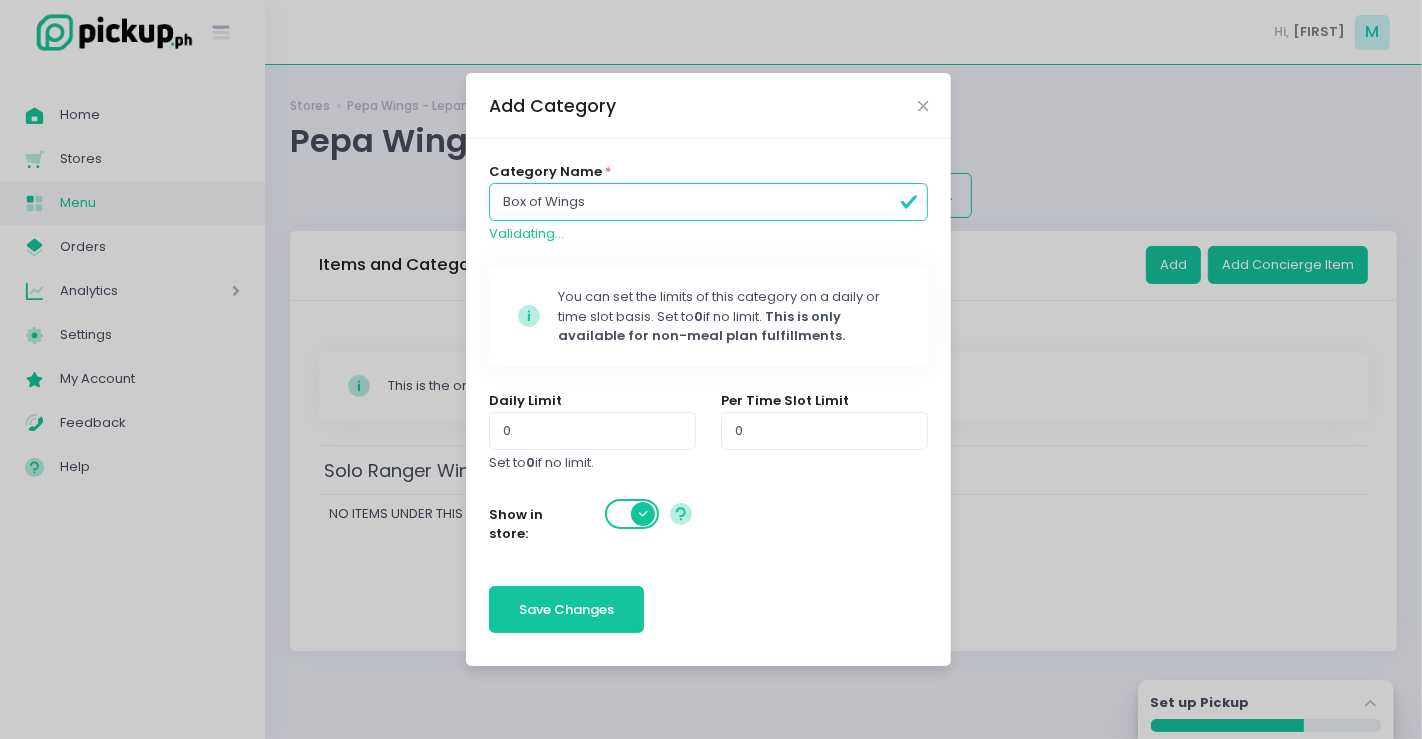 type on "Box of Wings" 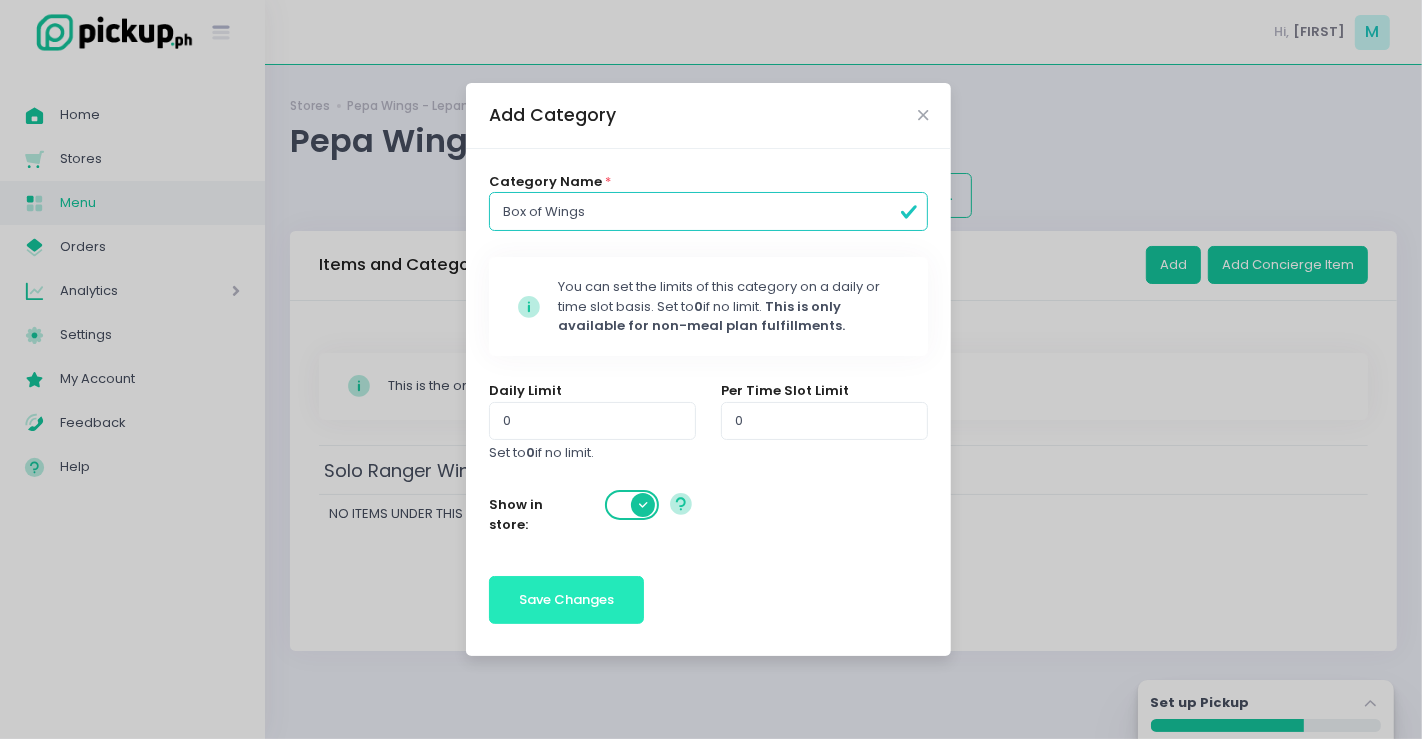 drag, startPoint x: 618, startPoint y: 707, endPoint x: 591, endPoint y: 611, distance: 99.724625 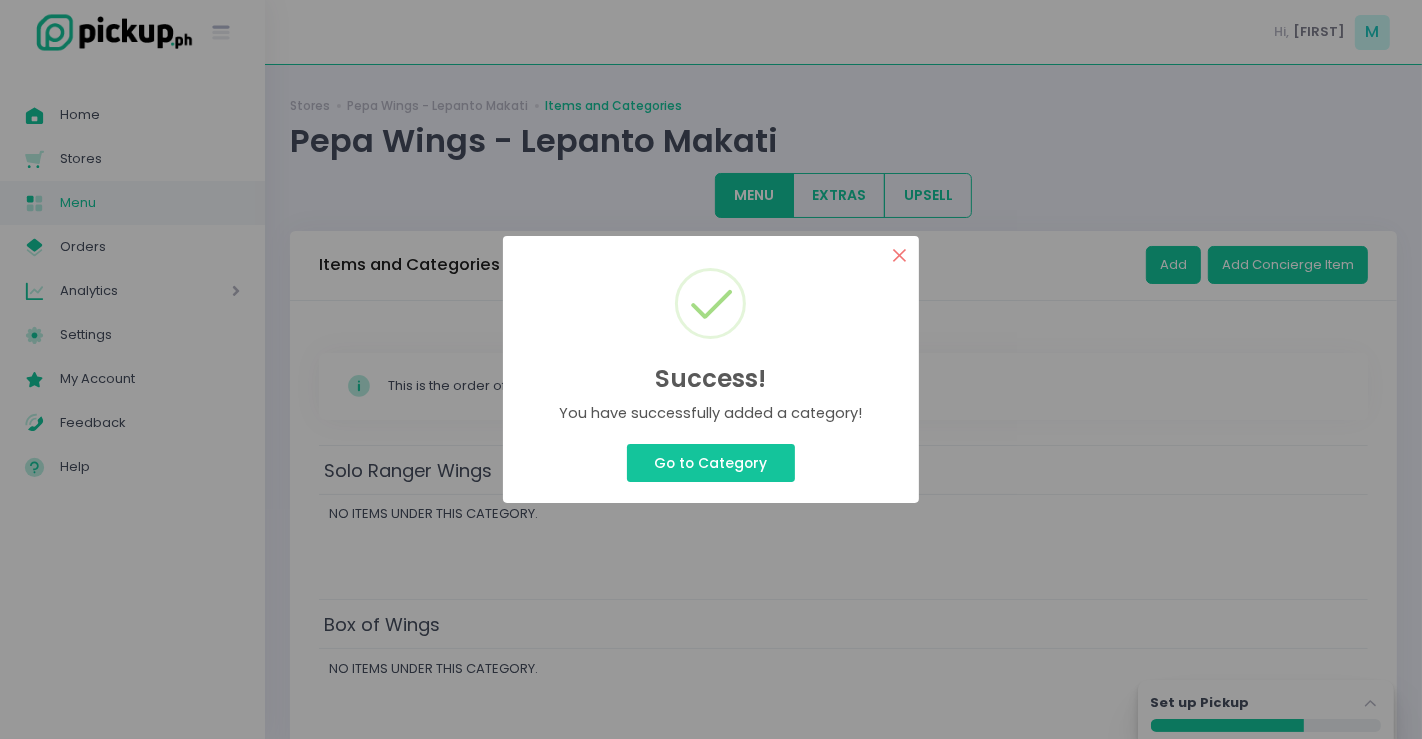 click on "×" at bounding box center (899, 255) 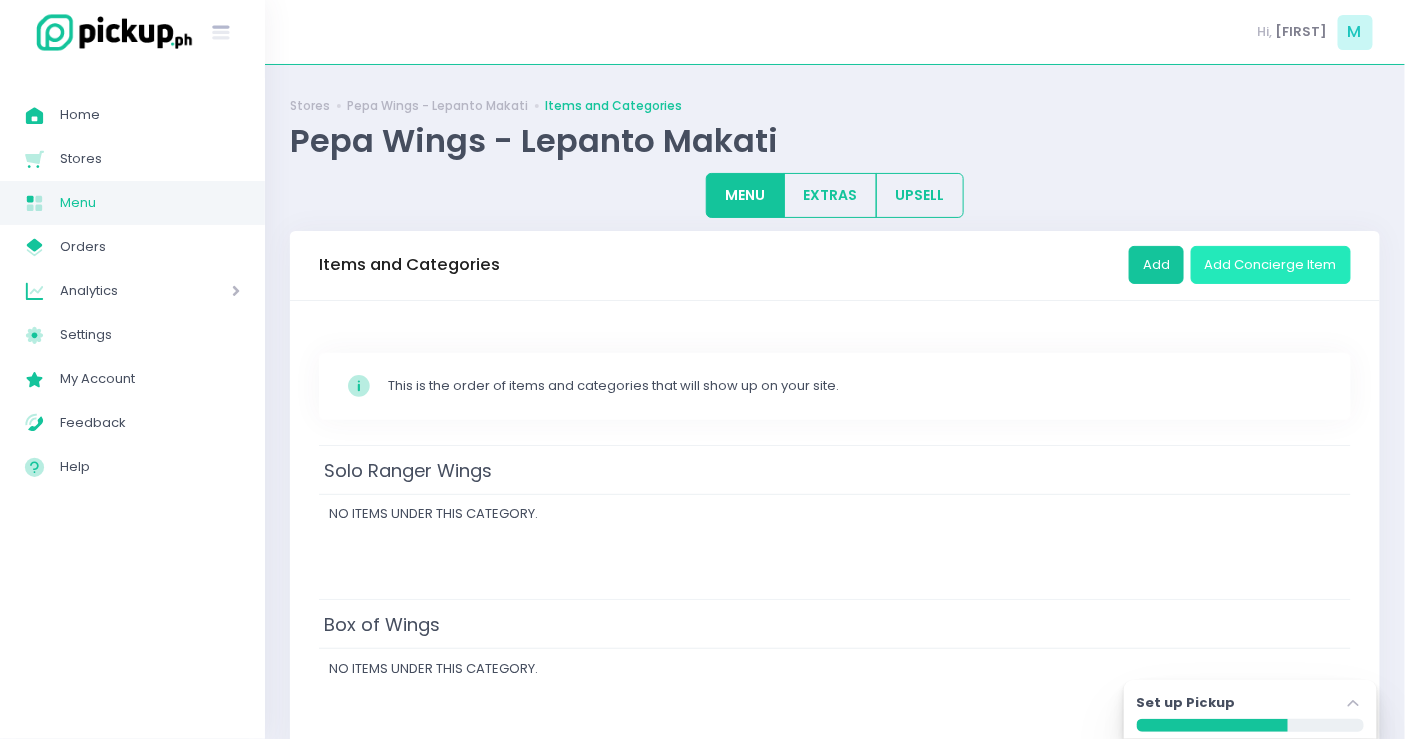 click on "Add Concierge Item" at bounding box center (1271, 265) 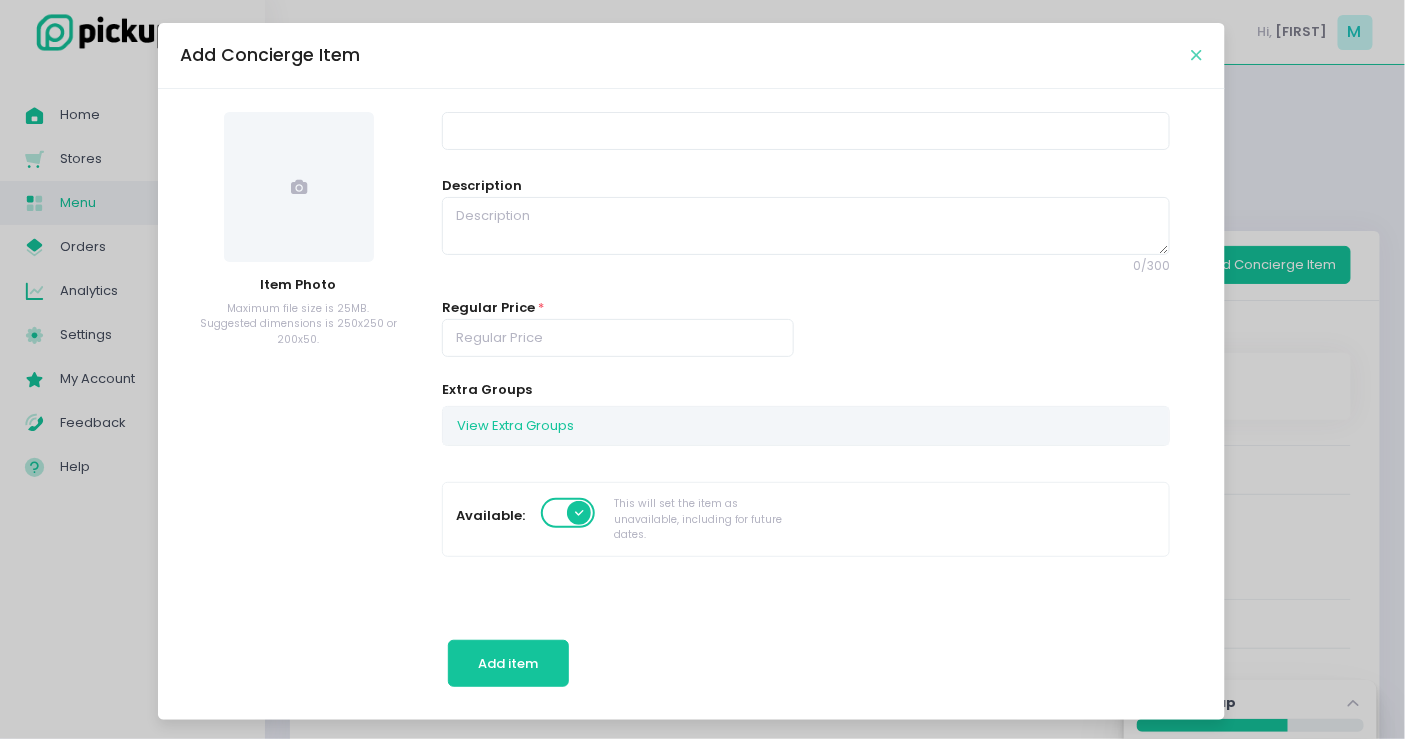 click at bounding box center [1197, 55] 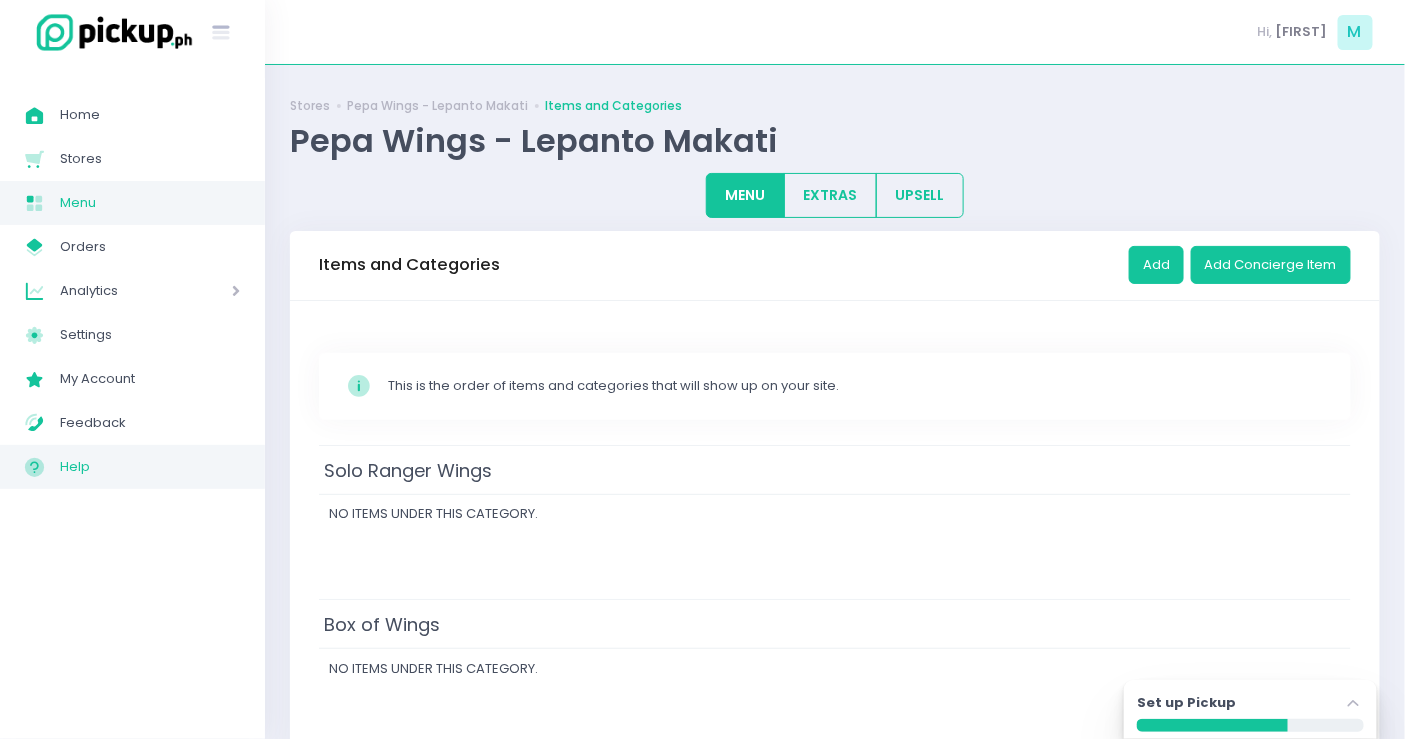 click on "Help" at bounding box center [150, 467] 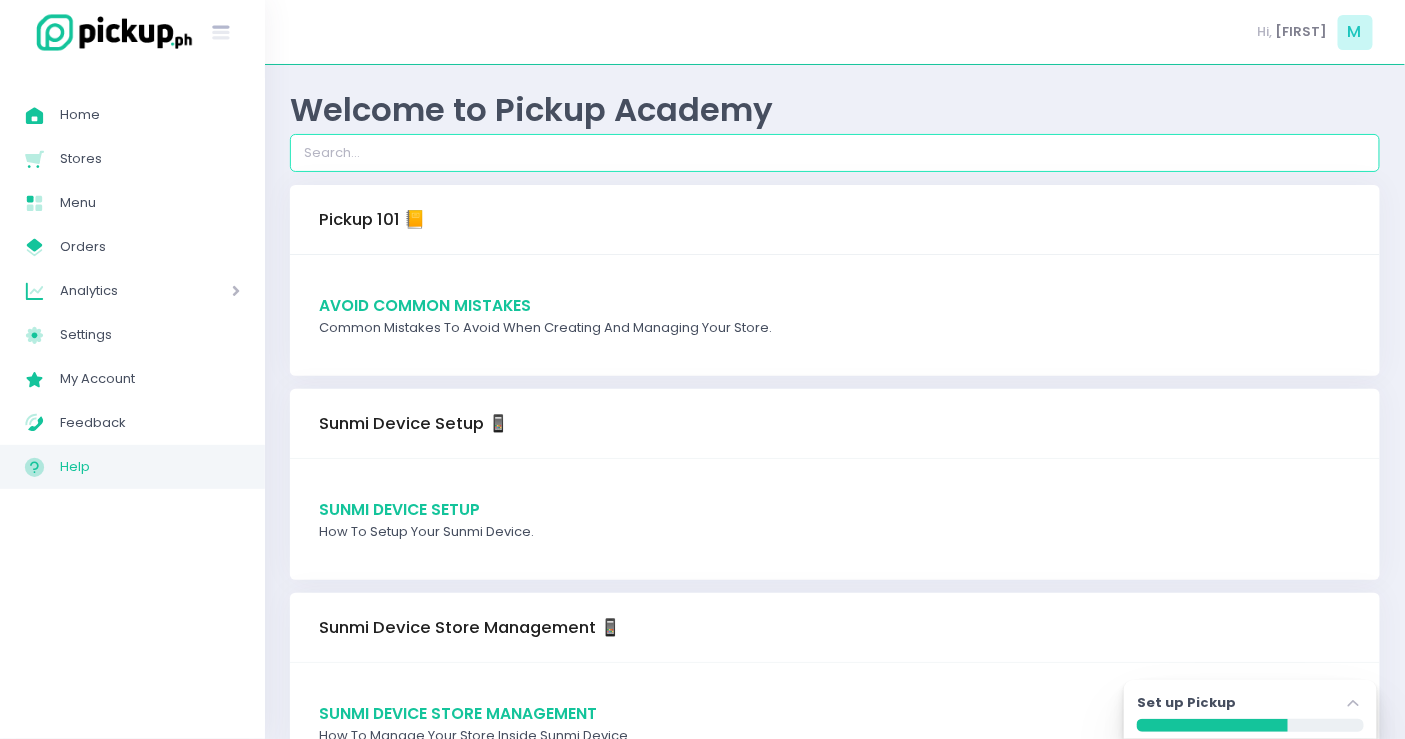 click at bounding box center (835, 153) 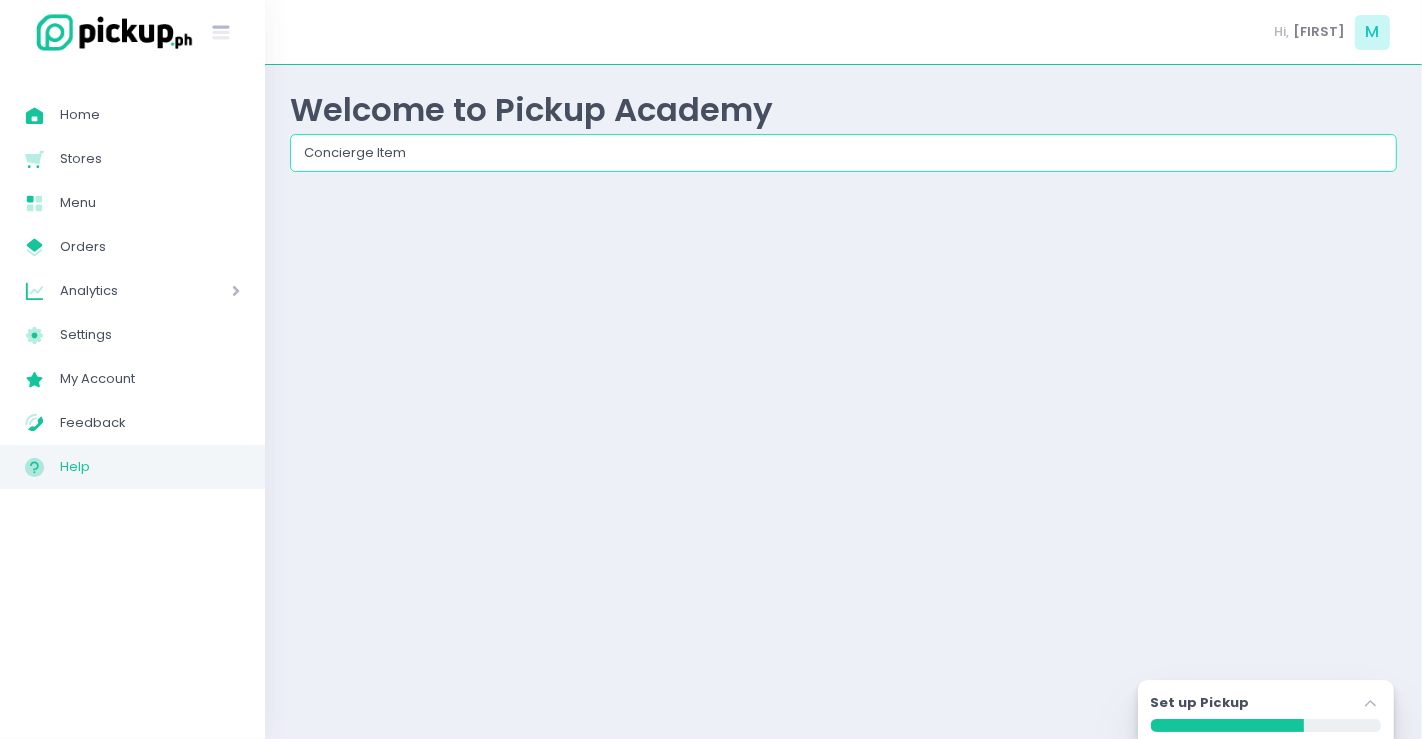 drag, startPoint x: 613, startPoint y: 150, endPoint x: 368, endPoint y: 152, distance: 245.00816 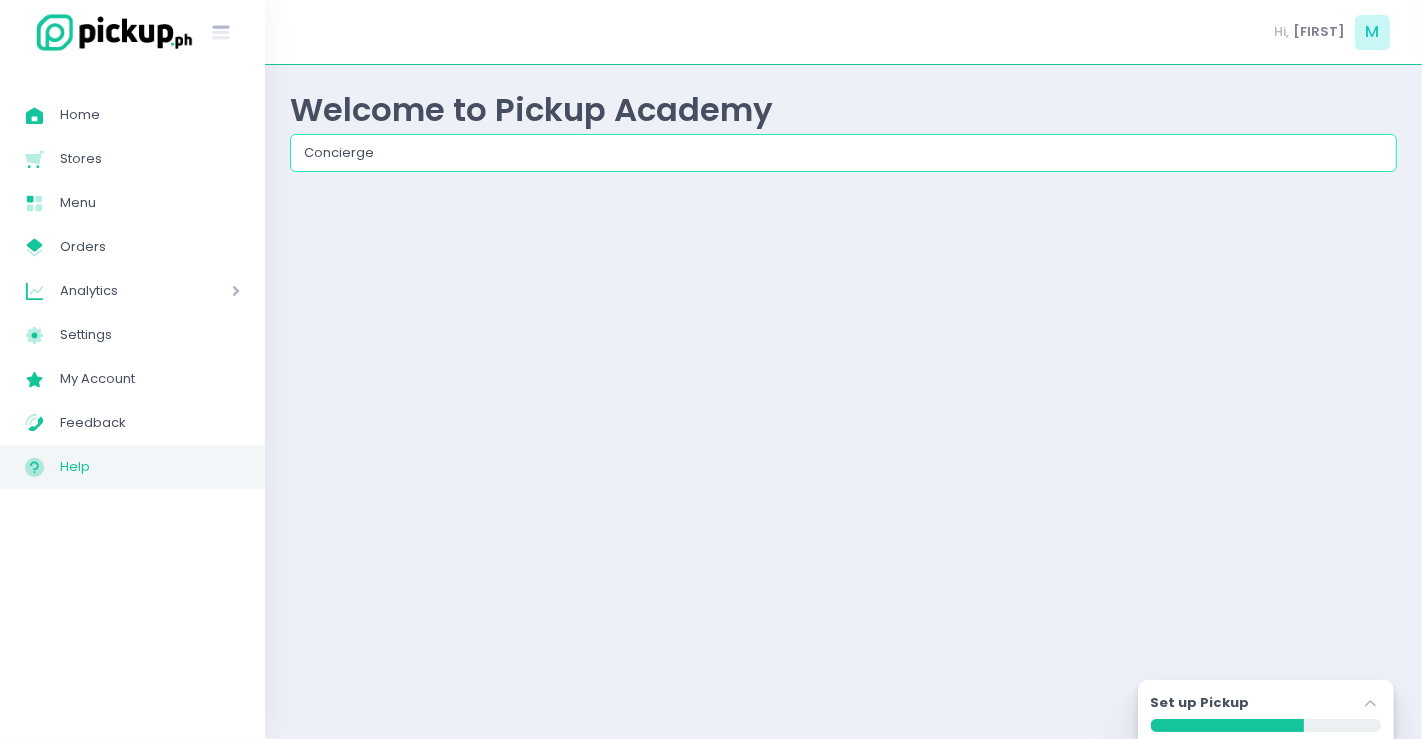 type on "Concierge" 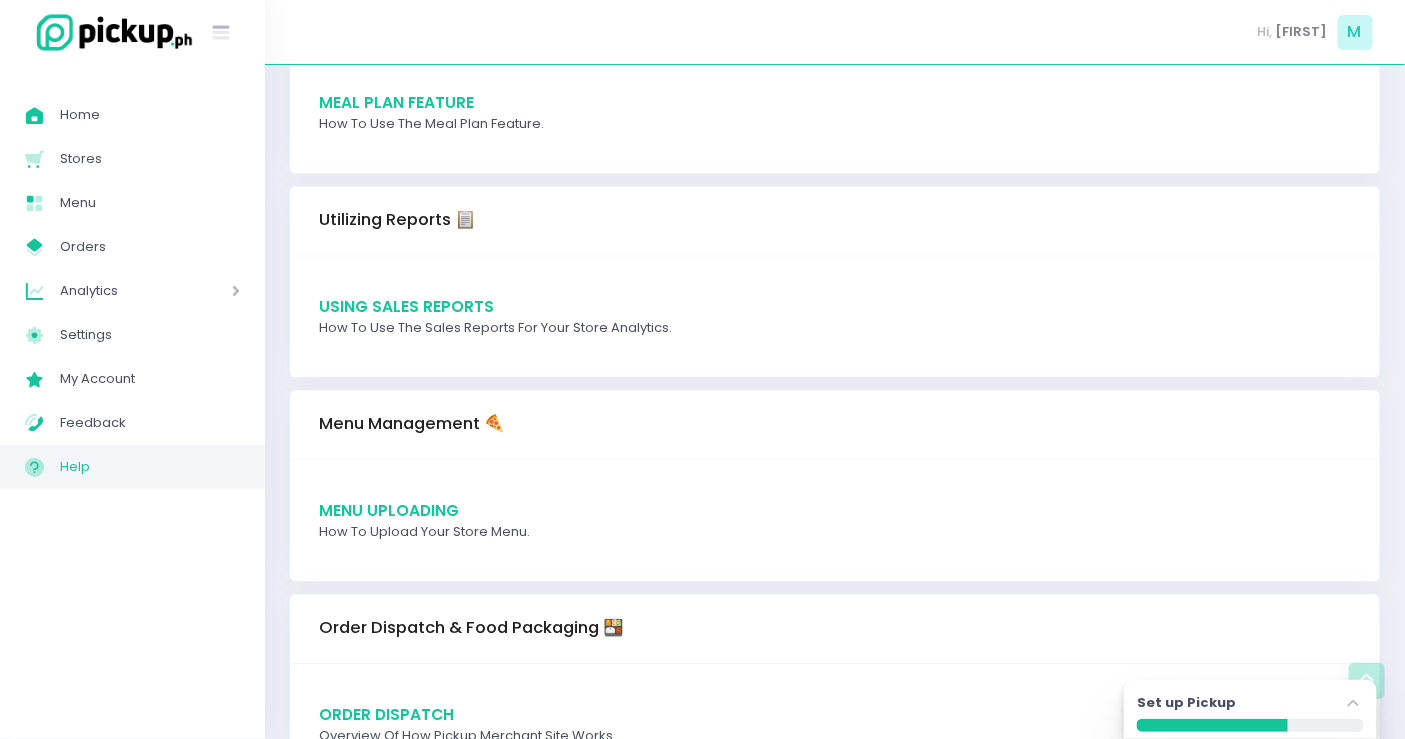 scroll, scrollTop: 1333, scrollLeft: 0, axis: vertical 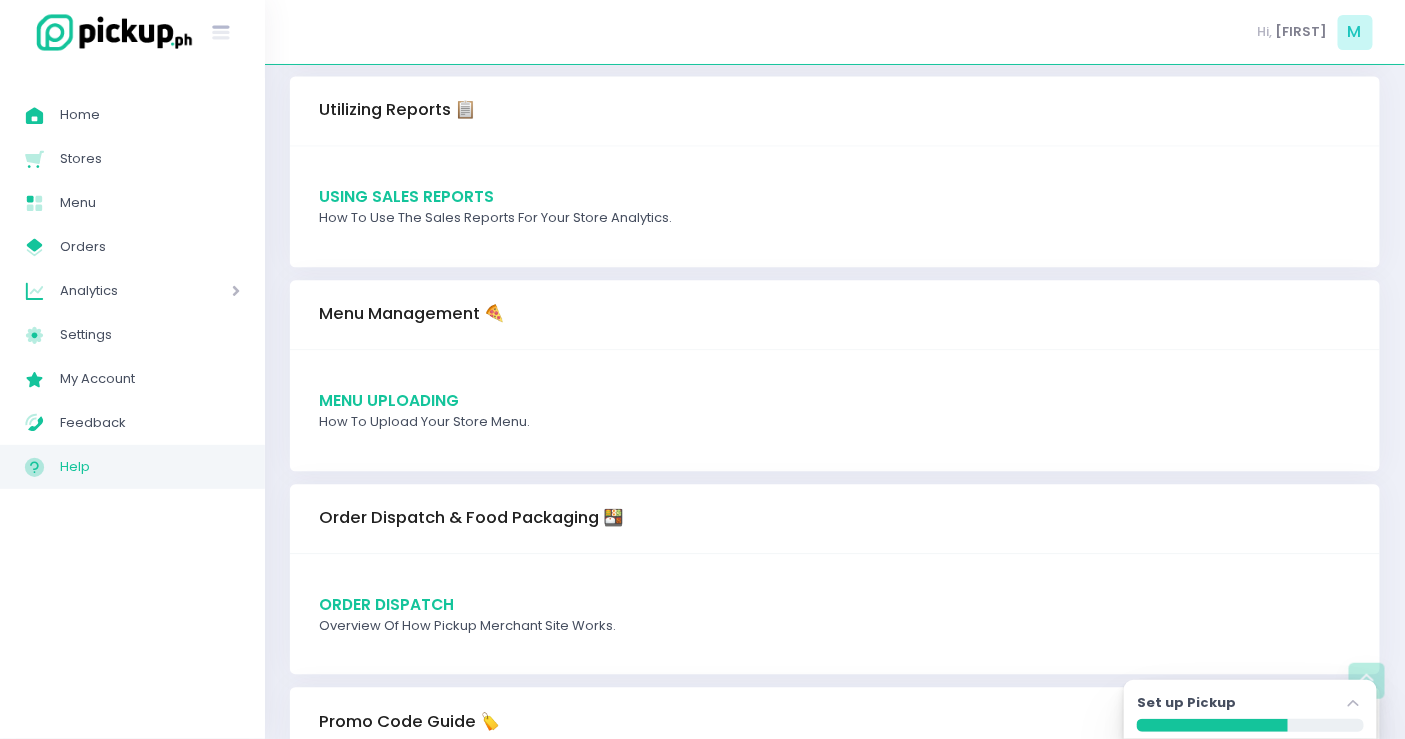 type 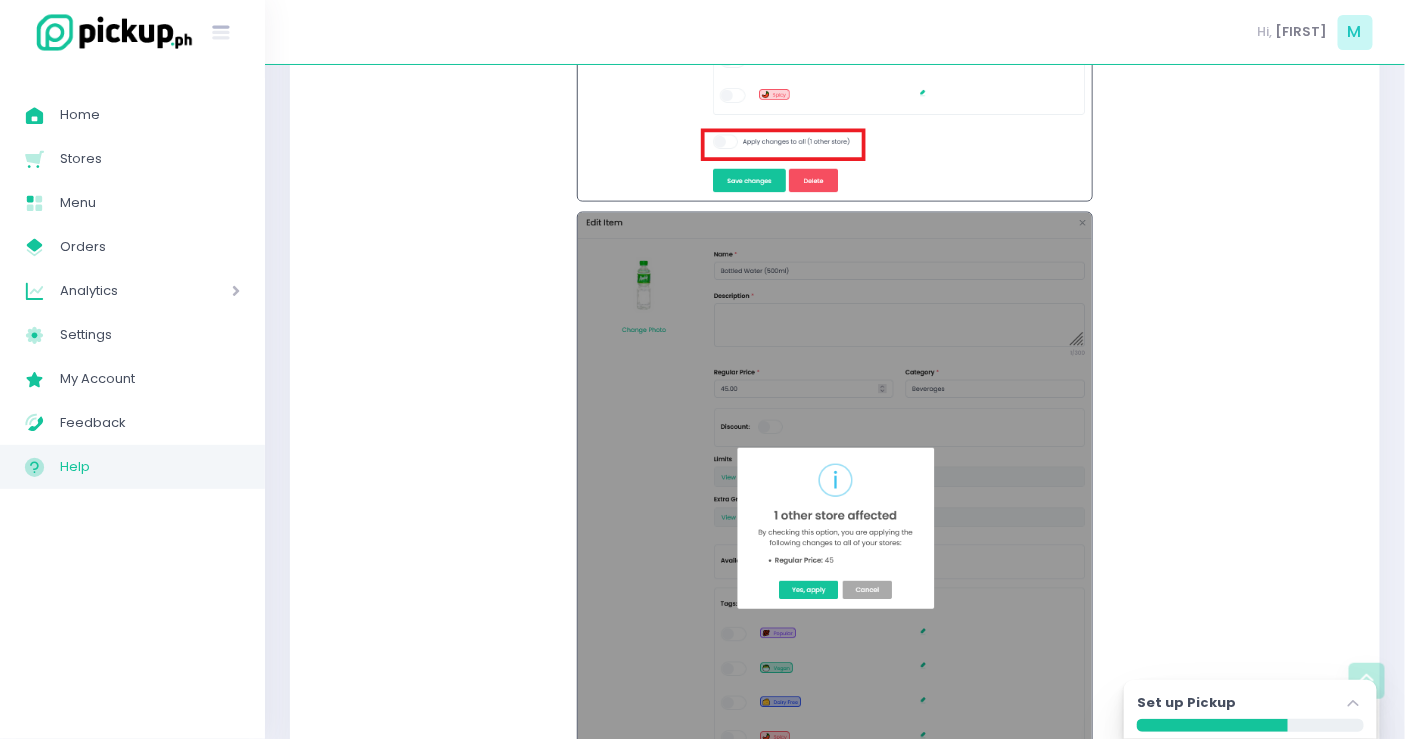 scroll, scrollTop: 13838, scrollLeft: 0, axis: vertical 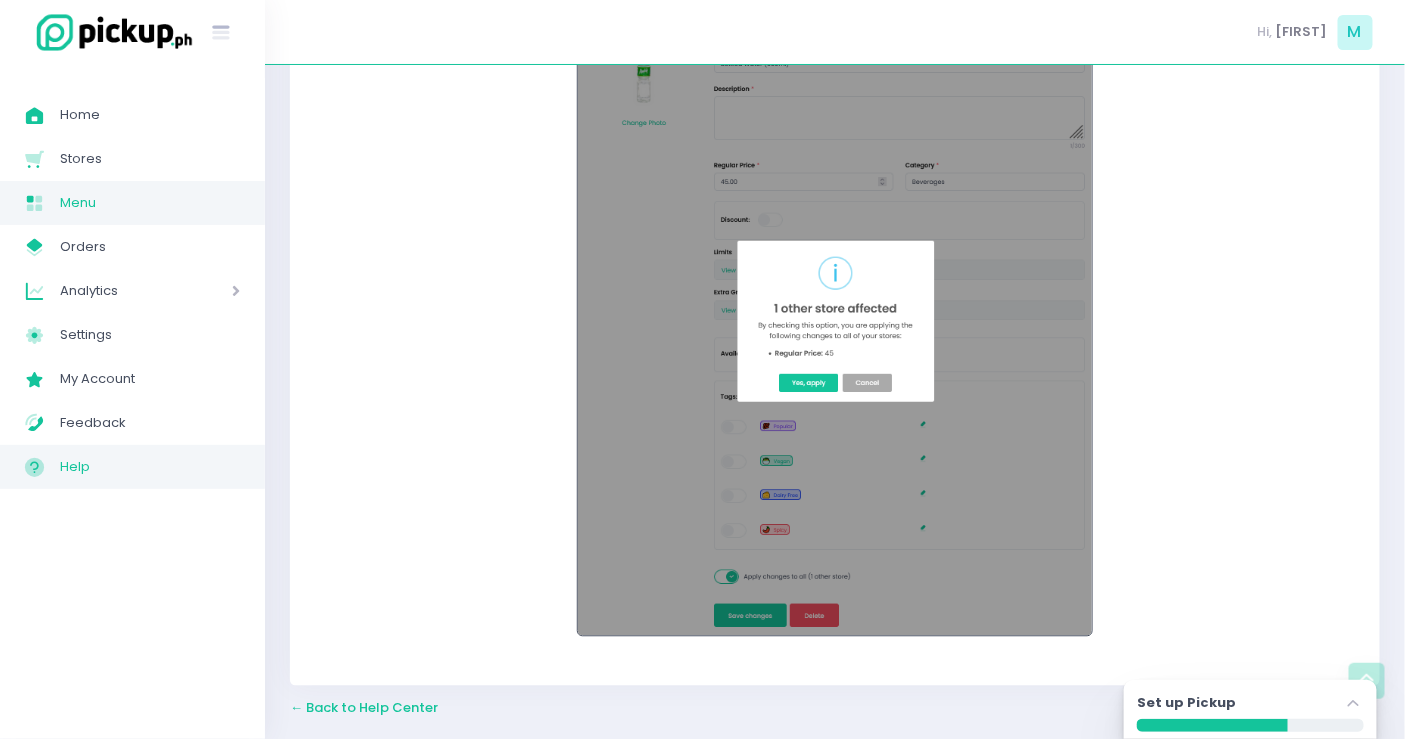 click on "Menu" at bounding box center (150, 203) 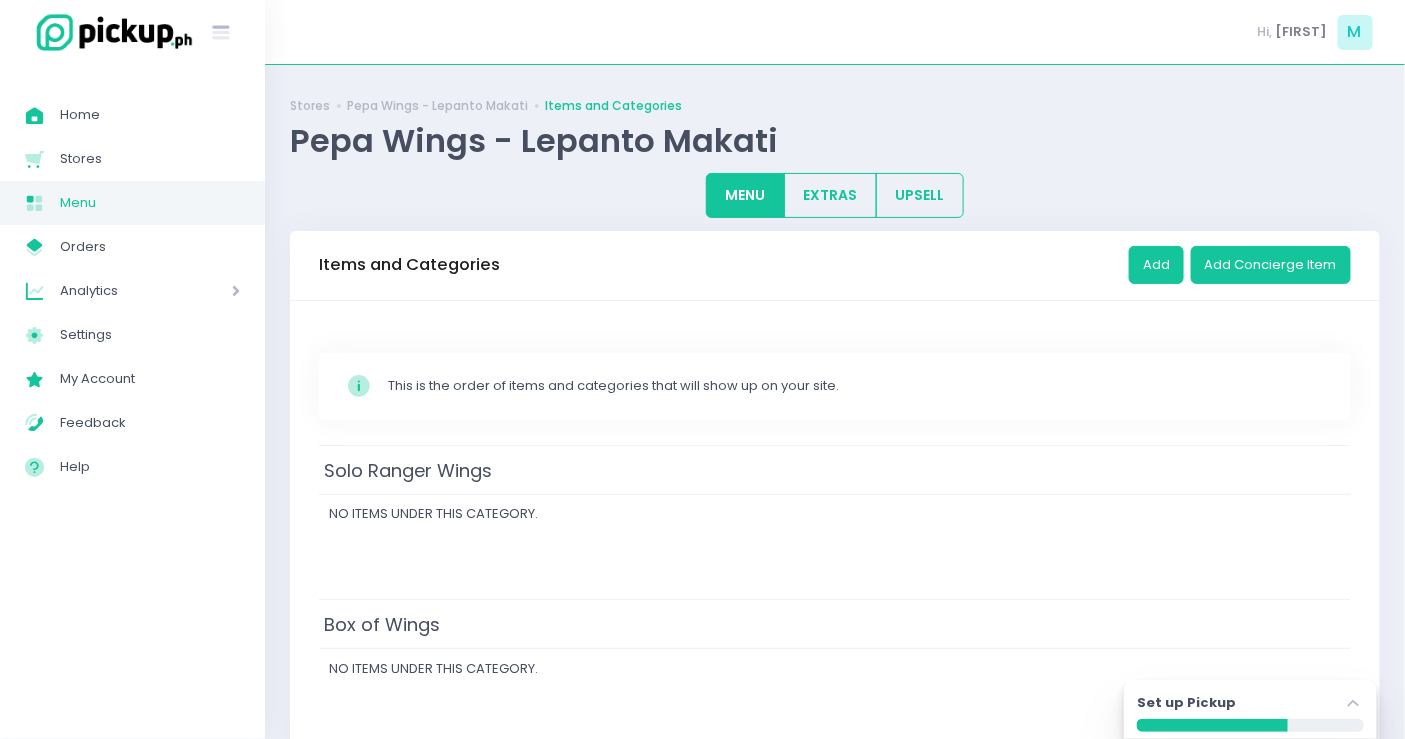 scroll, scrollTop: 61, scrollLeft: 0, axis: vertical 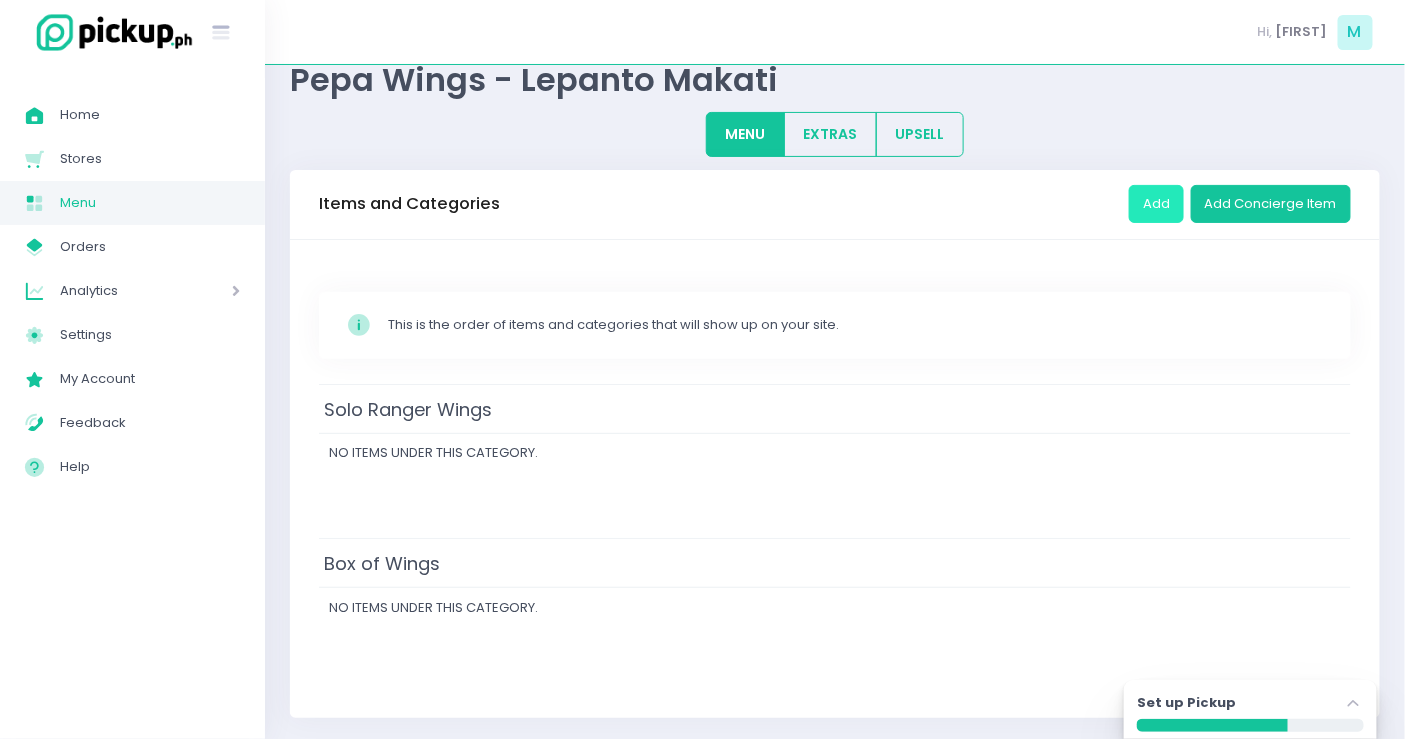 click on "Add" at bounding box center (1156, 204) 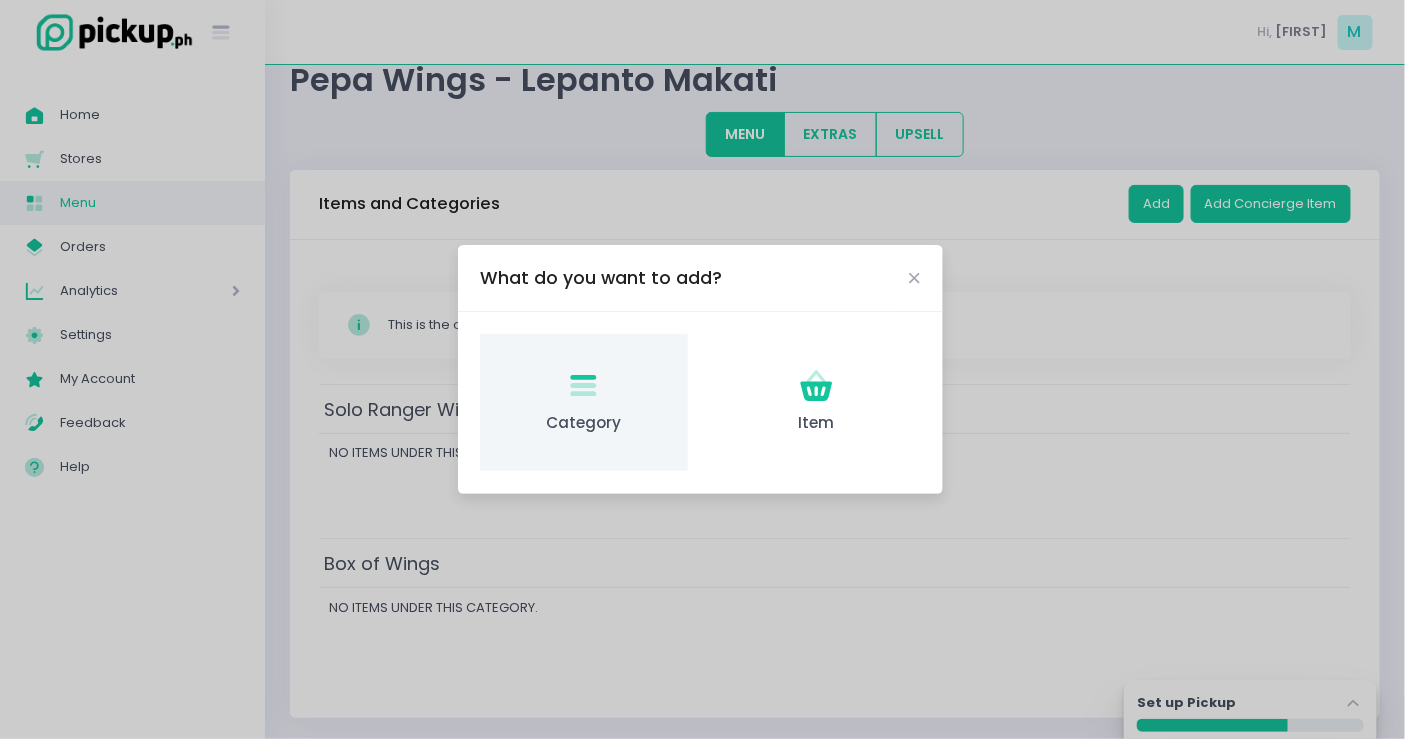 click 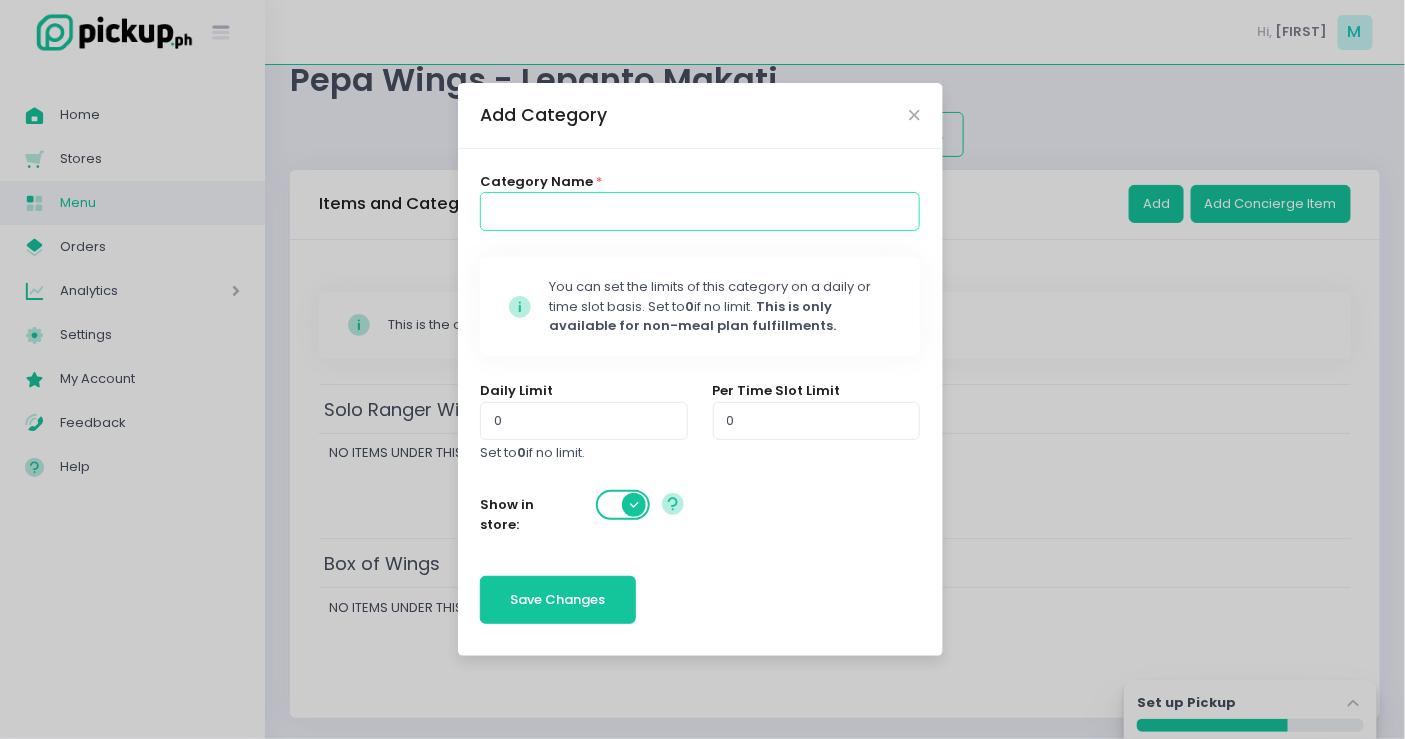 click at bounding box center [700, 211] 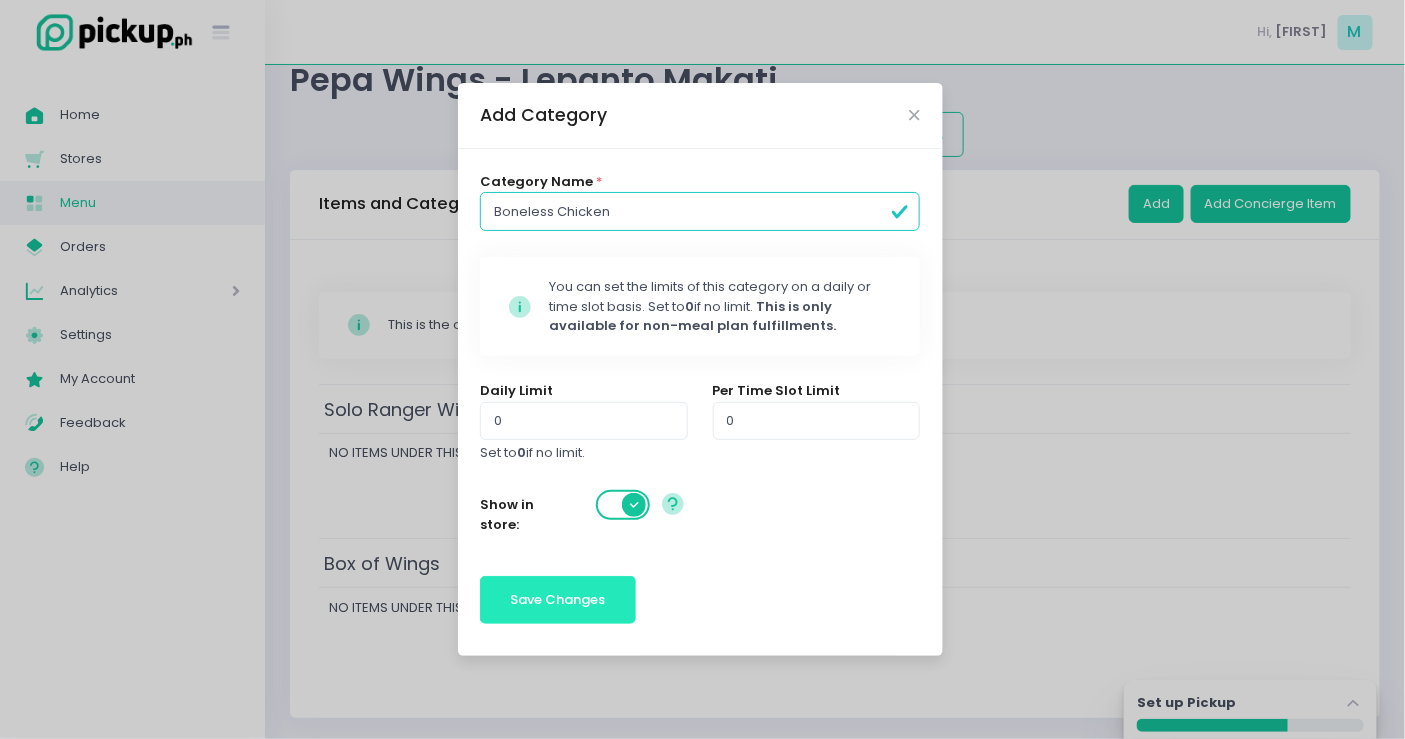 type on "Boneless Chicken" 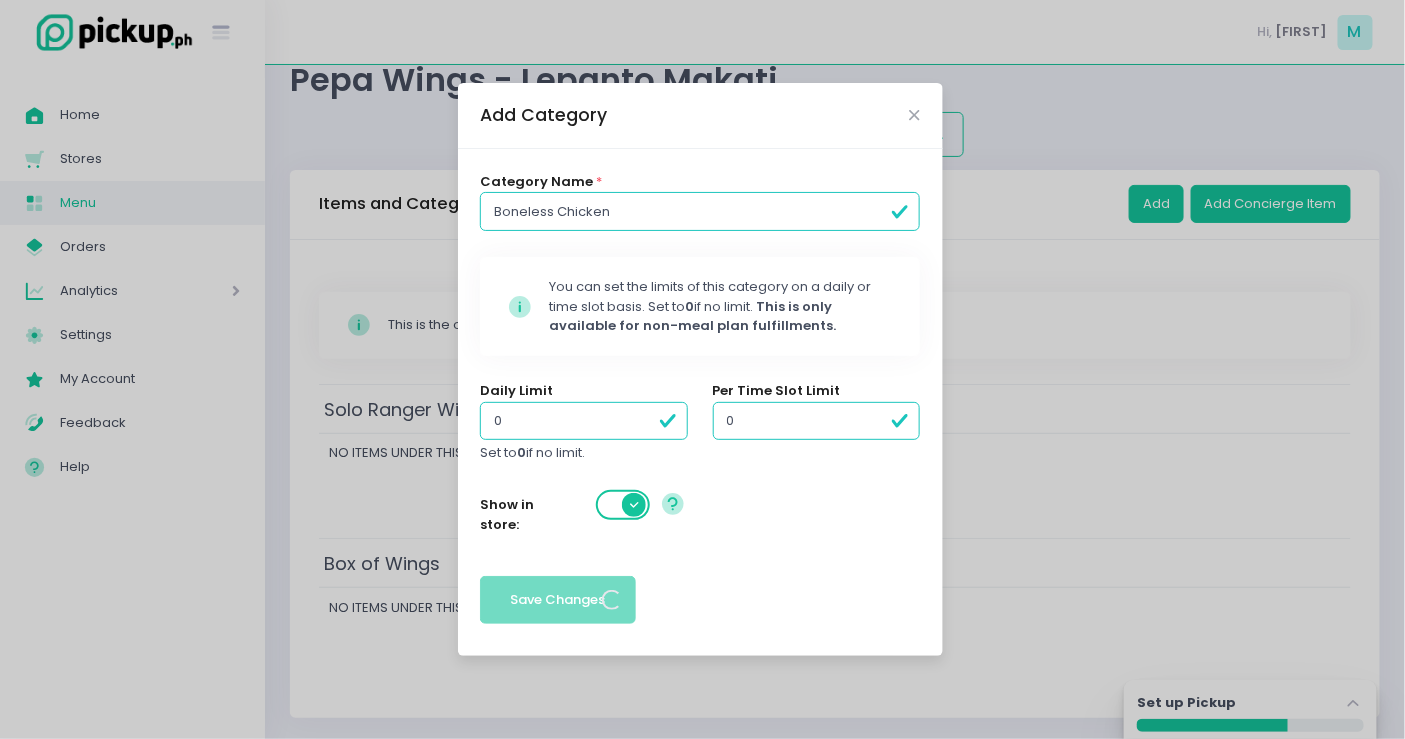 scroll, scrollTop: 0, scrollLeft: 0, axis: both 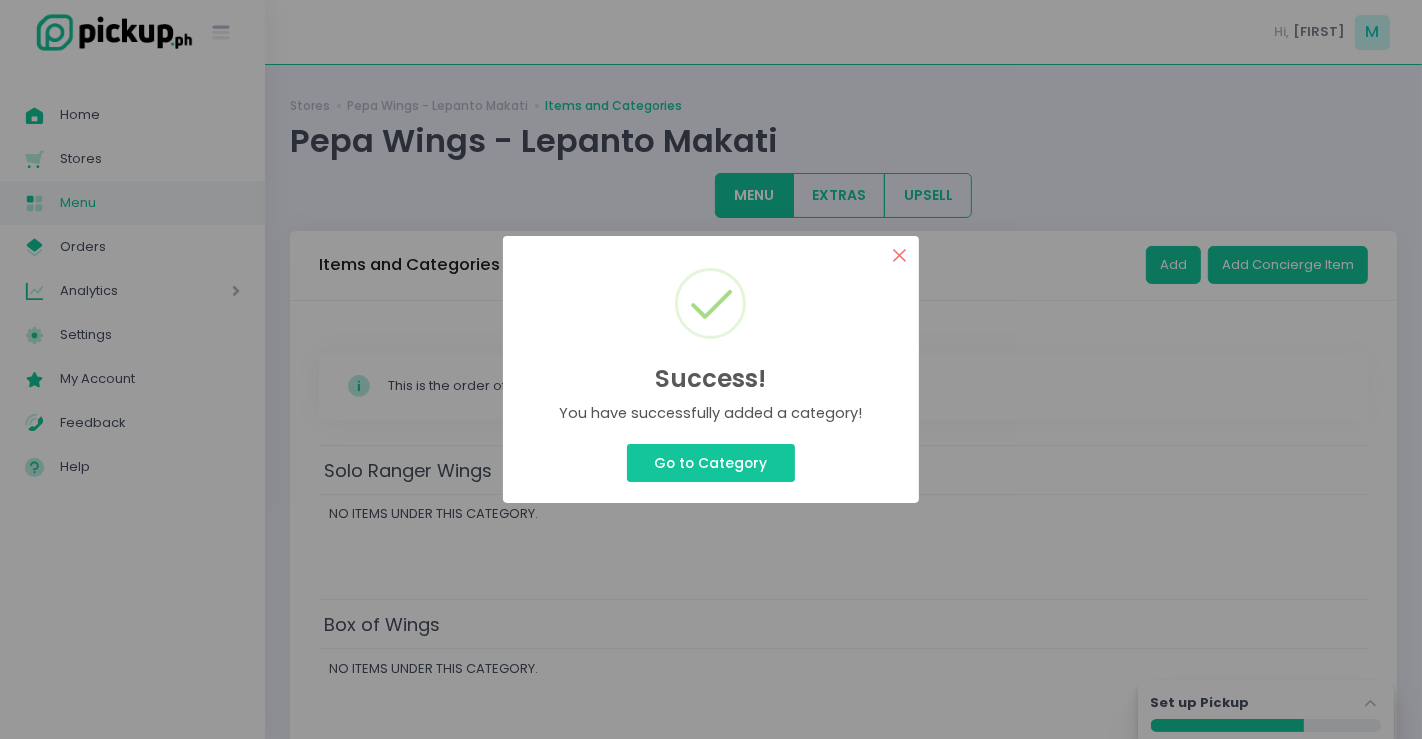 click on "×" at bounding box center [899, 255] 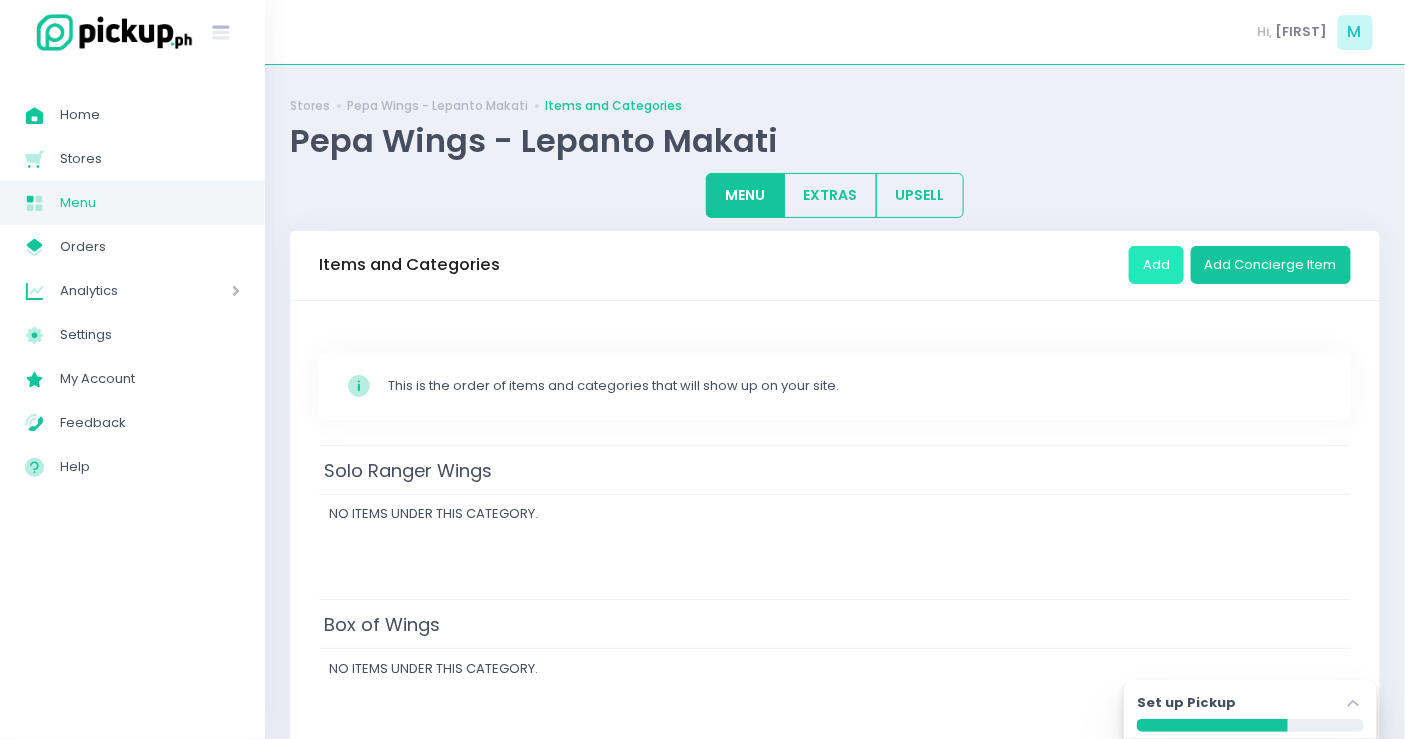 click on "Add" at bounding box center (1156, 265) 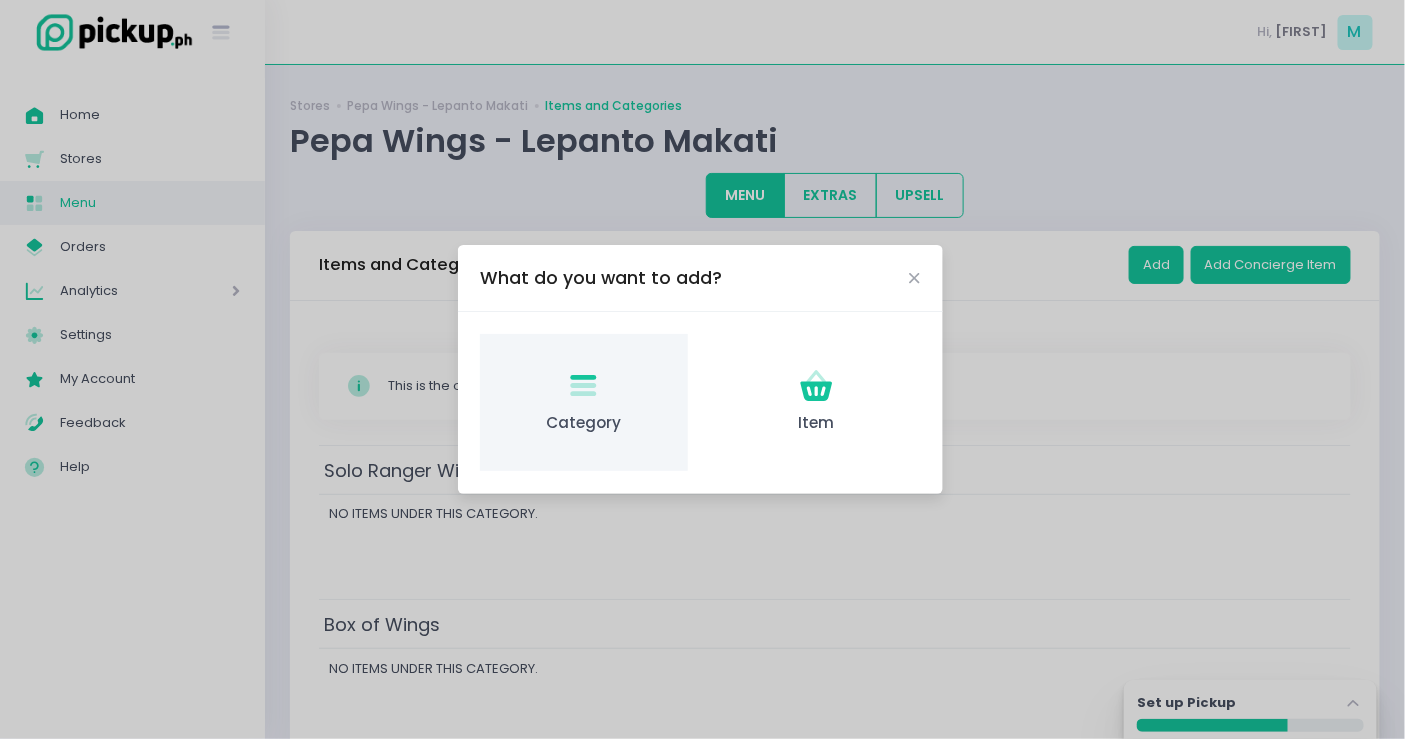 click on "Category Created with Sketch. Category" at bounding box center (583, 402) 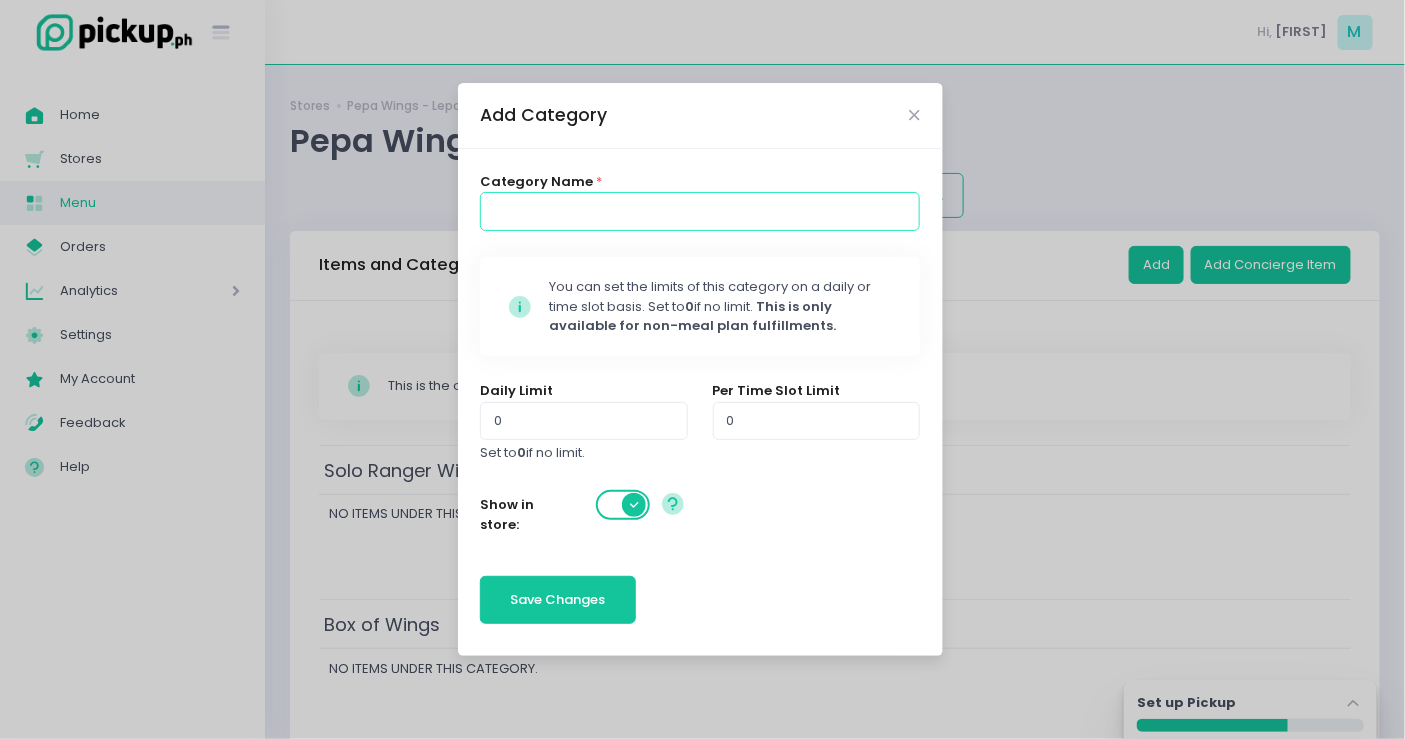 click at bounding box center (700, 211) 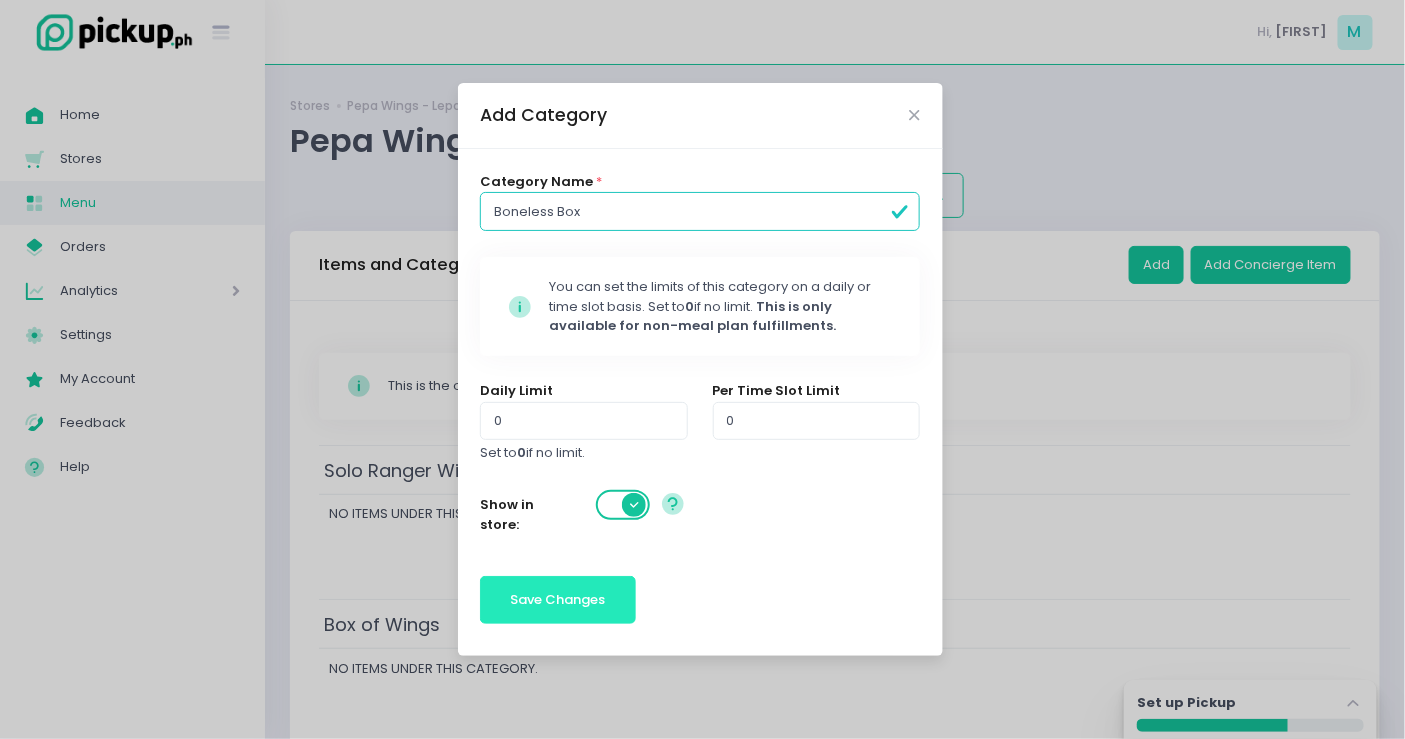type on "Boneless Box" 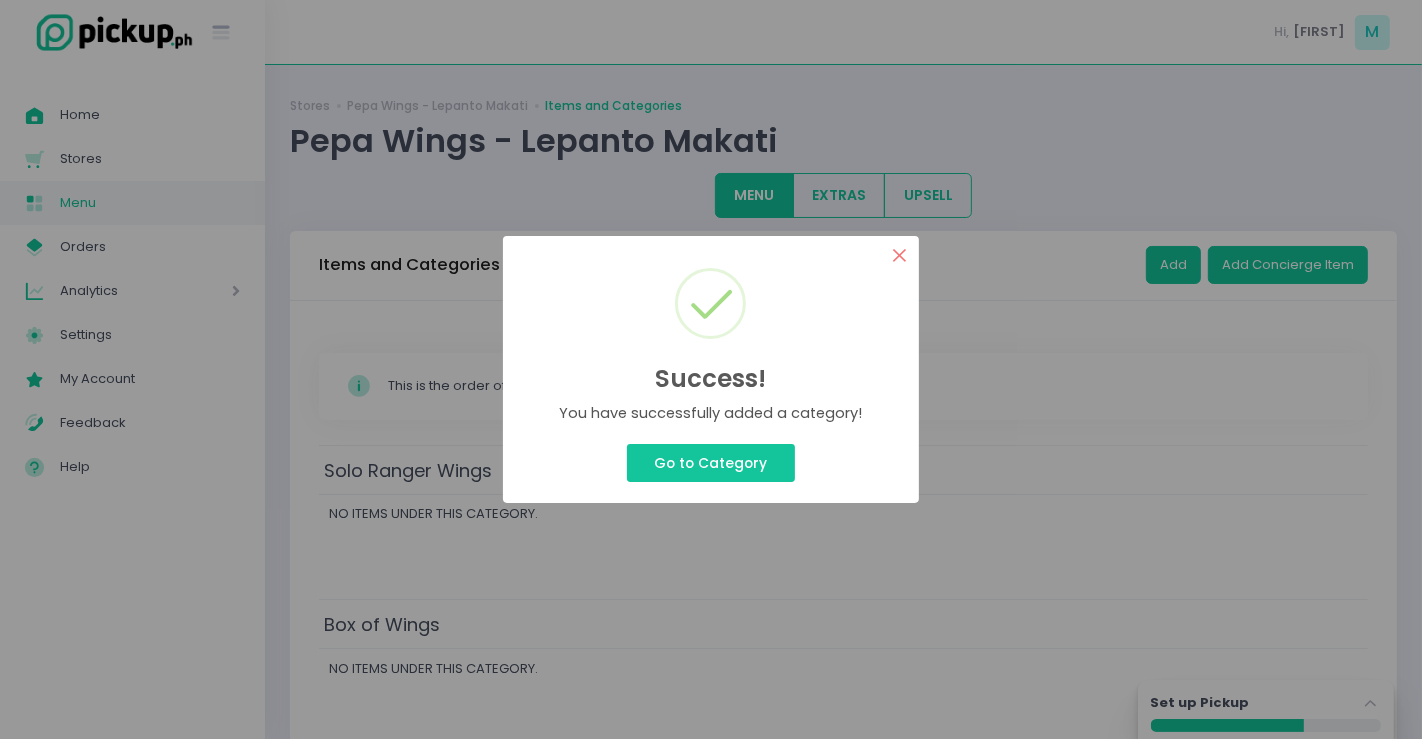 click on "×" at bounding box center [899, 255] 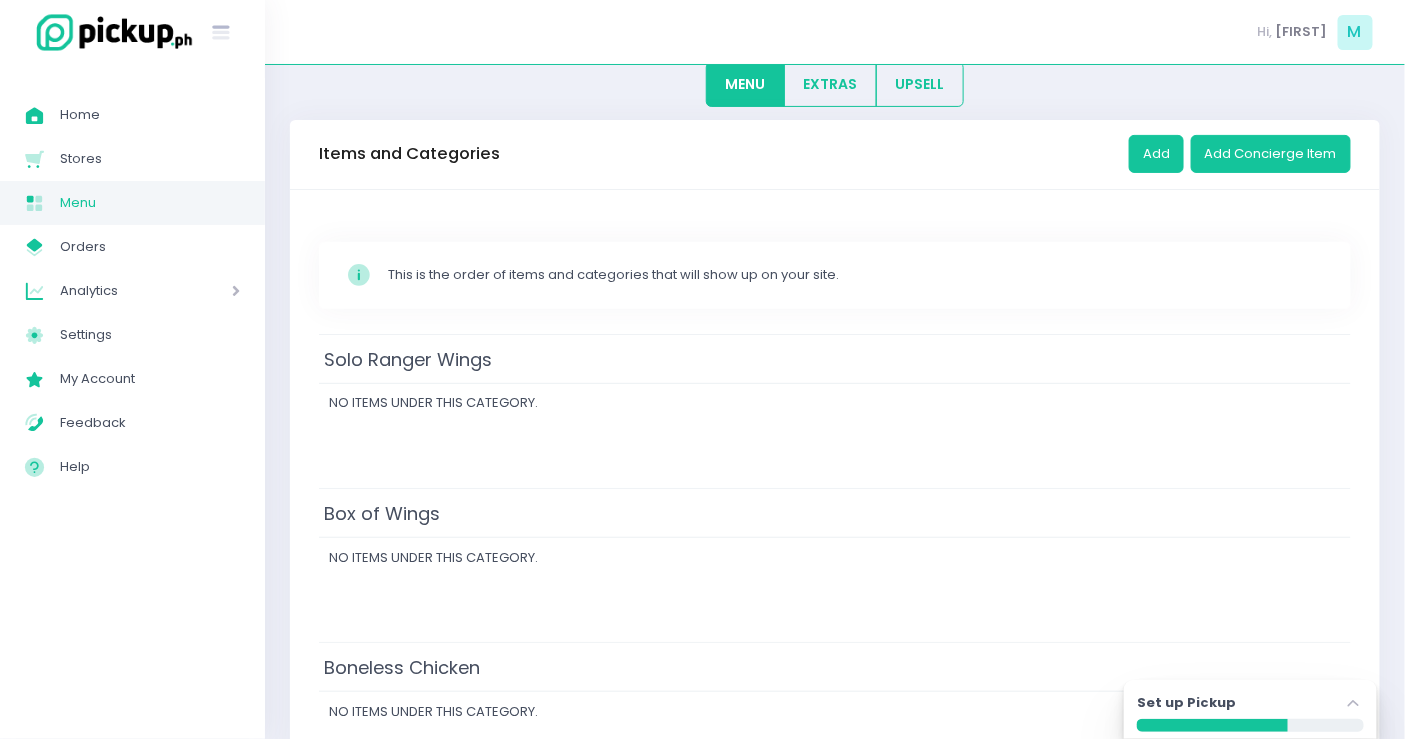 scroll, scrollTop: 0, scrollLeft: 0, axis: both 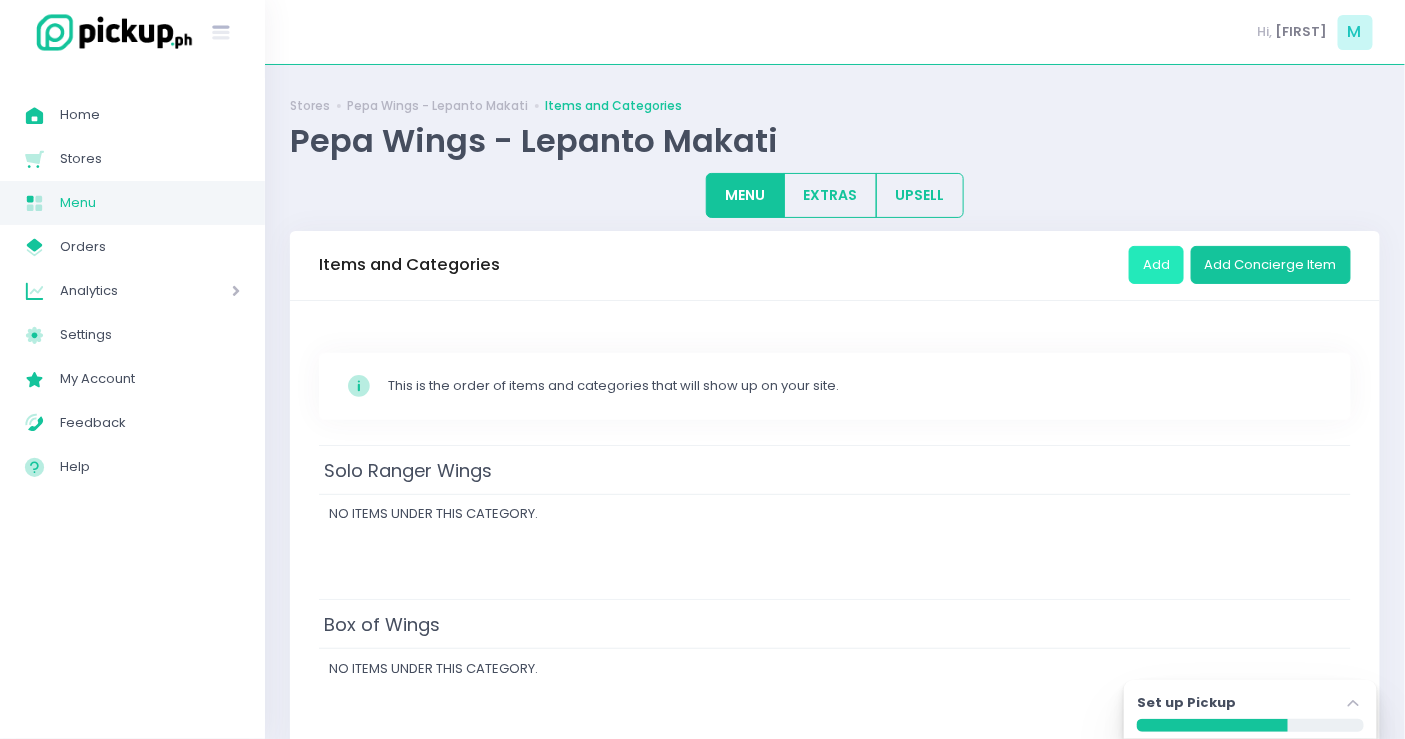 click on "Add" at bounding box center [1156, 265] 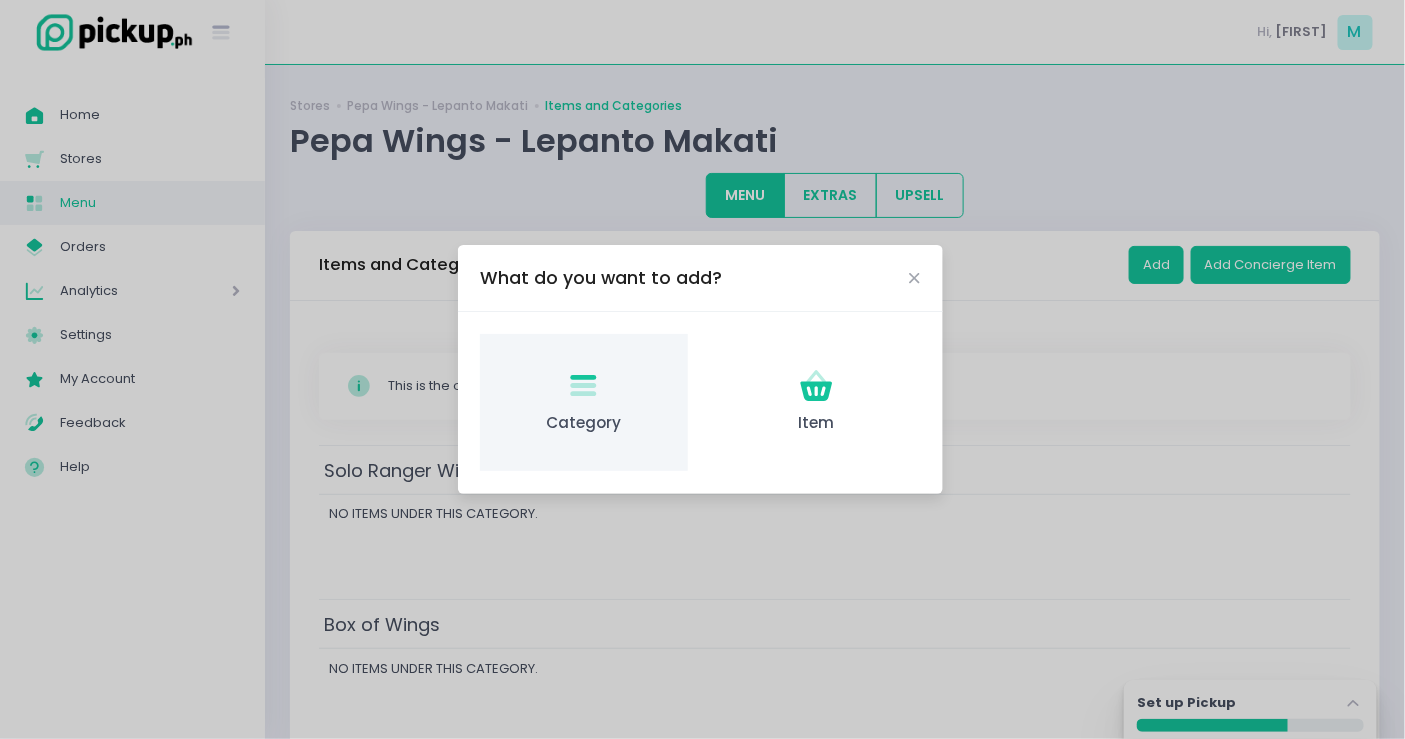 click on "Category Created with Sketch. Category" at bounding box center [583, 402] 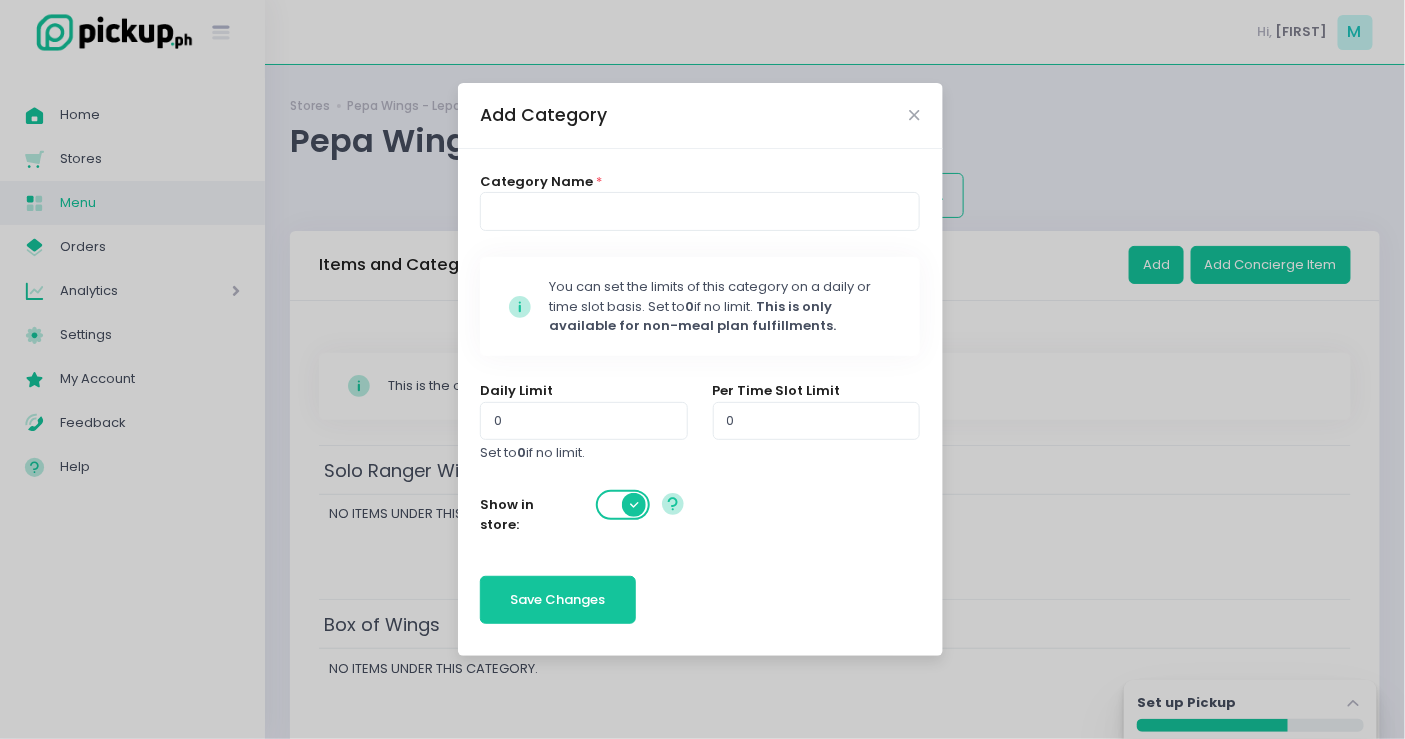 click on "Category Name   *   Stockholm-icons / Code / Info-circle Created with Sketch. You can set the limits of this category on a daily or time slot basis. Set to  0  if no limit.   This is only available for non-meal plan fulfillments.   Daily Limit     0 Set to  0  if no limit.   Per Time Slot Limit     0 Show in store: Created with Sketch. Save Changes" at bounding box center [700, 402] 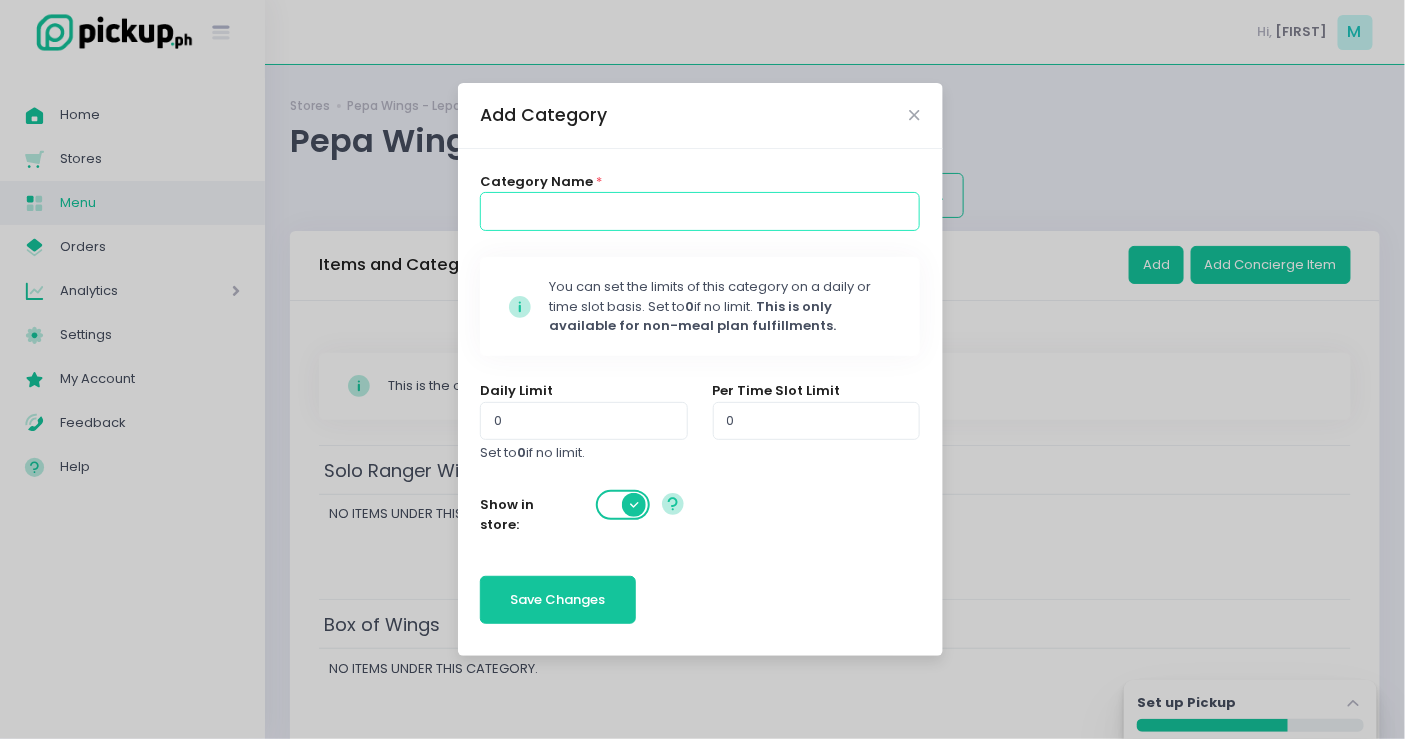 click at bounding box center [700, 211] 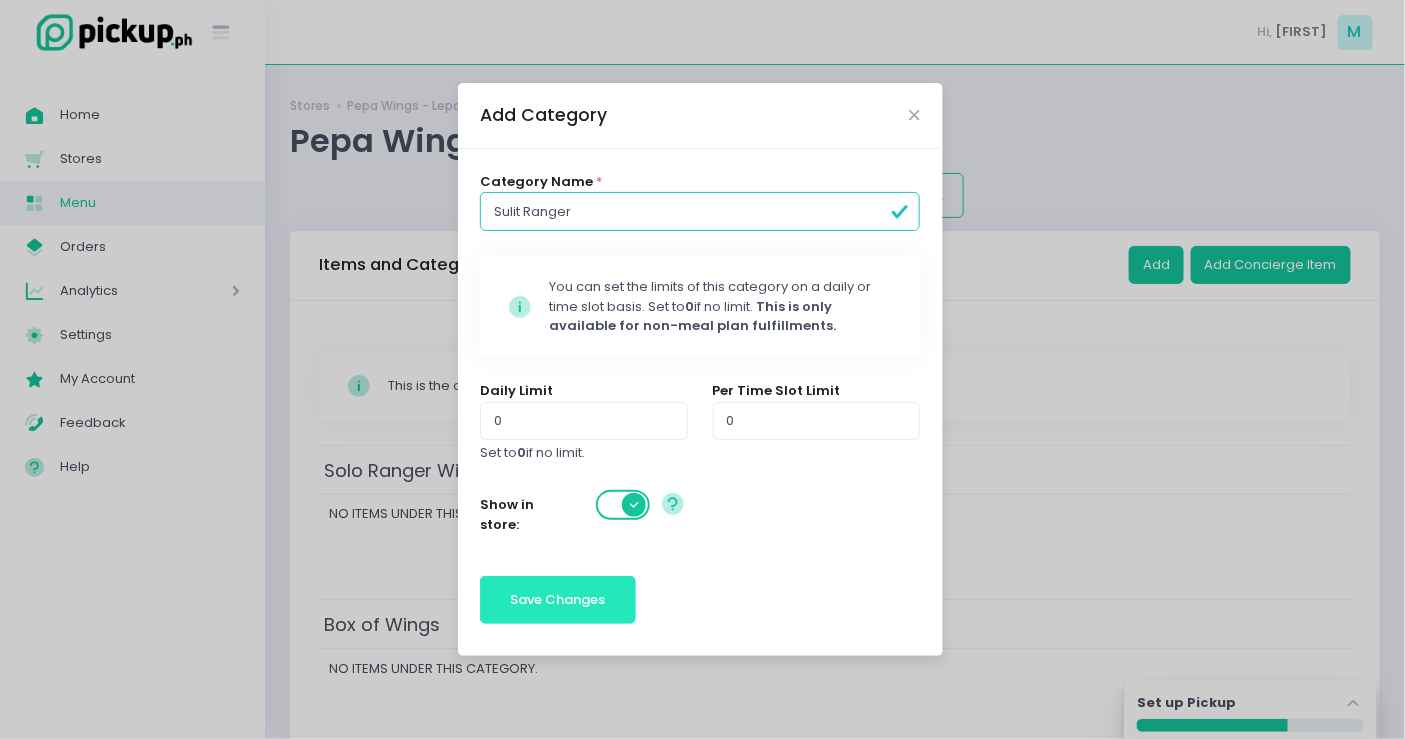 type on "Sulit Ranger" 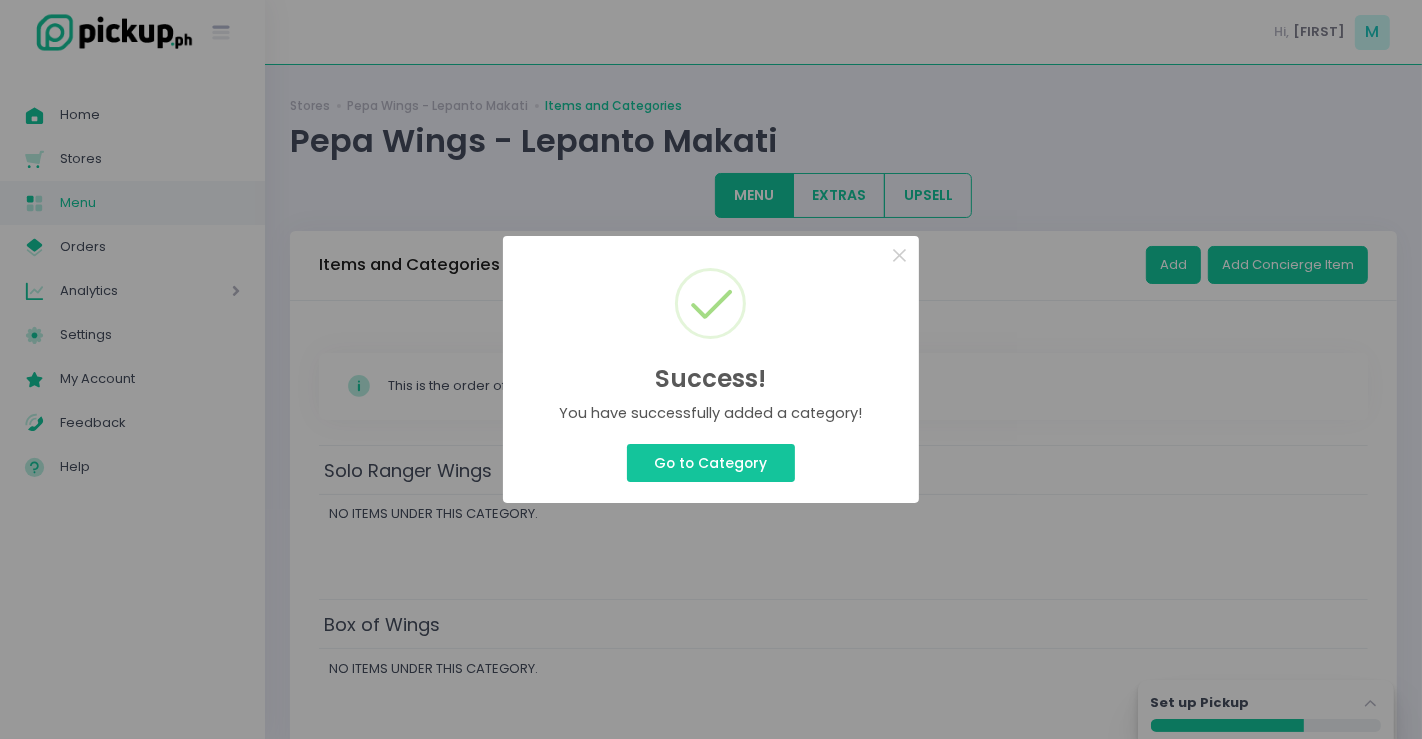 drag, startPoint x: 886, startPoint y: 255, endPoint x: 897, endPoint y: 126, distance: 129.46814 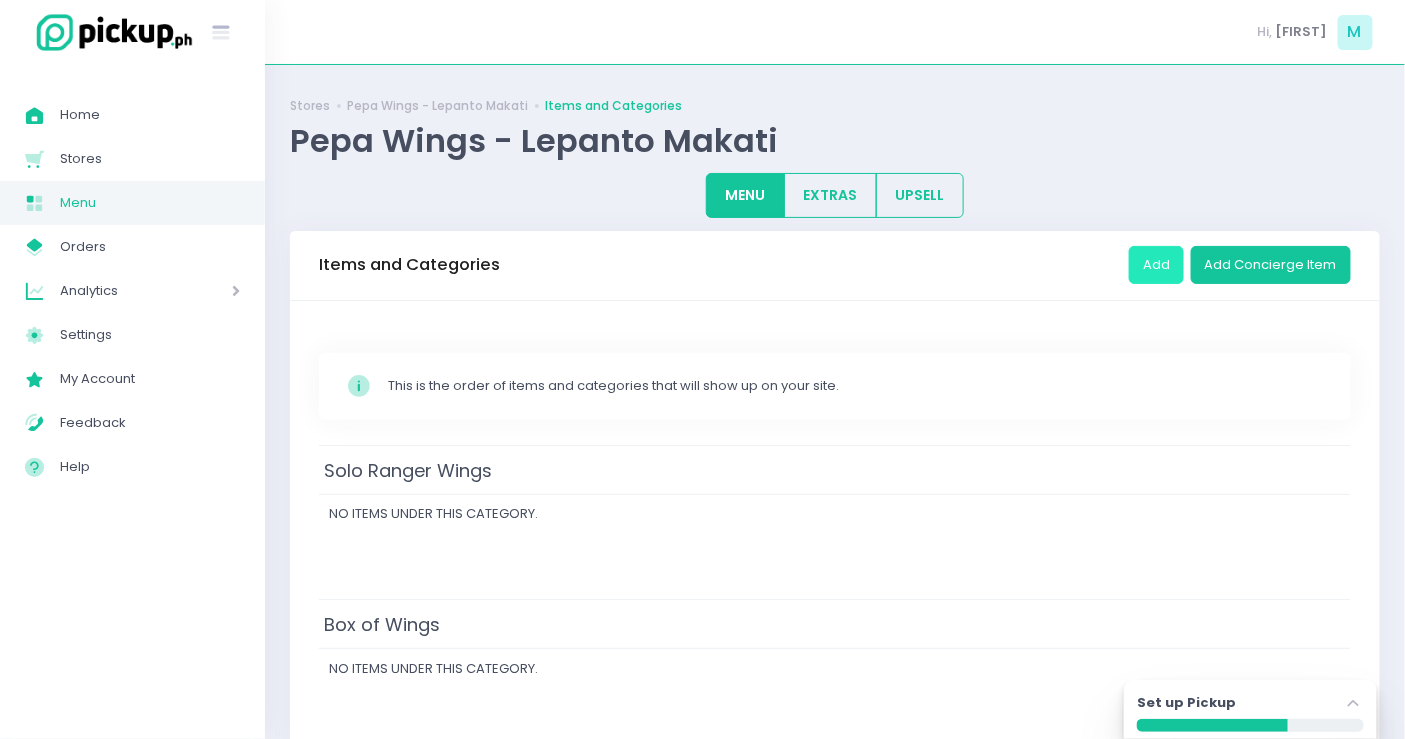 click on "Add" at bounding box center (1156, 265) 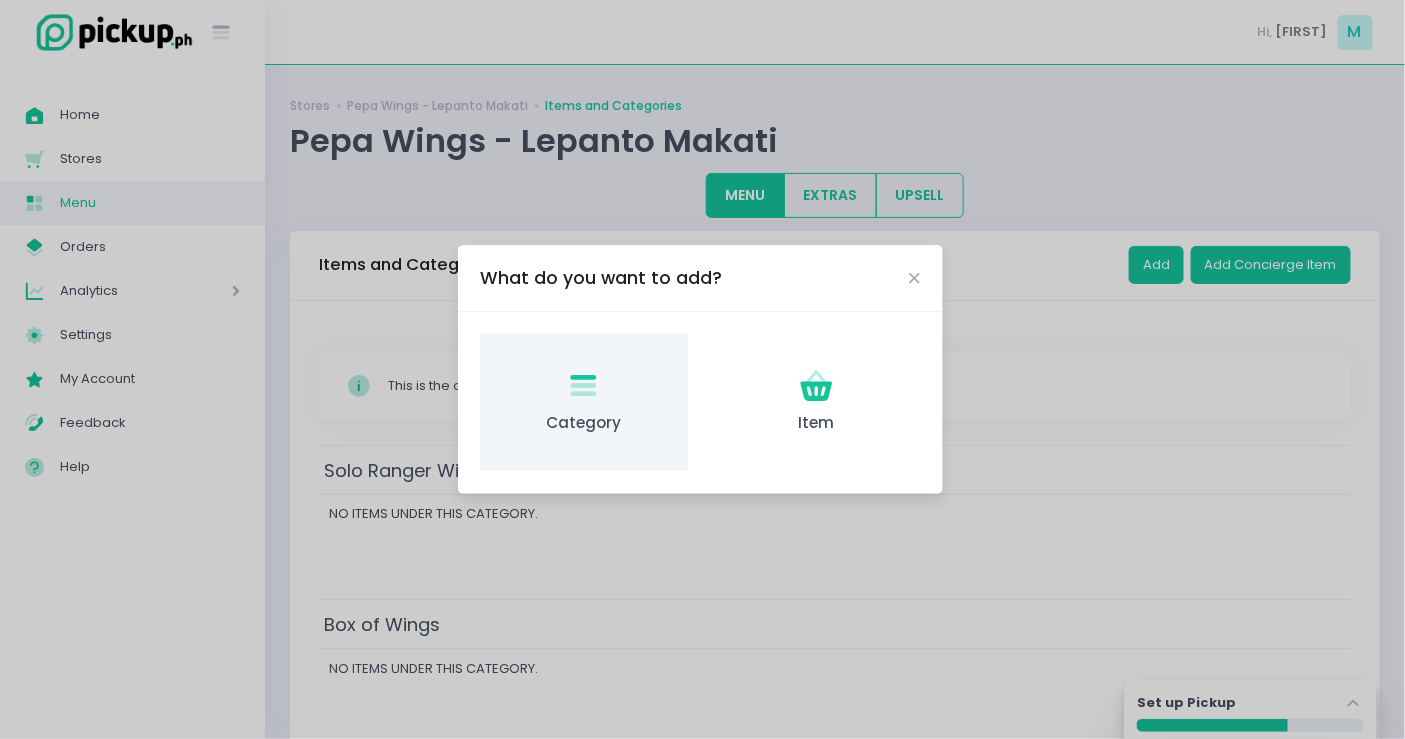click on "Category Created with Sketch. Category" at bounding box center (583, 402) 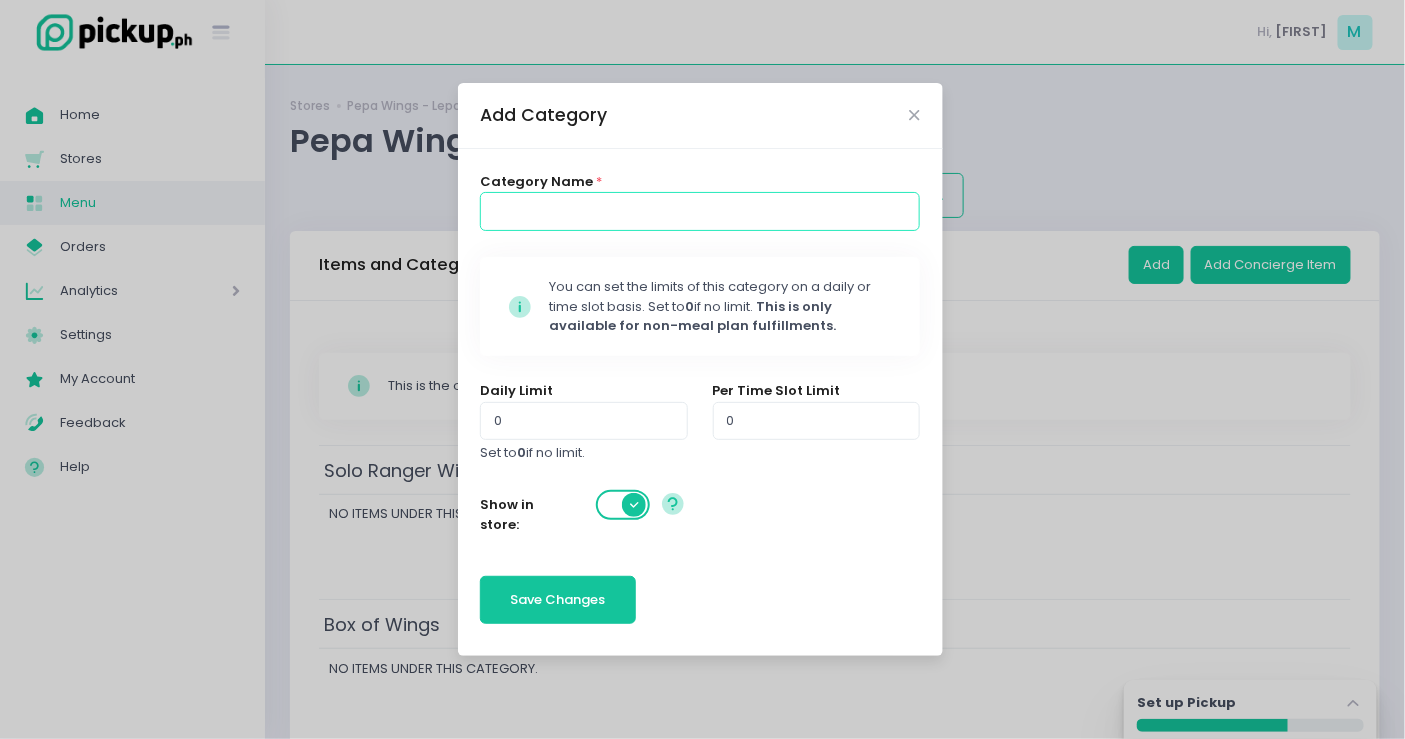 click at bounding box center [700, 211] 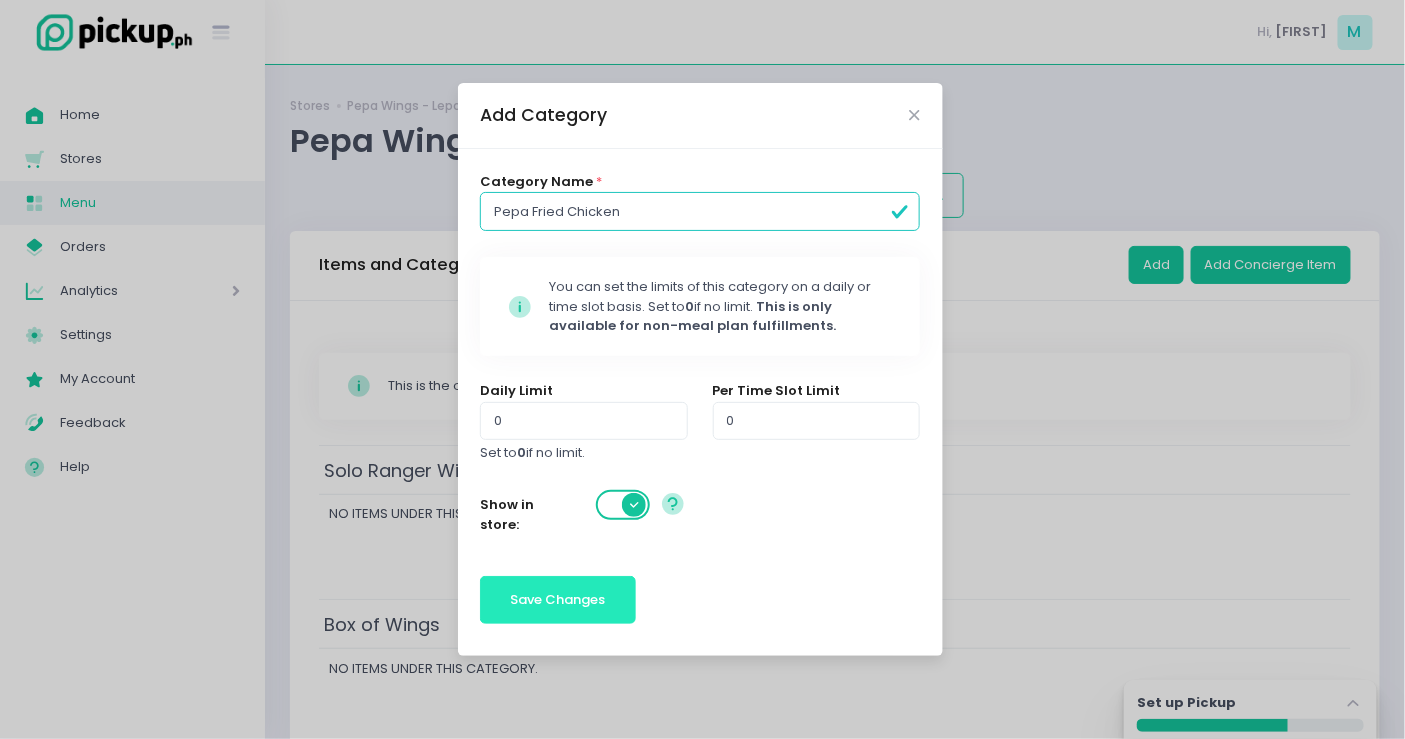 type on "Pepa Fried Chicken" 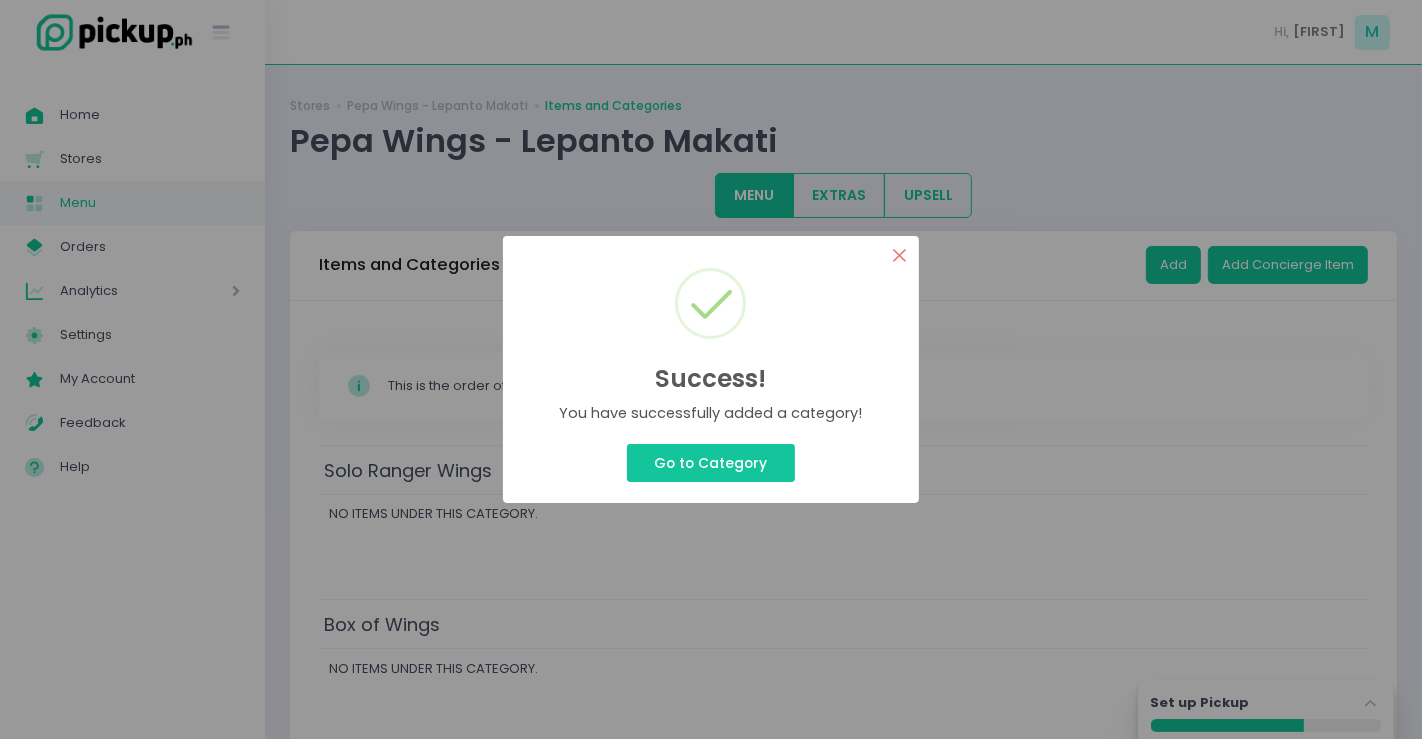 click on "×" at bounding box center [899, 255] 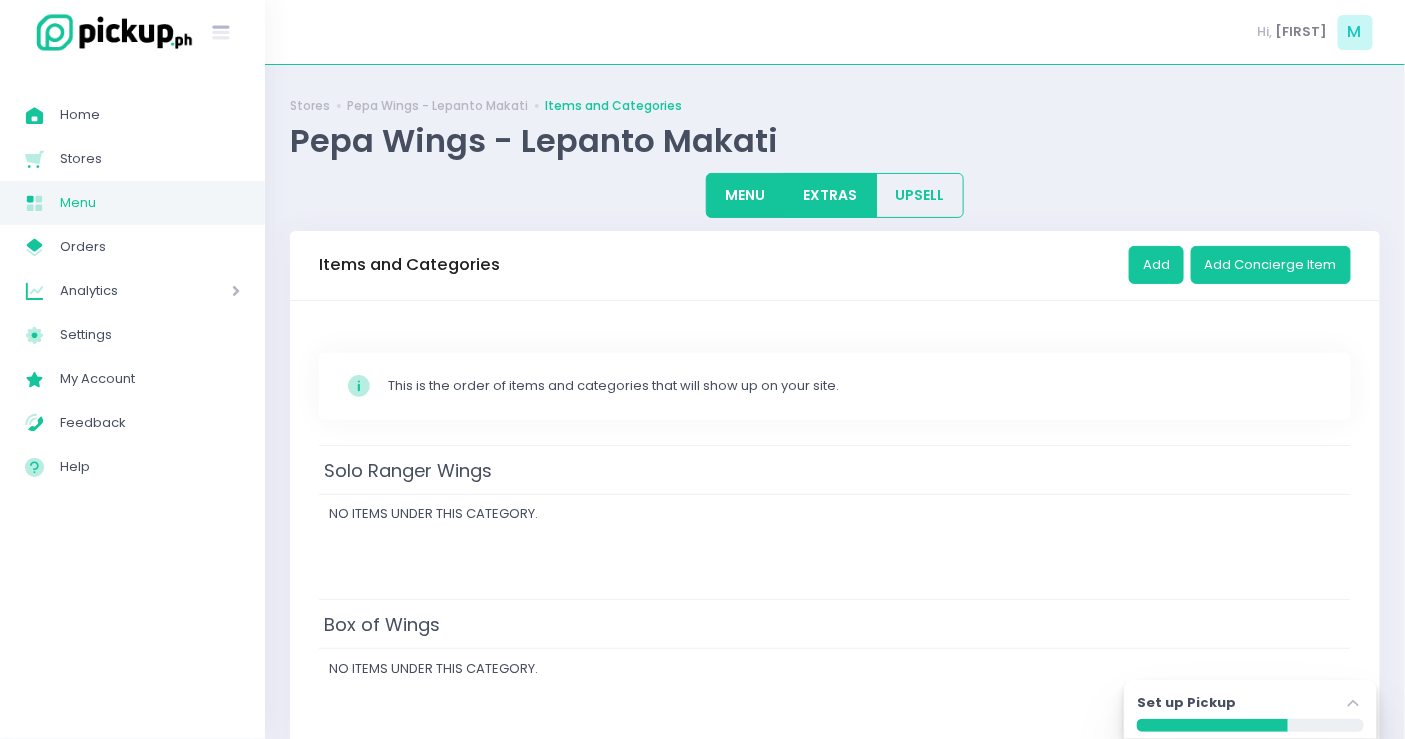 click on "EXTRAS" at bounding box center [830, 195] 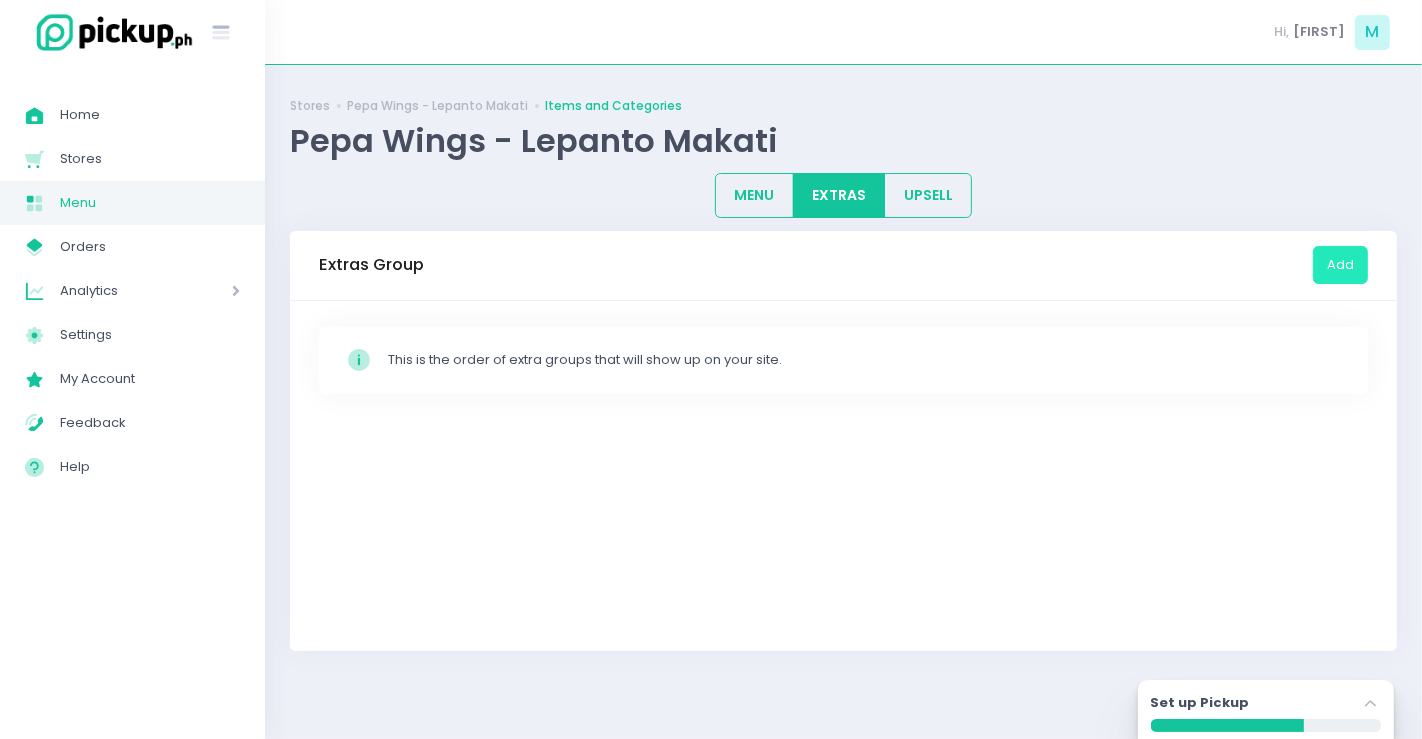 click on "Add" at bounding box center (1340, 265) 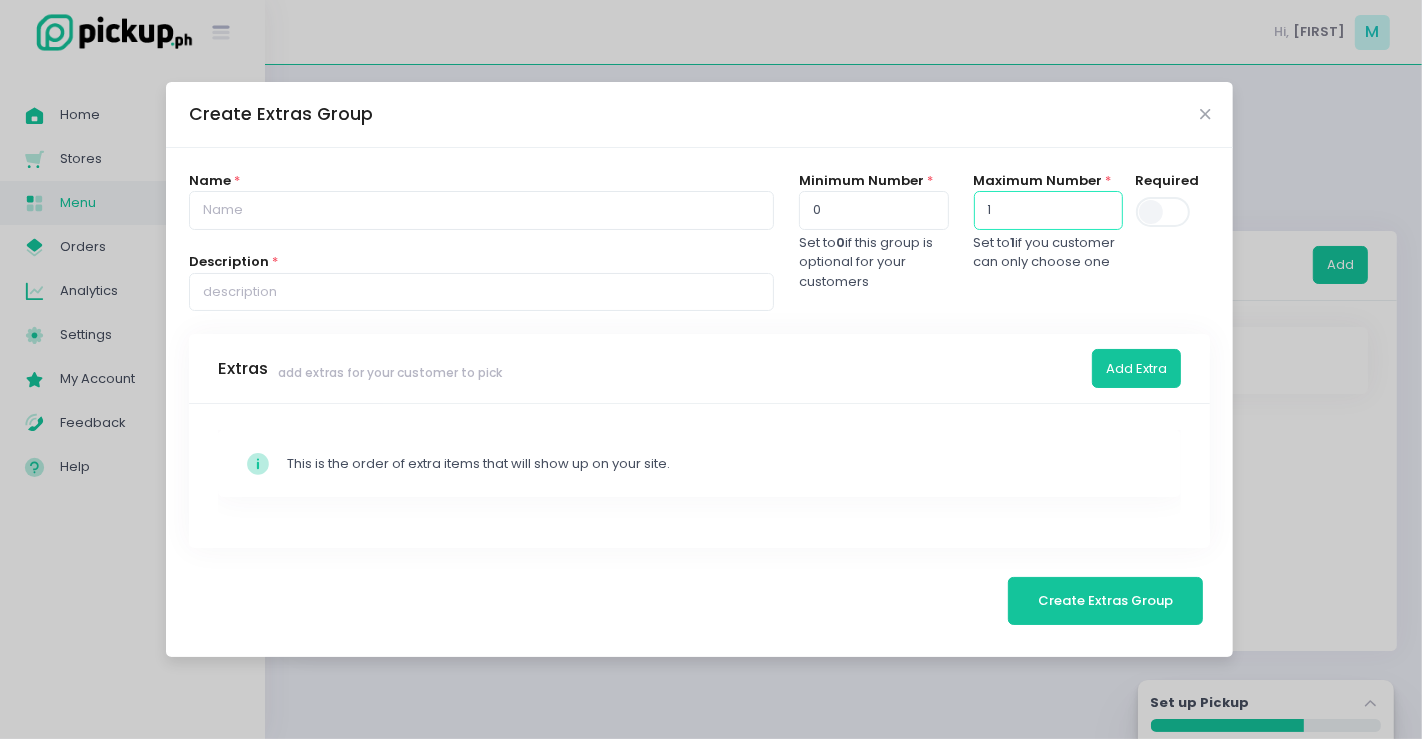 drag, startPoint x: 997, startPoint y: 222, endPoint x: 965, endPoint y: 222, distance: 32 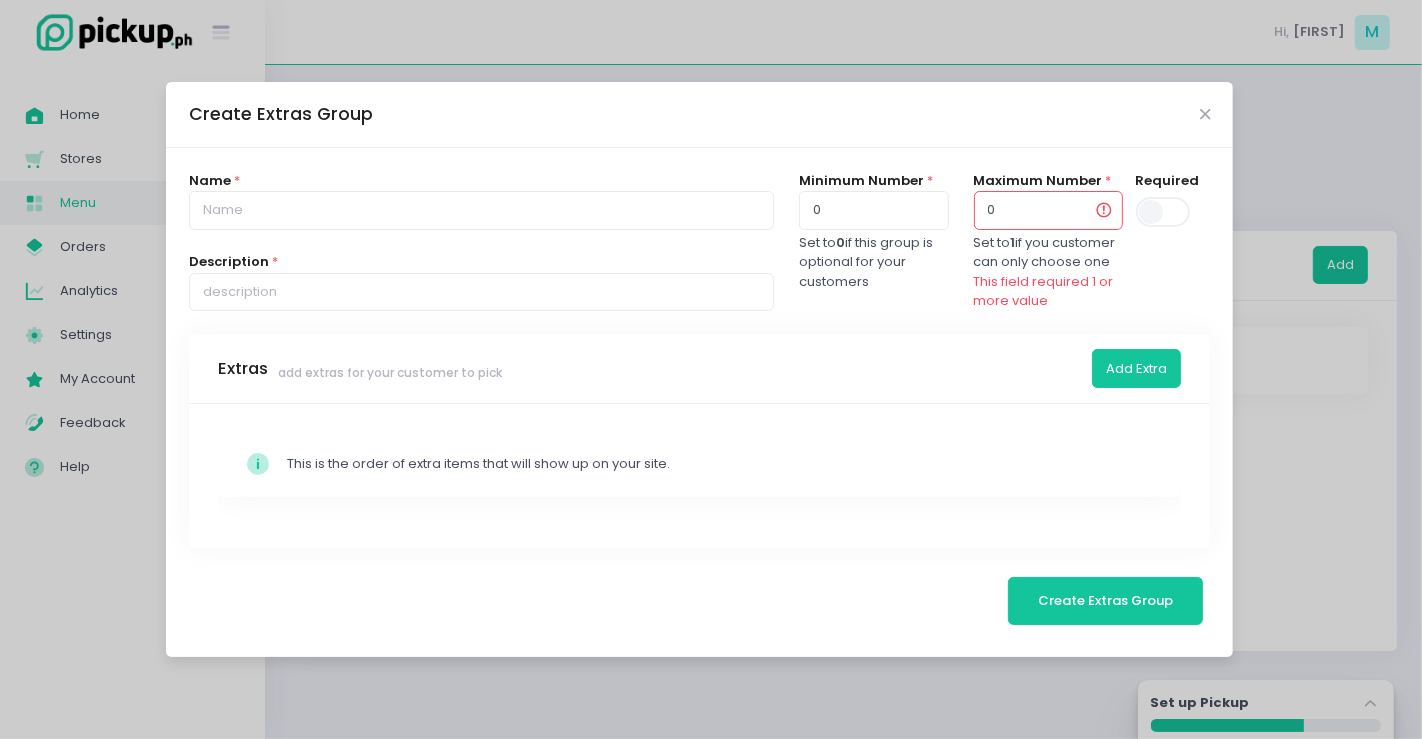 click on "Maximum Number   *   0 Set to  1  if you customer can only choose one This field required 1 or more value" at bounding box center (1048, 252) 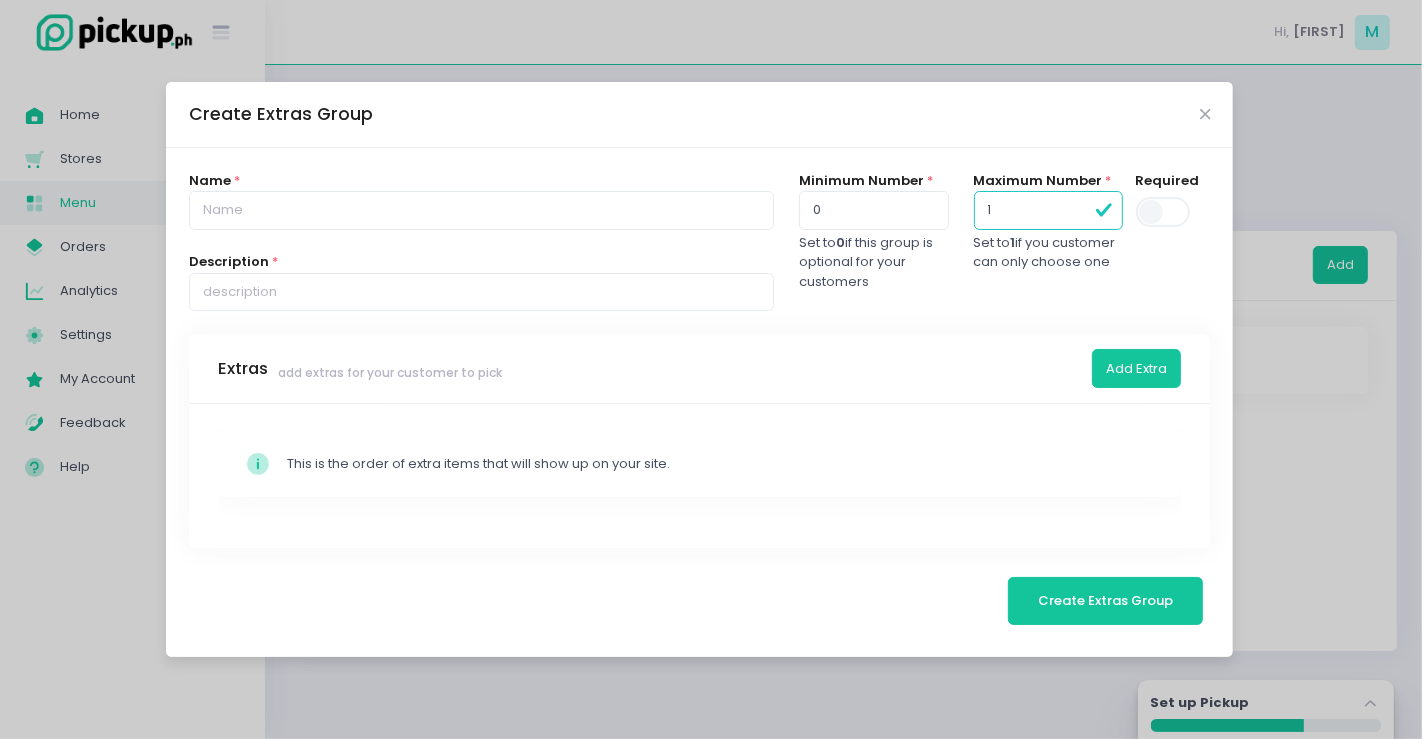 type on "1" 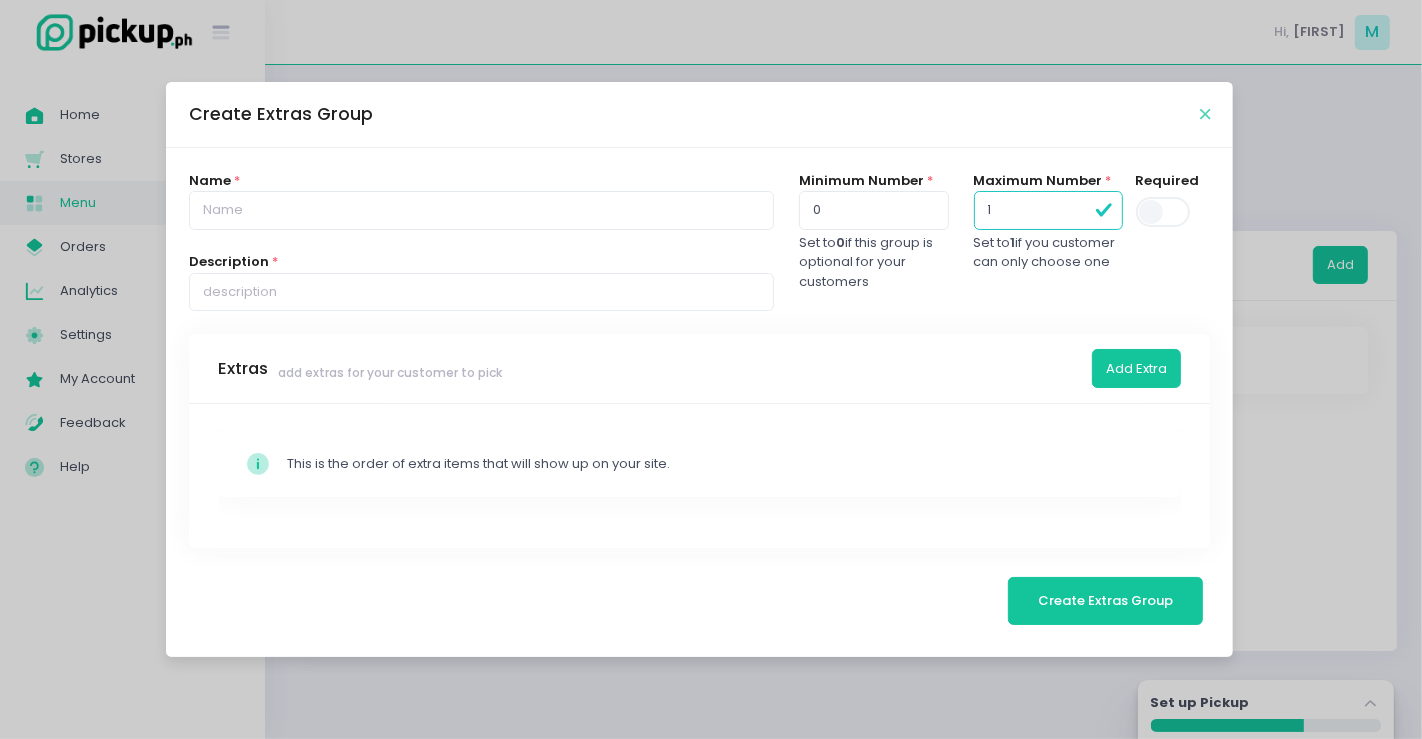 click at bounding box center (1205, 114) 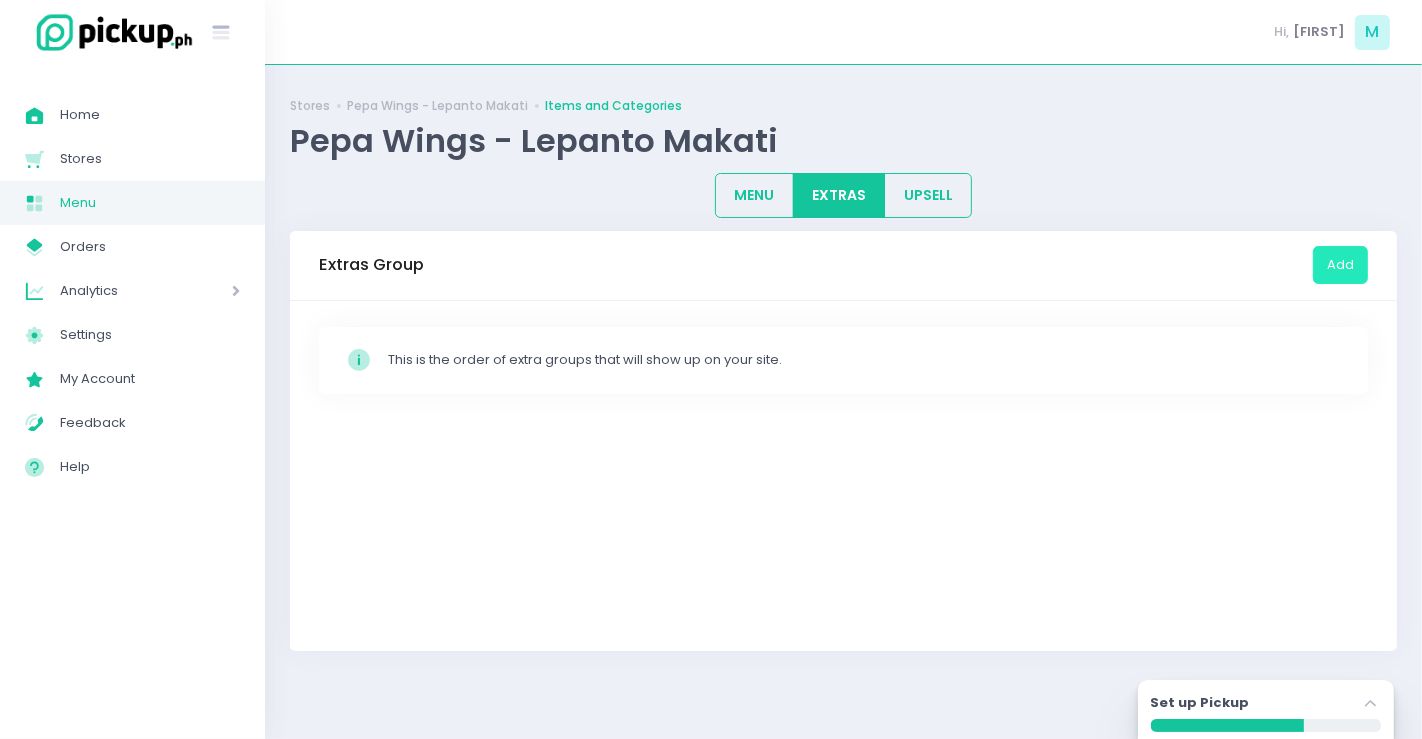 click on "Add" at bounding box center (1340, 265) 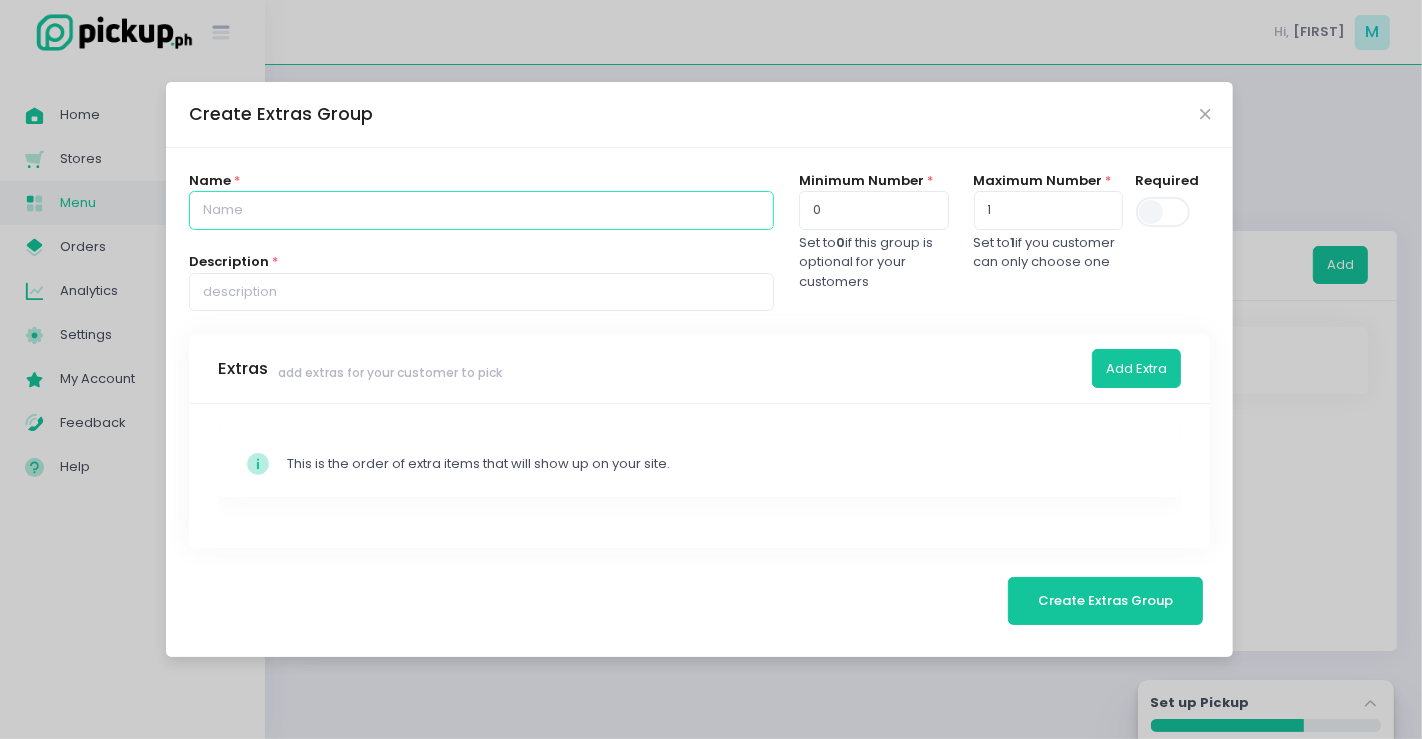 click at bounding box center (481, 210) 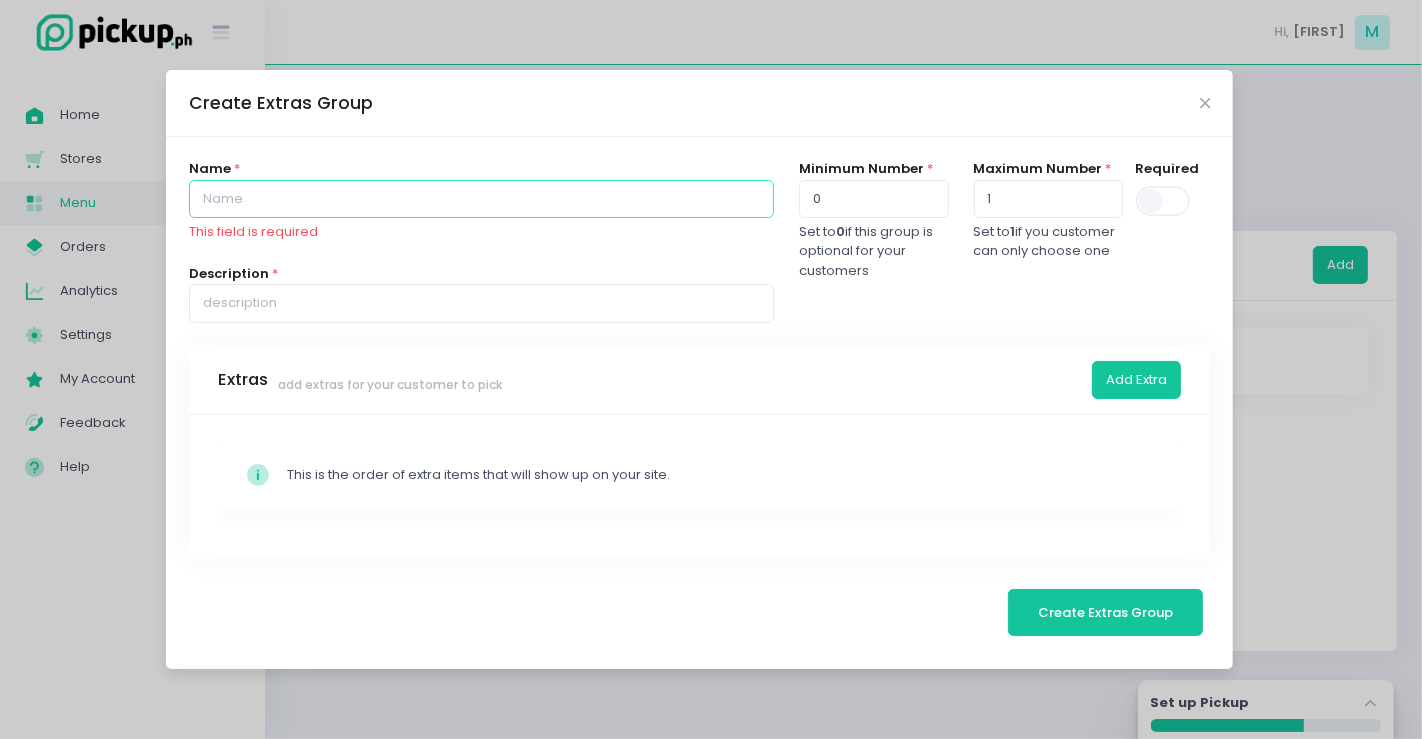 click at bounding box center [481, 199] 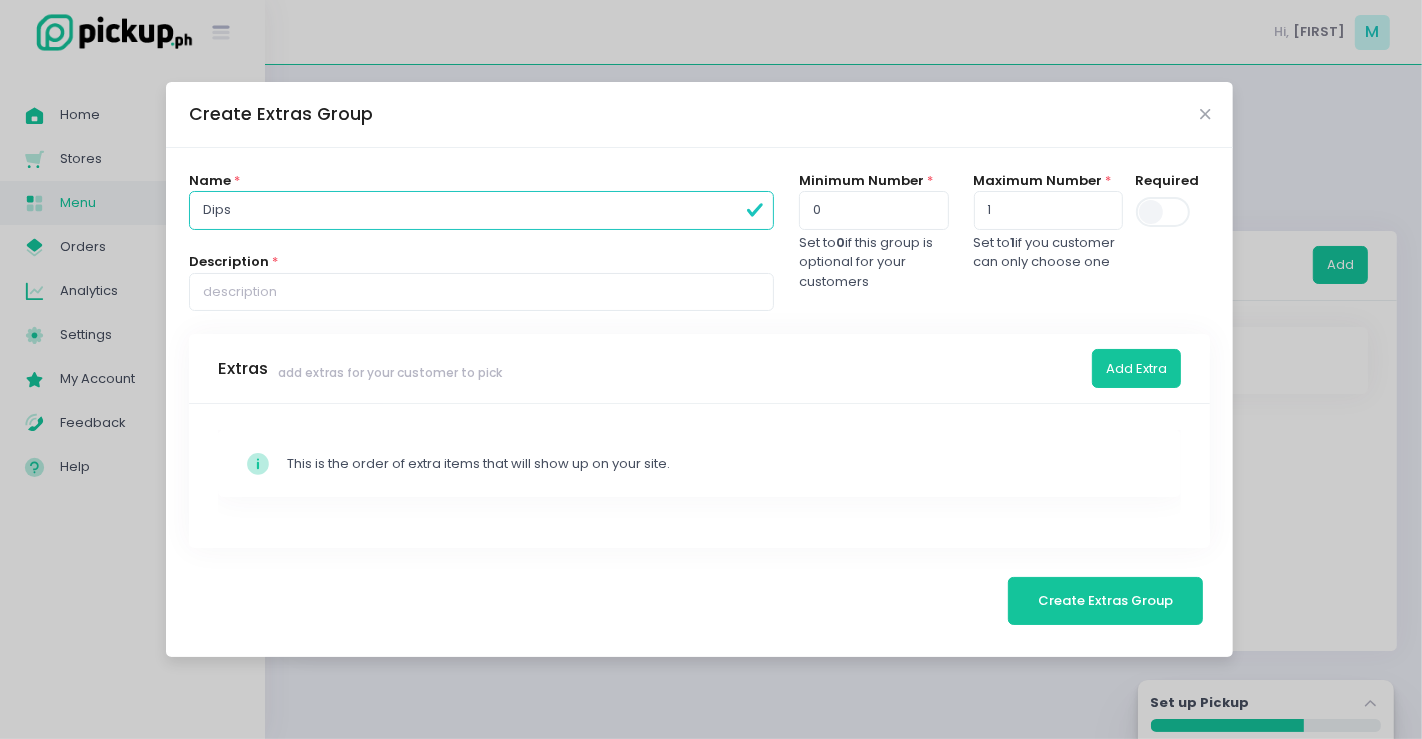 drag, startPoint x: 389, startPoint y: 202, endPoint x: 199, endPoint y: 207, distance: 190.06578 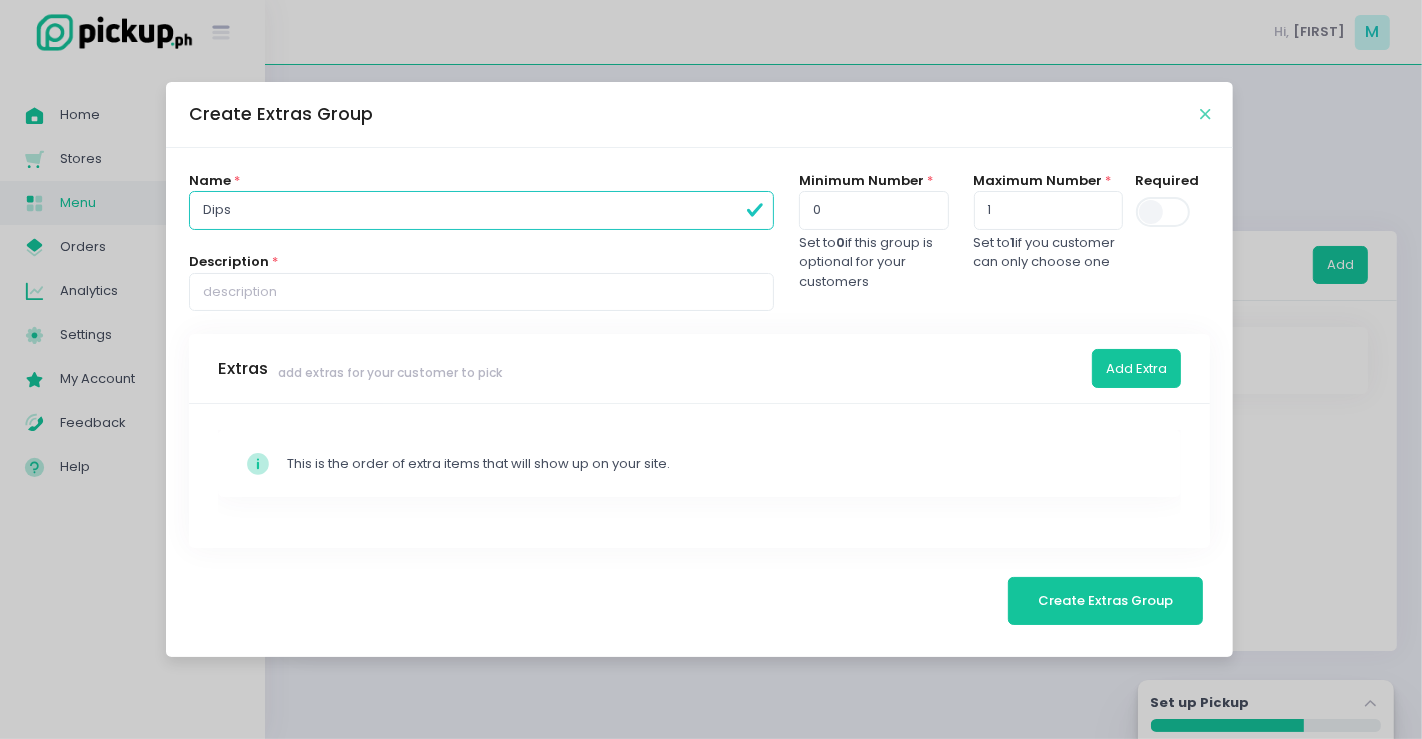 type on "Dips" 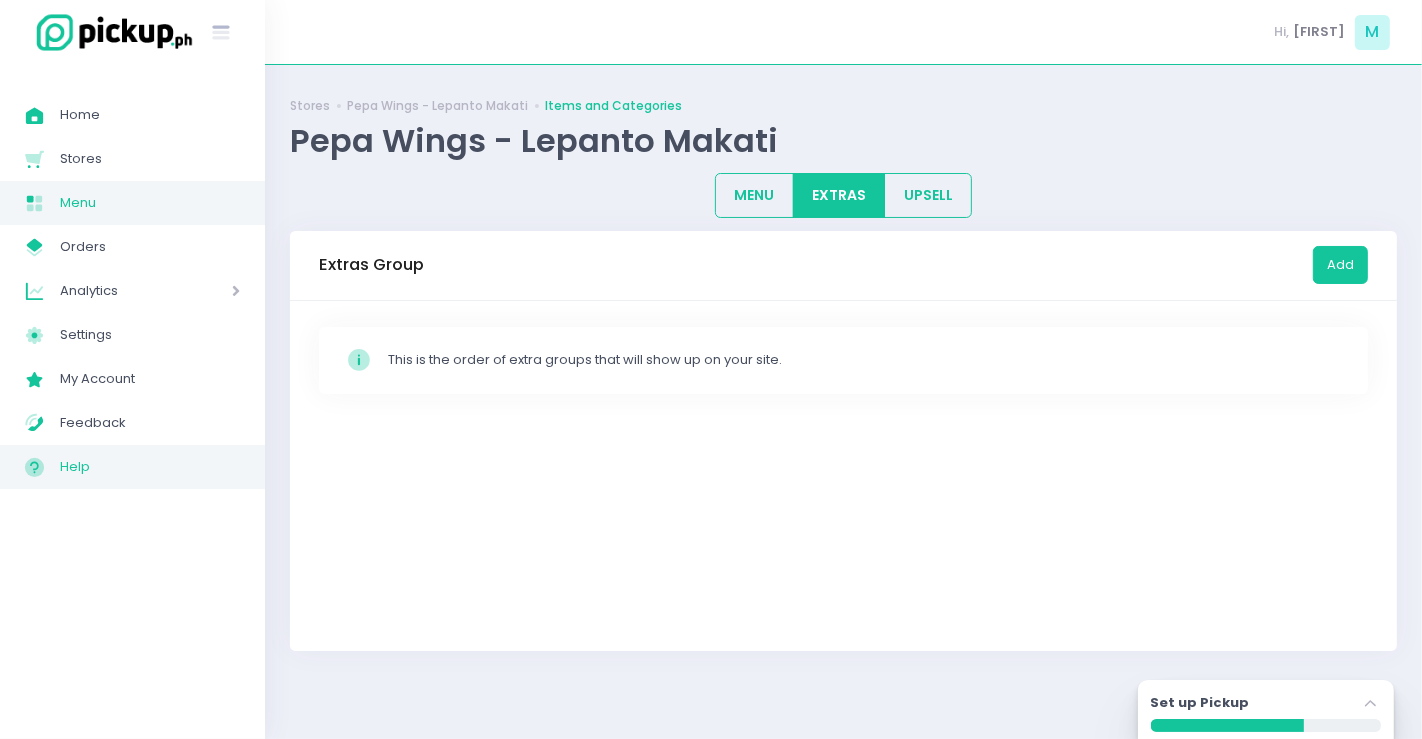 click on "Help" at bounding box center (150, 467) 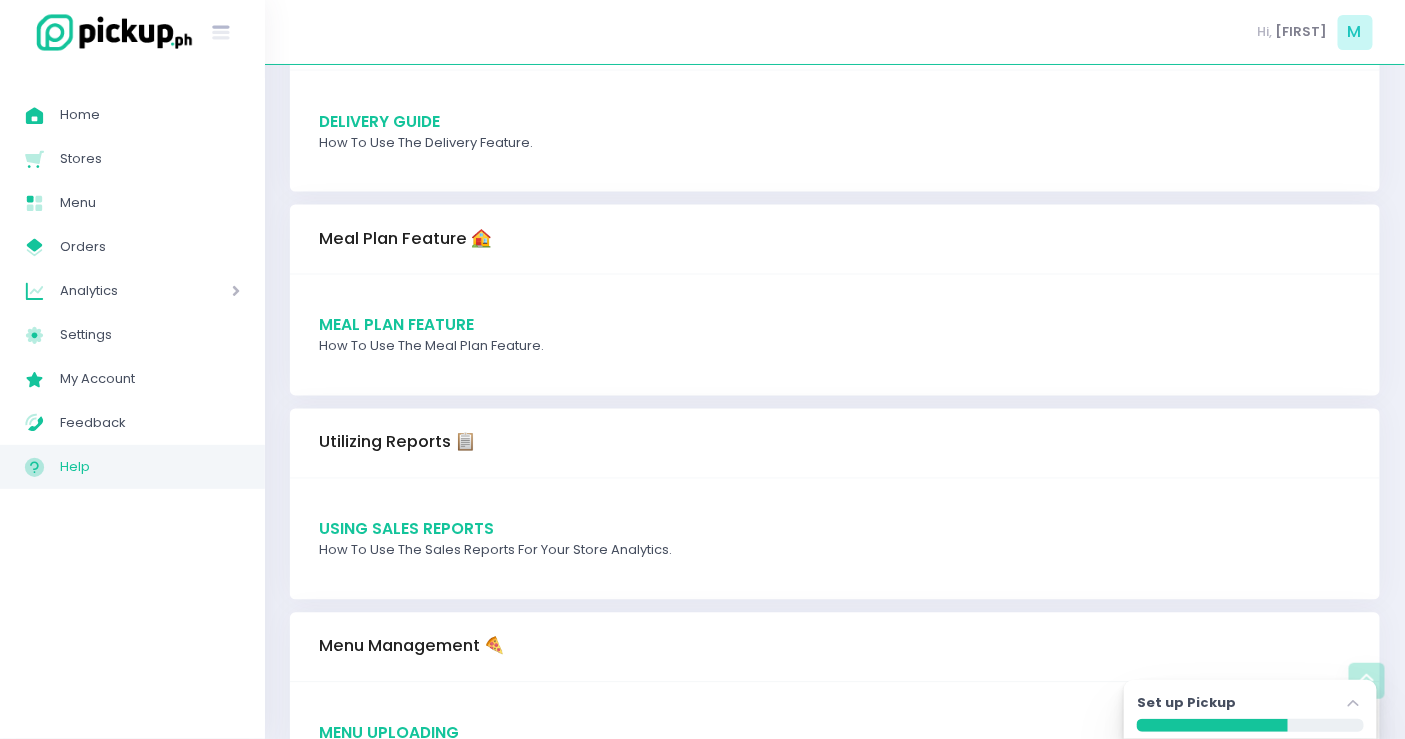 scroll, scrollTop: 1222, scrollLeft: 0, axis: vertical 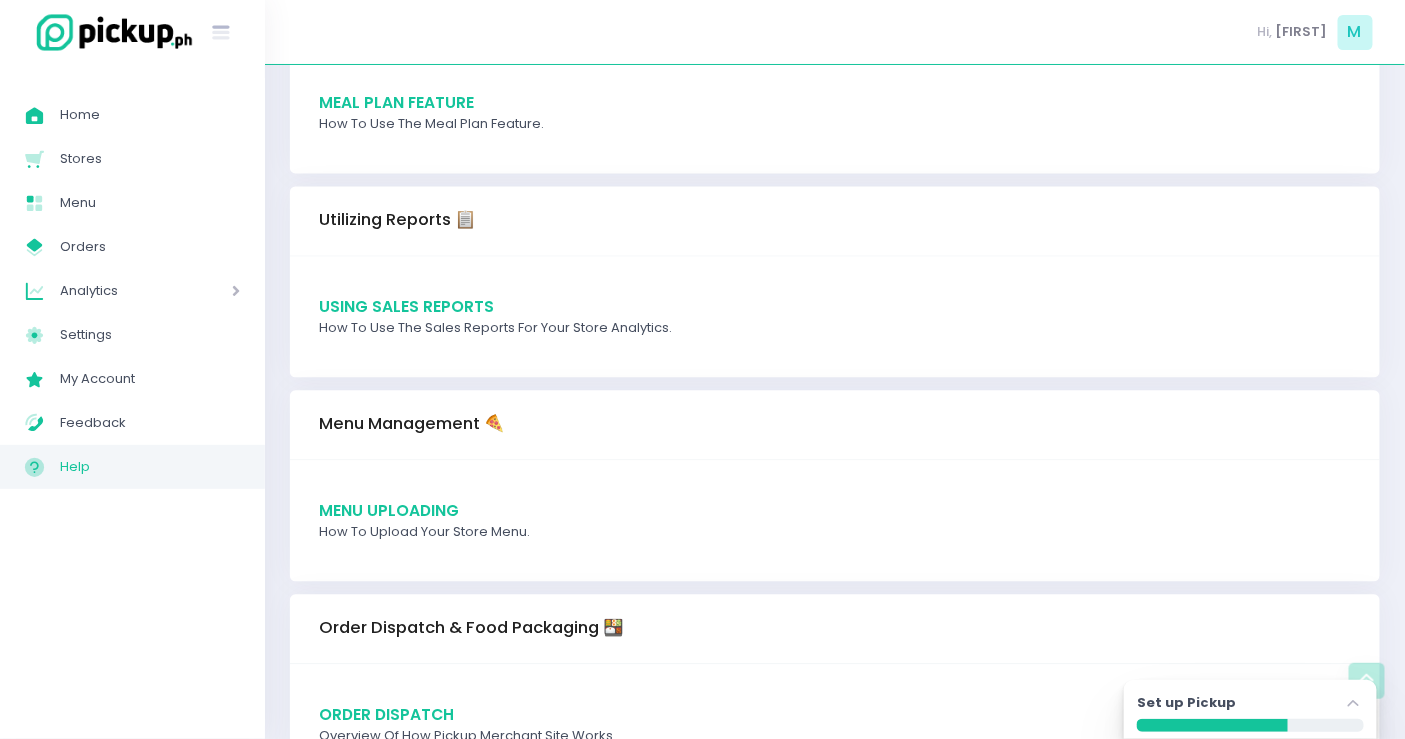 click on "Menu Uploading How to upload your store menu." at bounding box center [835, 521] 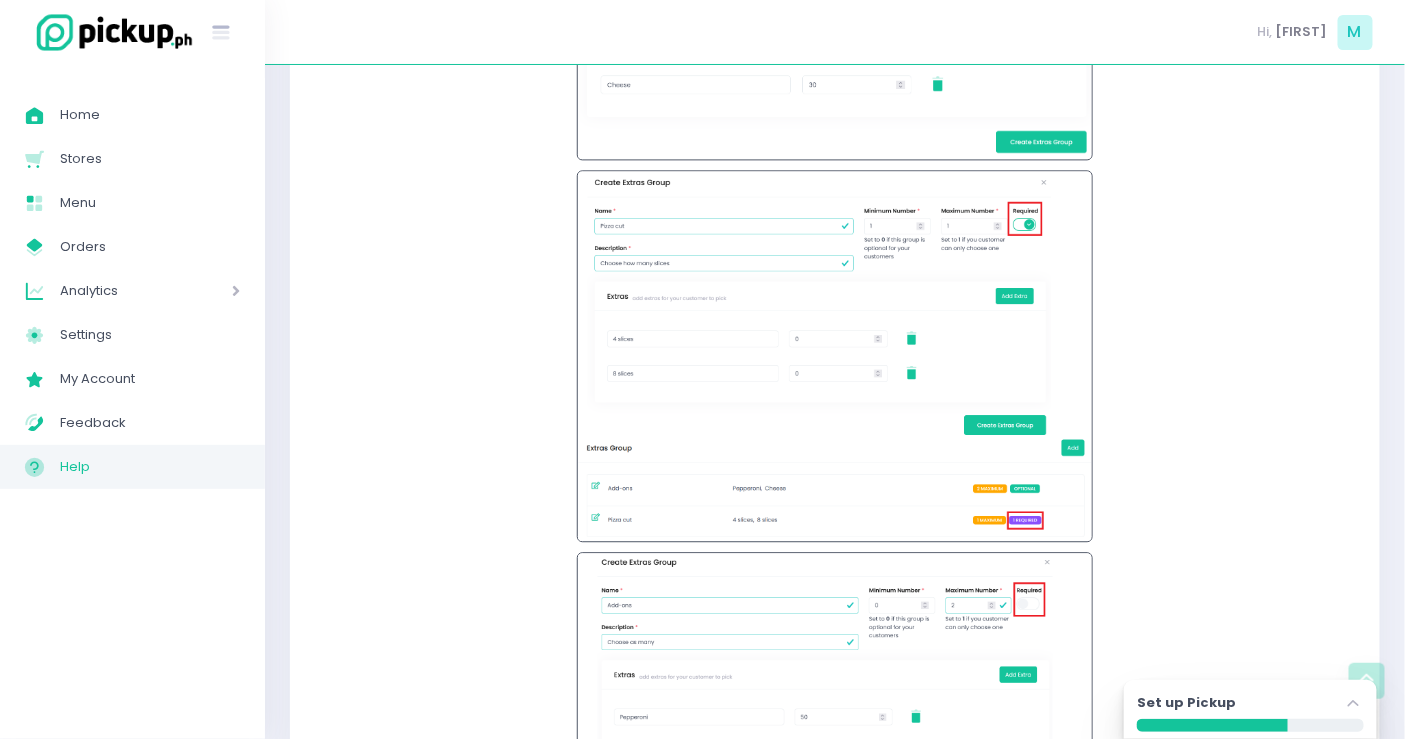 scroll, scrollTop: 6713, scrollLeft: 0, axis: vertical 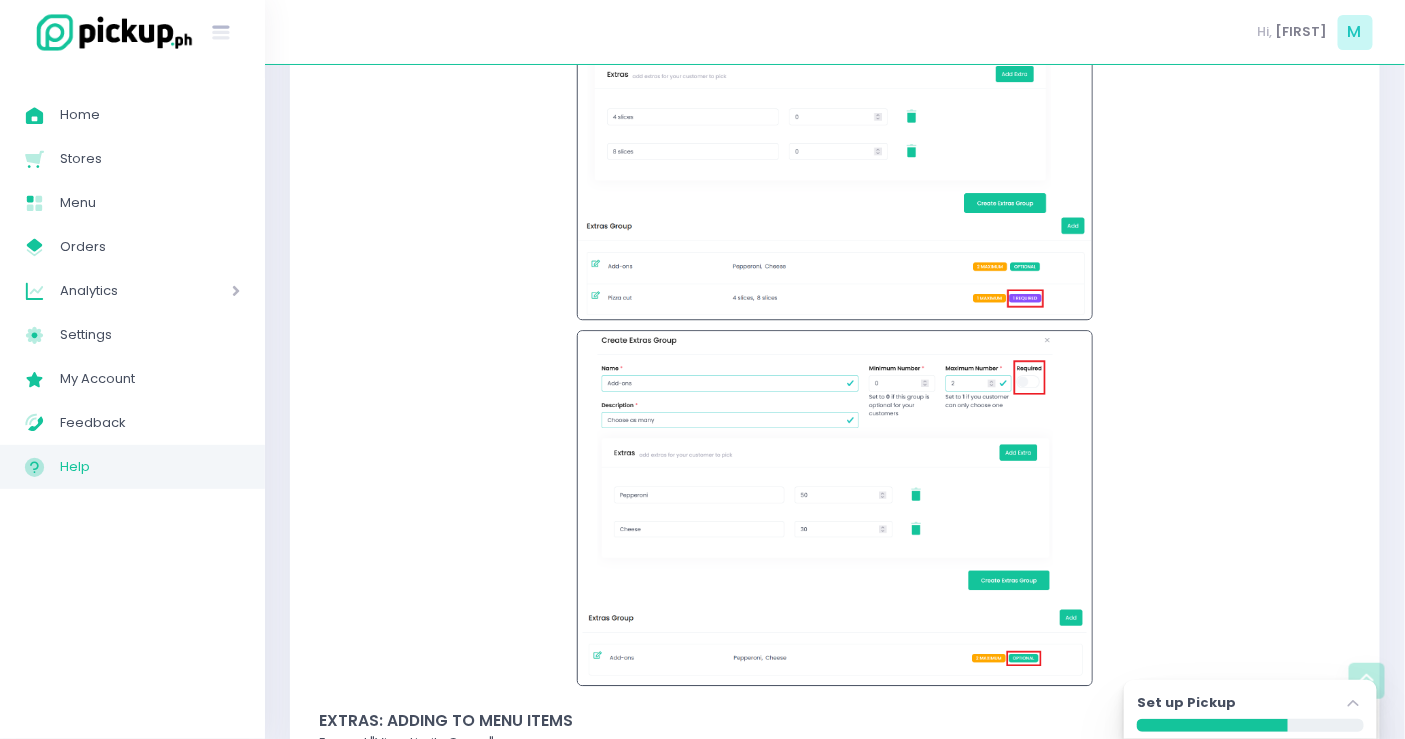 click on "Go to " Extras " Click " Add " Fill in required fields (*). "Add Extra" to add options to the Extra Group. "Maximum Number": How many extras can be chosen to be added. "Minimum Number": Makes this extra group a REQUIRED item. (See a.) "Required": If toggled ON, sets the Minimum Number to 1 and makes the Extra Group mandatory. If toggled OFF makes the Extra Group optional (See b.). "Required" toggled ON: Mandatory Extra Group "Required" toggled OFF: Optional Extra Group" at bounding box center (835, -289) 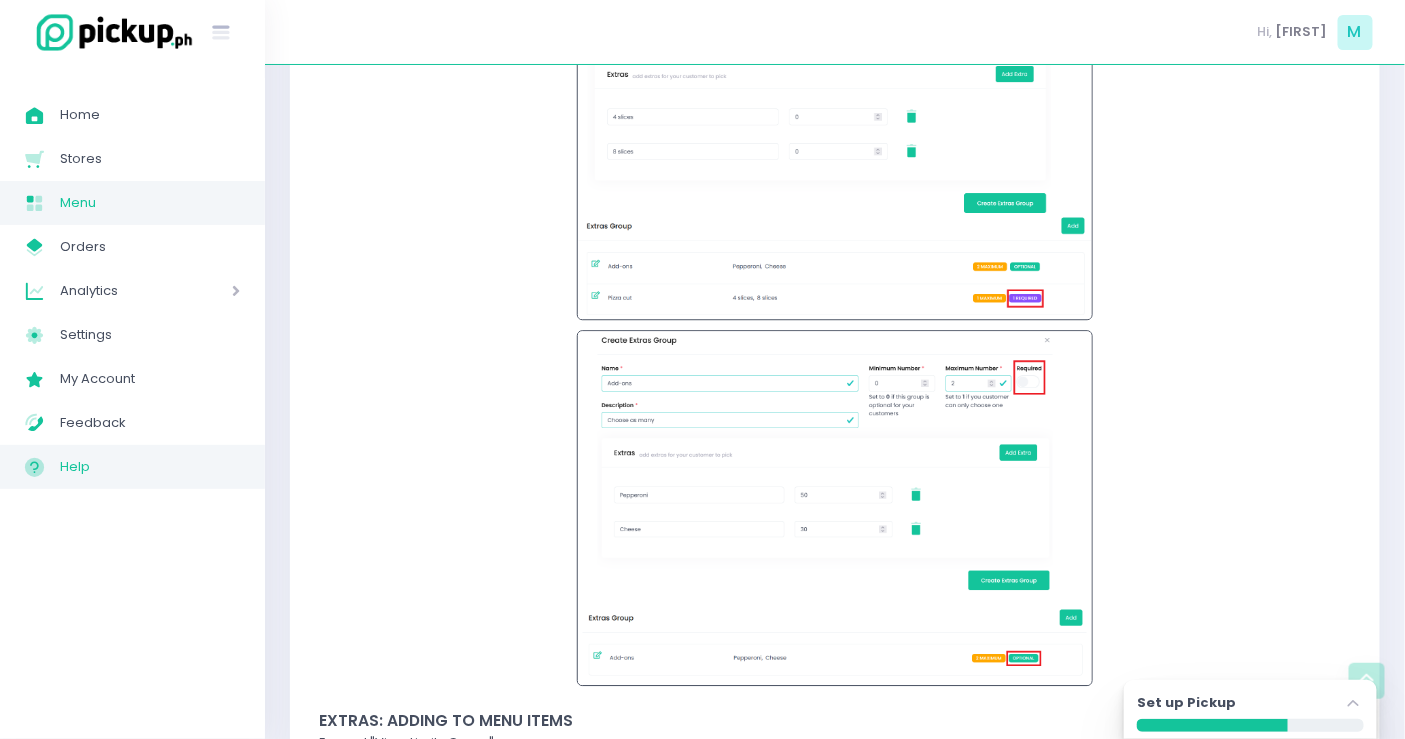 click on "Menu" at bounding box center (150, 203) 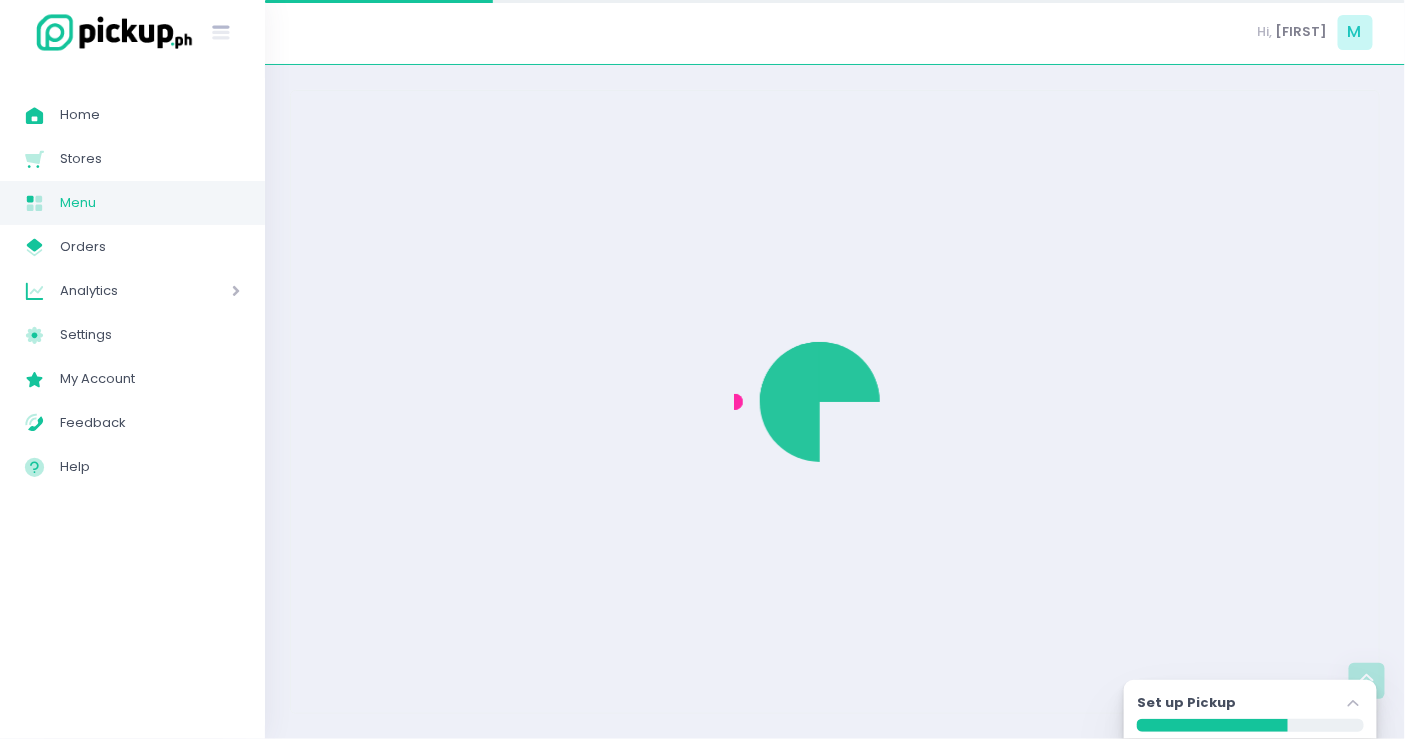 scroll, scrollTop: 0, scrollLeft: 0, axis: both 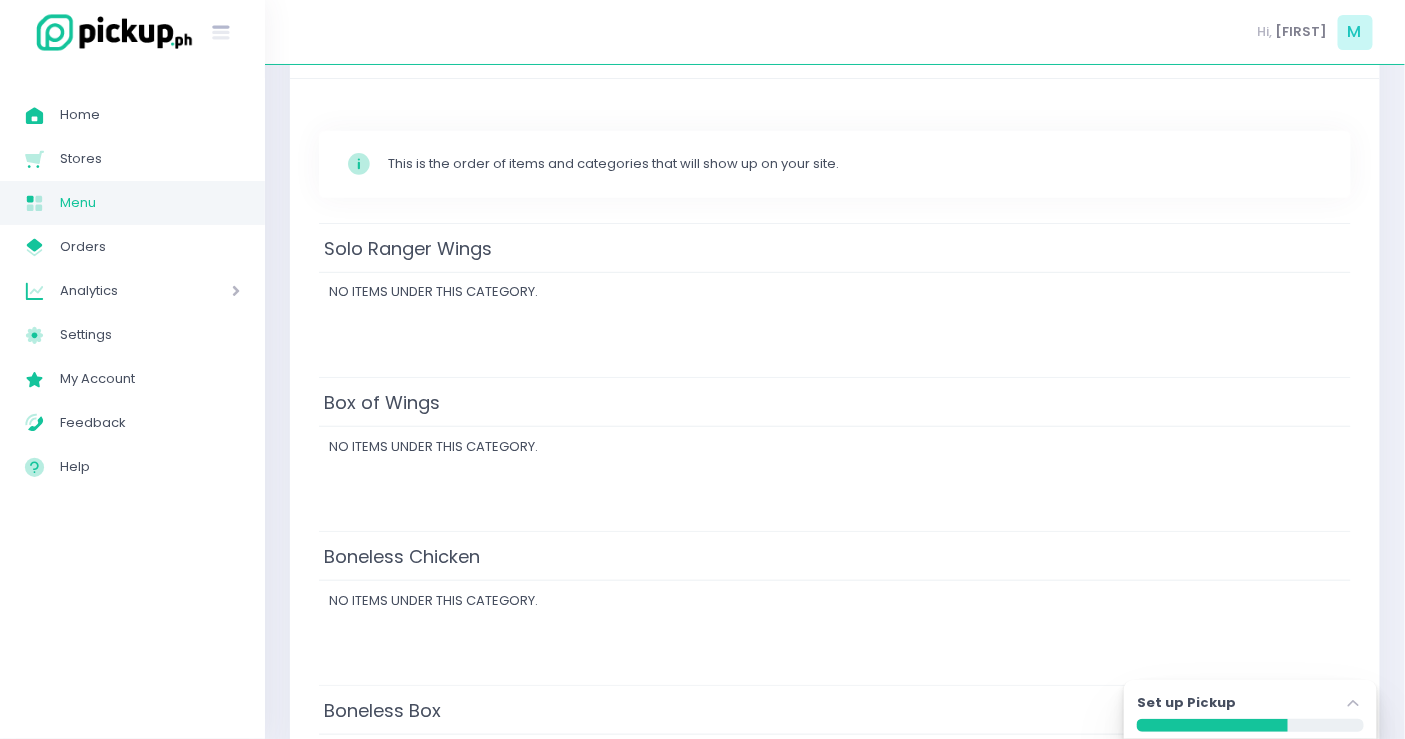 click on "Solo Ranger Wings   No items under this category." at bounding box center (835, 300) 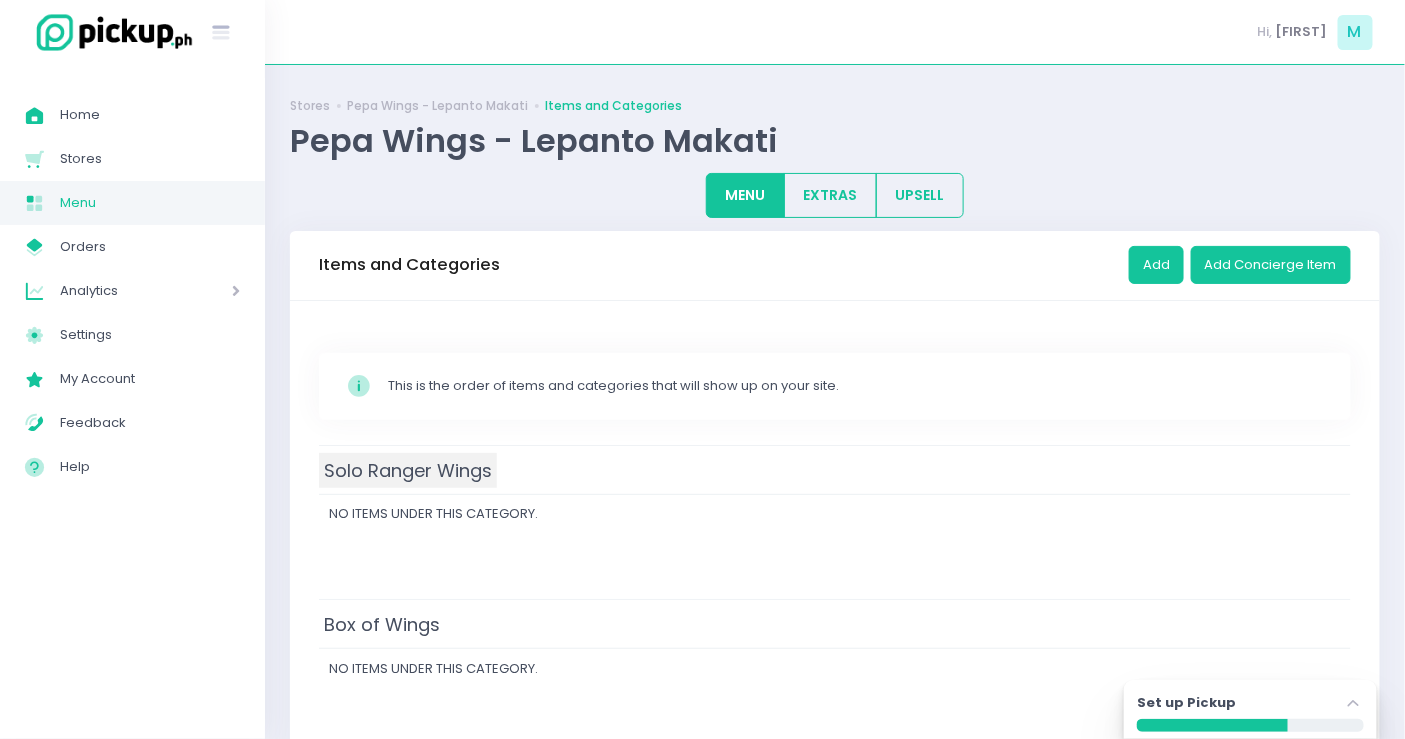 click on "Solo Ranger Wings" at bounding box center (408, 470) 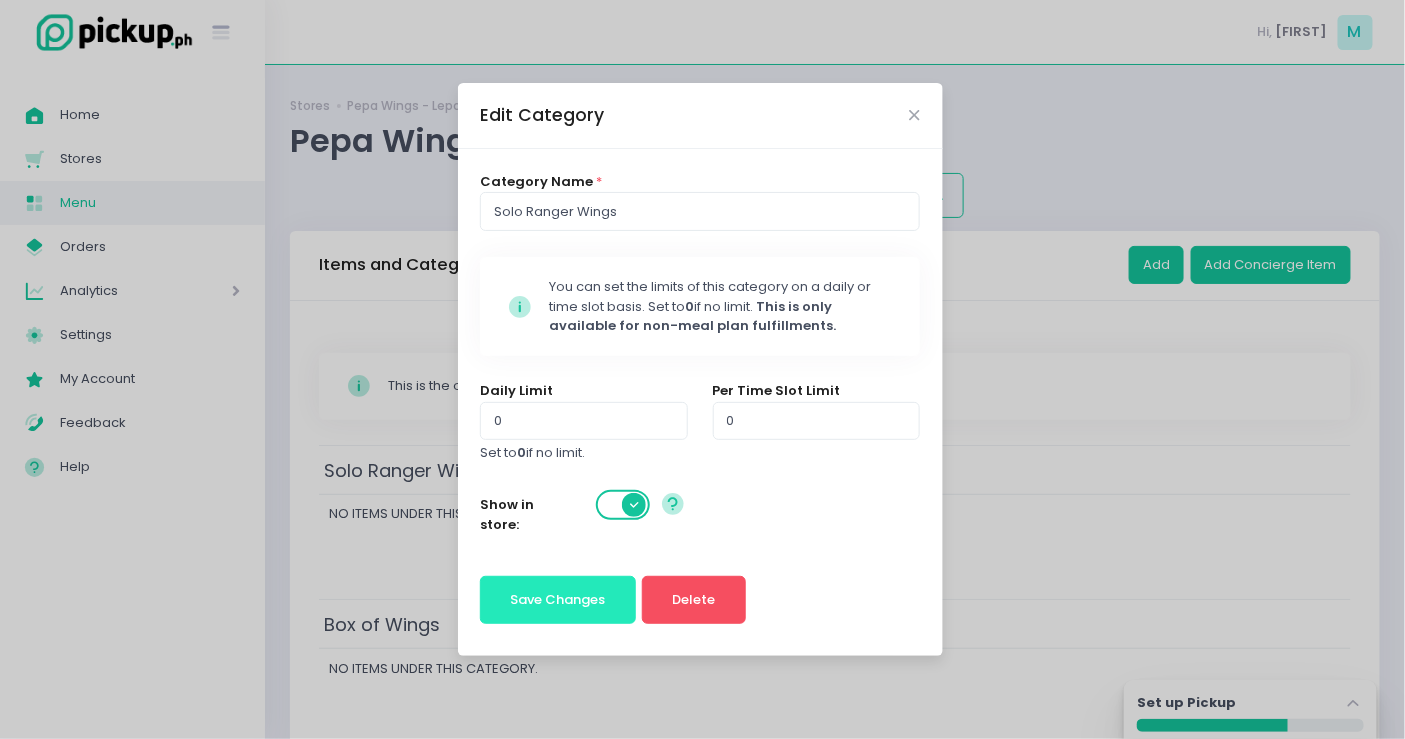 click on "Save Changes" at bounding box center (558, 599) 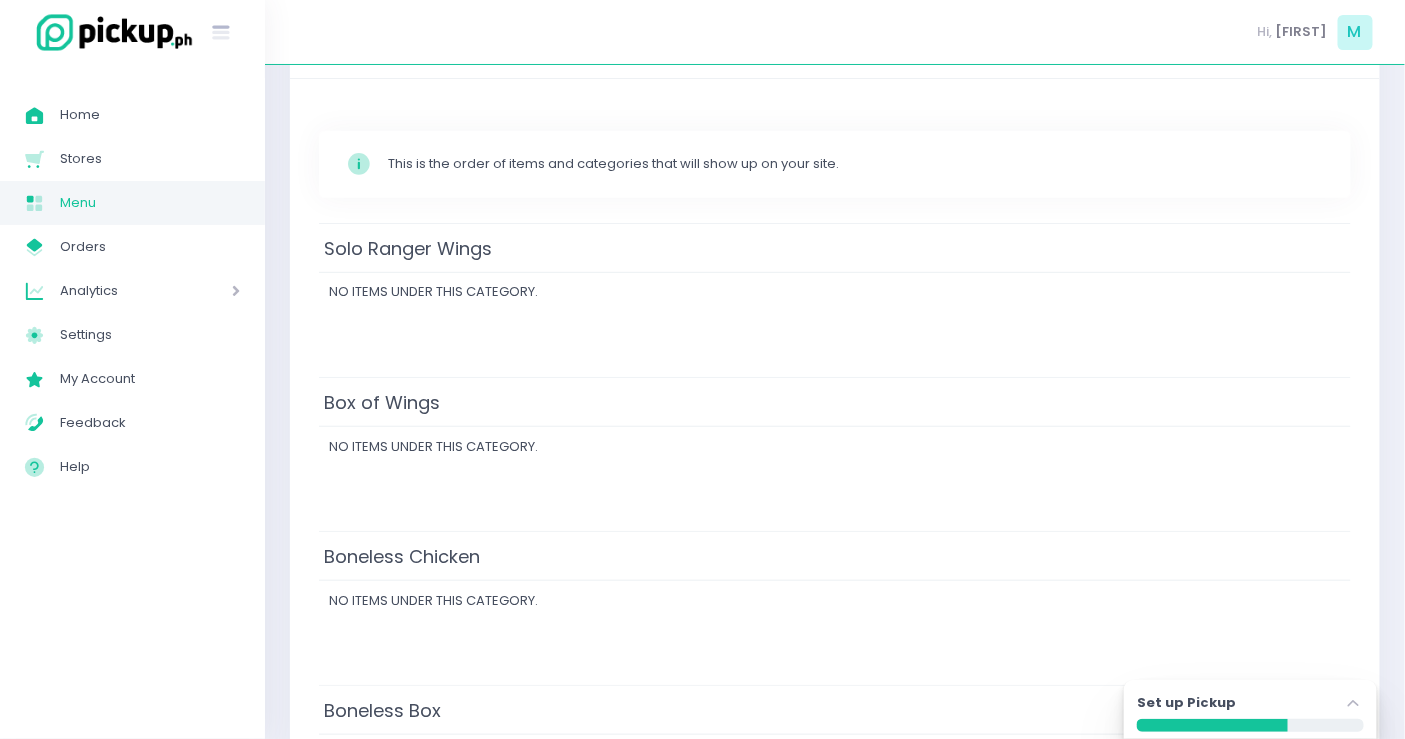 click on "Solo Ranger Wings   No items under this category." at bounding box center [835, 300] 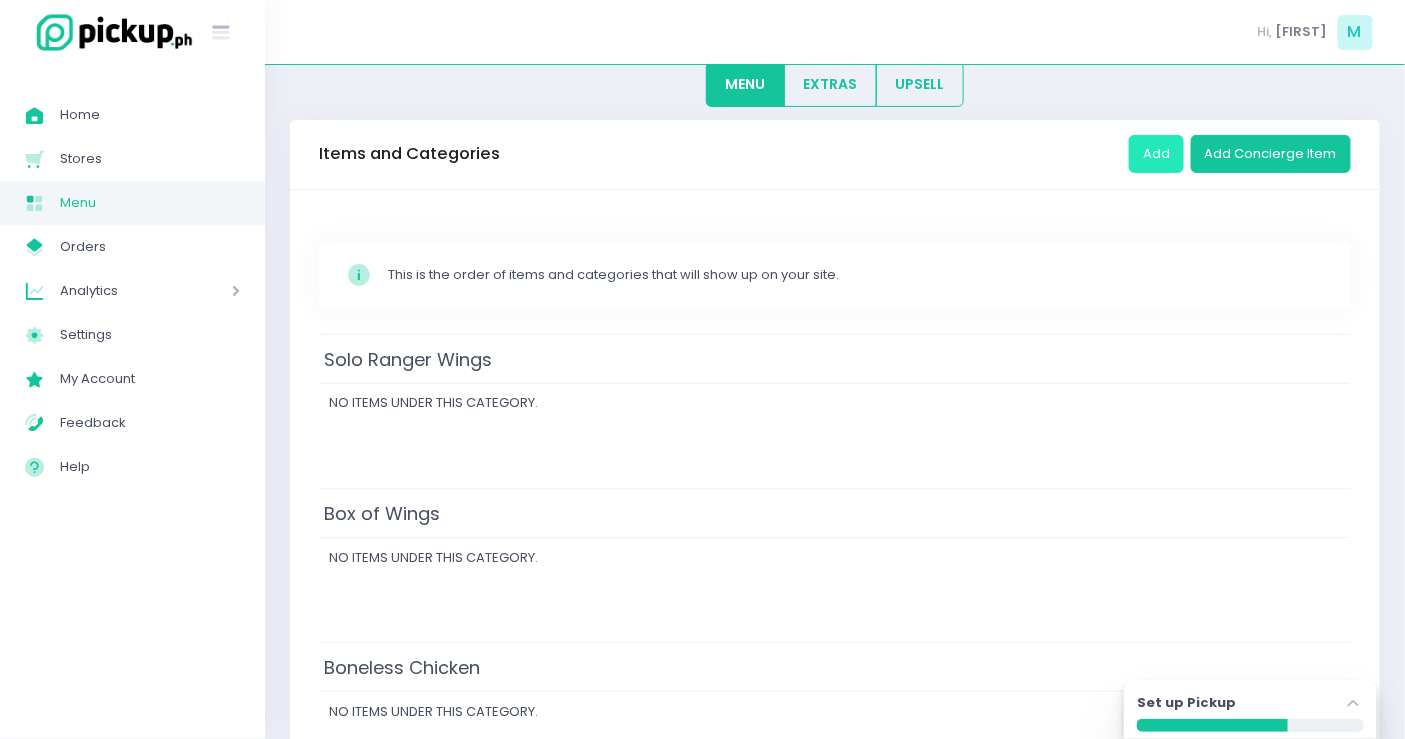 click on "Add" at bounding box center [1156, 154] 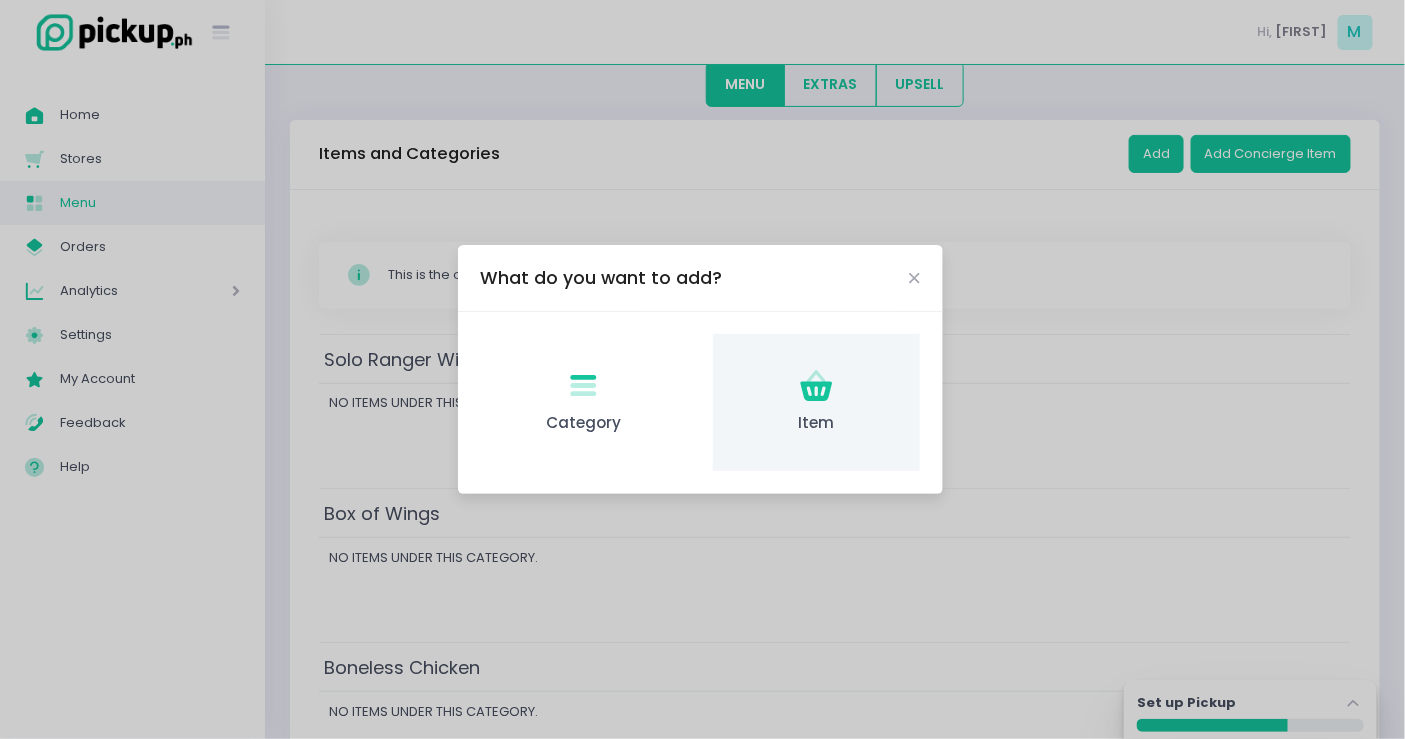 click 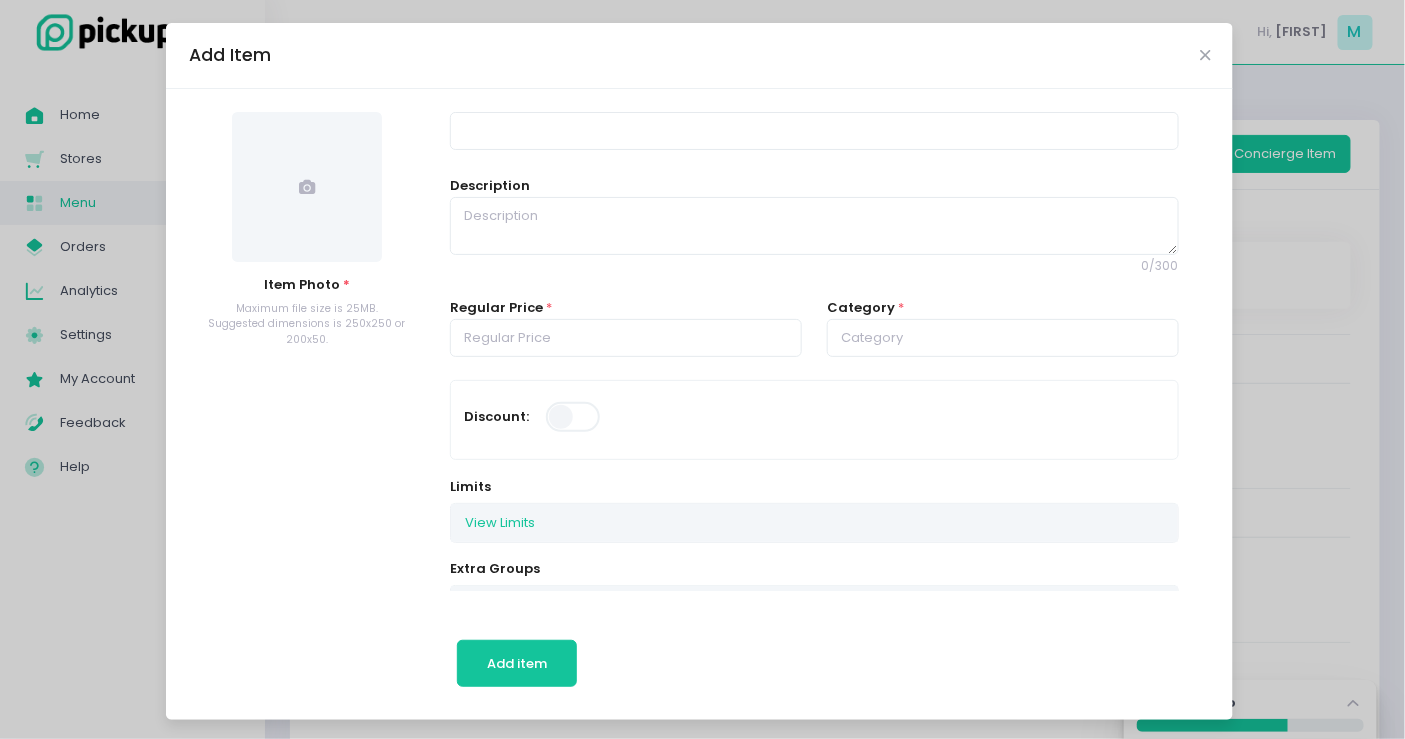 scroll, scrollTop: 0, scrollLeft: 0, axis: both 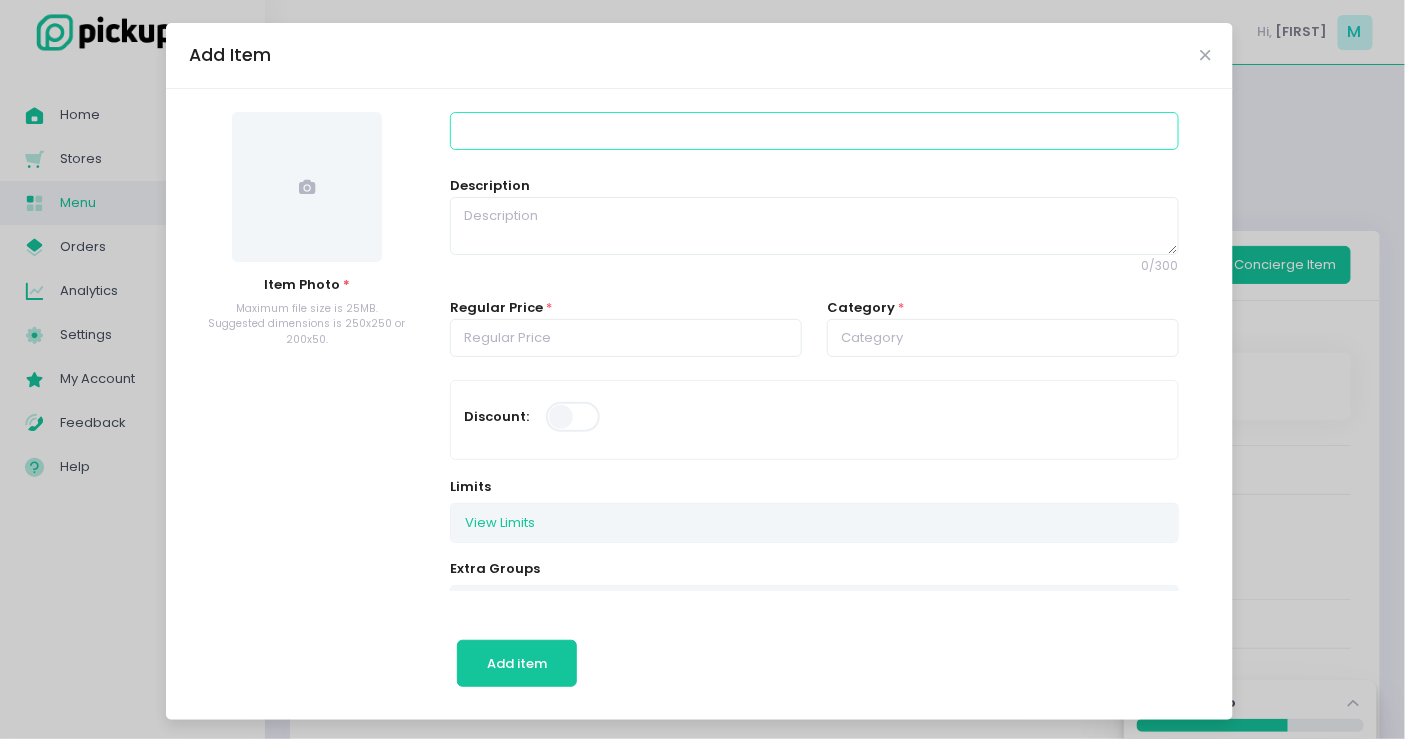click at bounding box center [814, 131] 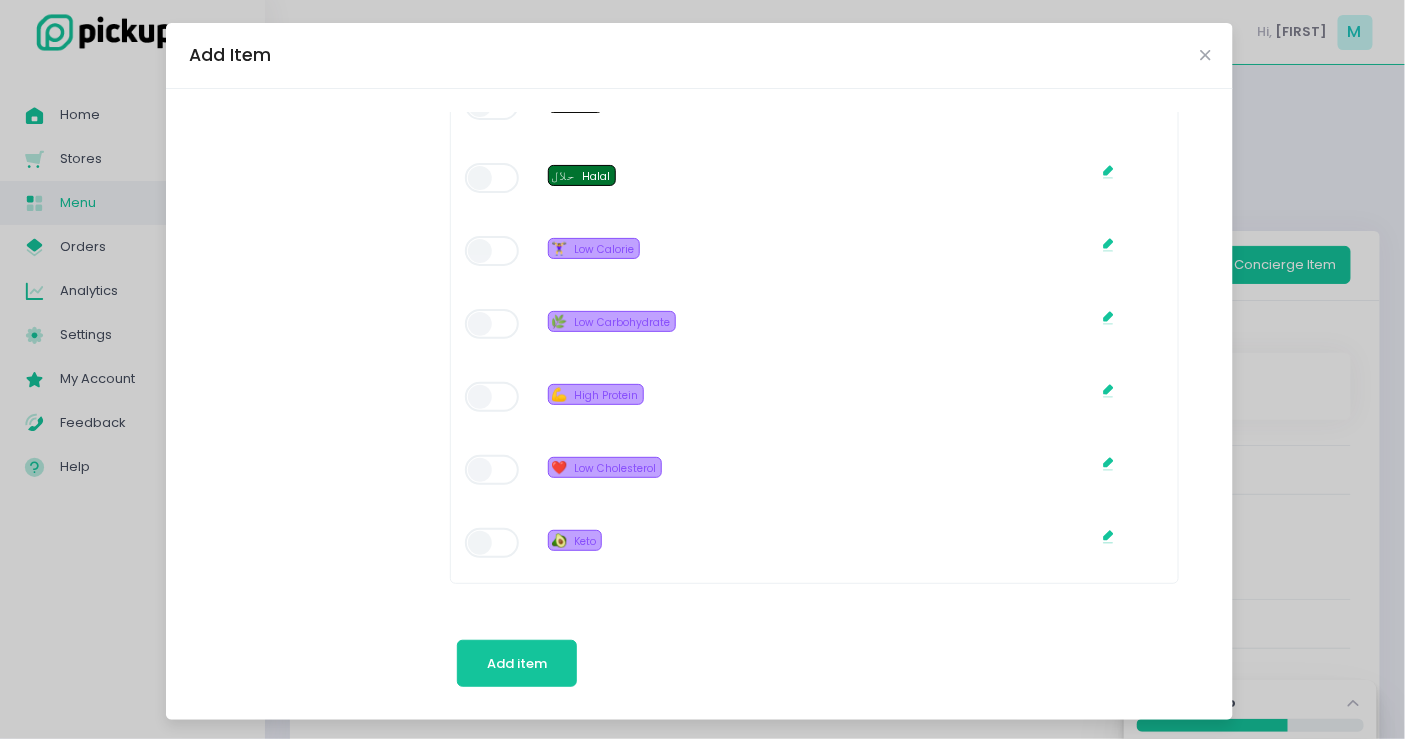 scroll, scrollTop: 0, scrollLeft: 0, axis: both 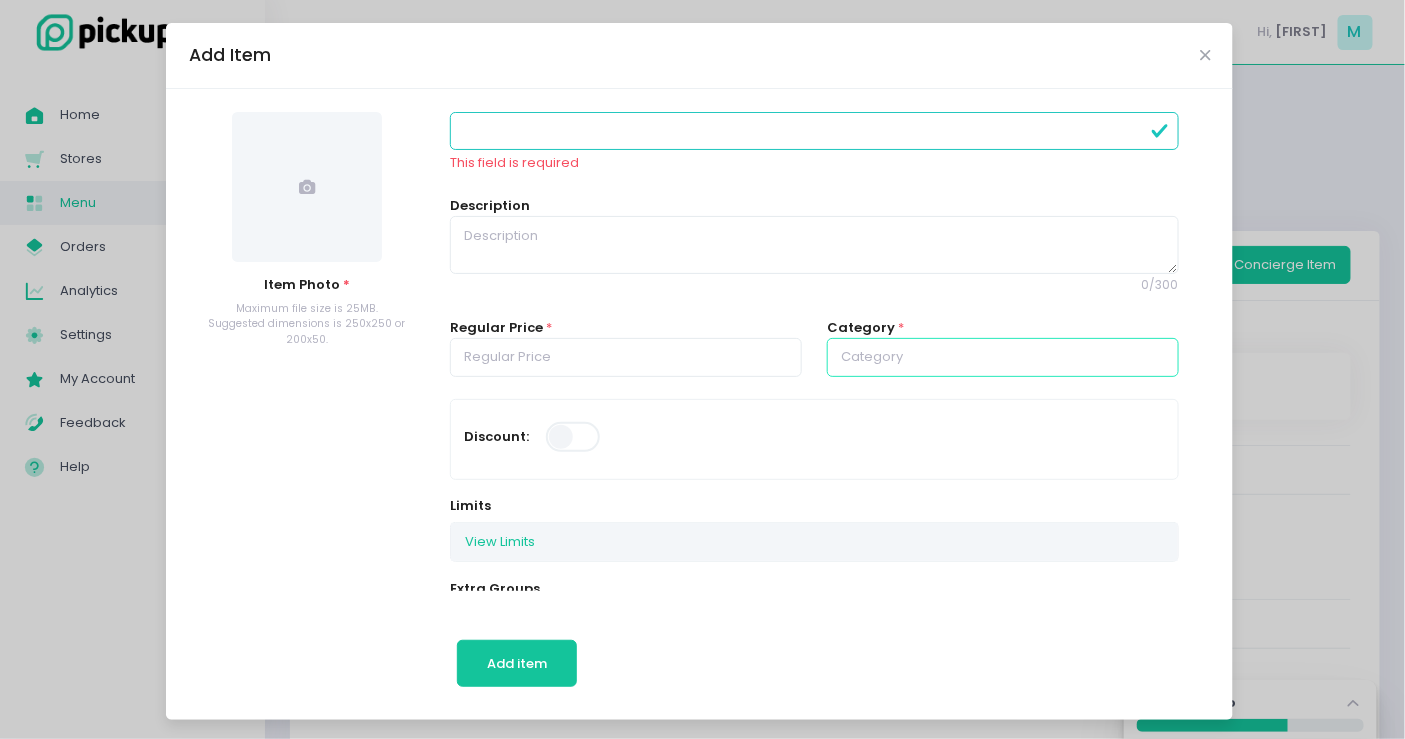 click at bounding box center [1003, 357] 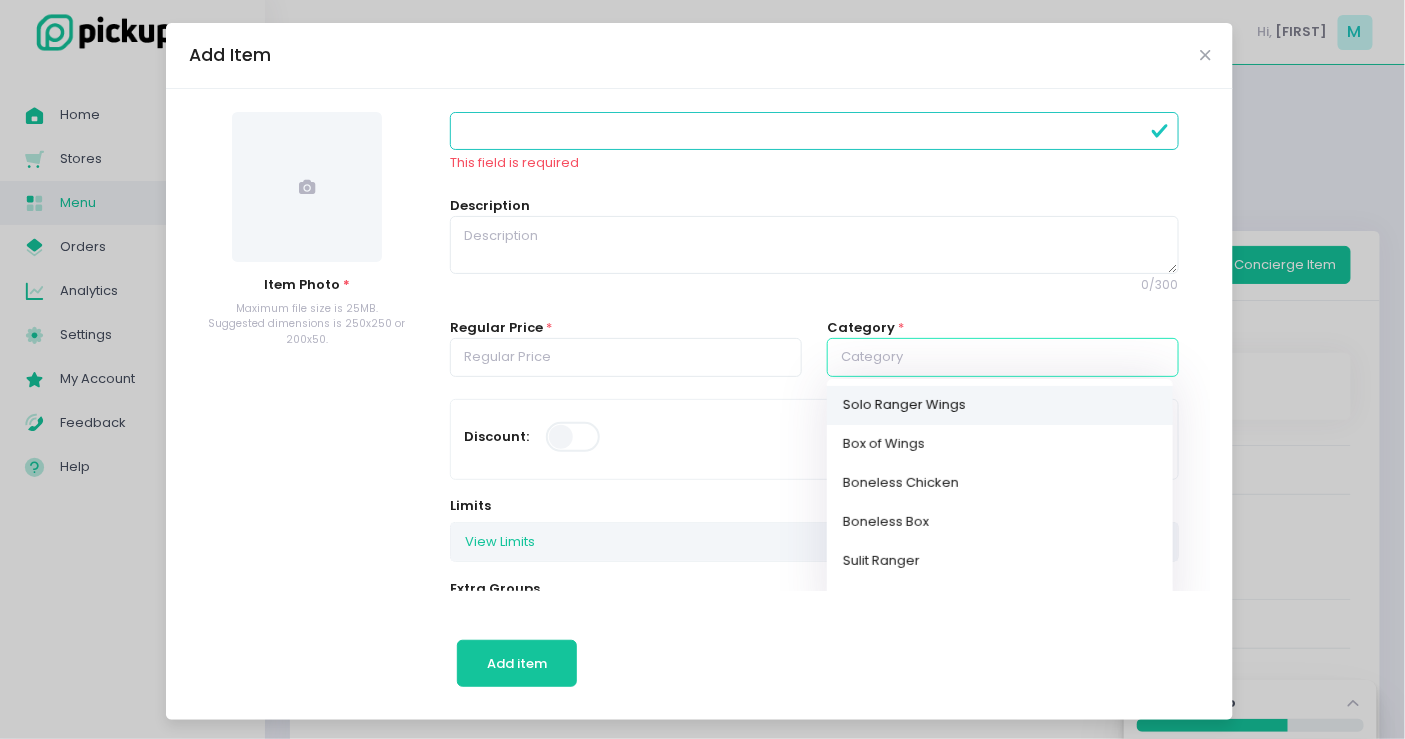click on "Solo Ranger Wings" at bounding box center (1000, 404) 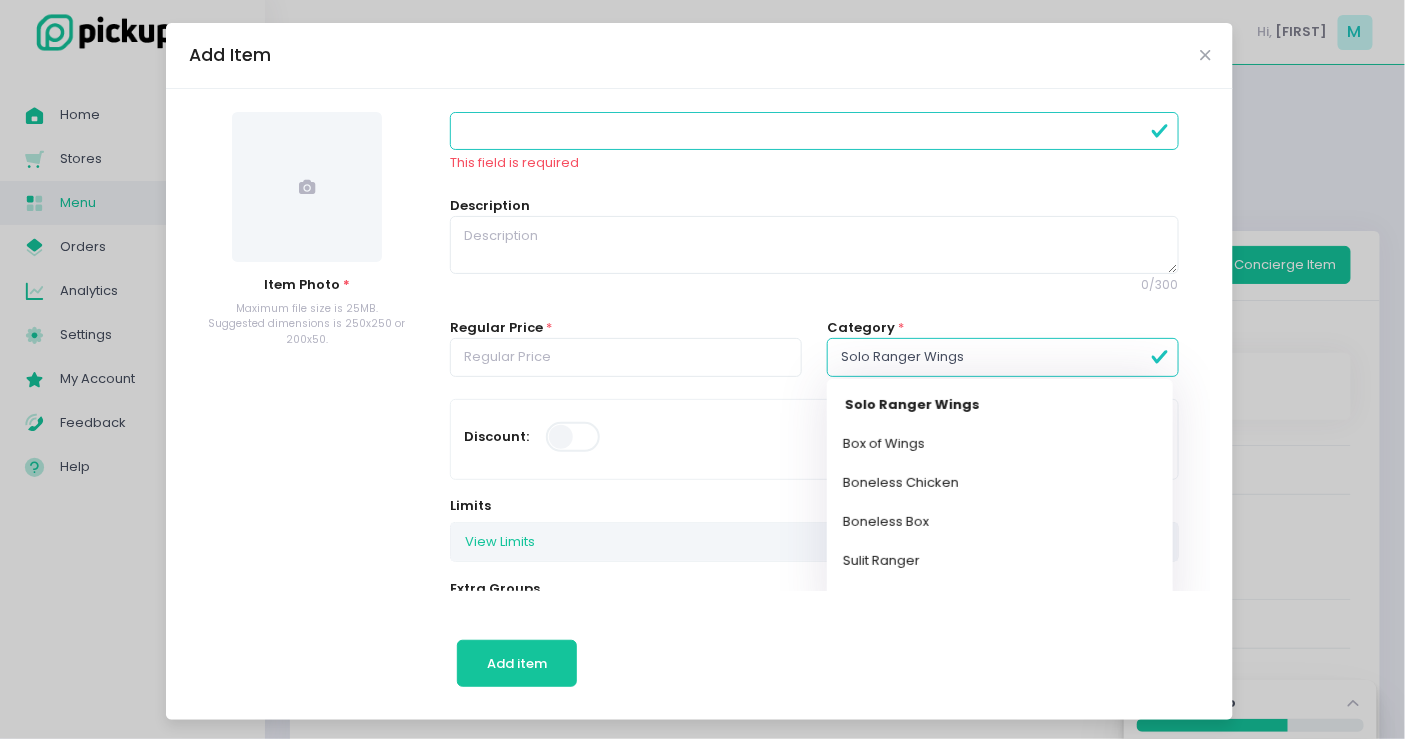click at bounding box center (814, 131) 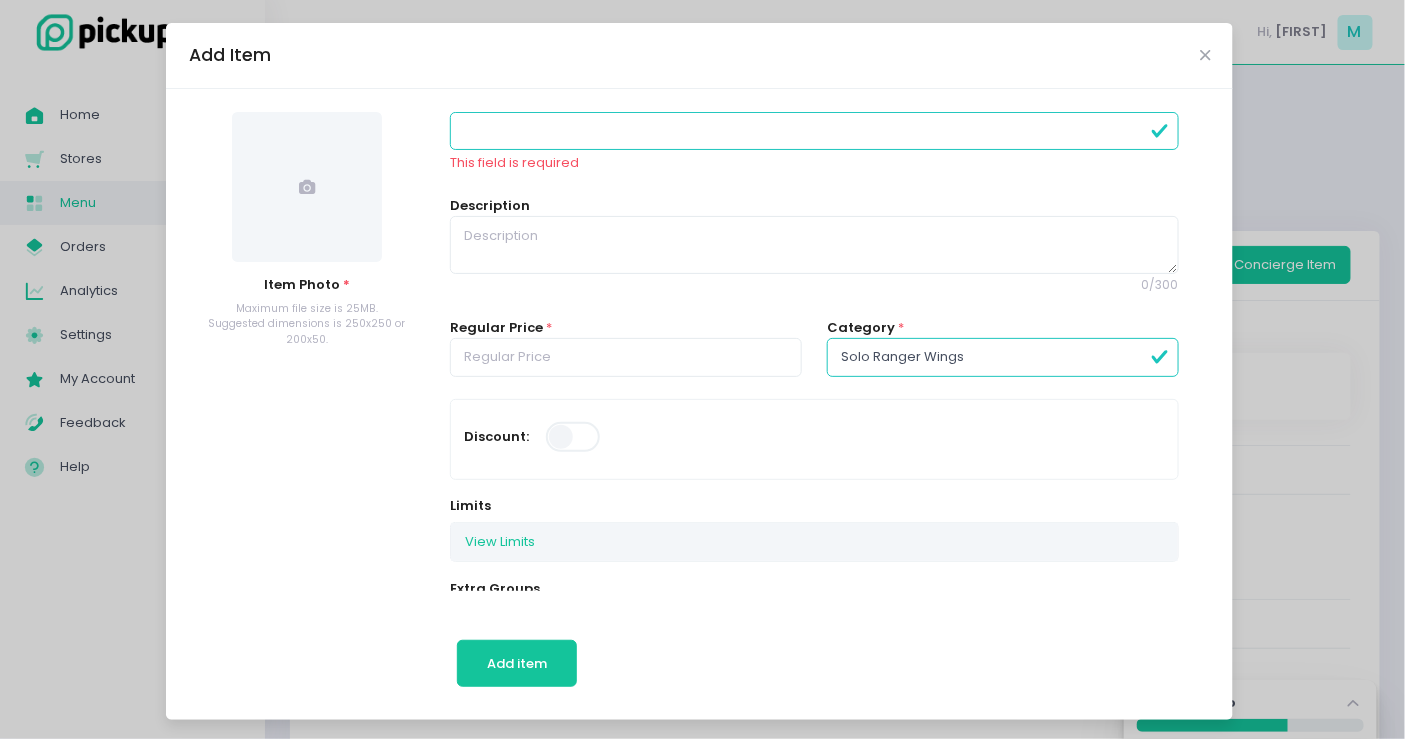 paste on "Solo Ranger Wings (1 flavor) - 3 pcs" 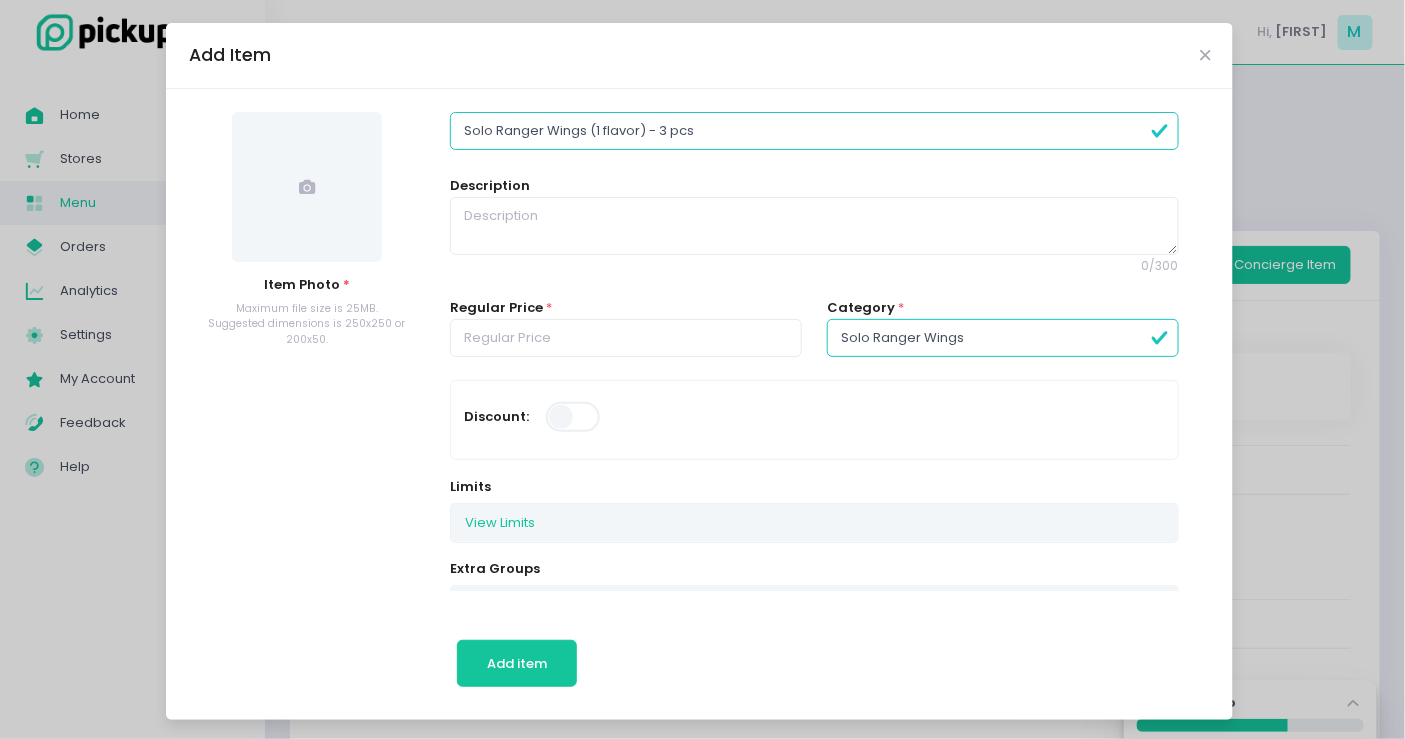 type on "Solo Ranger Wings (1 flavor) - 3 pcs" 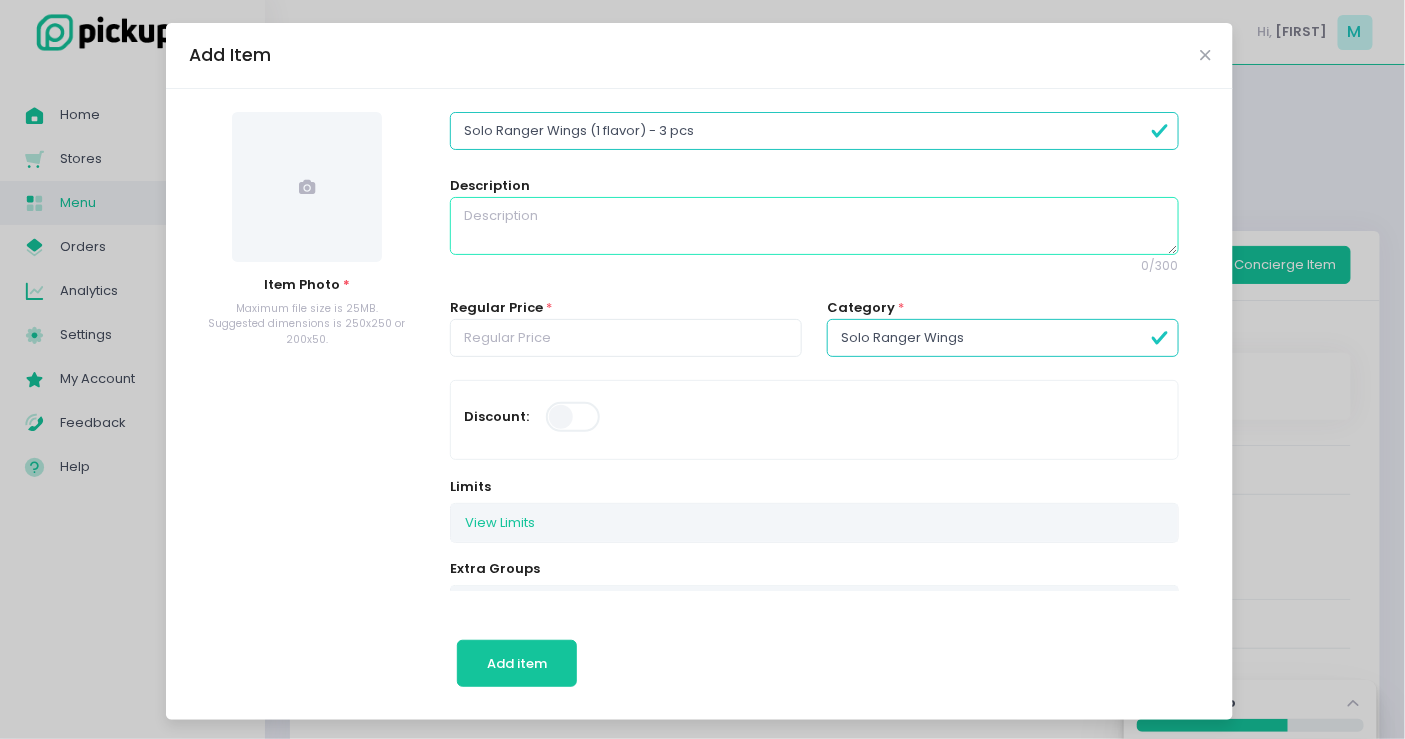 click at bounding box center [814, 226] 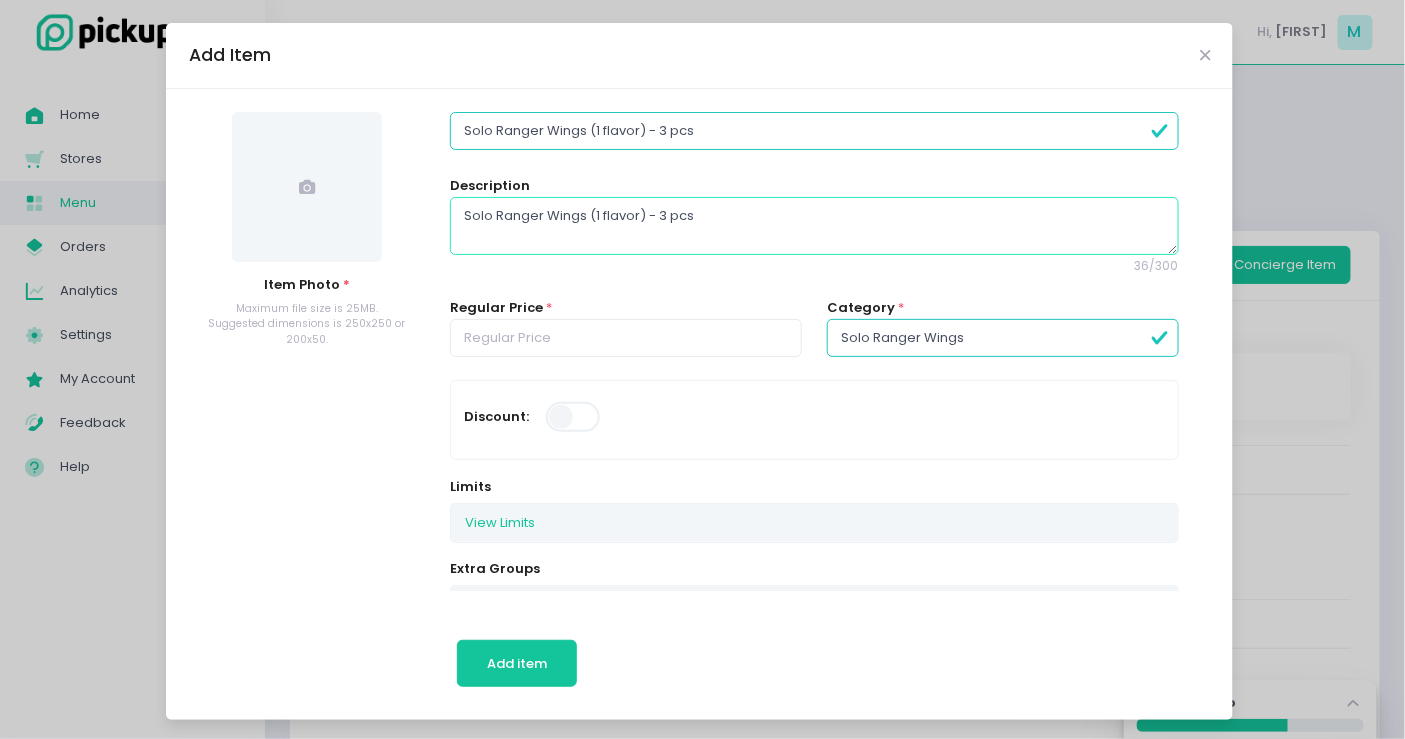 type on "Solo Ranger Wings (1 flavor) - 3 pcs" 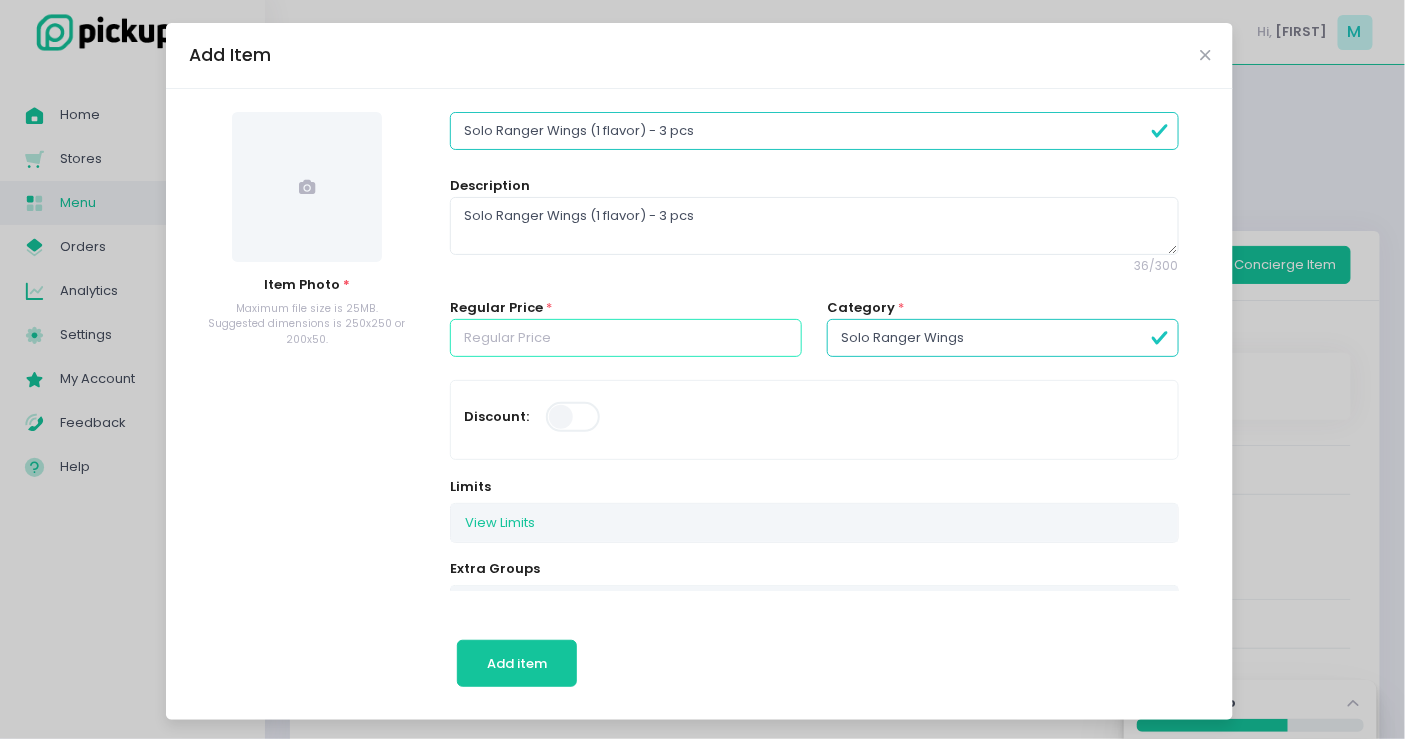 click at bounding box center [626, 338] 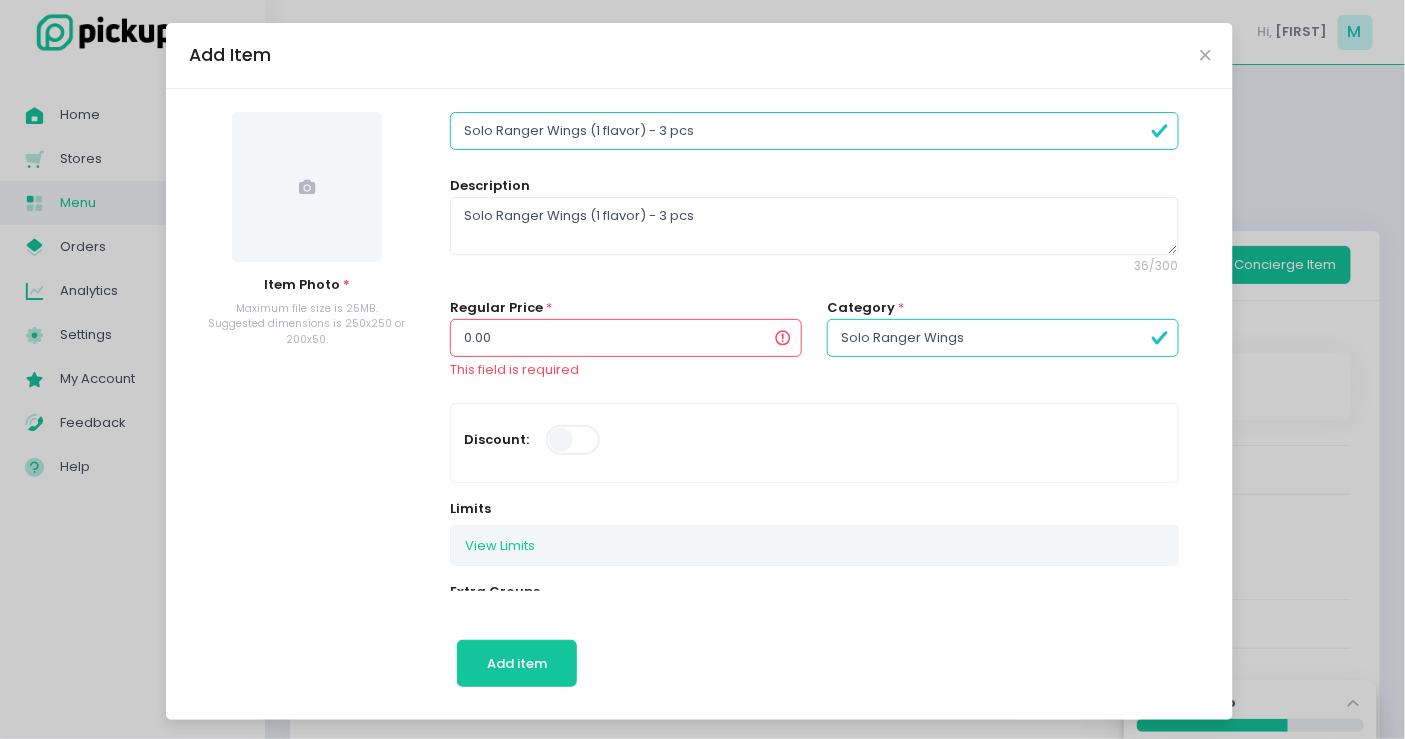 drag, startPoint x: 441, startPoint y: 336, endPoint x: 383, endPoint y: 330, distance: 58.30952 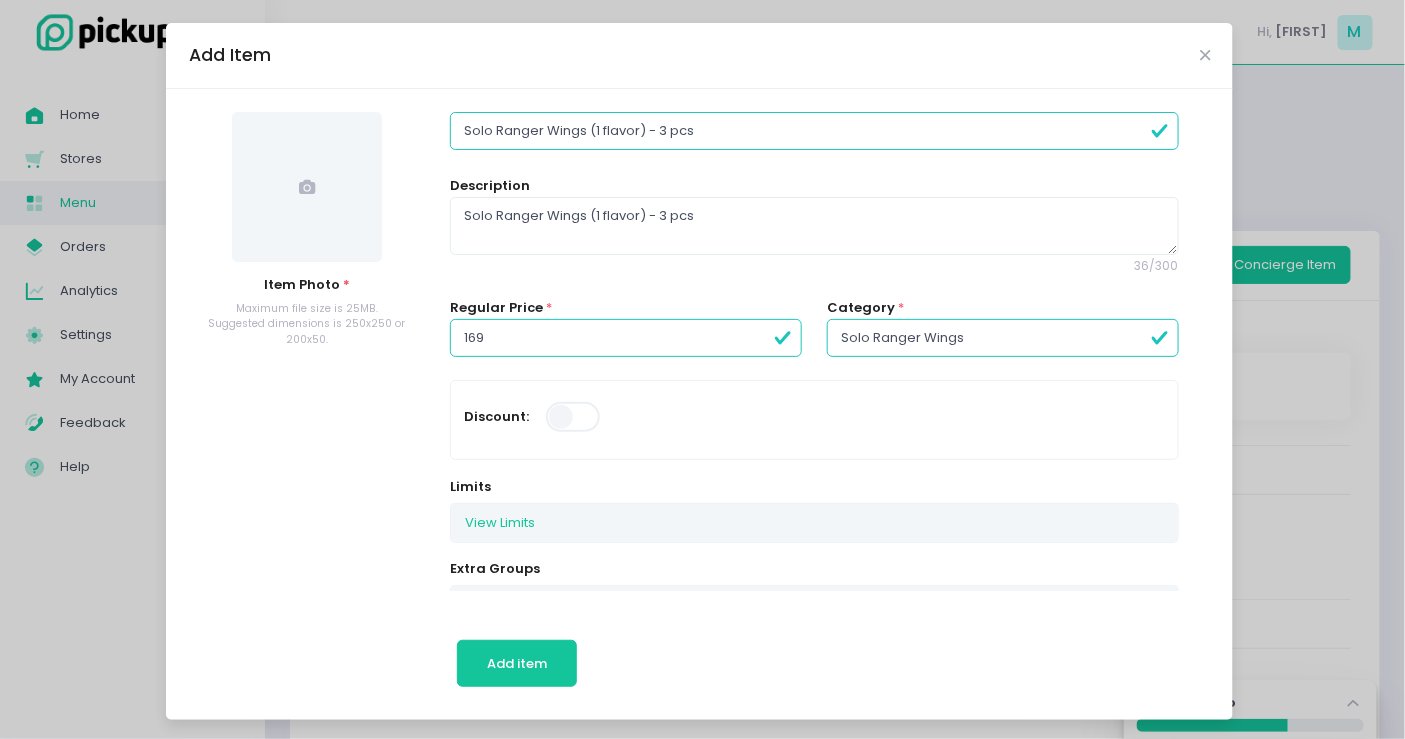 type on "169.00" 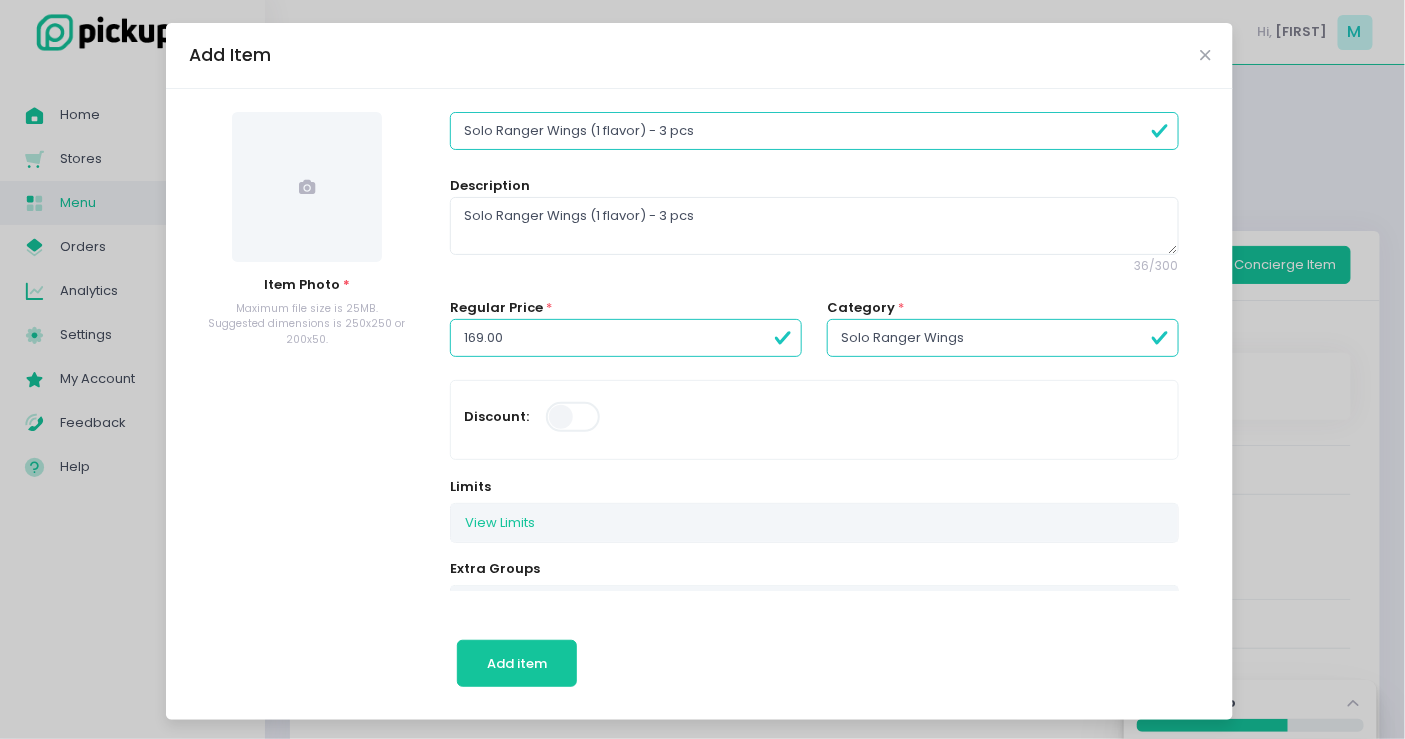 click on "Discount:" at bounding box center (633, 420) 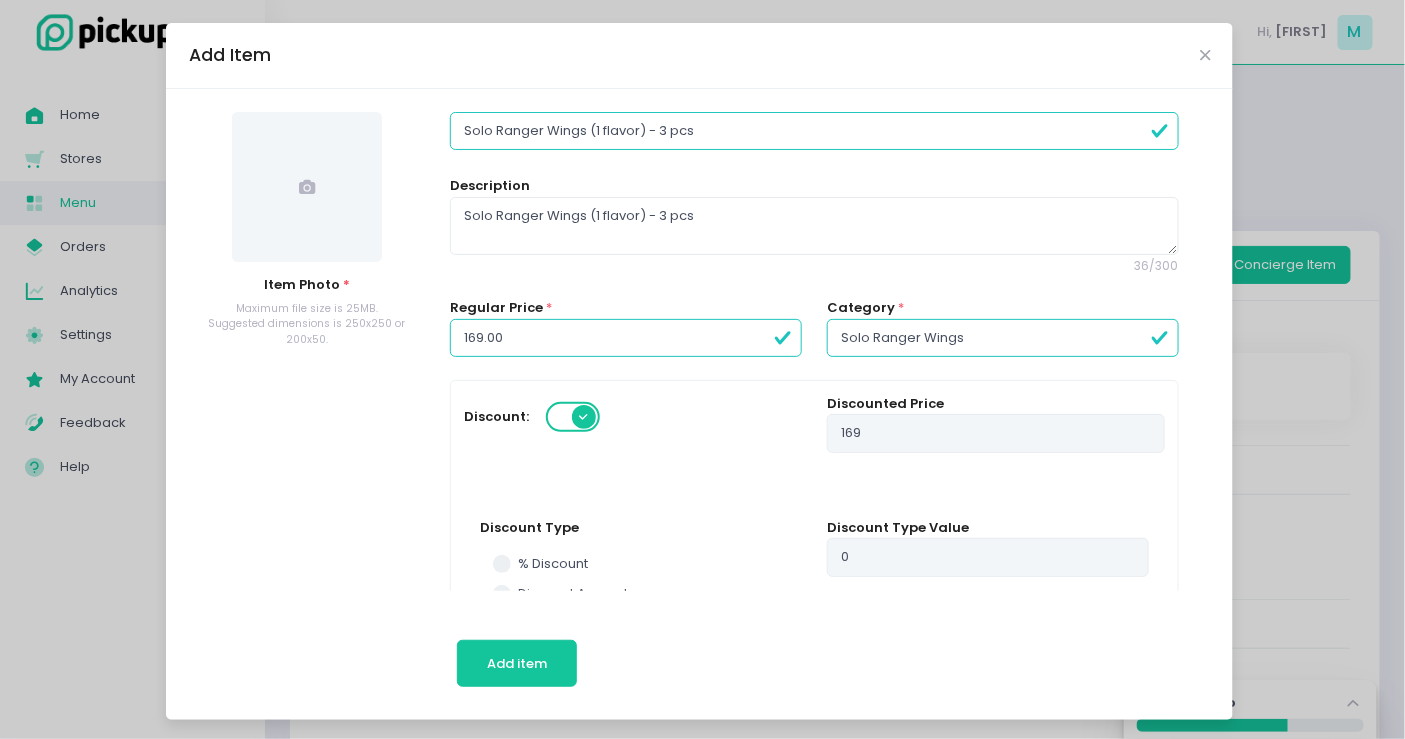 scroll, scrollTop: 111, scrollLeft: 0, axis: vertical 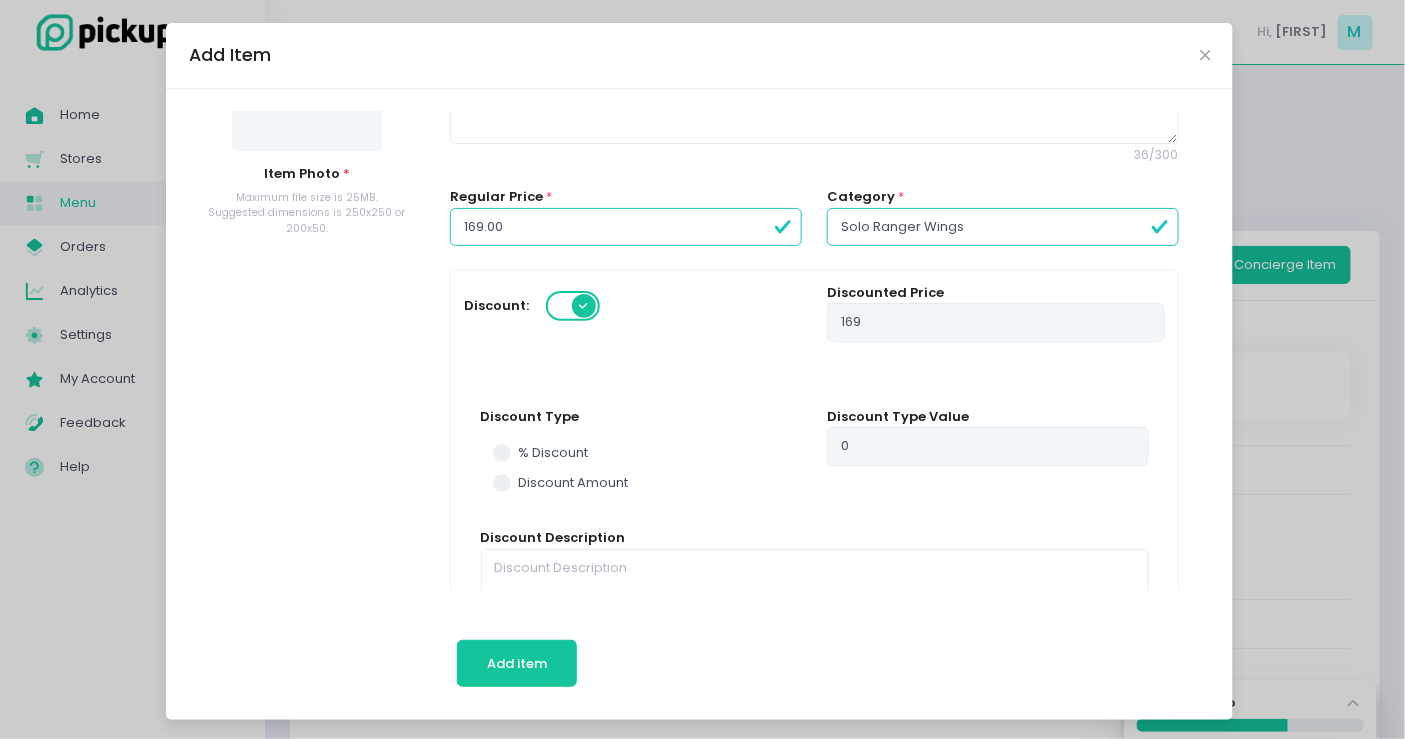 click at bounding box center (574, 306) 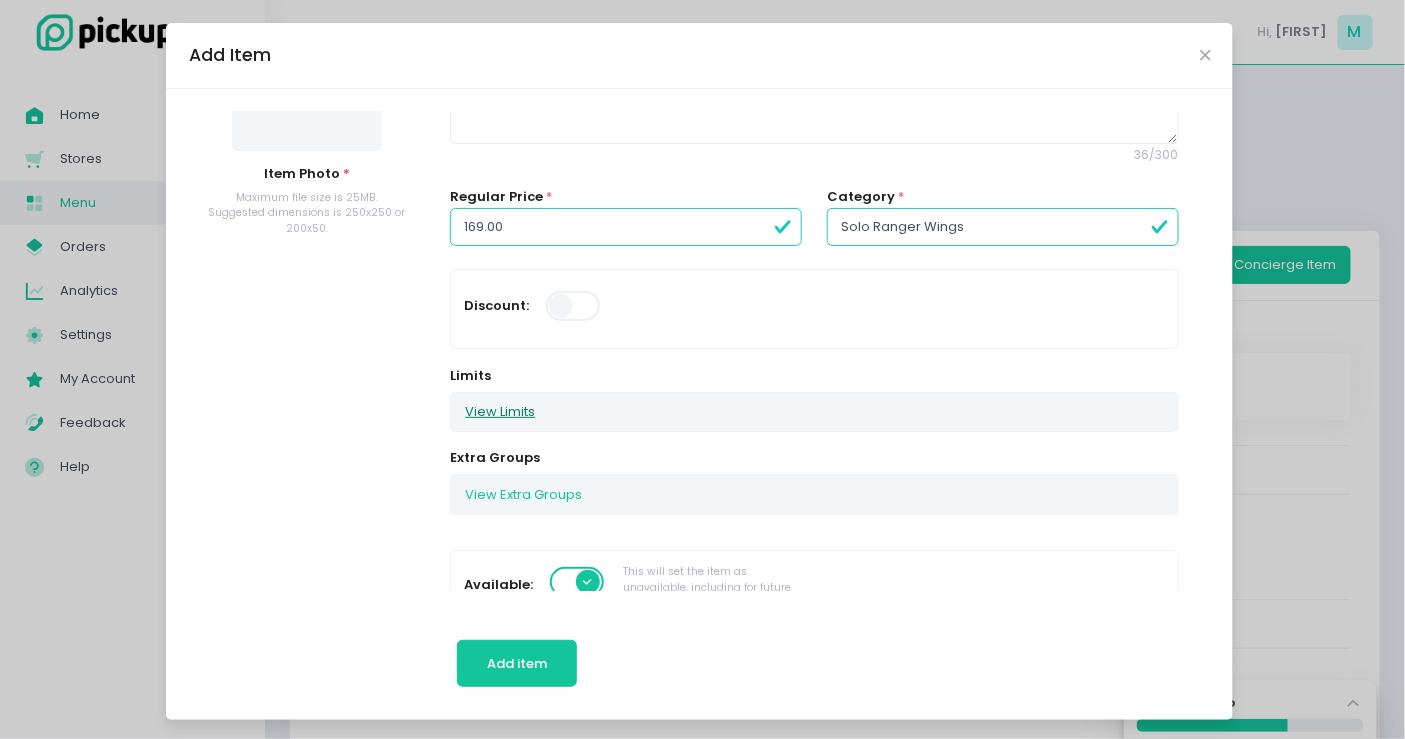 click on "View Limits" at bounding box center [500, 412] 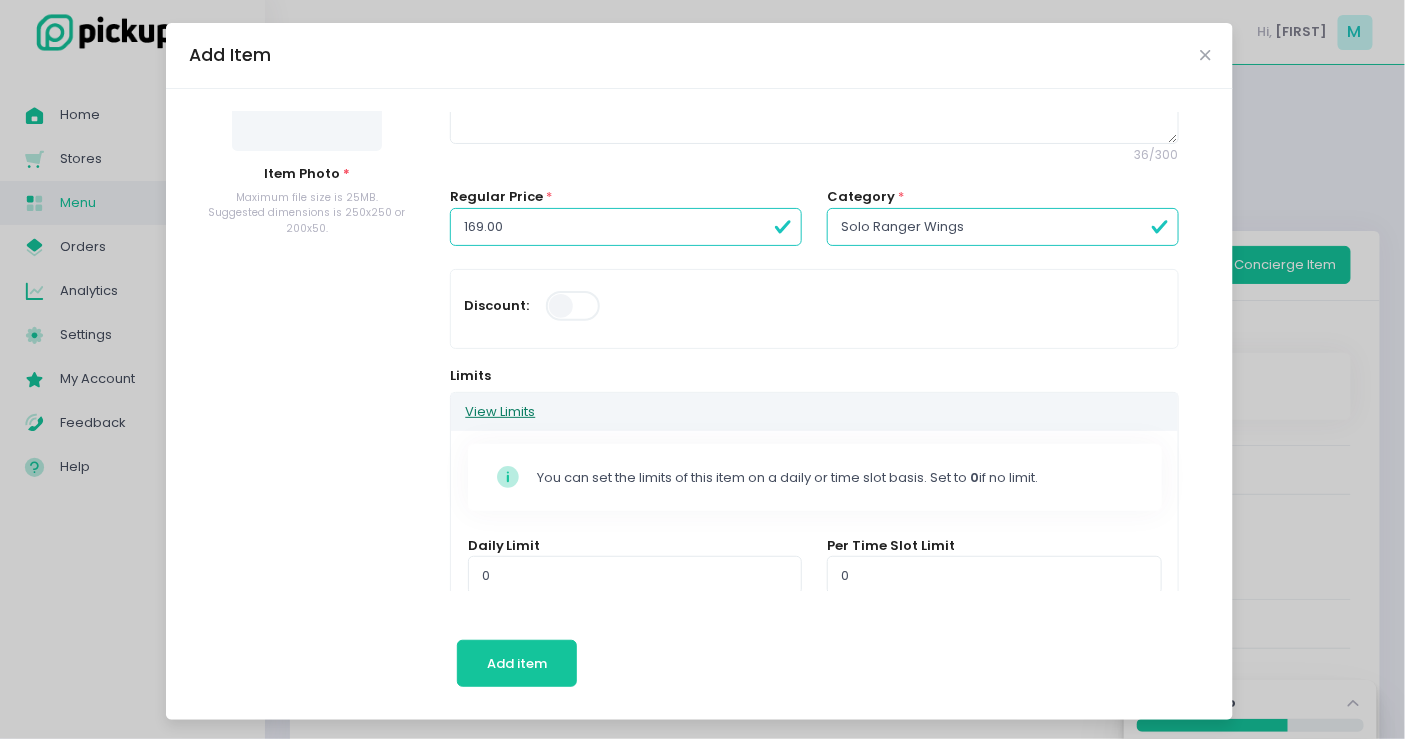 click on "View Limits" at bounding box center (500, 412) 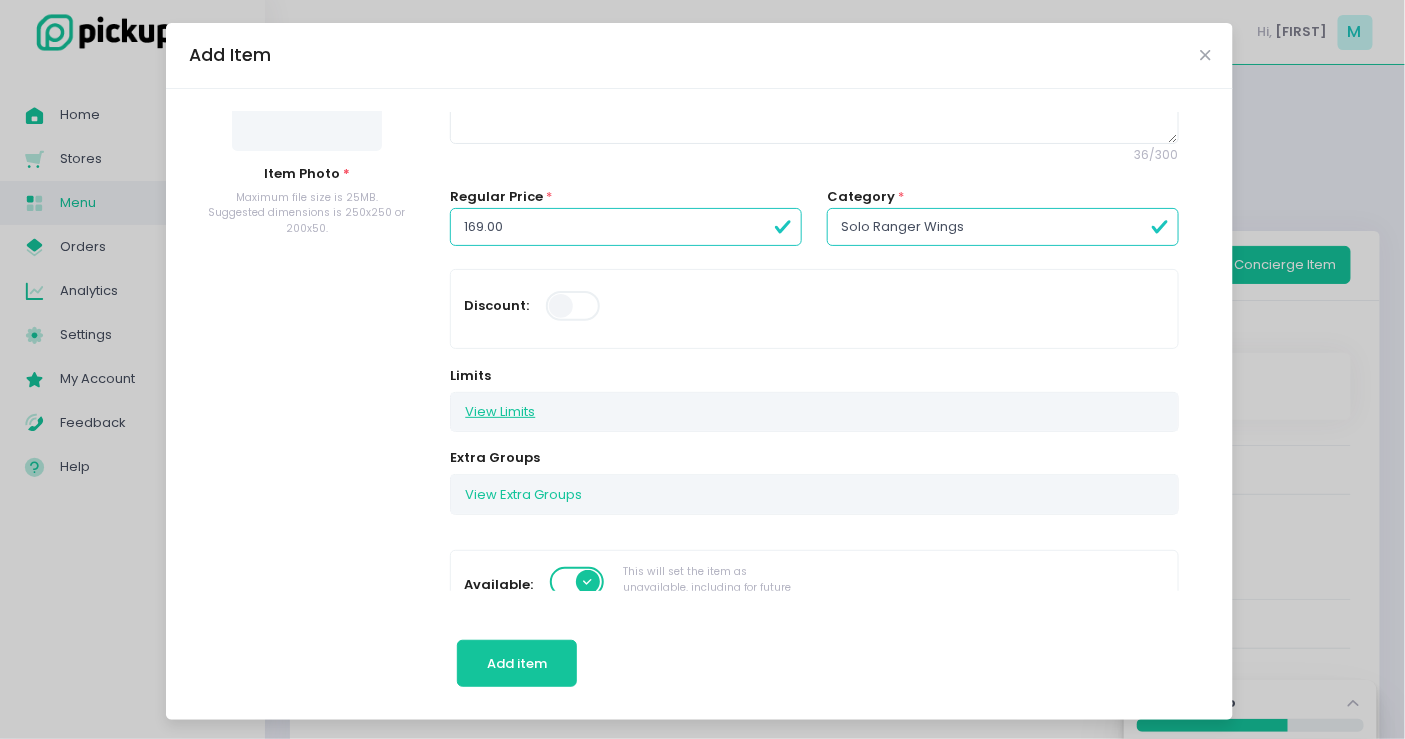 scroll, scrollTop: 222, scrollLeft: 0, axis: vertical 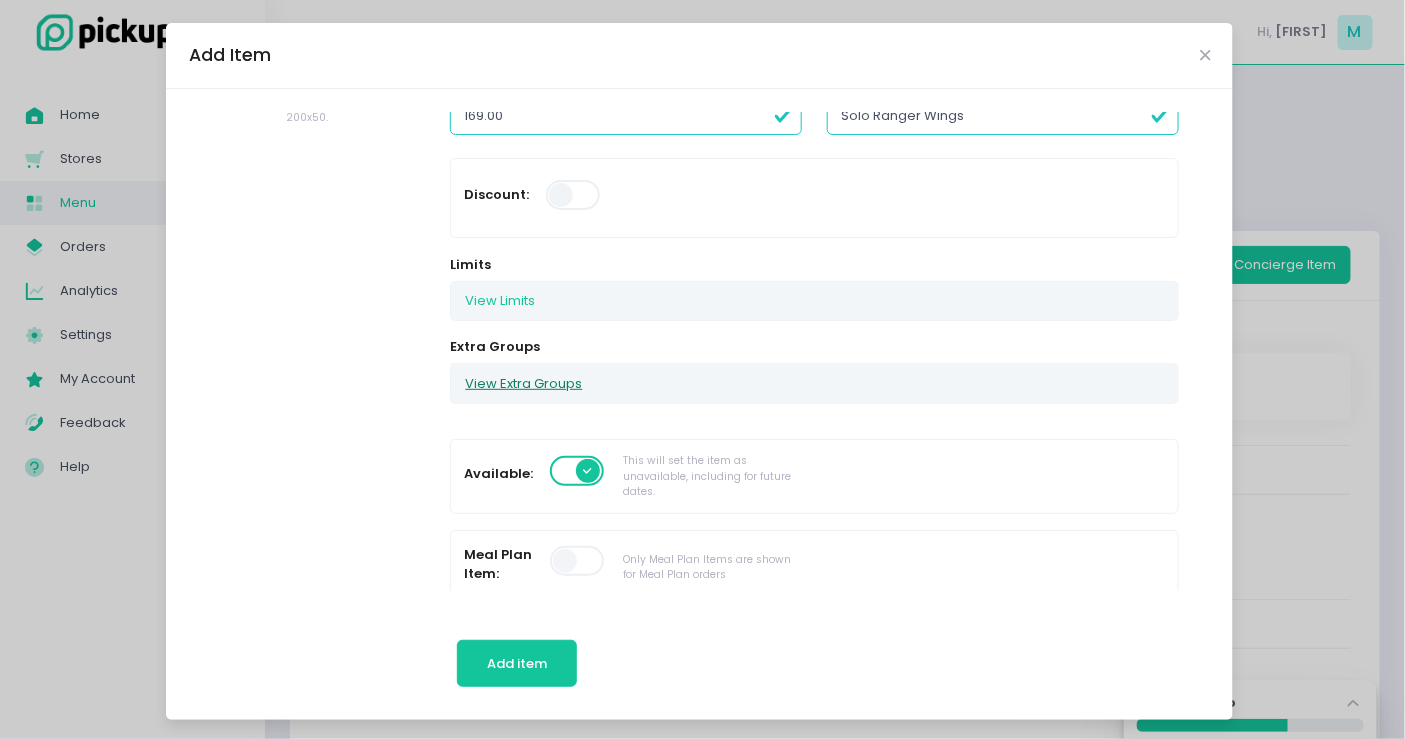 click on "View Extra Groups" at bounding box center (523, 383) 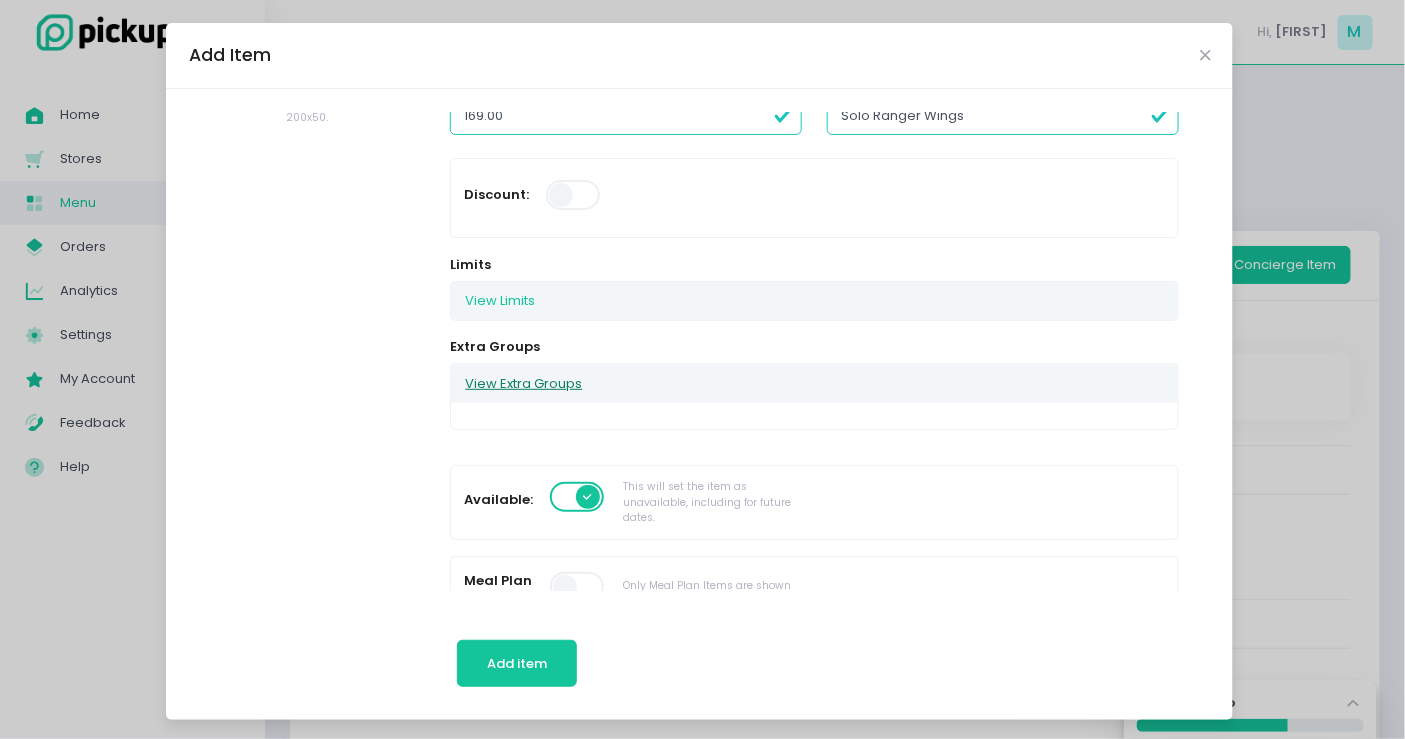 click on "View Extra Groups" at bounding box center [523, 383] 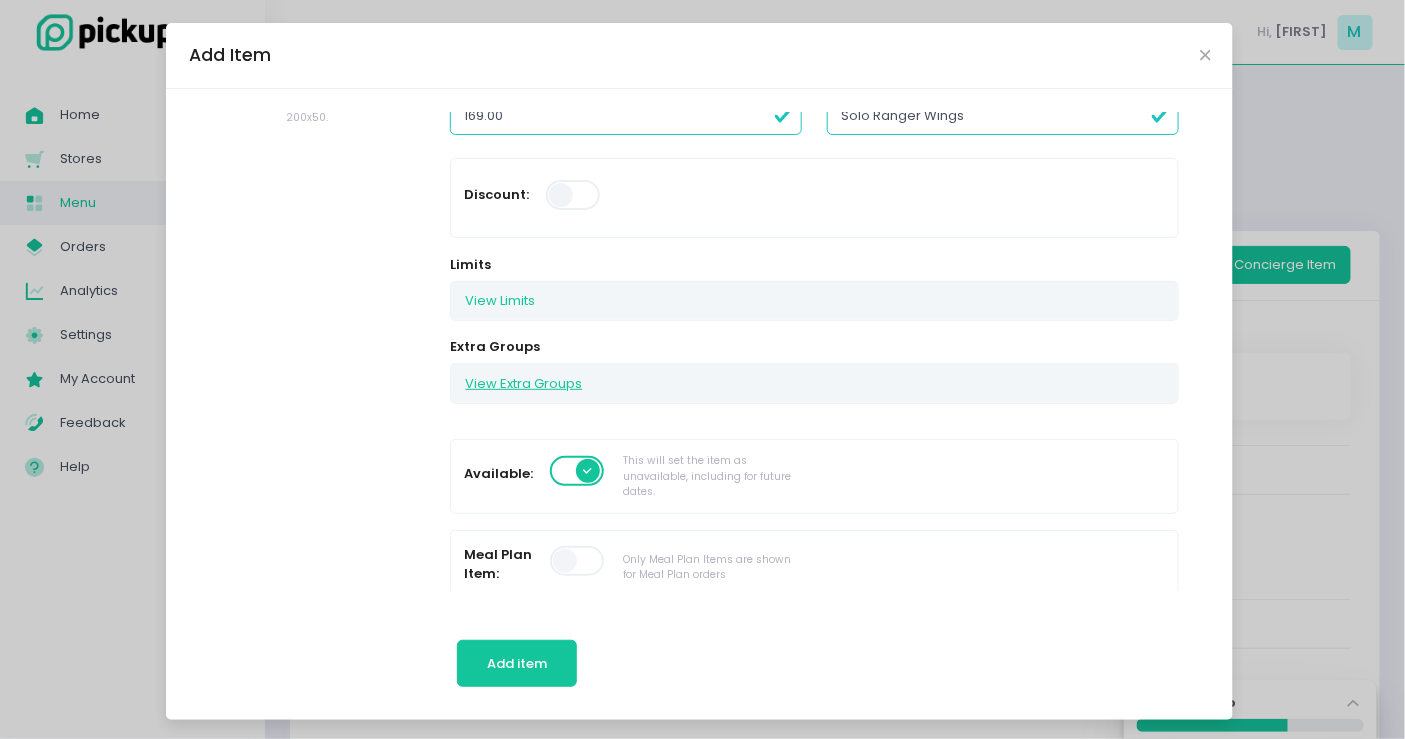 scroll, scrollTop: 333, scrollLeft: 0, axis: vertical 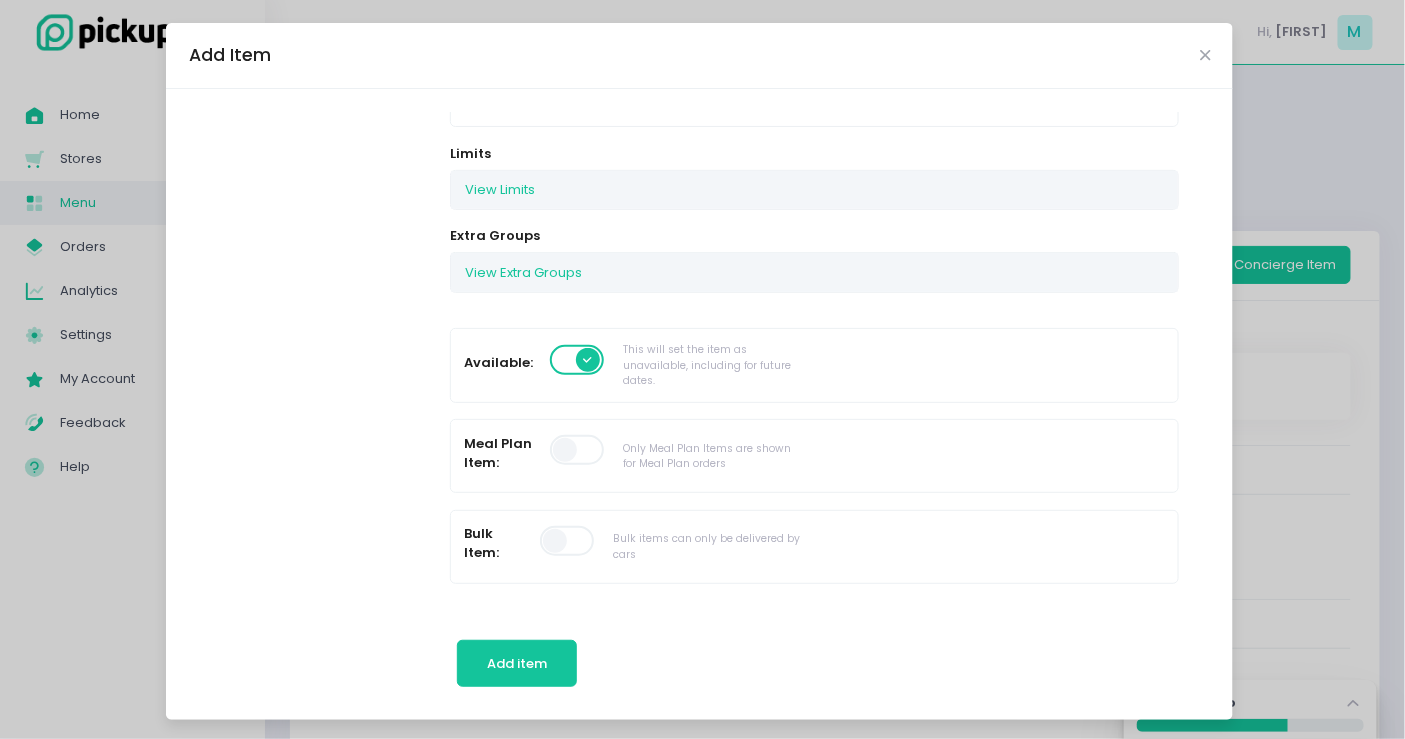 click at bounding box center (578, 360) 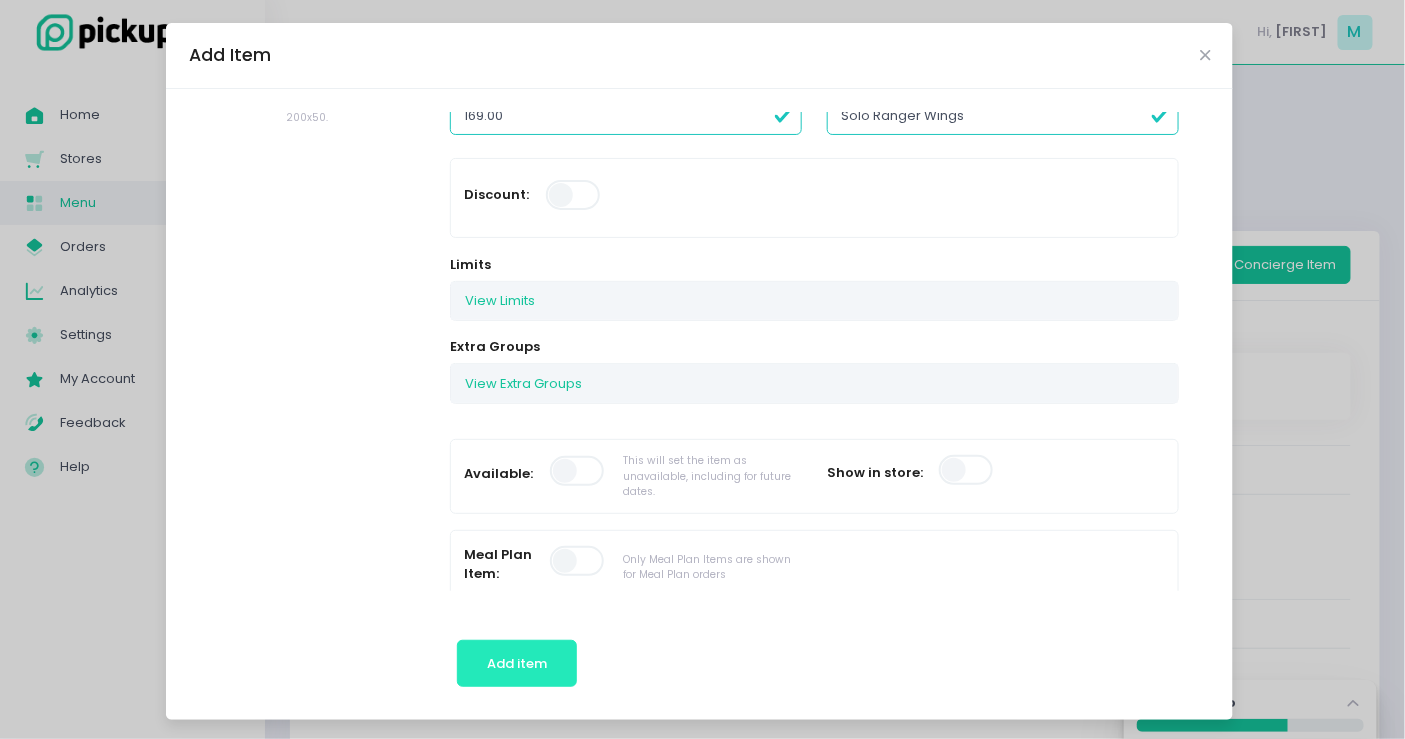 scroll, scrollTop: 333, scrollLeft: 0, axis: vertical 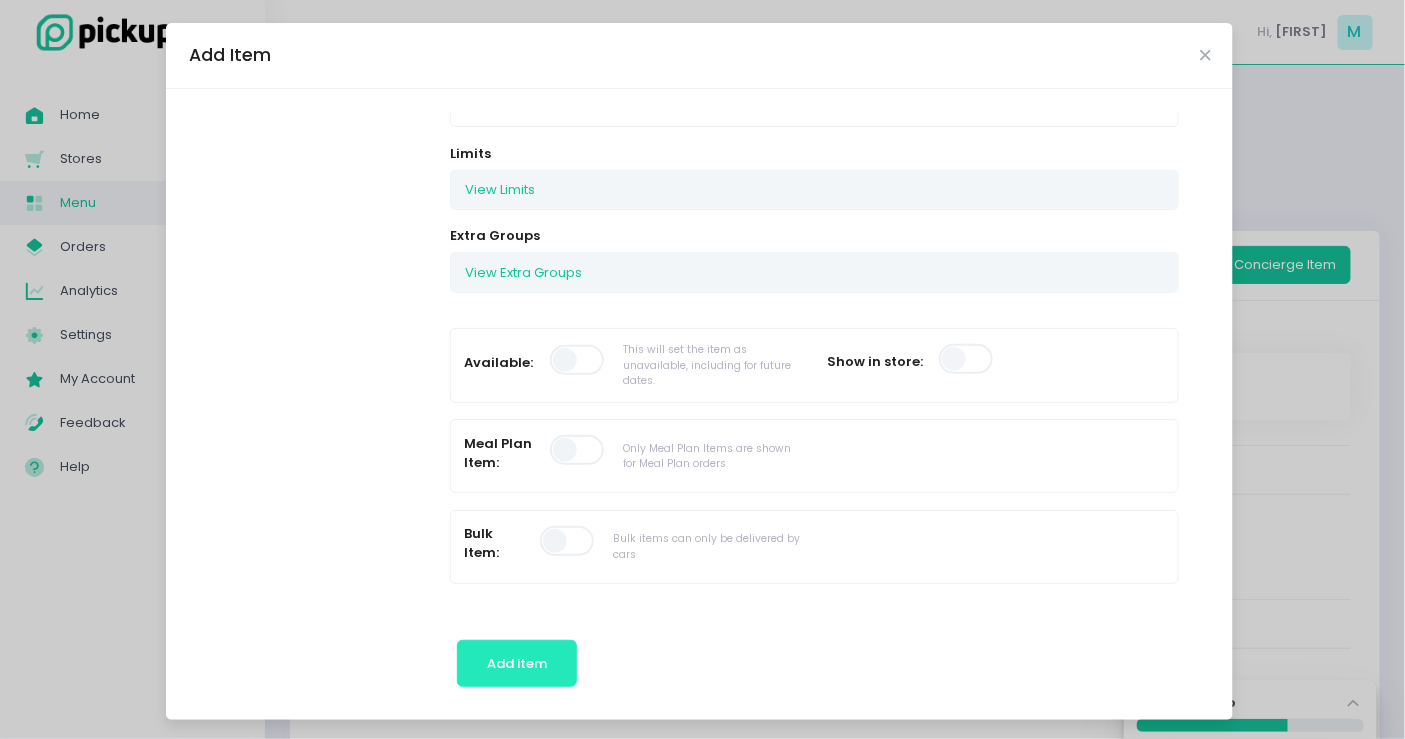 click on "Add item" at bounding box center (517, 663) 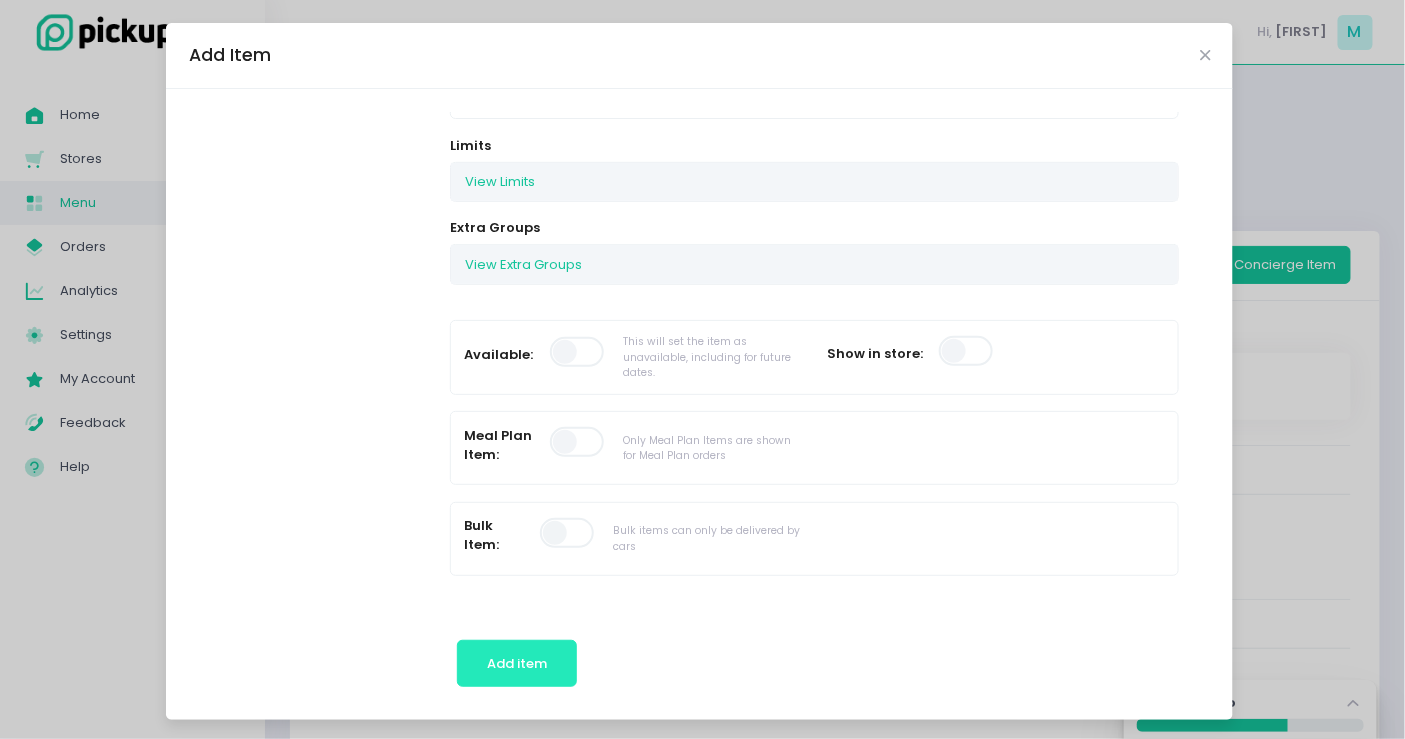 scroll, scrollTop: 0, scrollLeft: 0, axis: both 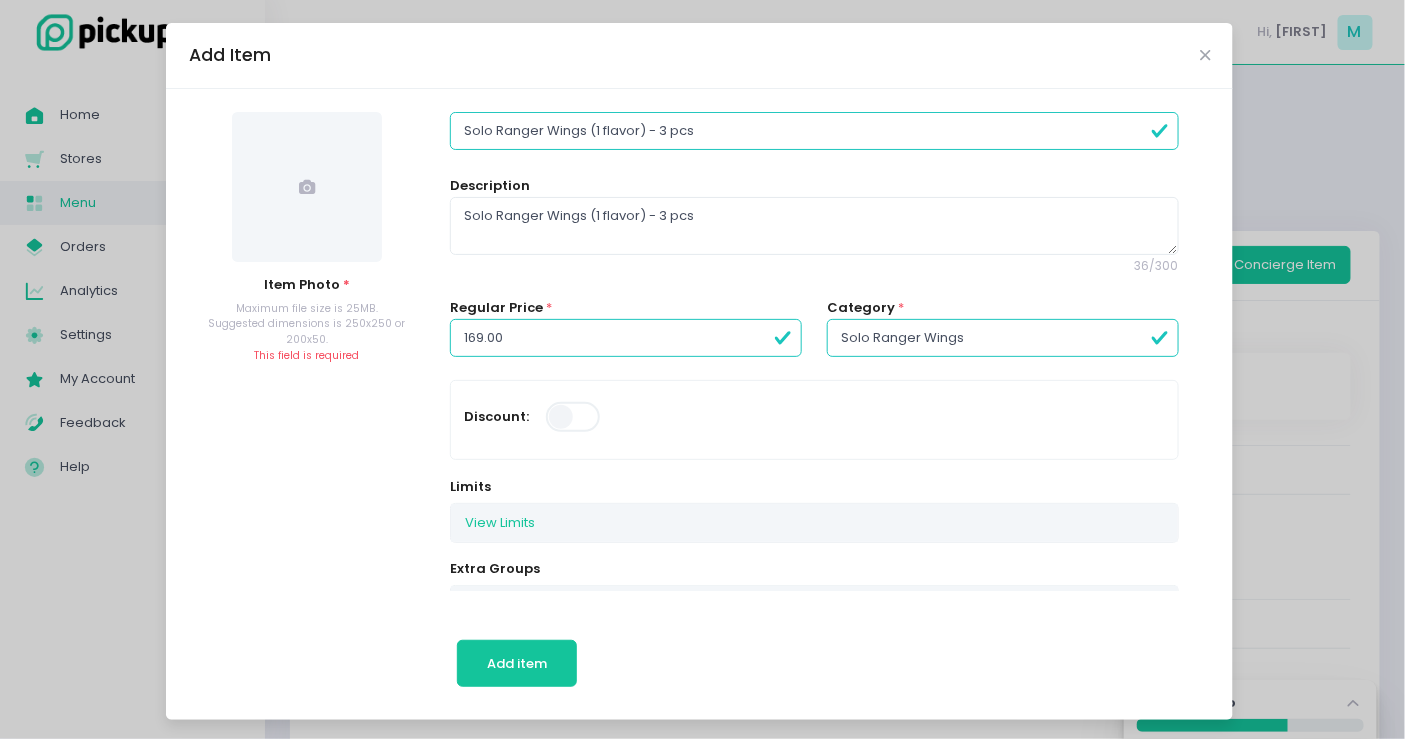 click at bounding box center [307, 187] 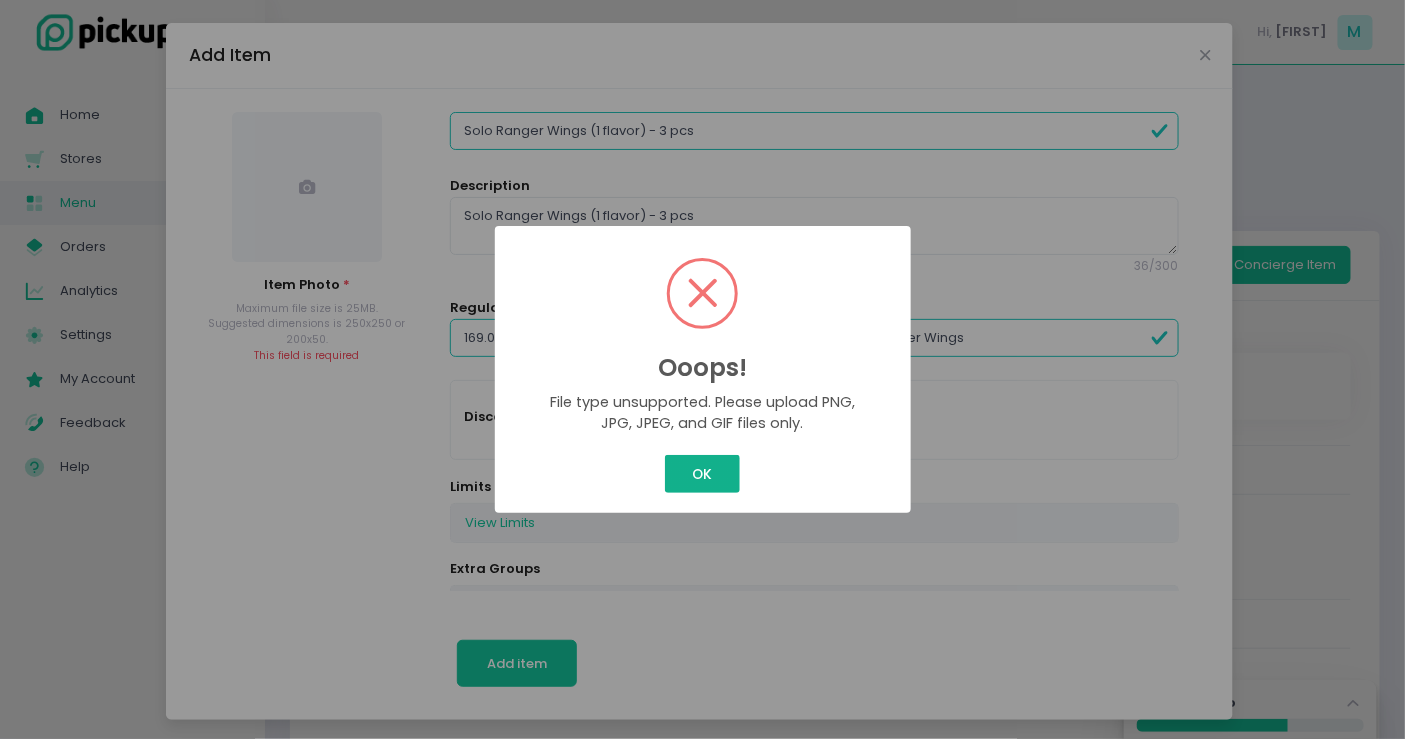 click on "OK" at bounding box center (702, 474) 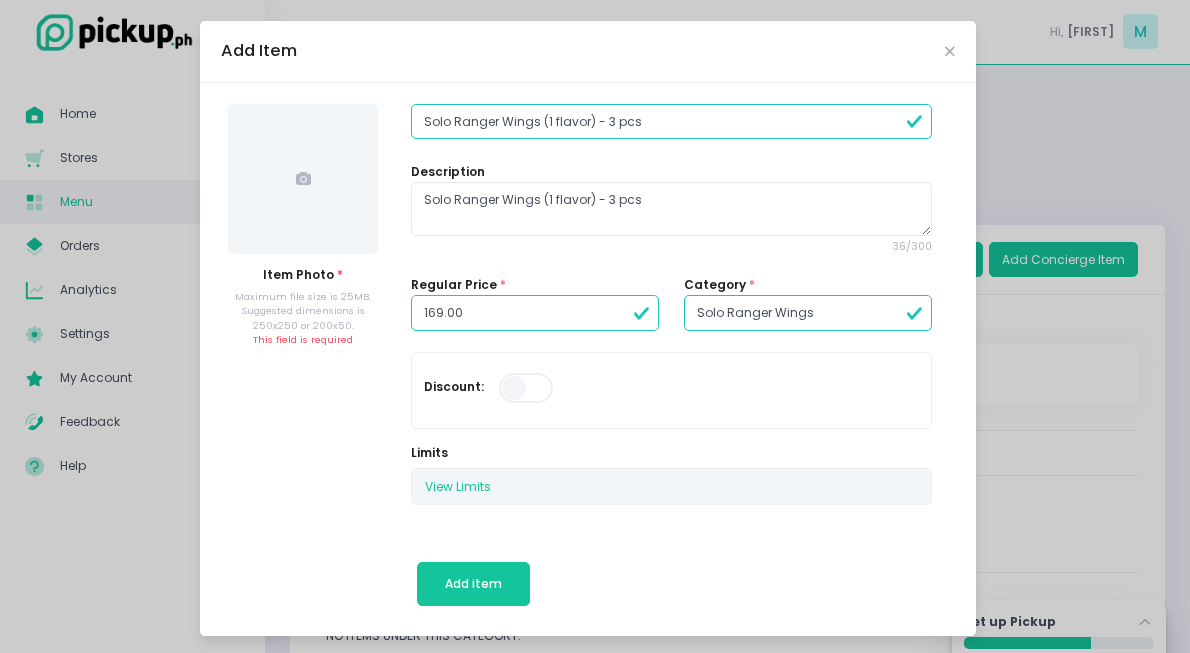 click at bounding box center (303, 179) 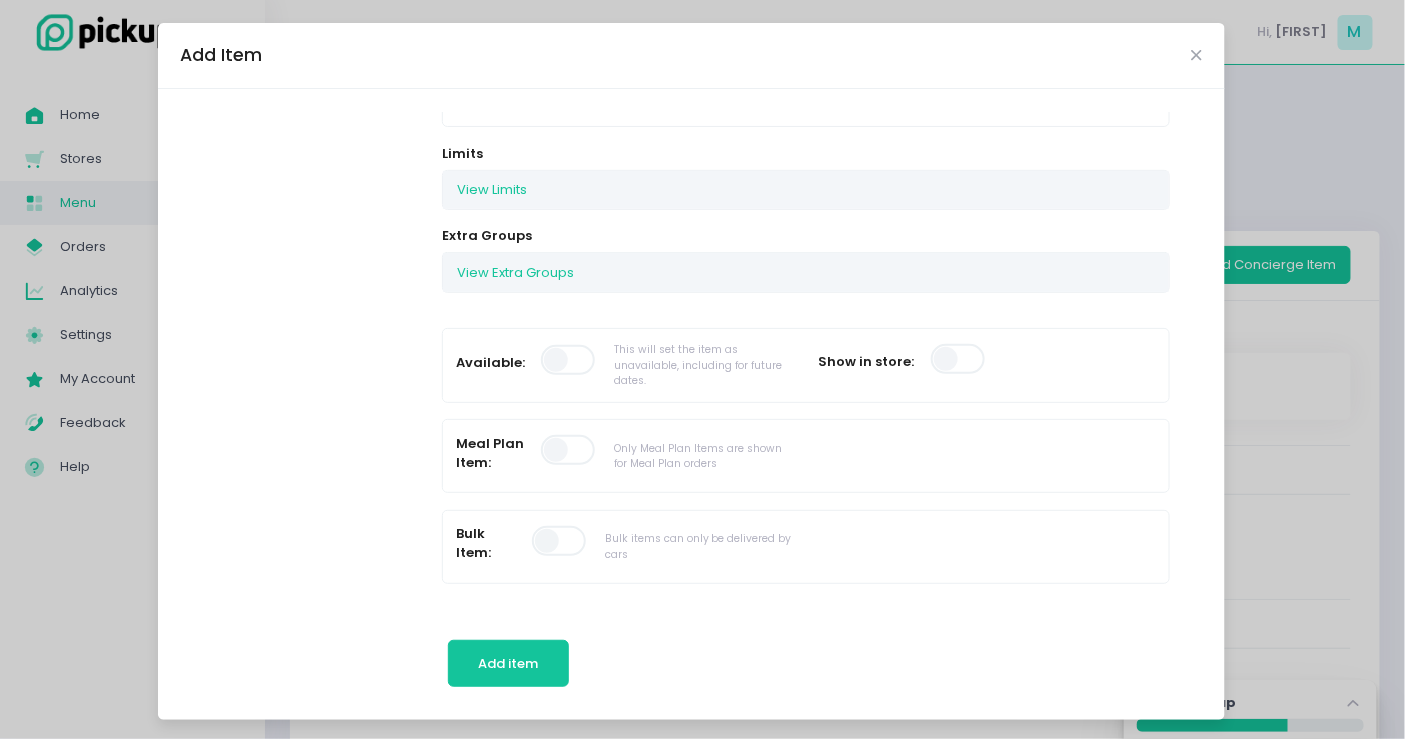 scroll, scrollTop: 222, scrollLeft: 0, axis: vertical 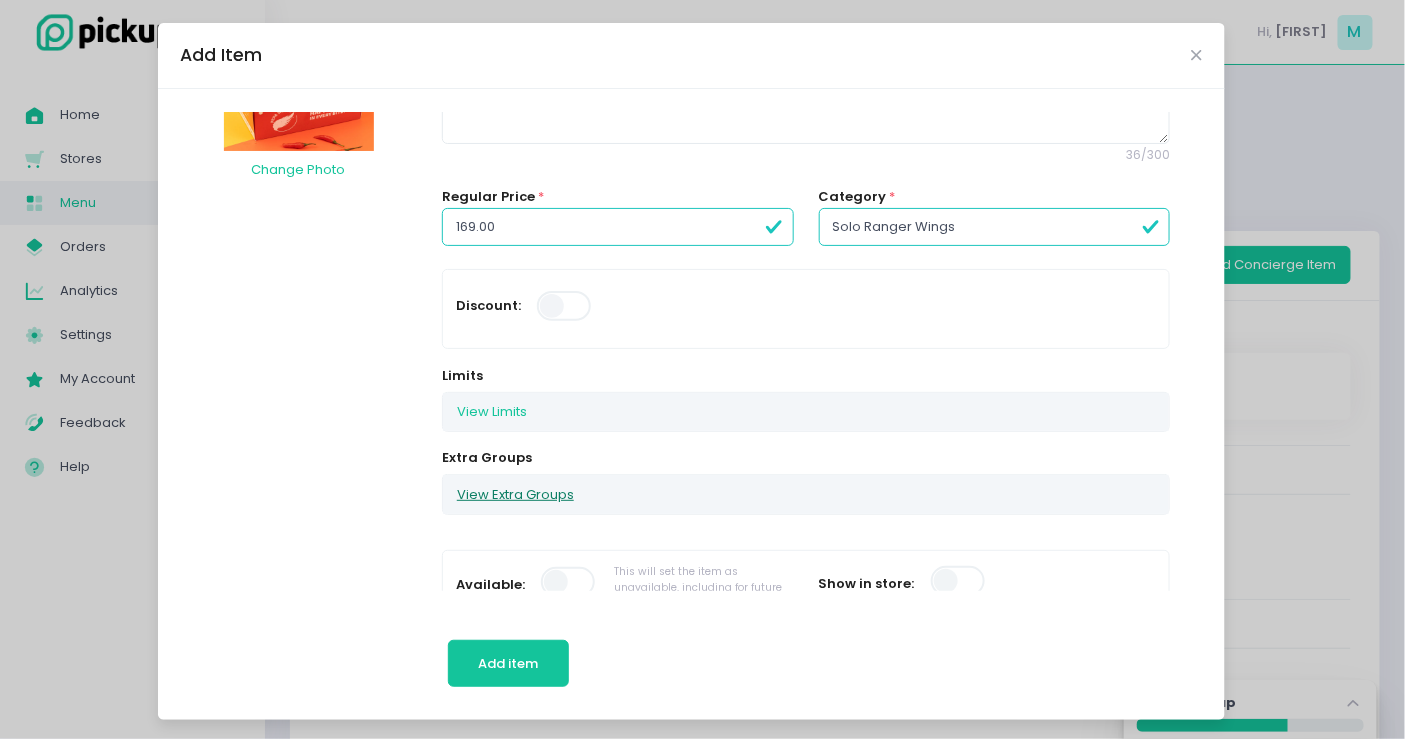click on "View Extra Groups" at bounding box center (515, 494) 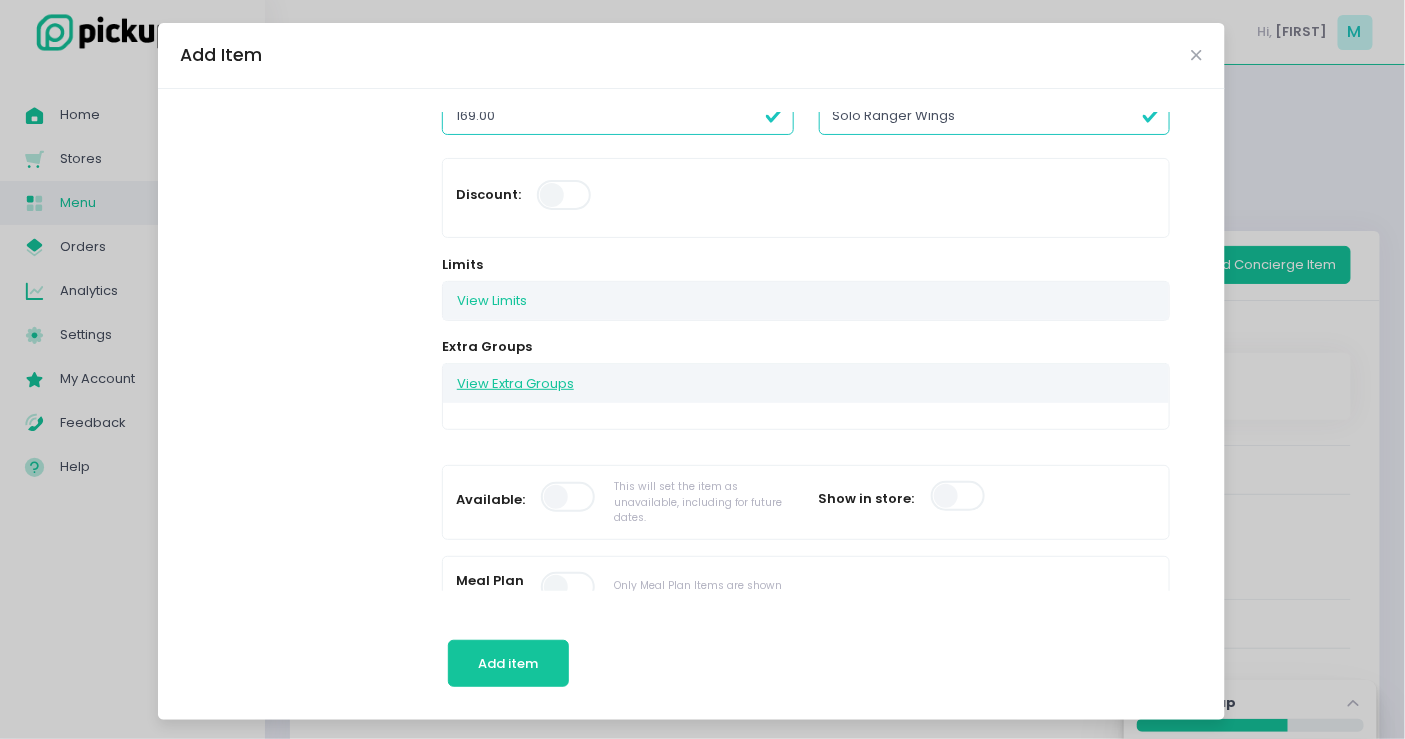 scroll, scrollTop: 444, scrollLeft: 0, axis: vertical 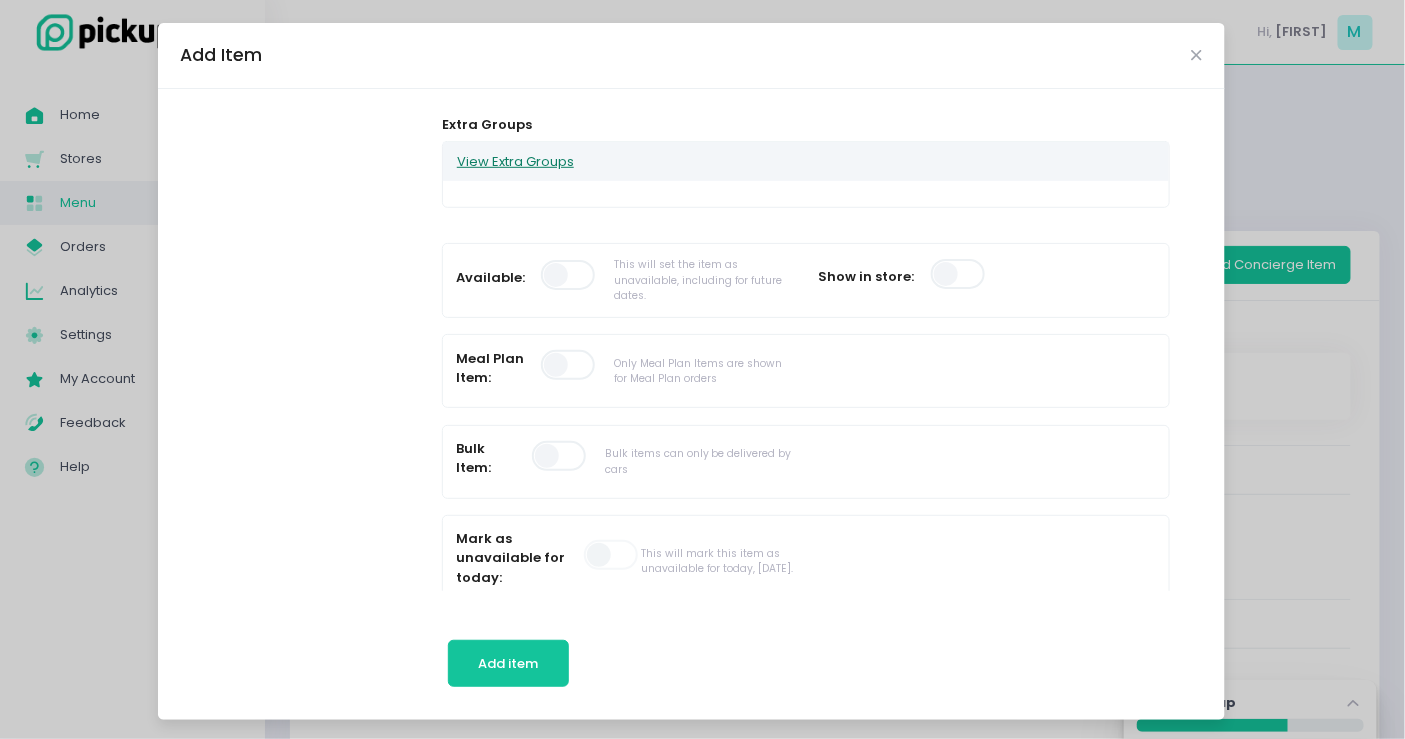 click on "View Extra Groups" at bounding box center (515, 161) 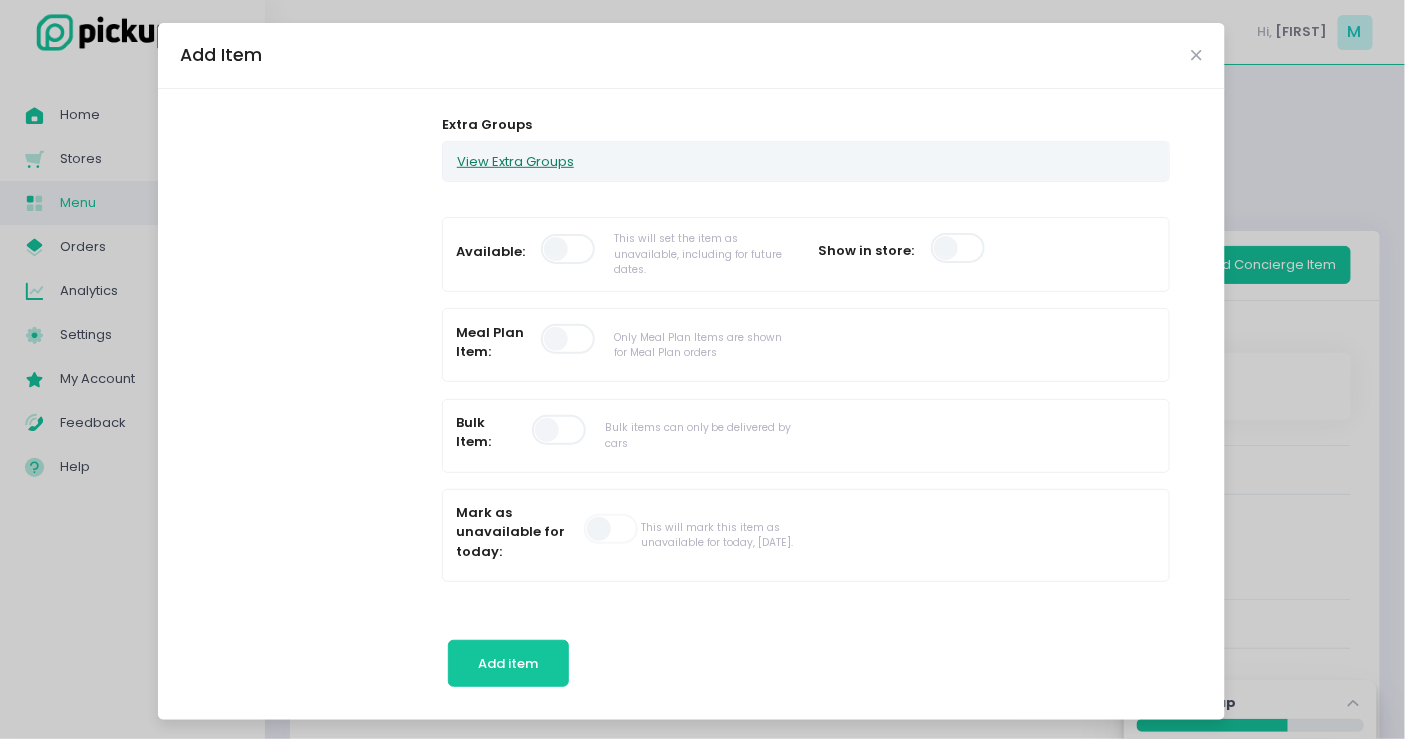 click on "View Extra Groups" at bounding box center [515, 161] 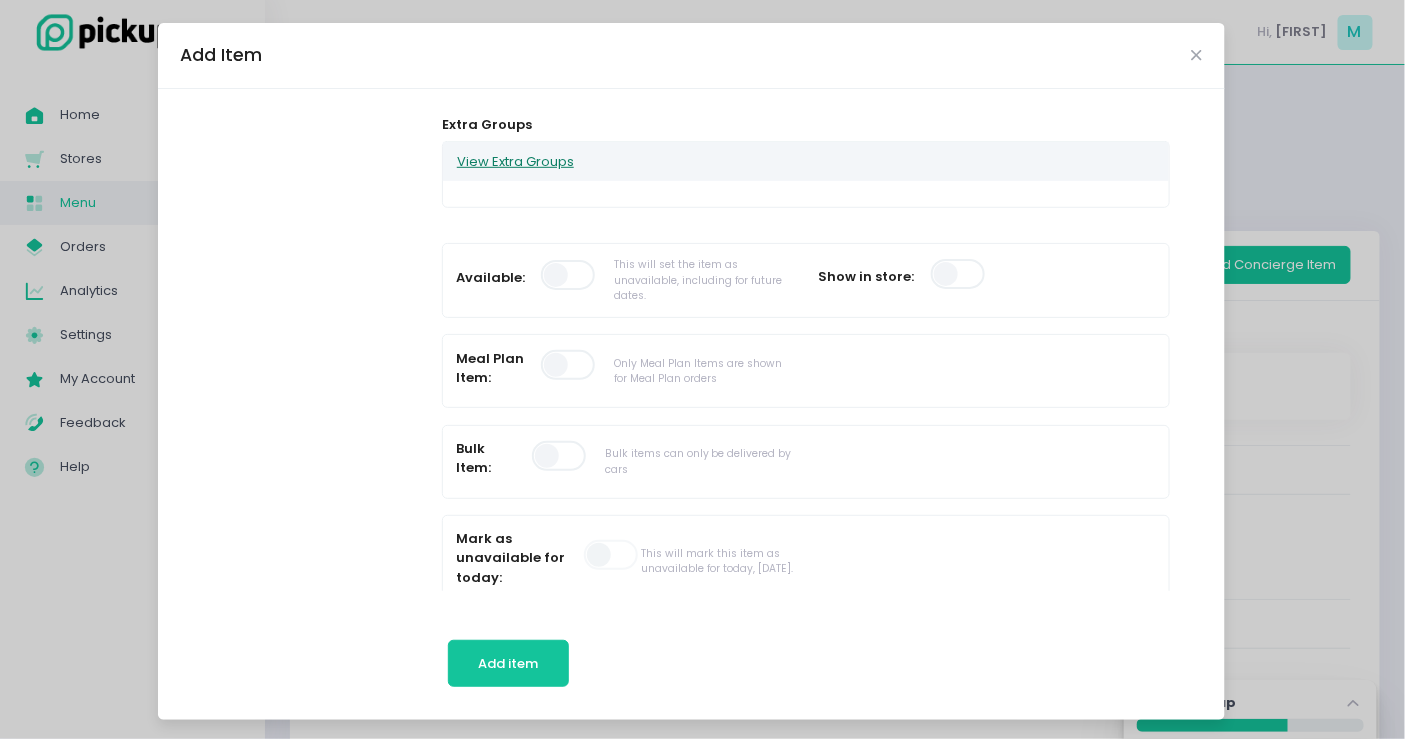 click on "View Extra Groups" at bounding box center [515, 161] 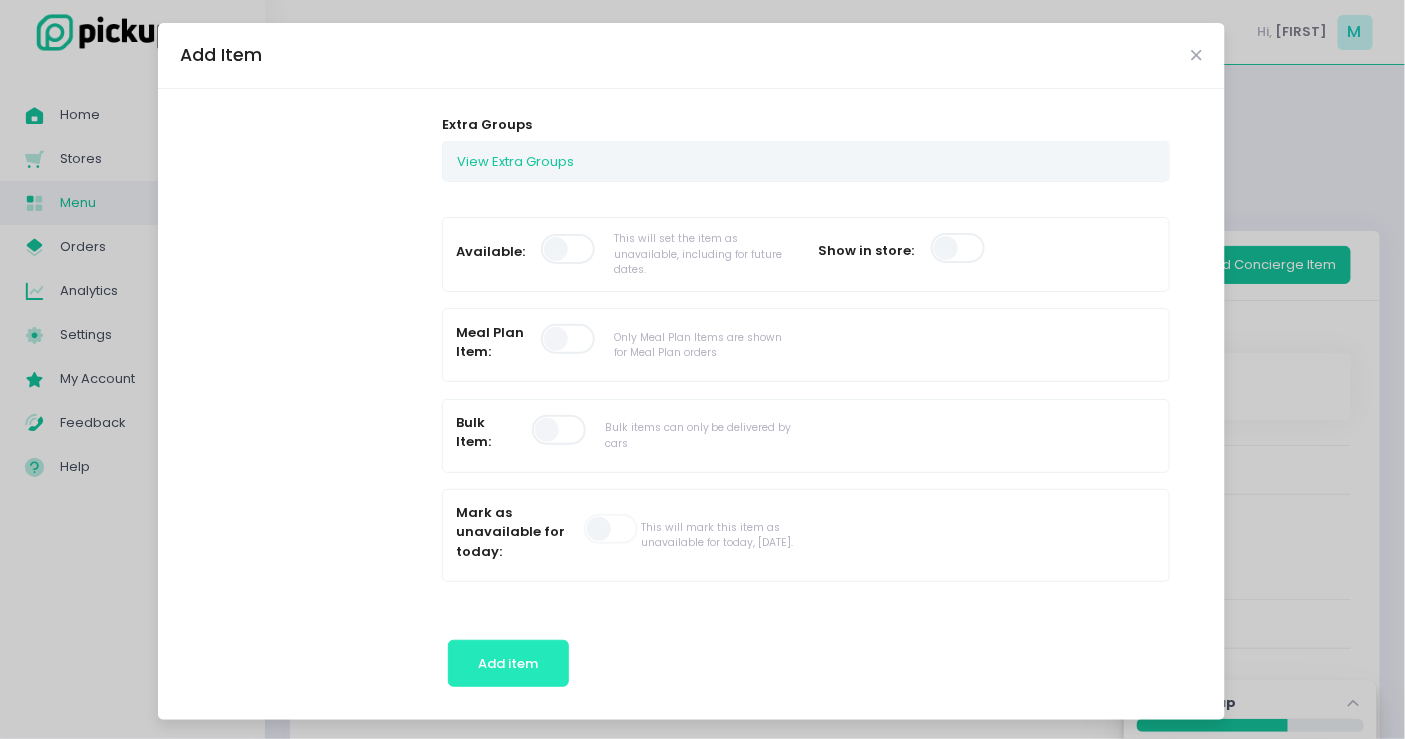 click on "Add item" at bounding box center (508, 663) 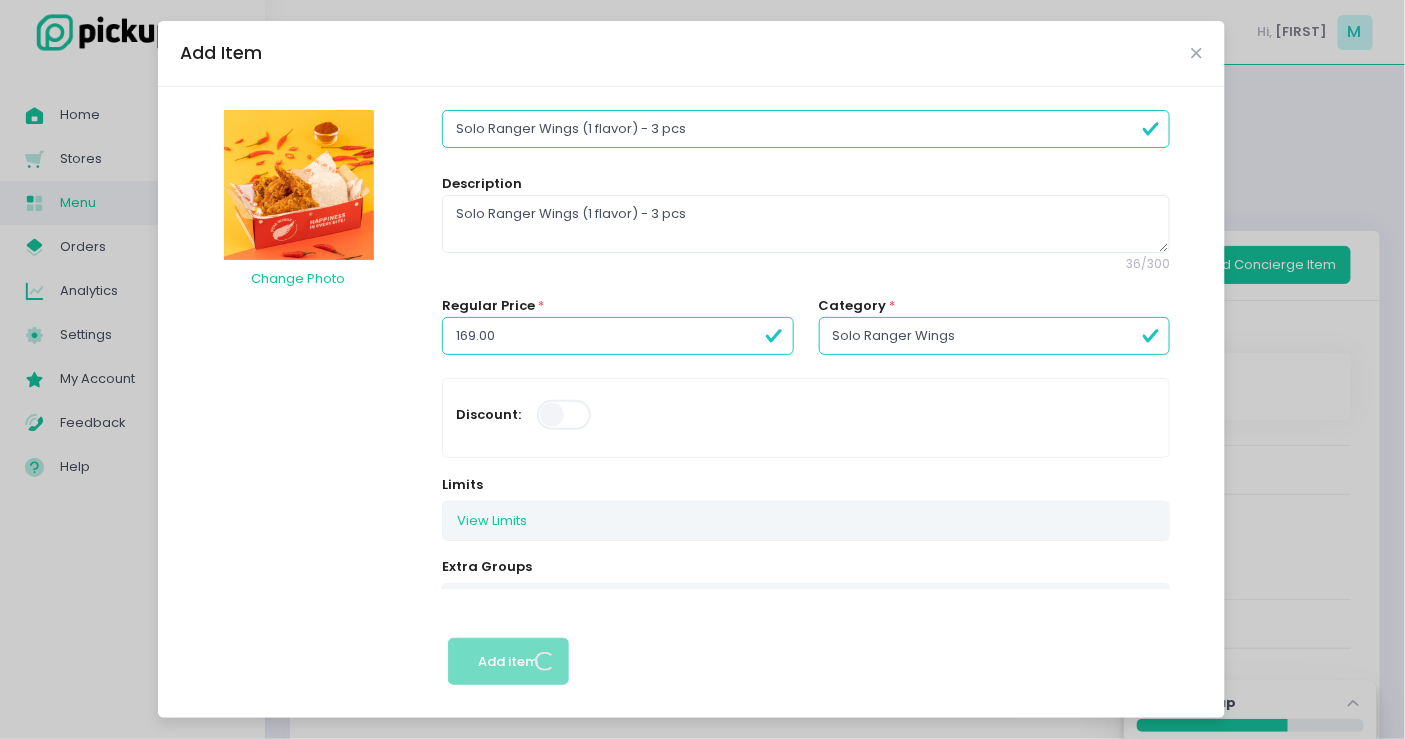 scroll, scrollTop: 222, scrollLeft: 0, axis: vertical 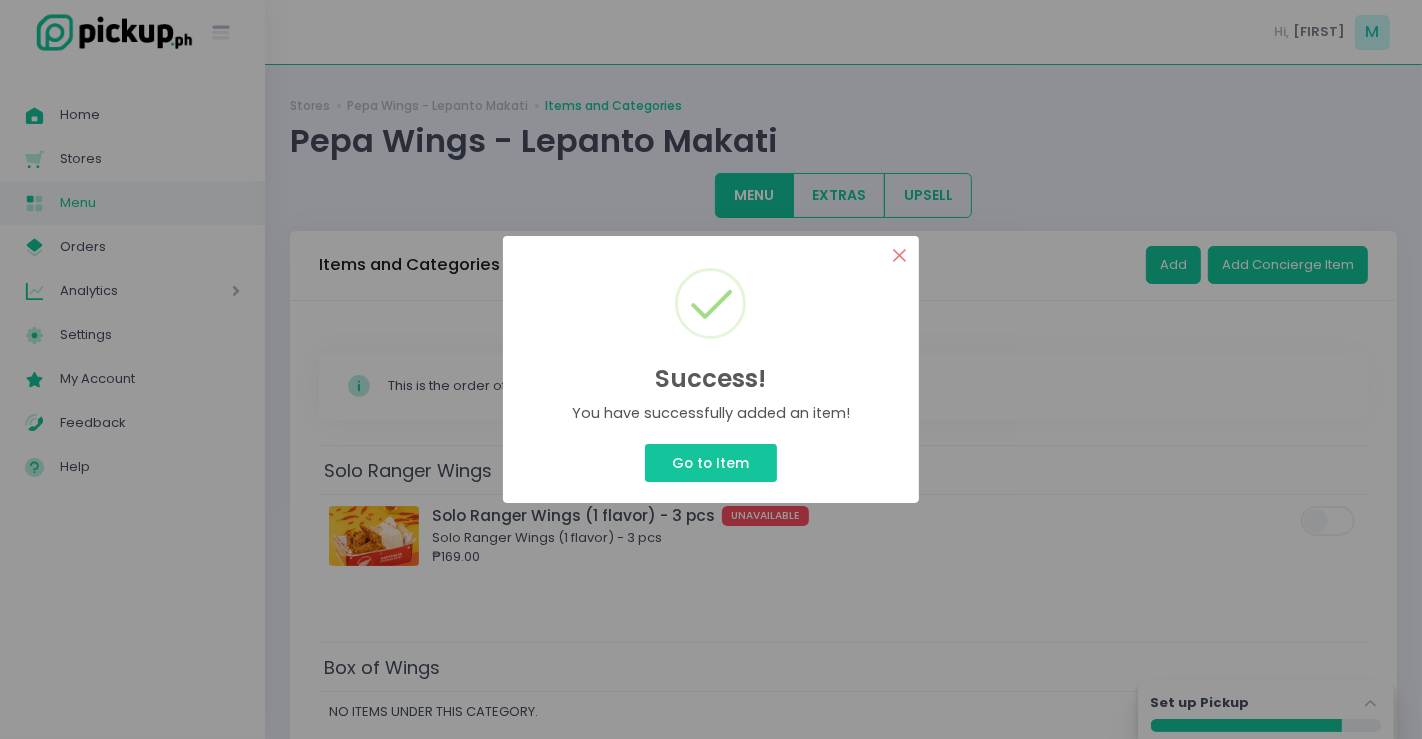 click on "×" at bounding box center (899, 255) 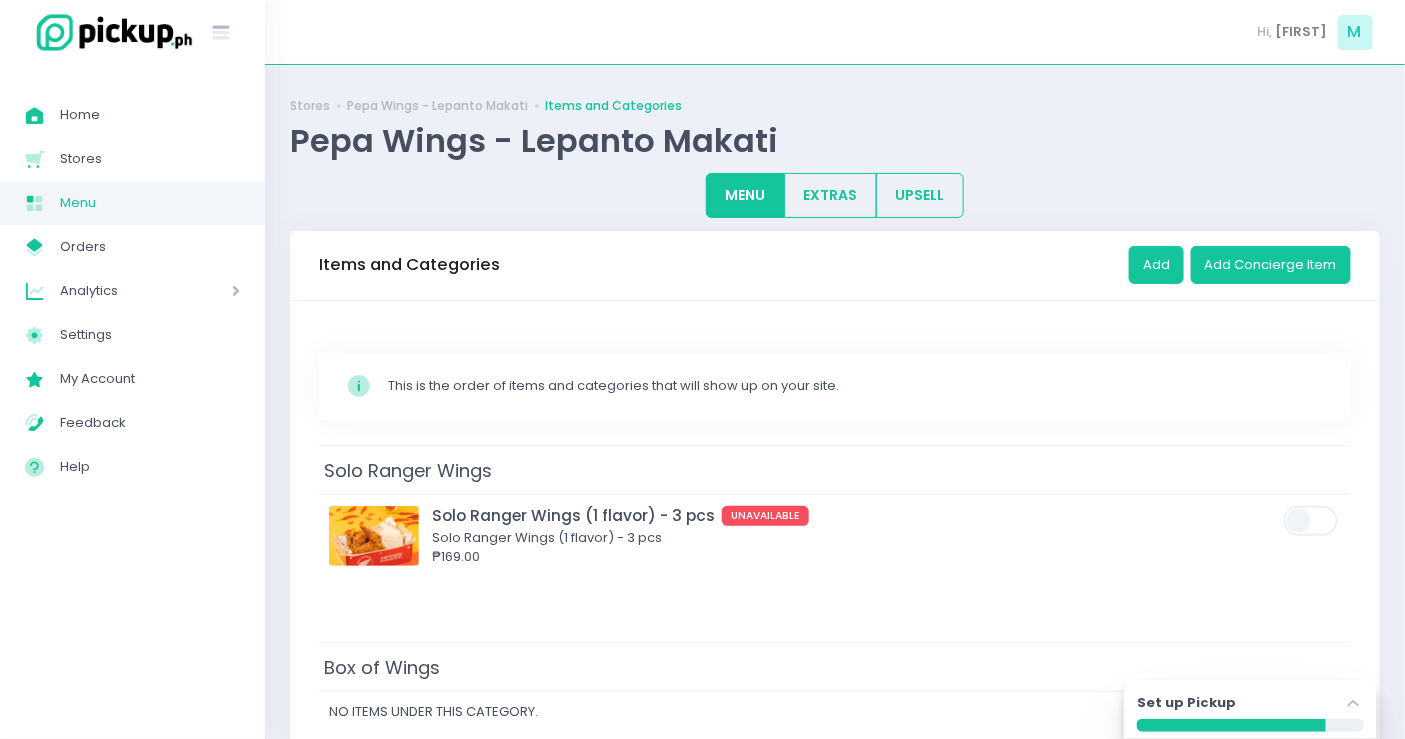 scroll, scrollTop: 111, scrollLeft: 0, axis: vertical 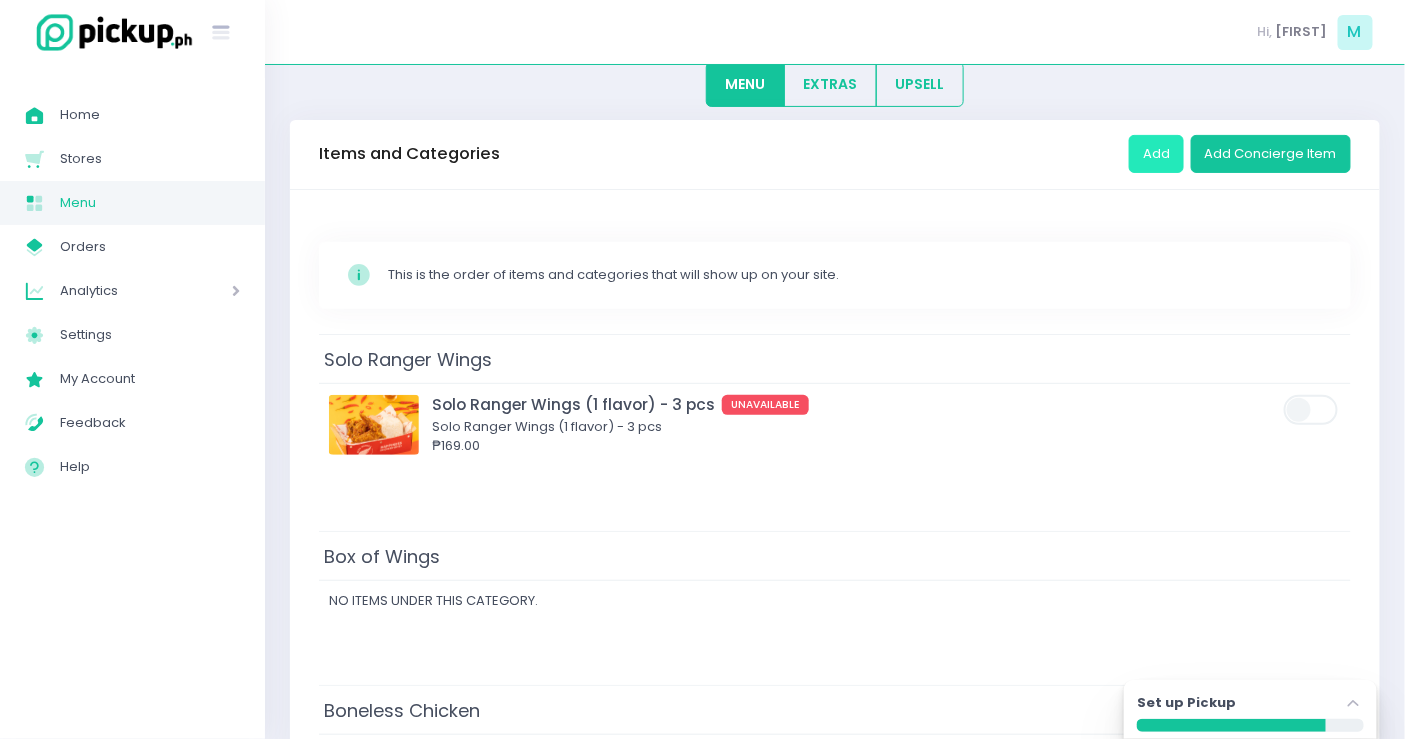 click on "Add" at bounding box center (1156, 154) 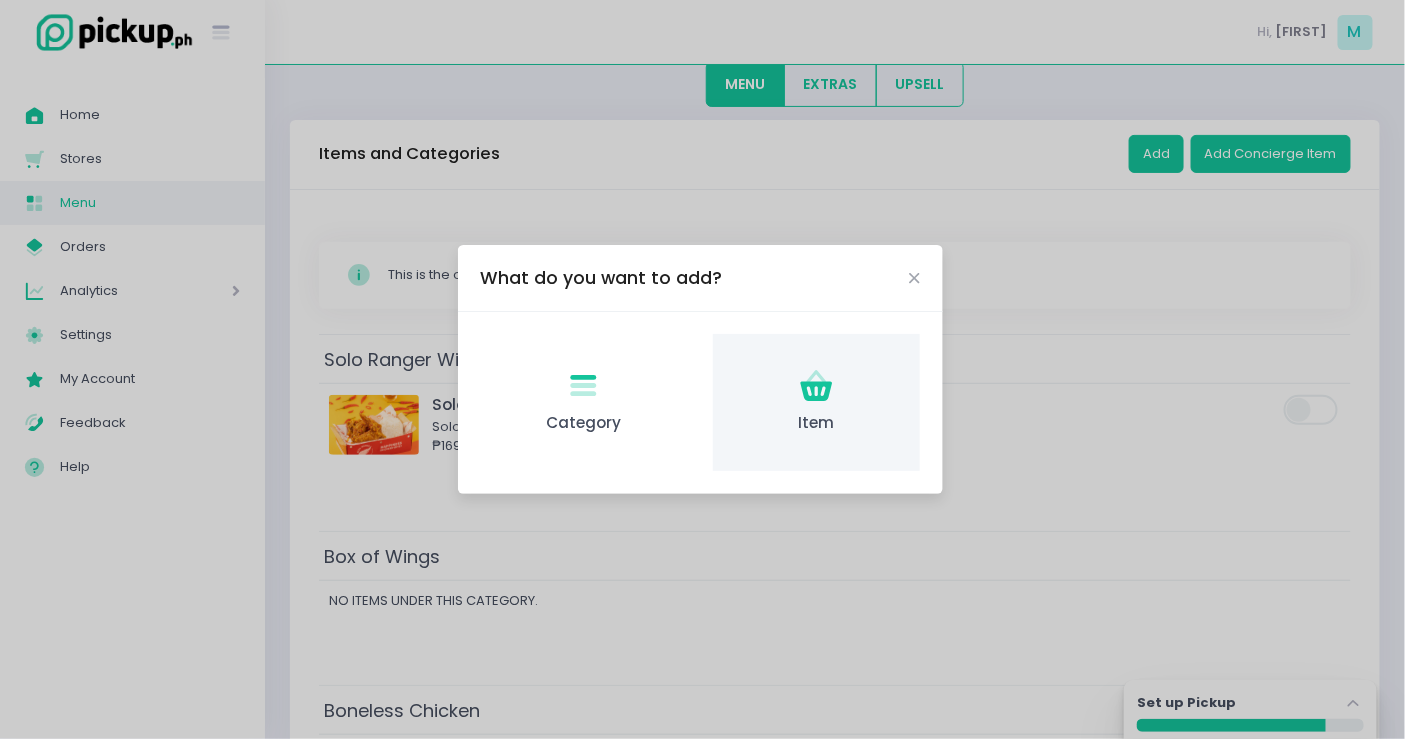 click on "Item Created with Sketch. Item" at bounding box center [816, 402] 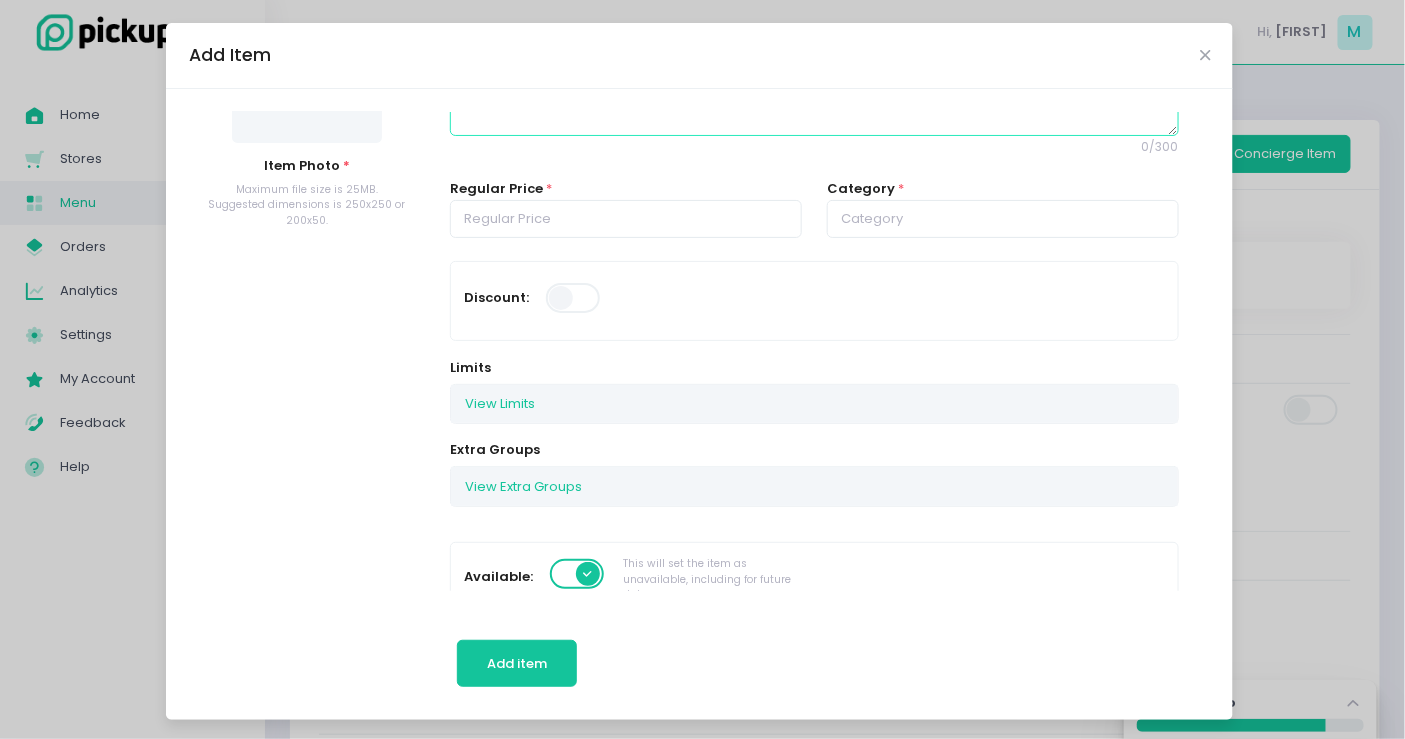 scroll, scrollTop: 8, scrollLeft: 0, axis: vertical 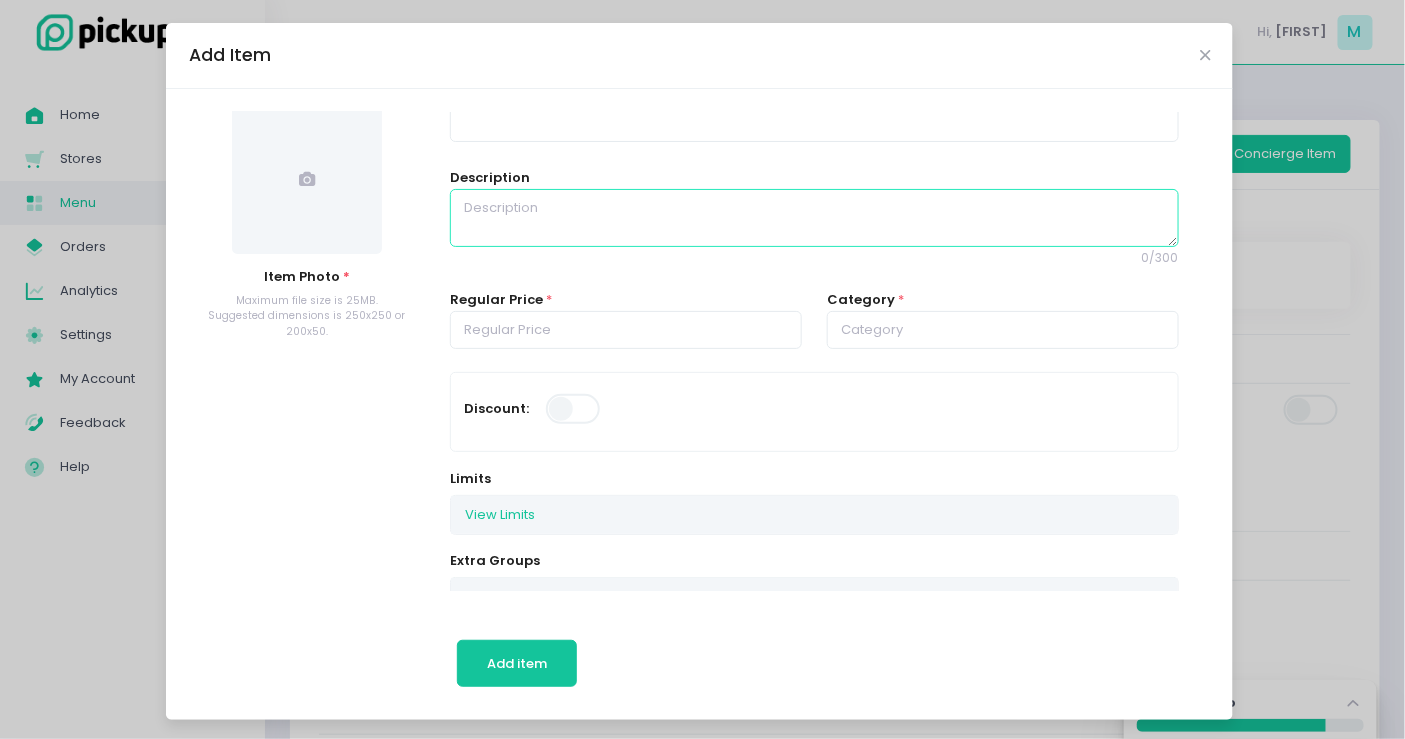click at bounding box center (814, 218) 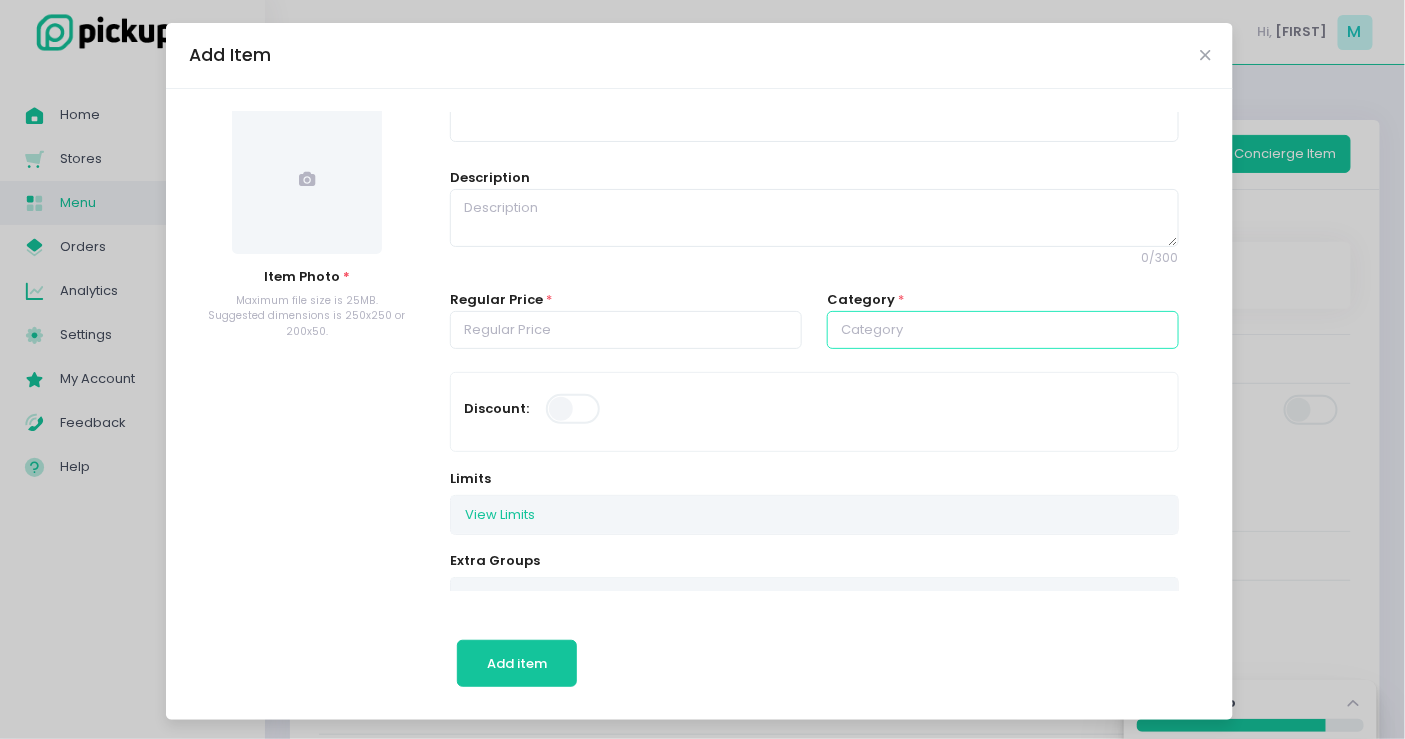 click at bounding box center (1003, 330) 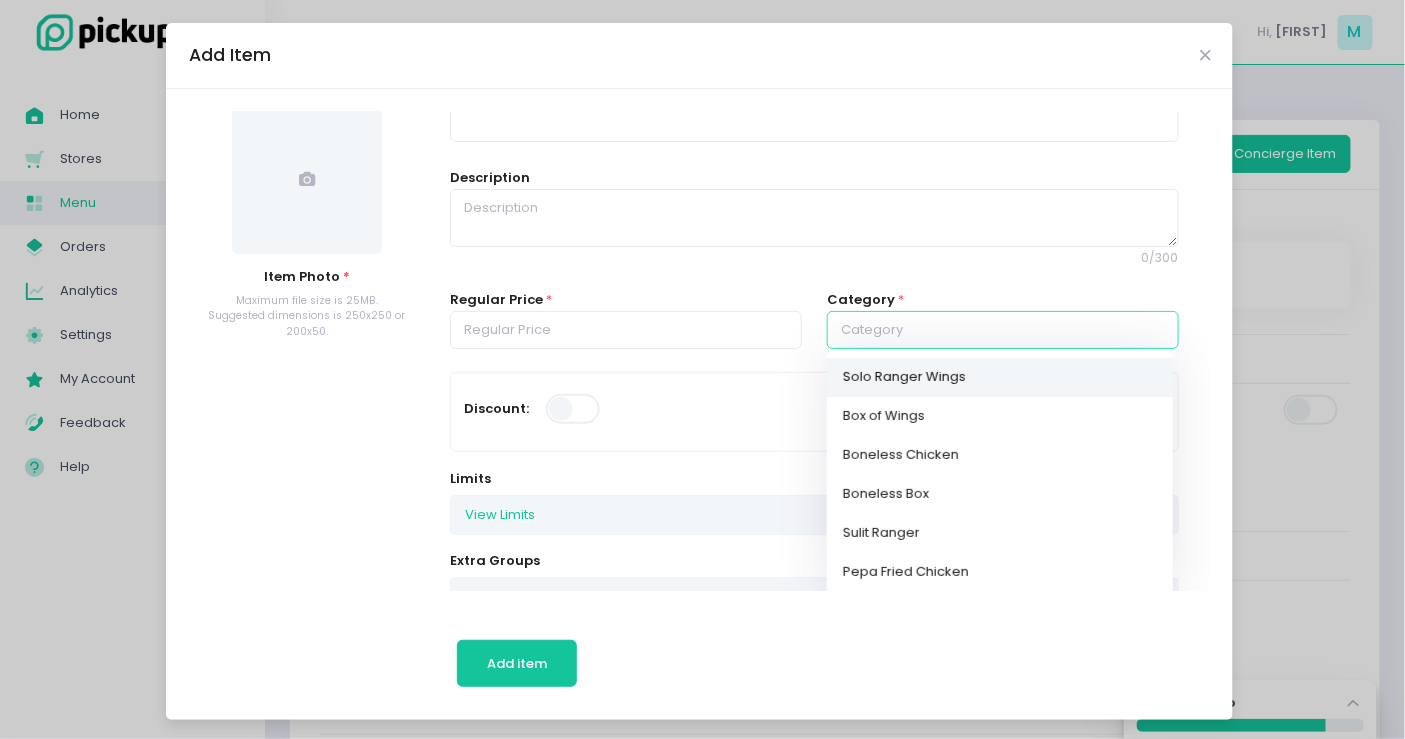 click on "Solo Ranger Wings" at bounding box center [1000, 377] 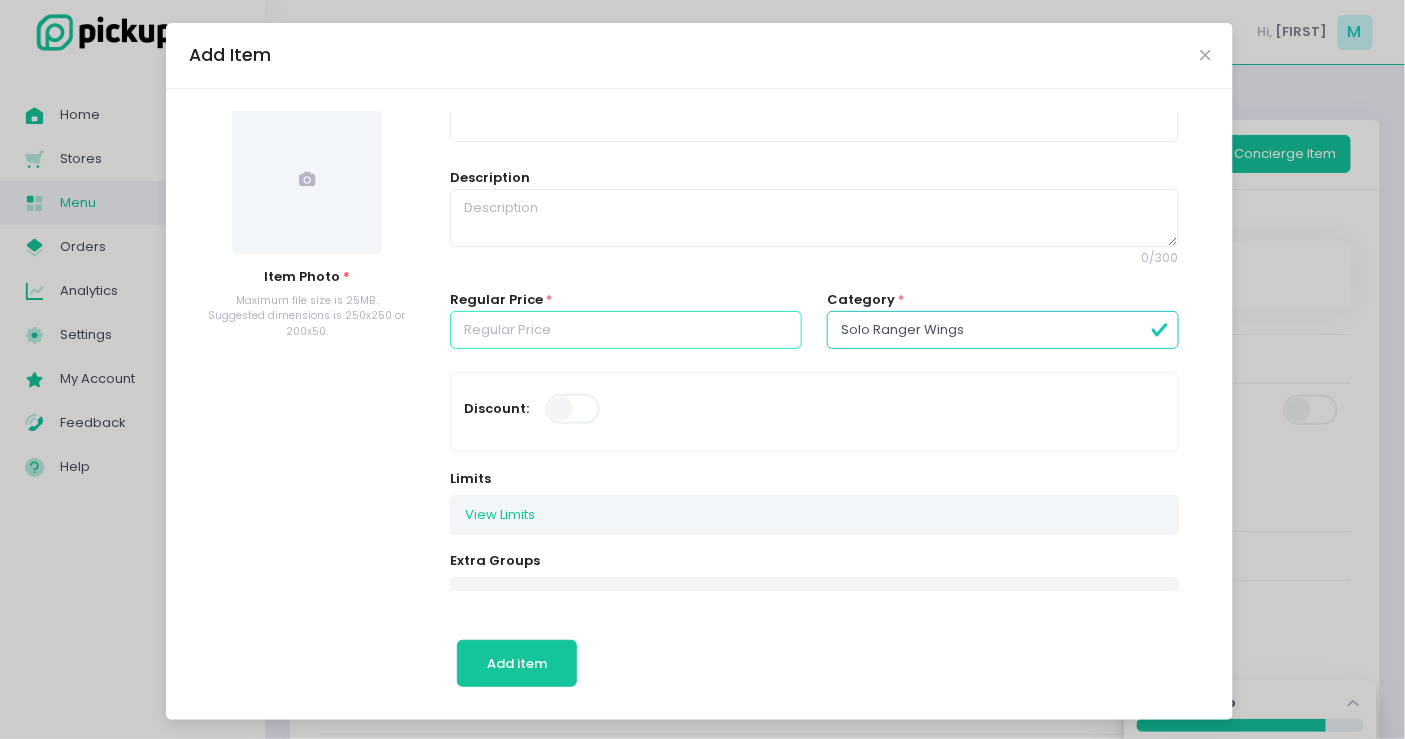 click at bounding box center [626, 330] 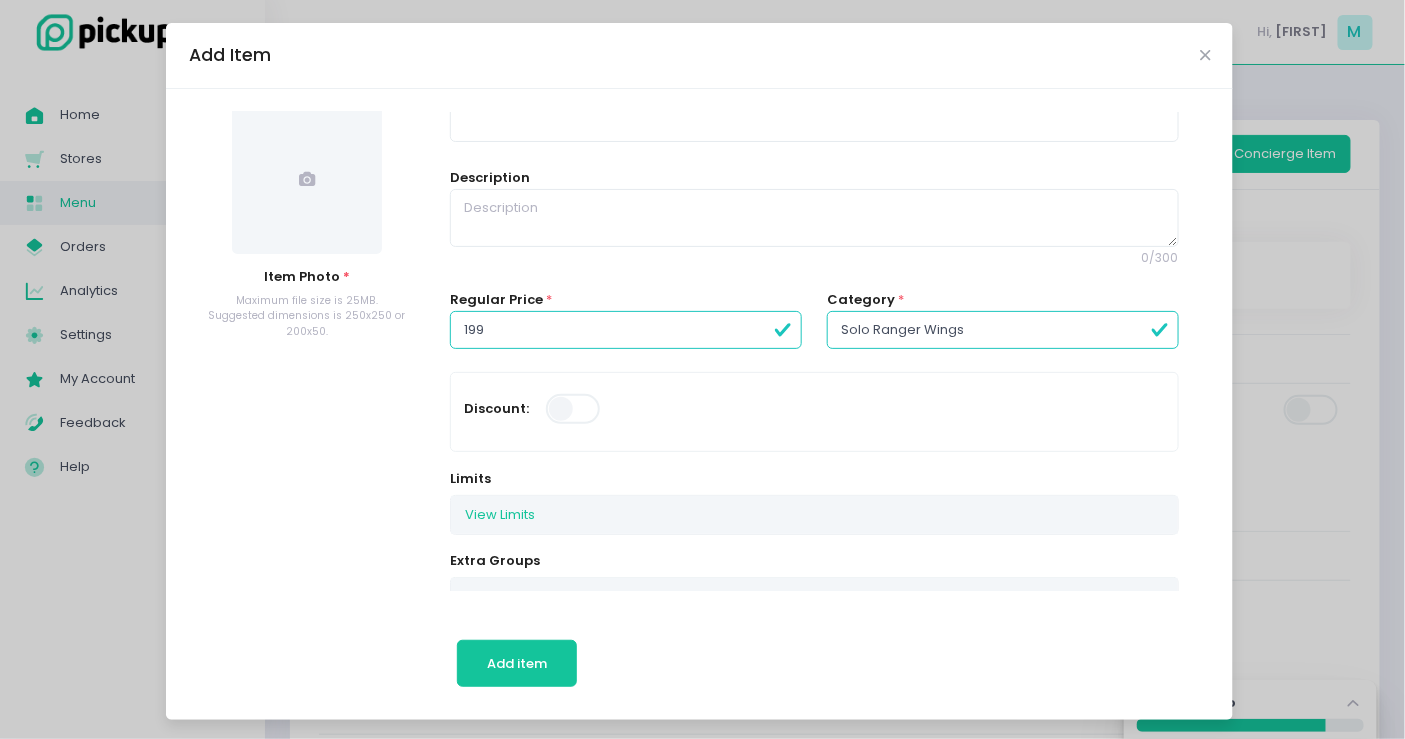 type on "199.00" 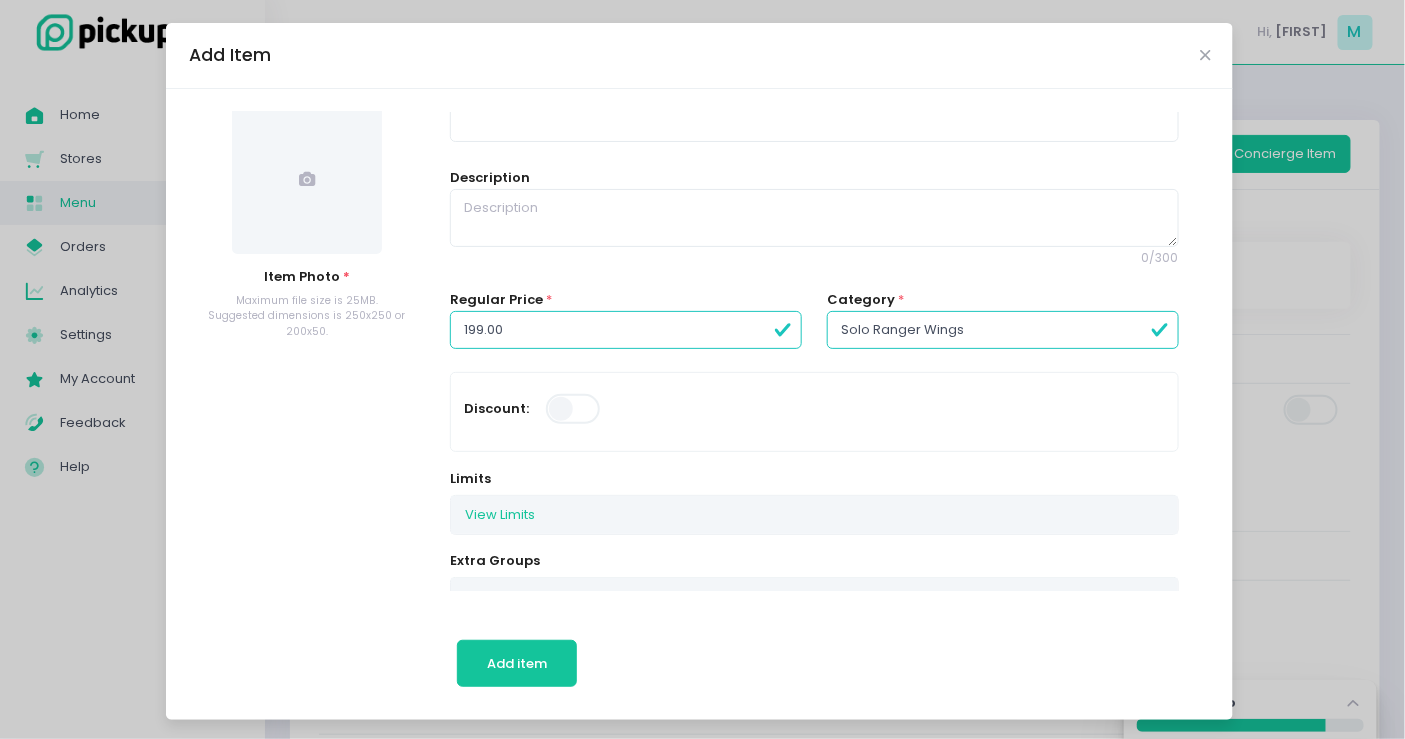 scroll, scrollTop: 0, scrollLeft: 0, axis: both 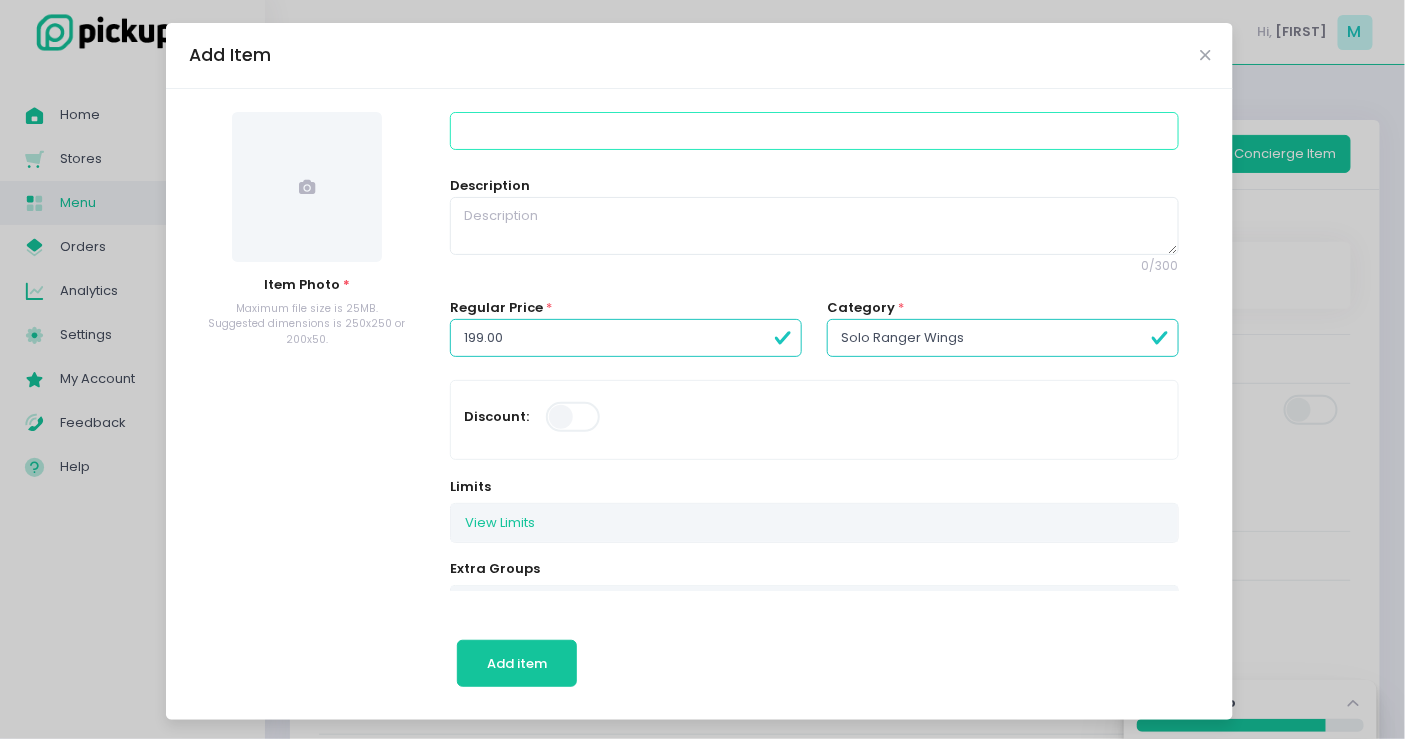 click at bounding box center [814, 131] 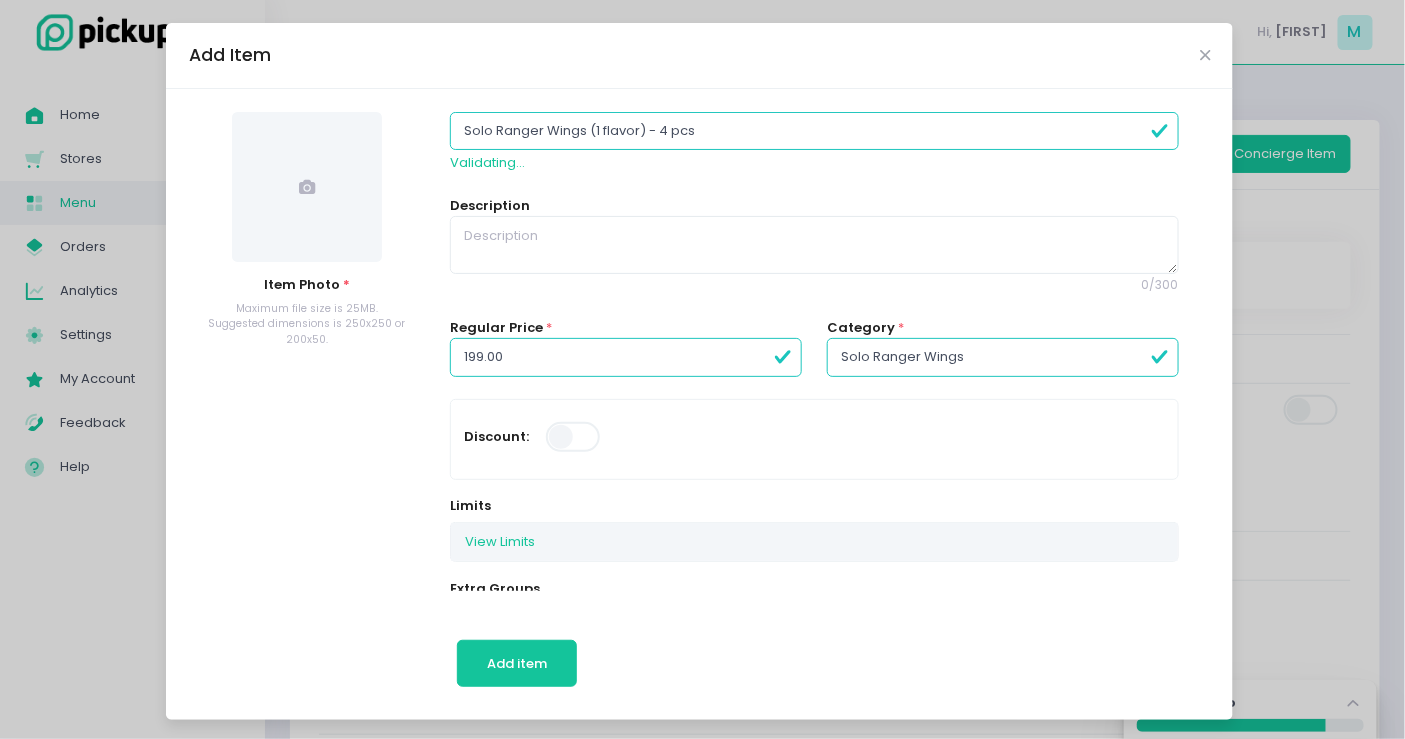 type on "Solo Ranger Wings (1 flavor) - 4 pcs" 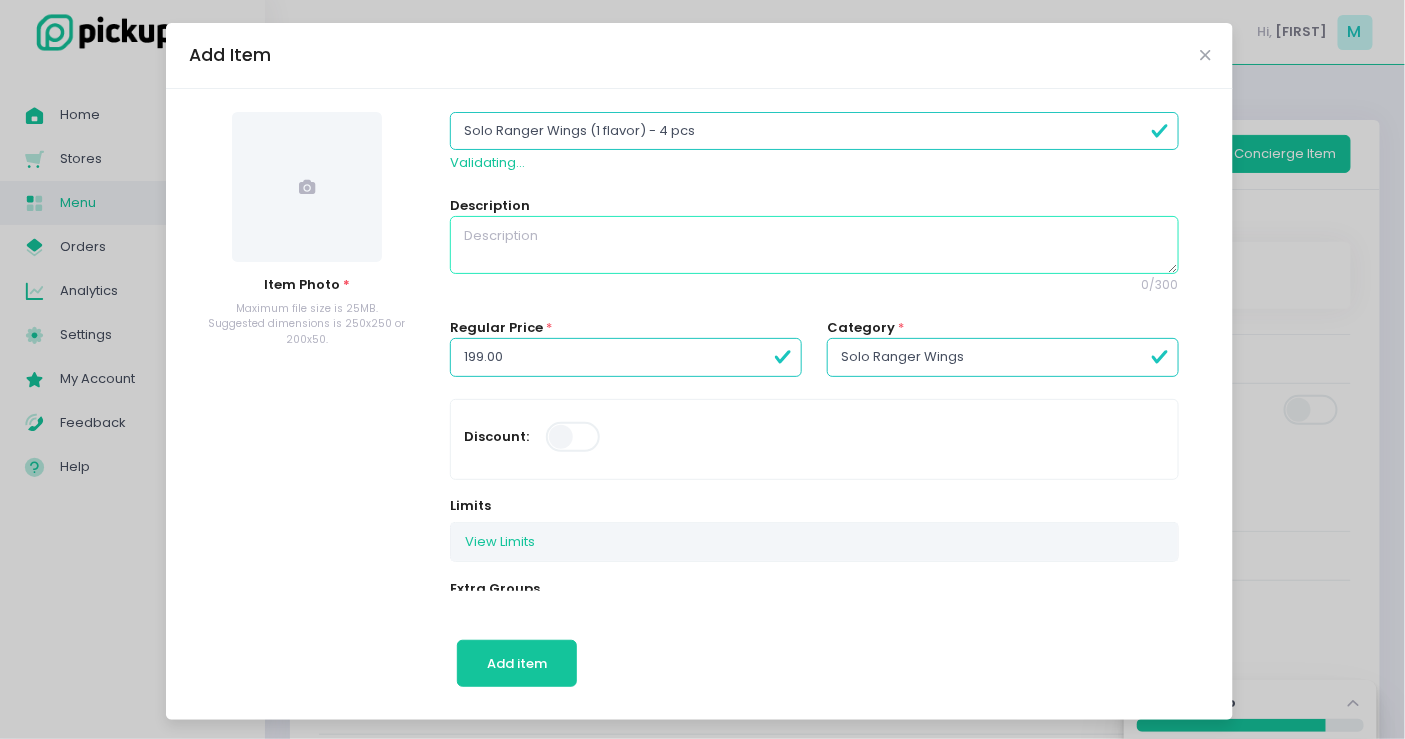 click at bounding box center [814, 245] 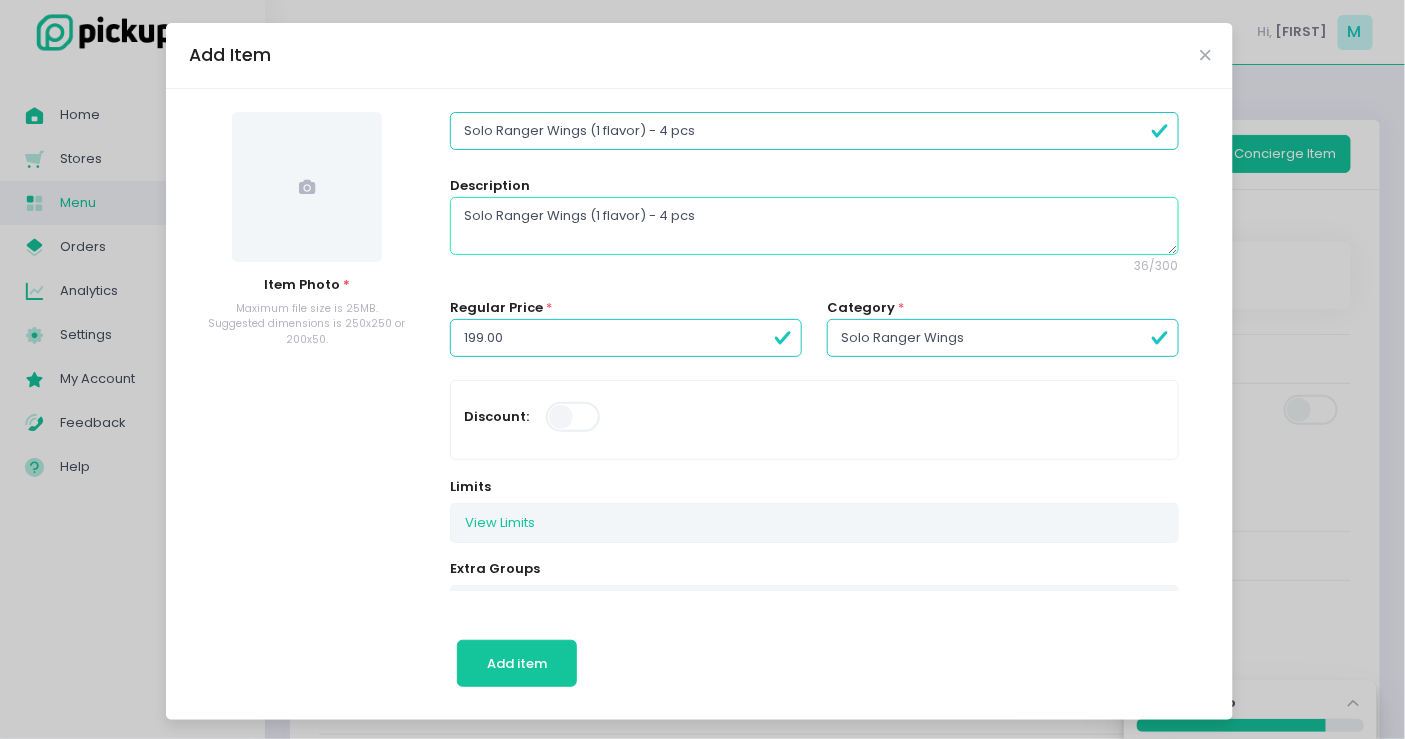 type on "Solo Ranger Wings (1 flavor) - 4 pcs" 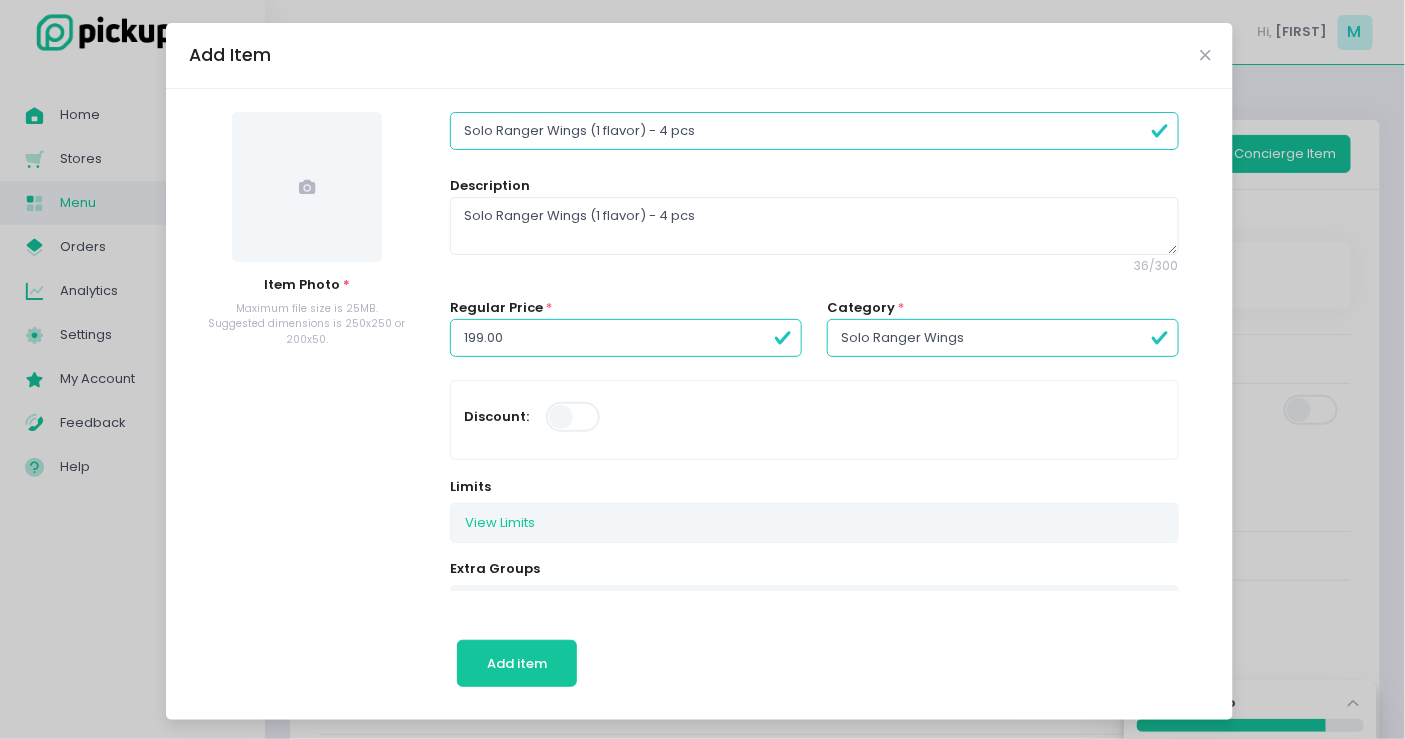 click at bounding box center [307, 187] 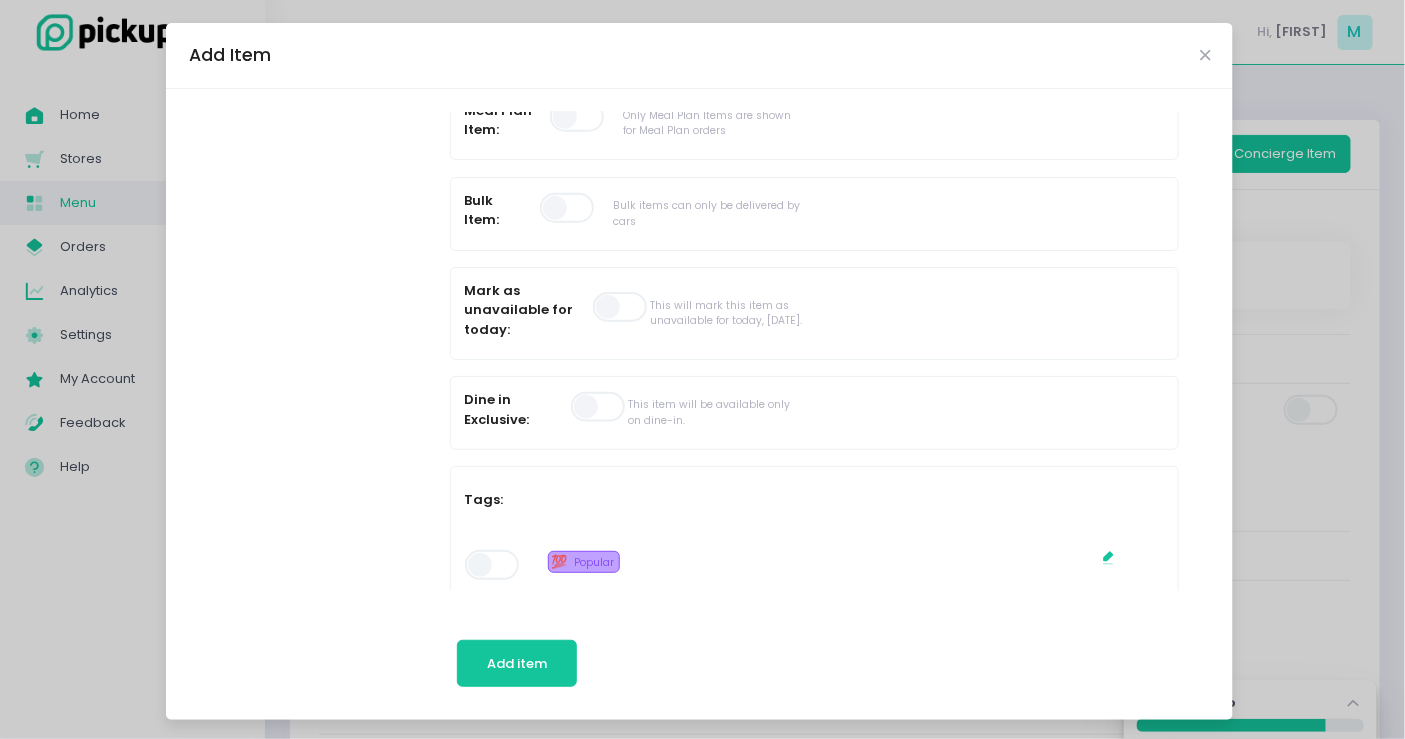 scroll, scrollTop: 444, scrollLeft: 0, axis: vertical 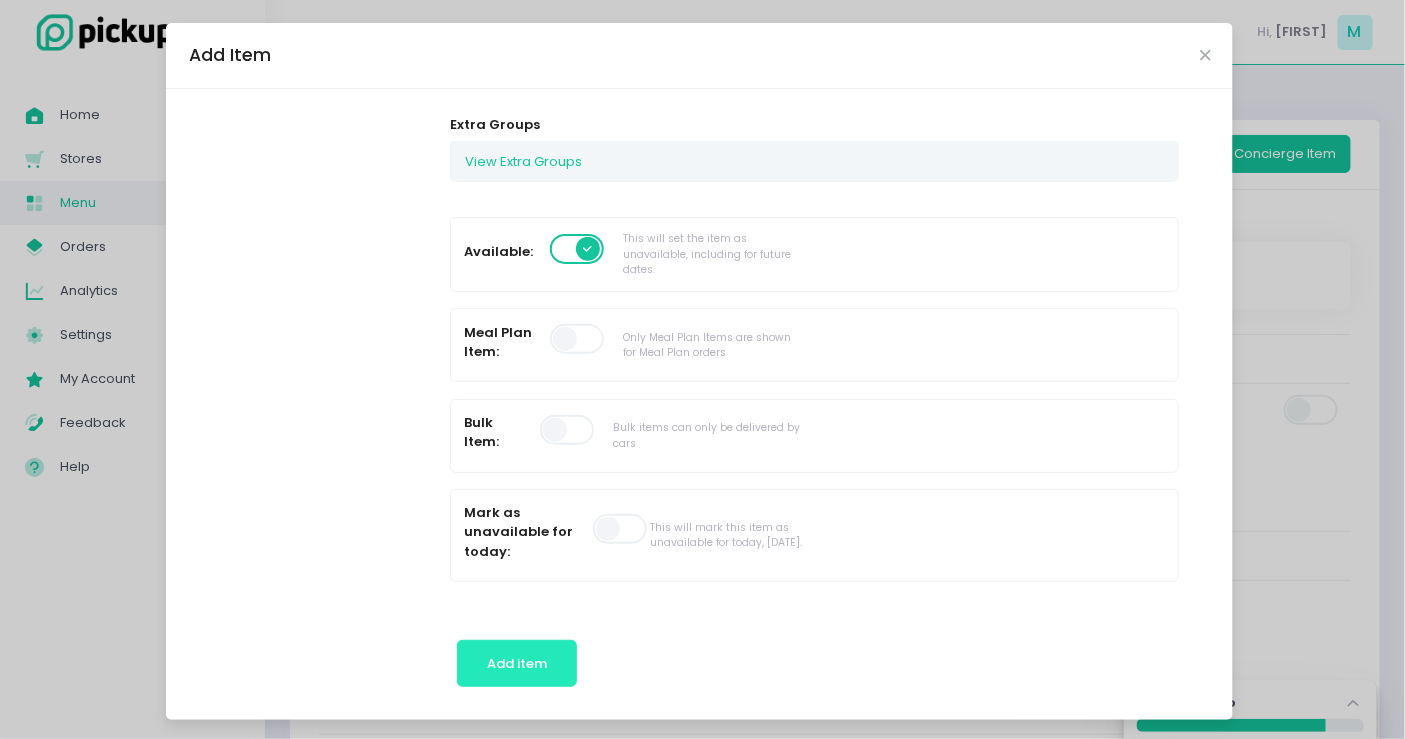 click on "Add item" at bounding box center (517, 663) 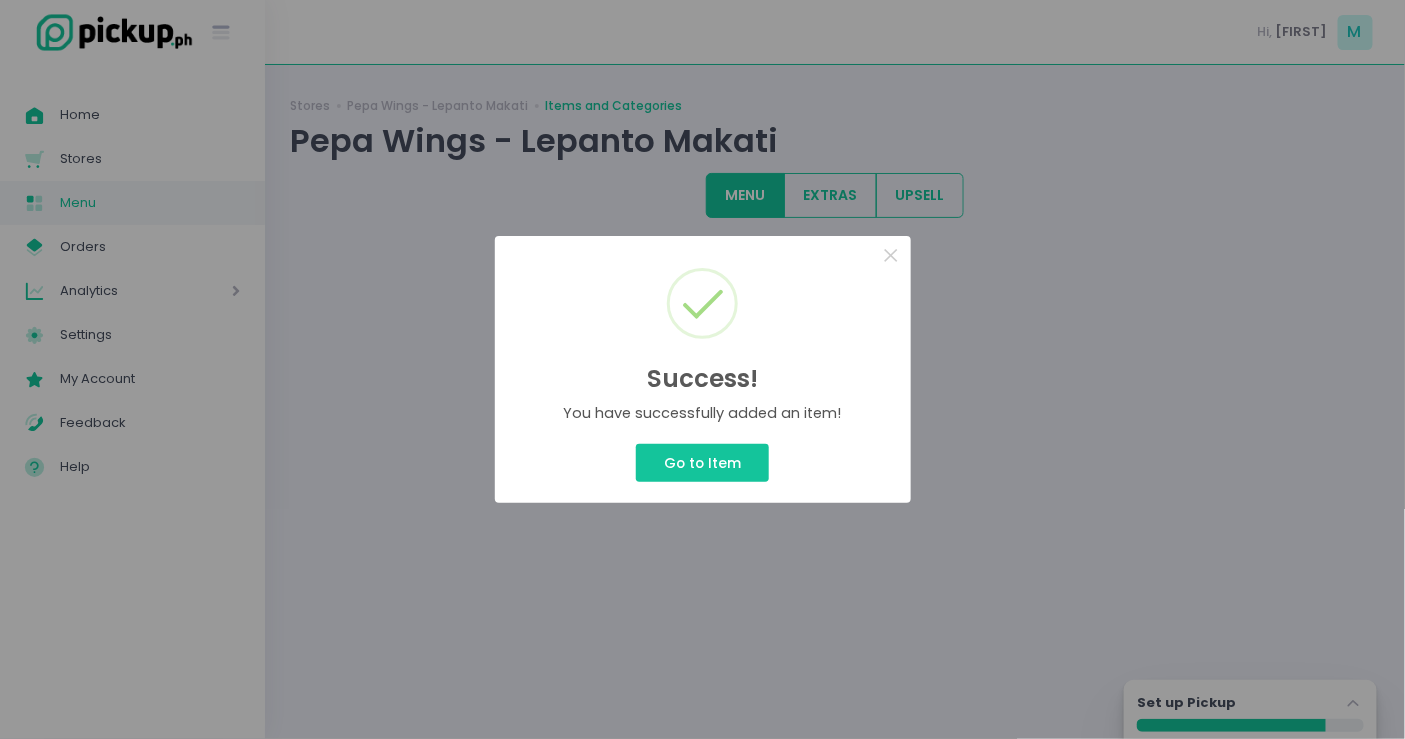 scroll, scrollTop: 0, scrollLeft: 0, axis: both 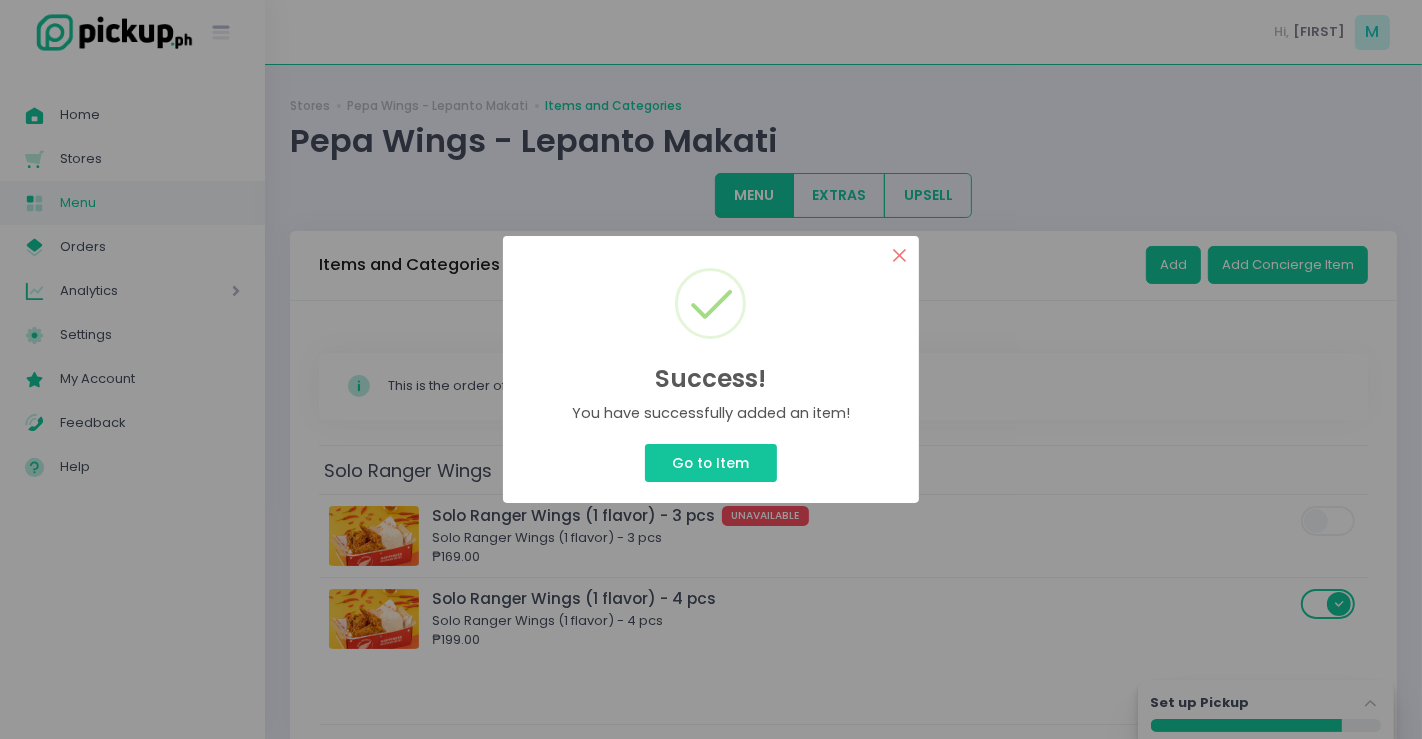click on "×" at bounding box center [899, 255] 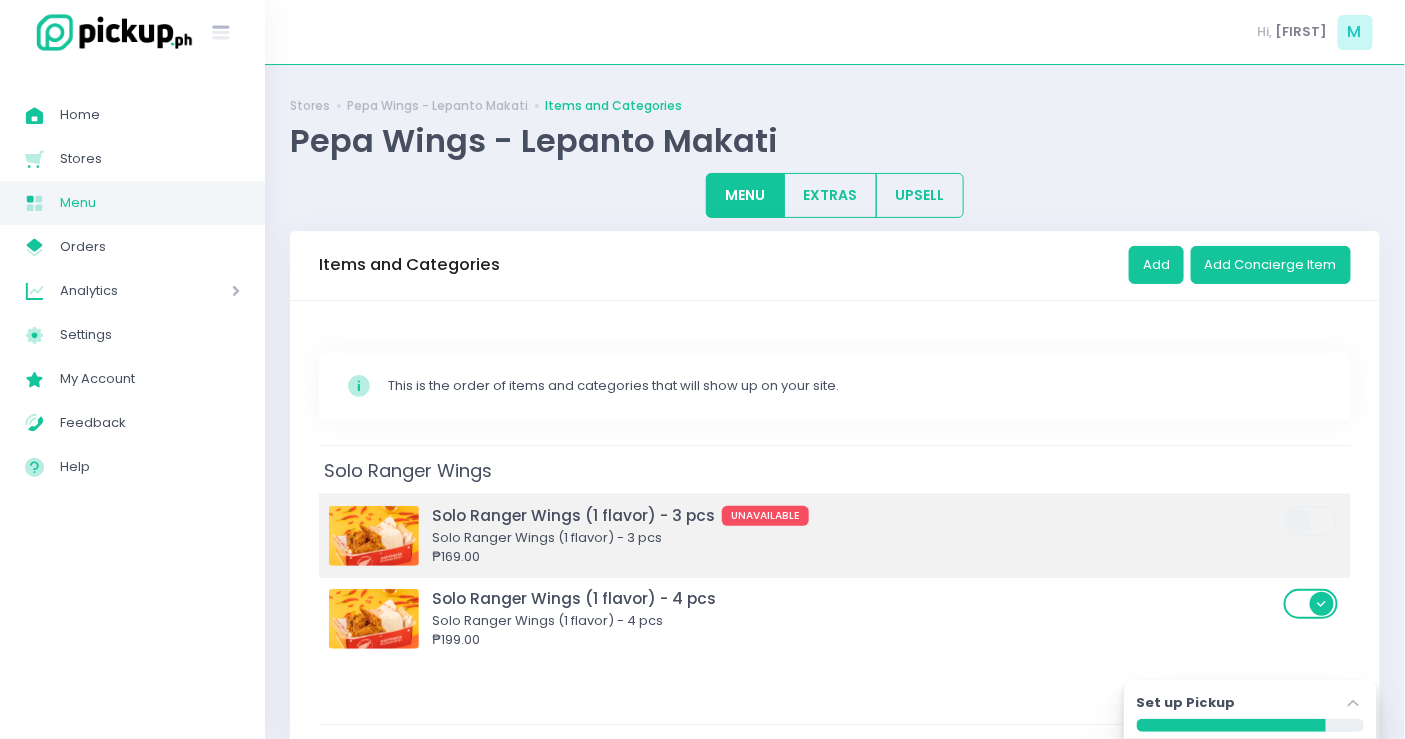 click on "Solo Ranger Wings (1 flavor) - 3 pcs UNAVAILABLE" at bounding box center (855, 515) 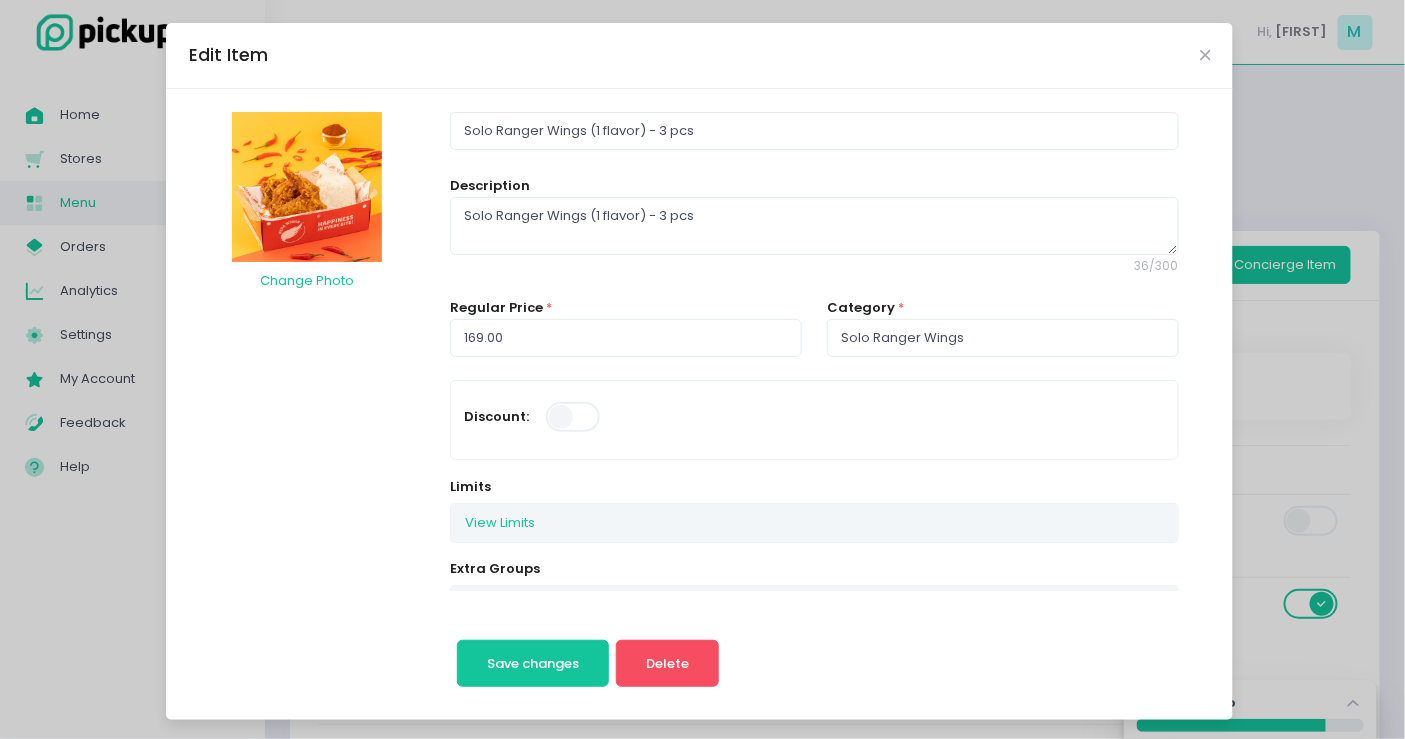 scroll, scrollTop: 222, scrollLeft: 0, axis: vertical 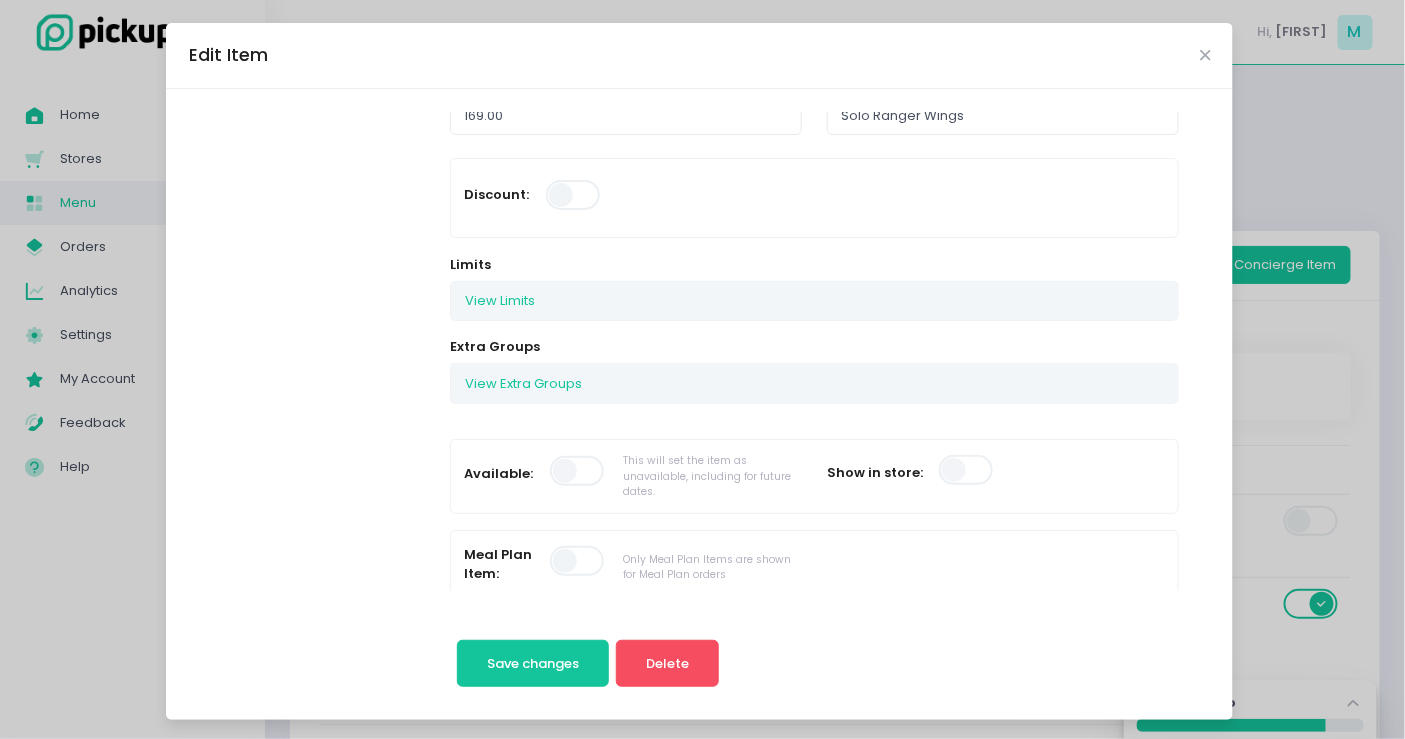 click at bounding box center [578, 471] 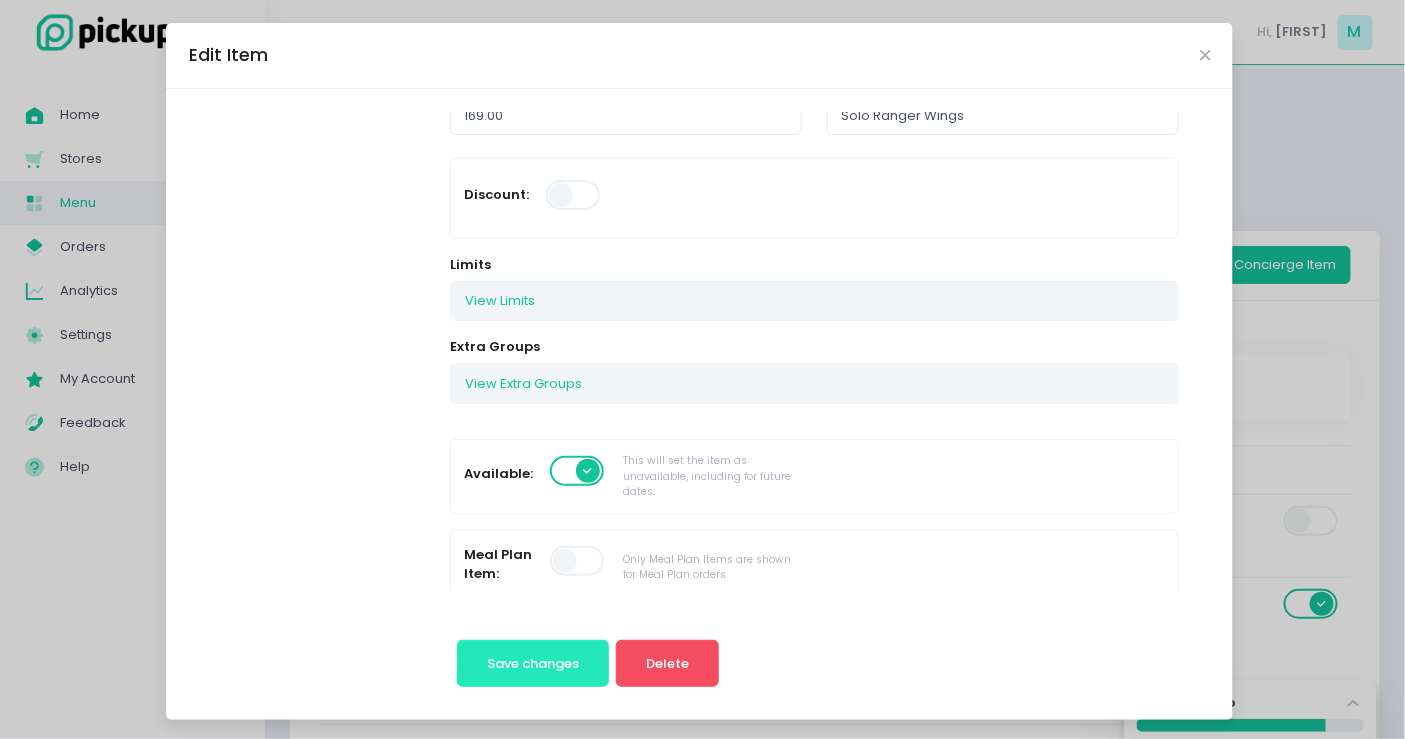 click on "Save changes" at bounding box center (533, 664) 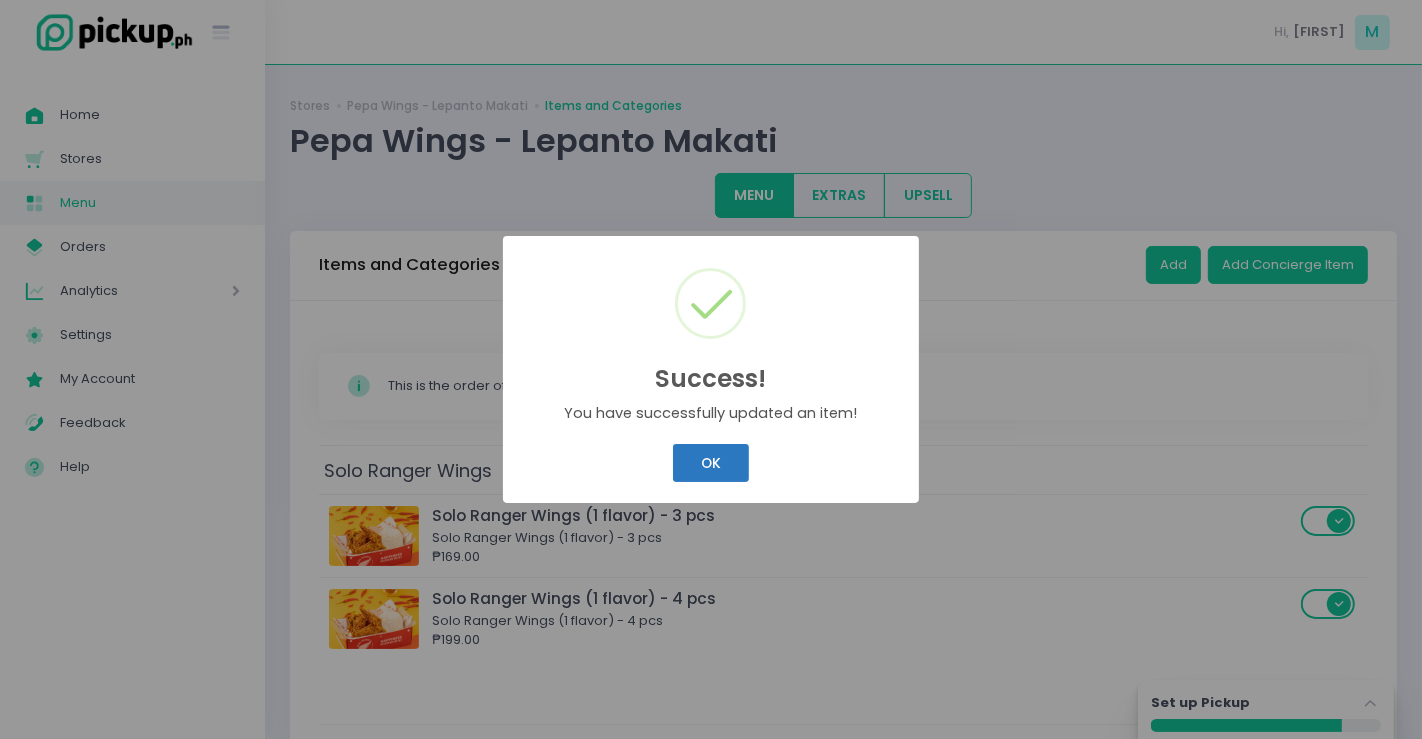 click on "OK" at bounding box center [710, 463] 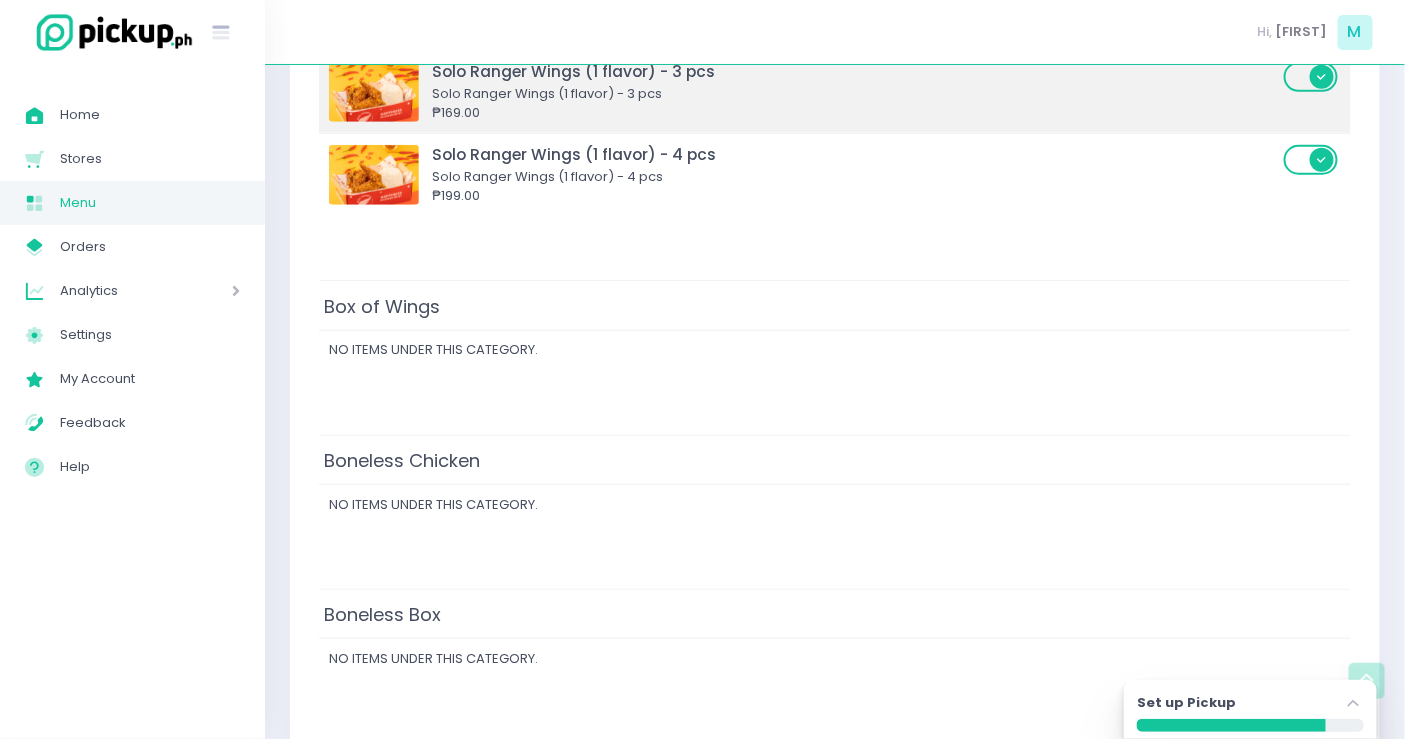 scroll, scrollTop: 0, scrollLeft: 0, axis: both 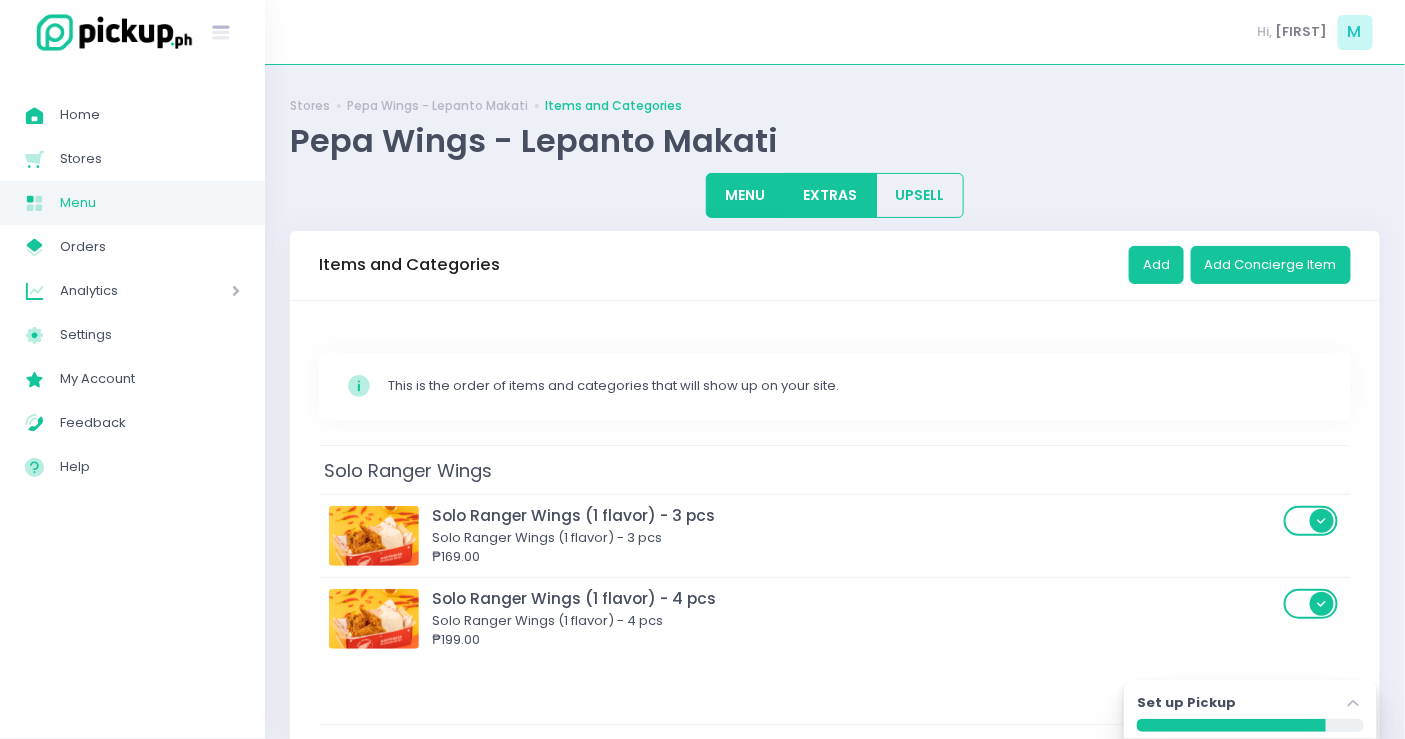 click on "EXTRAS" at bounding box center [830, 195] 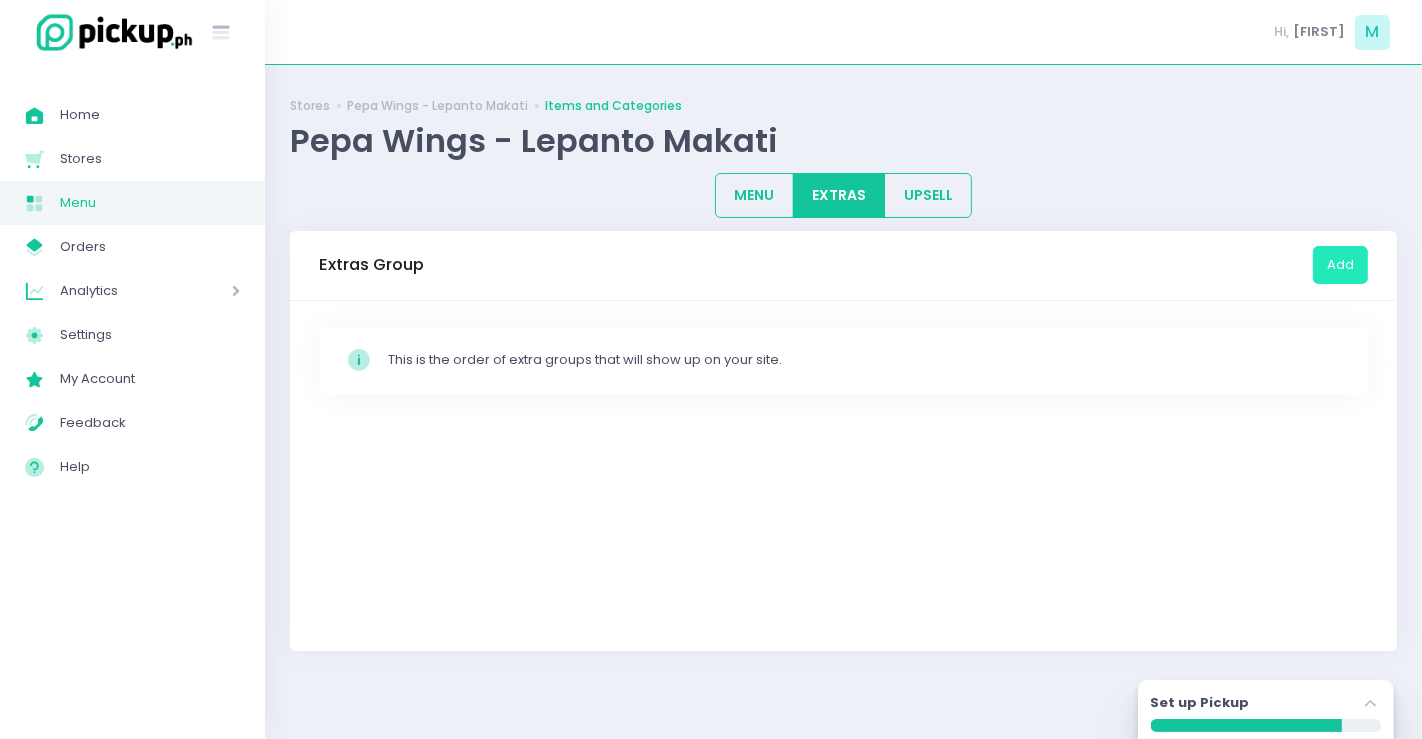 click on "Add" at bounding box center [1340, 265] 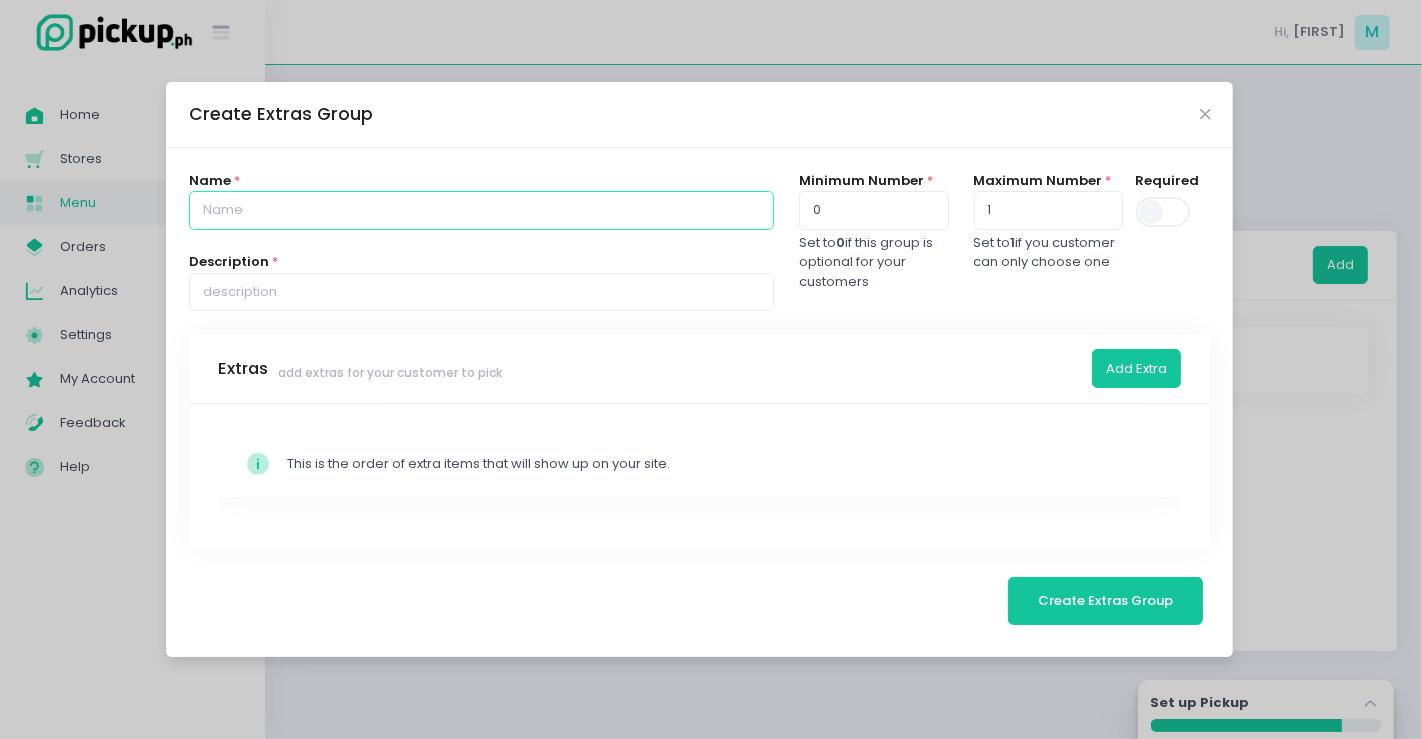 click at bounding box center (481, 210) 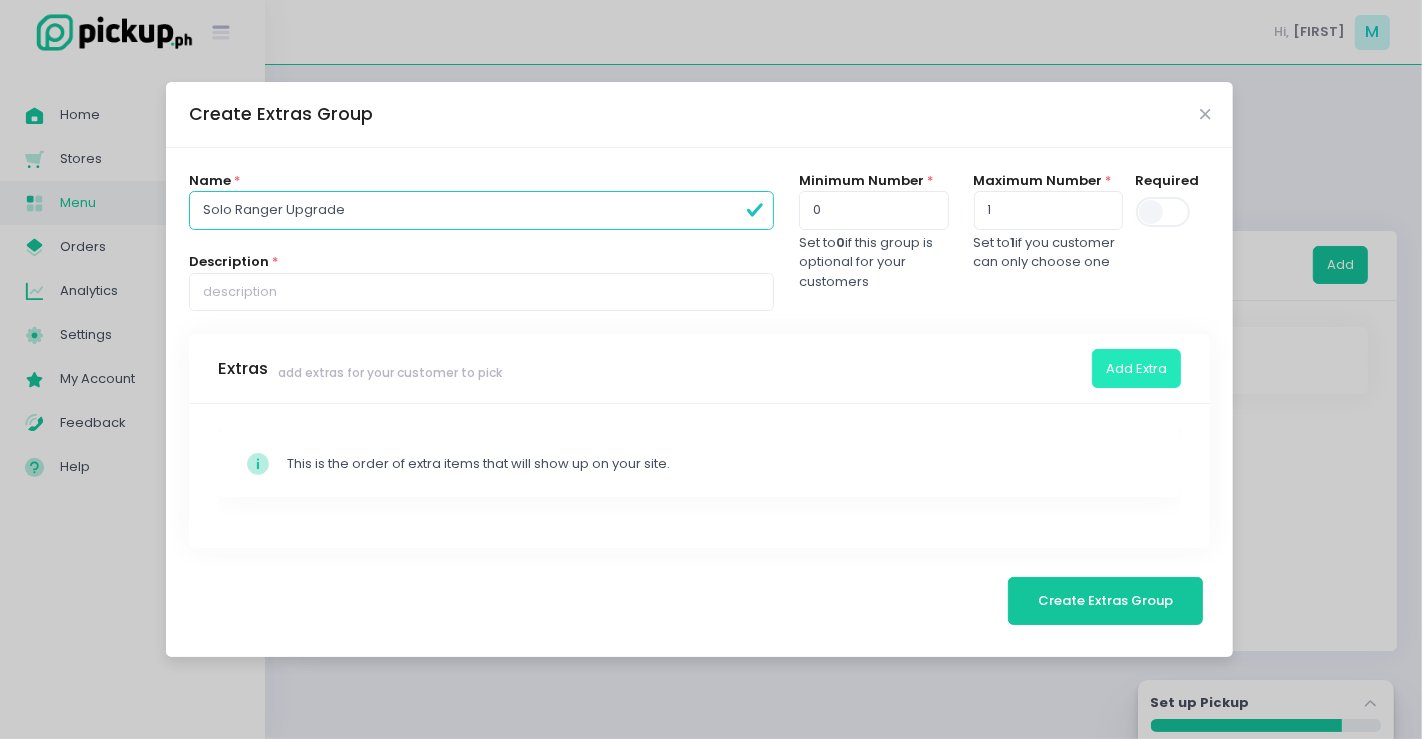 type on "Solo Ranger Upgrade" 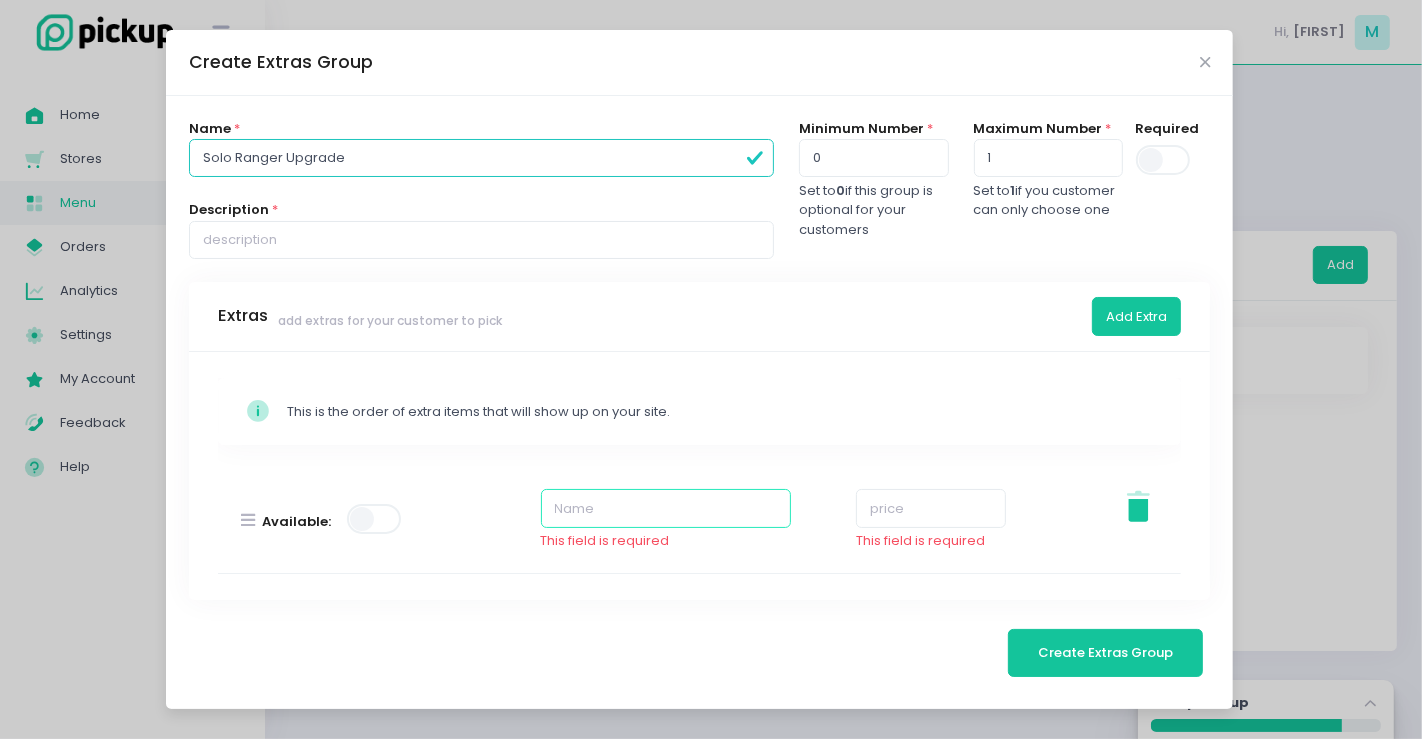click at bounding box center (666, 508) 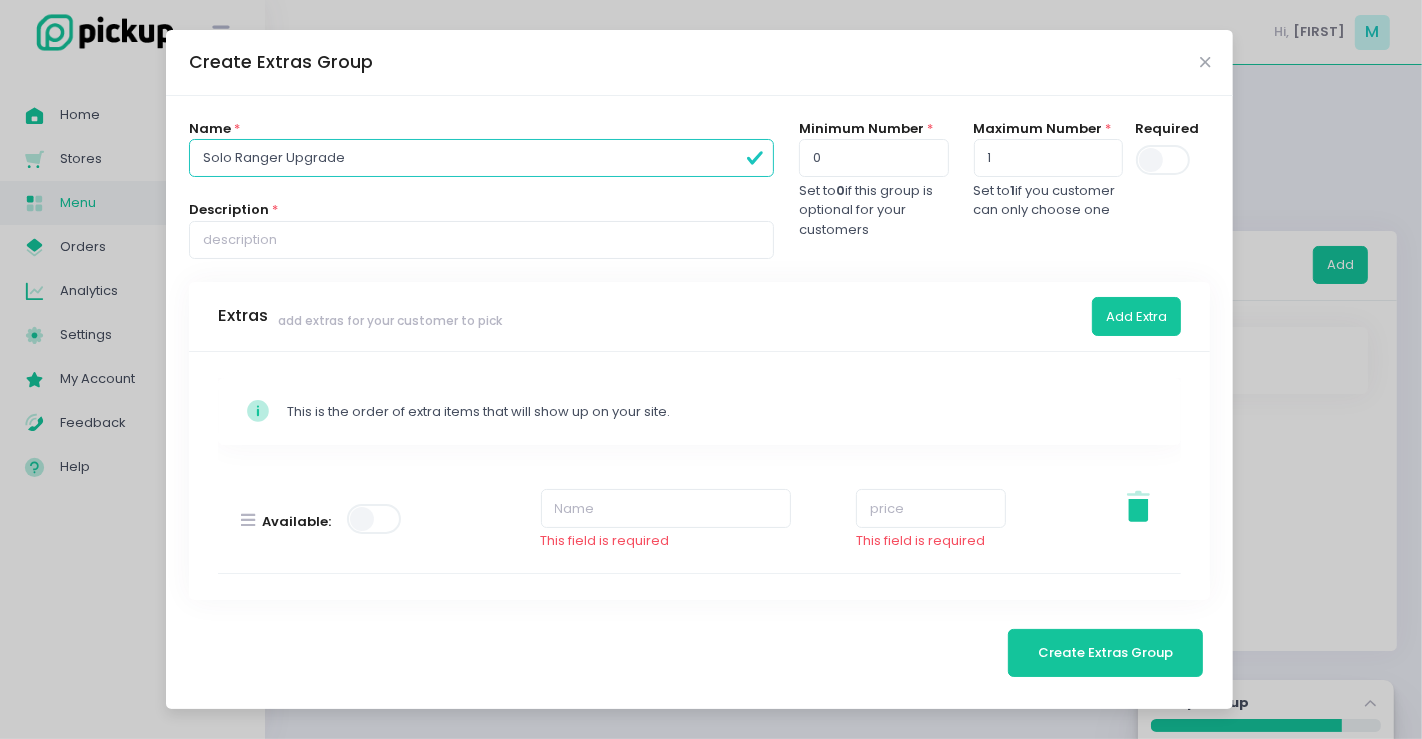 click on "Create Extras Group" at bounding box center (699, 63) 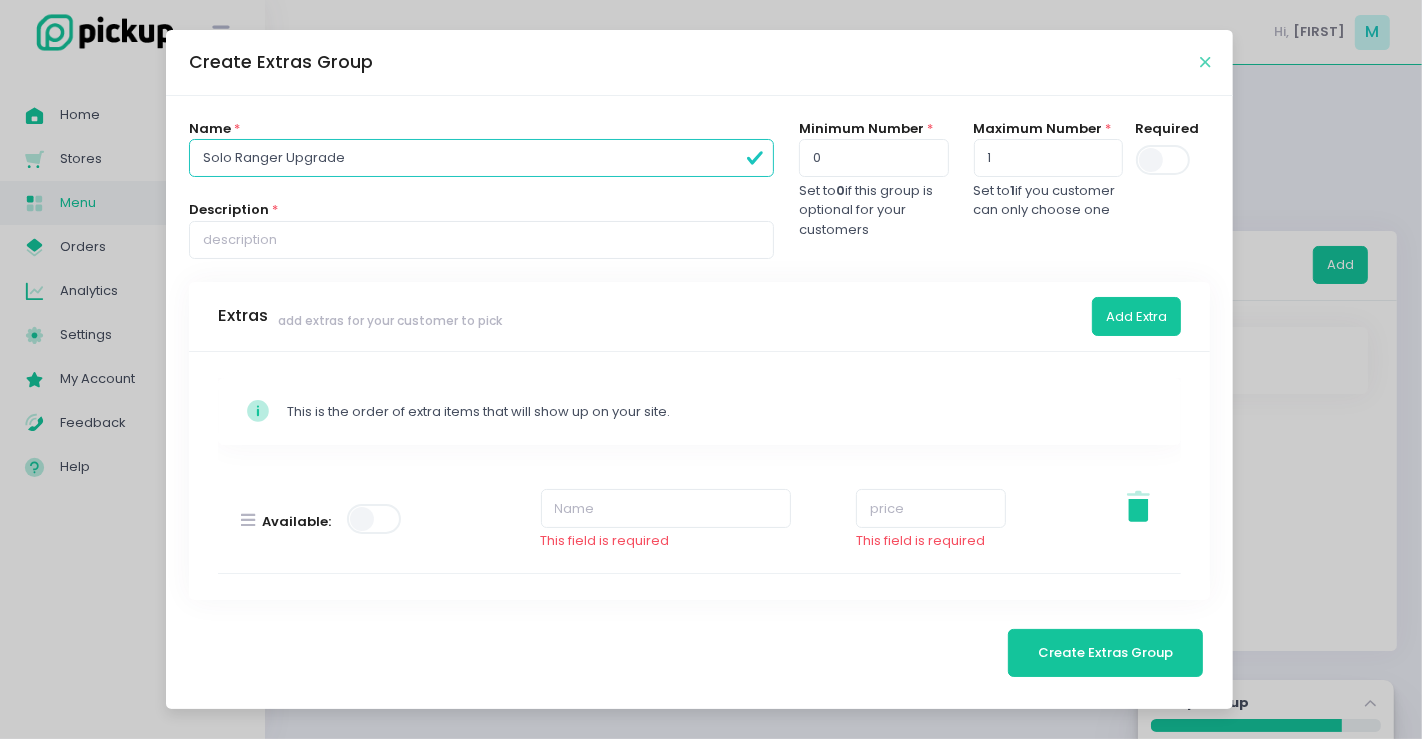 click at bounding box center [1205, 62] 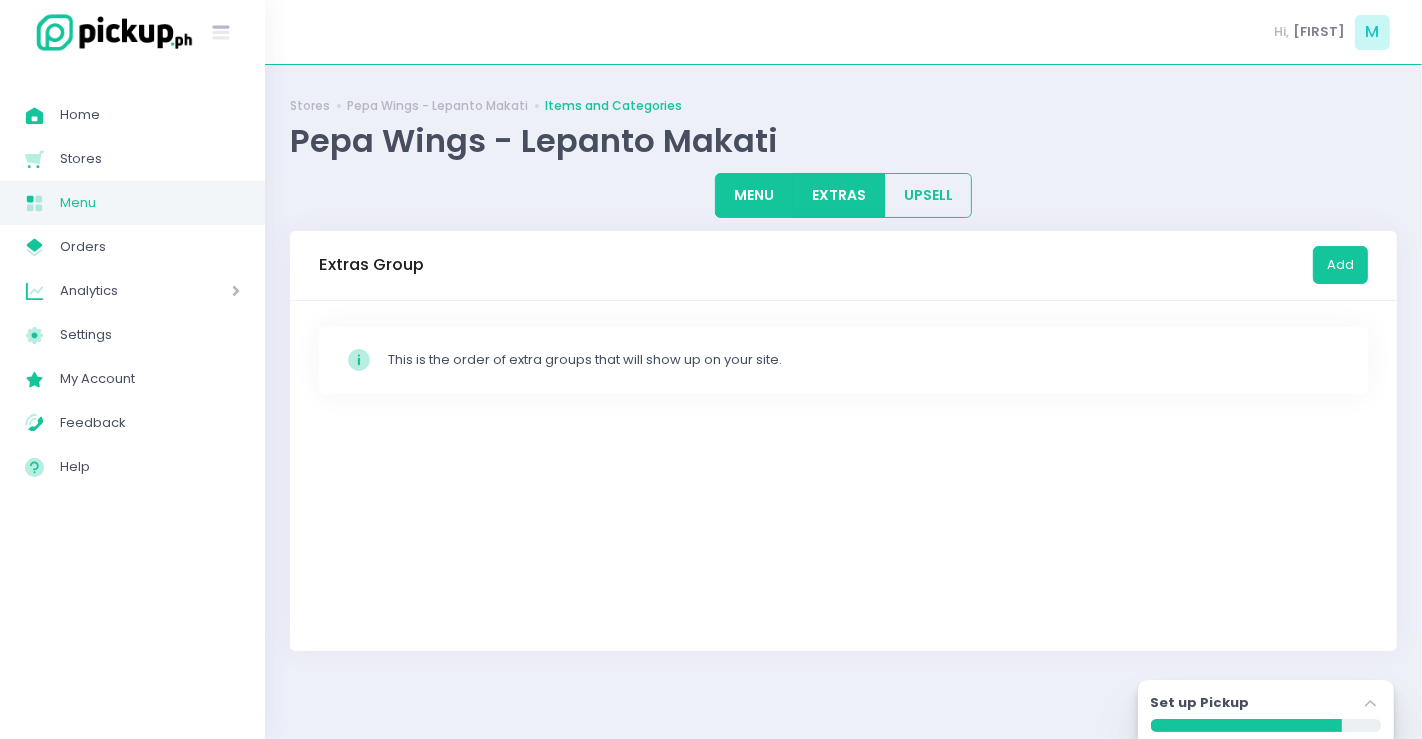 click on "MENU" at bounding box center [754, 195] 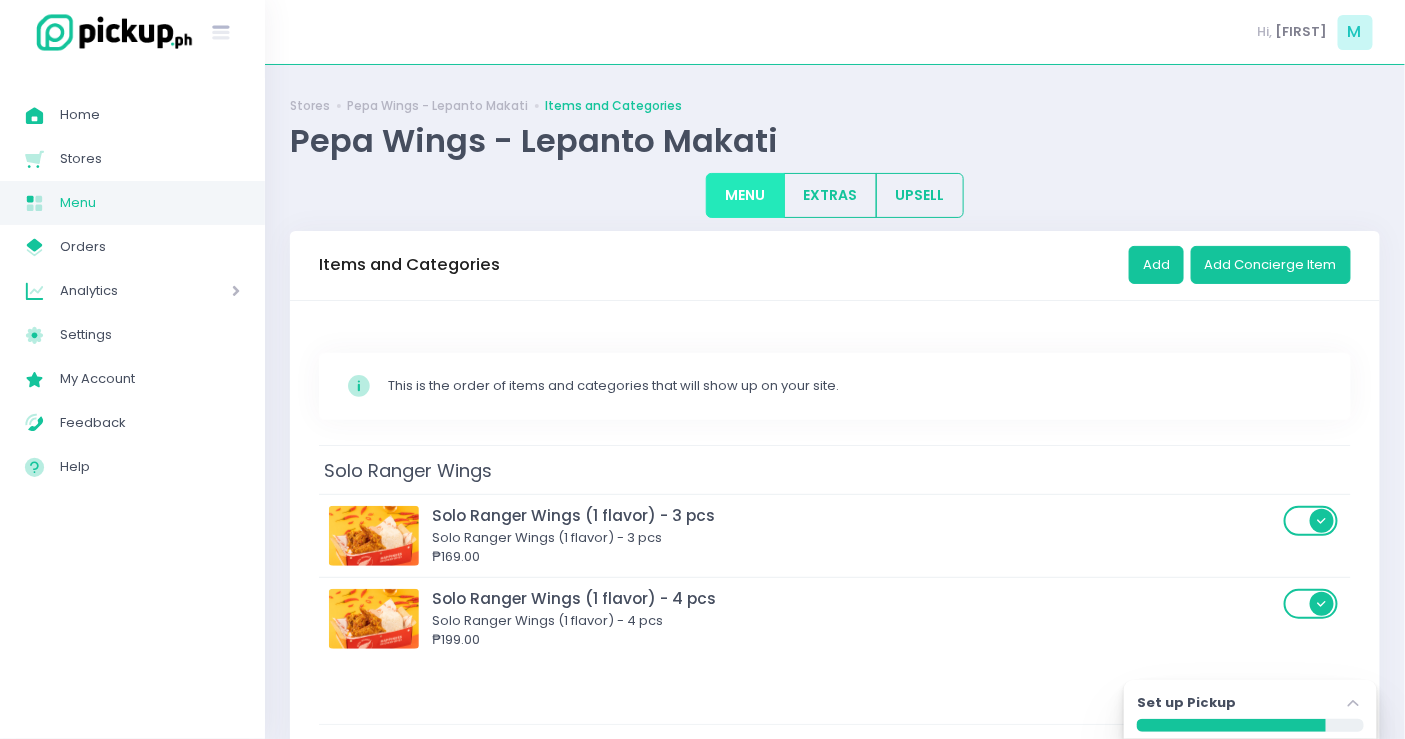 scroll, scrollTop: 222, scrollLeft: 0, axis: vertical 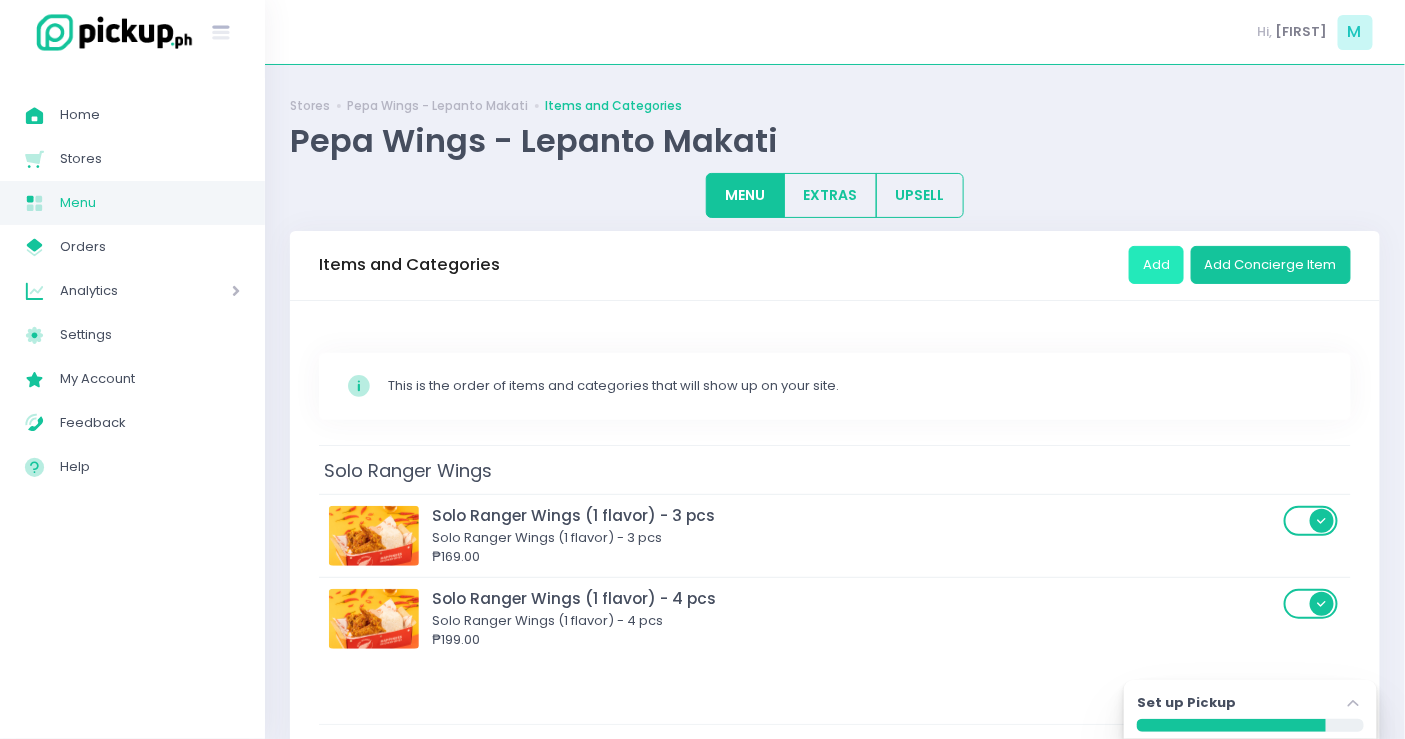 click on "Add" at bounding box center [1156, 265] 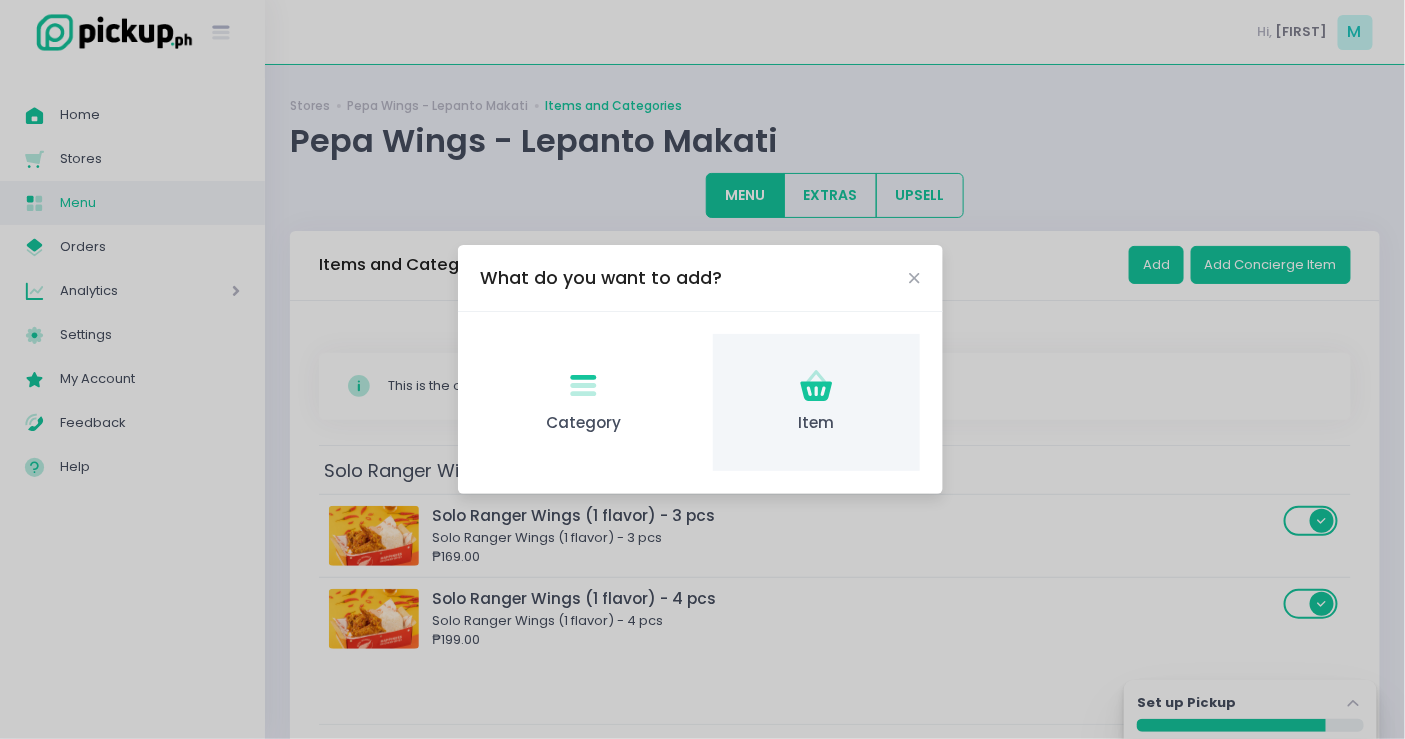 click 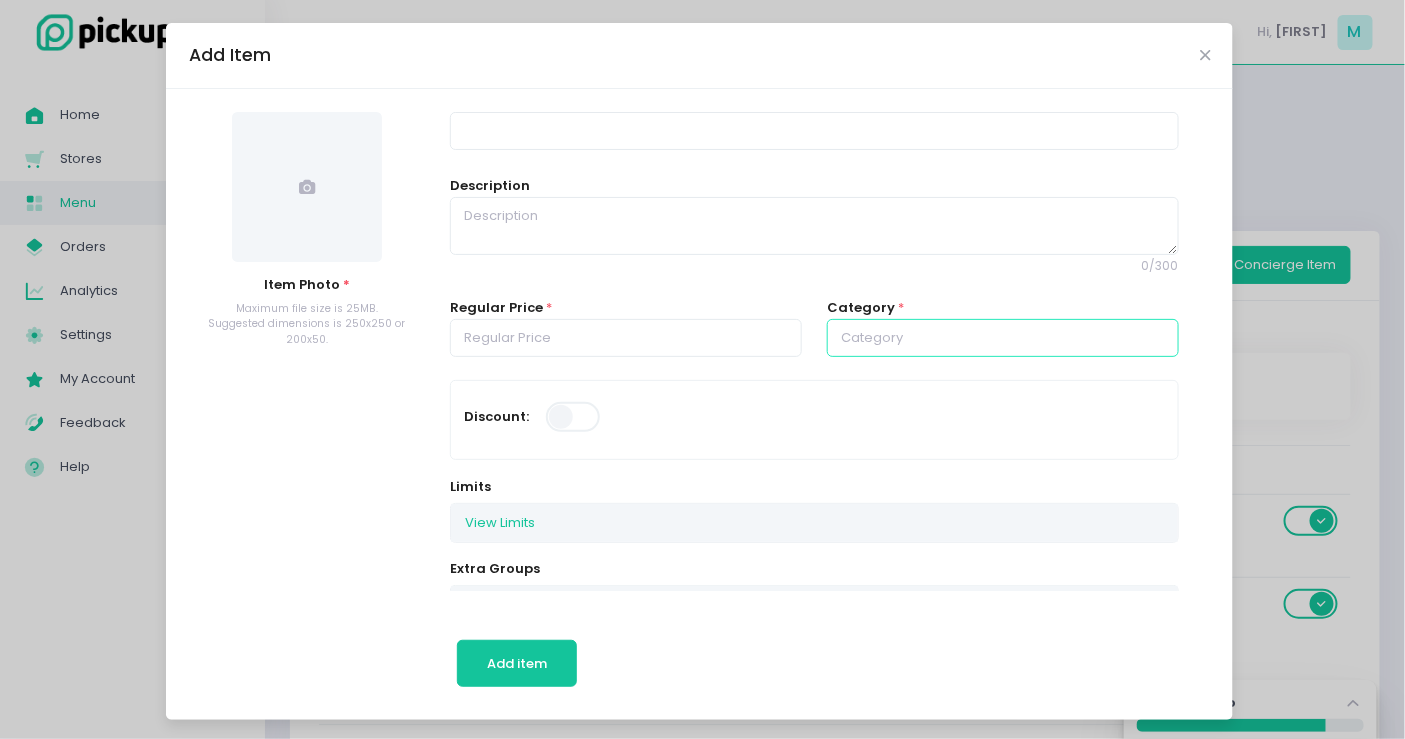 click at bounding box center (1003, 338) 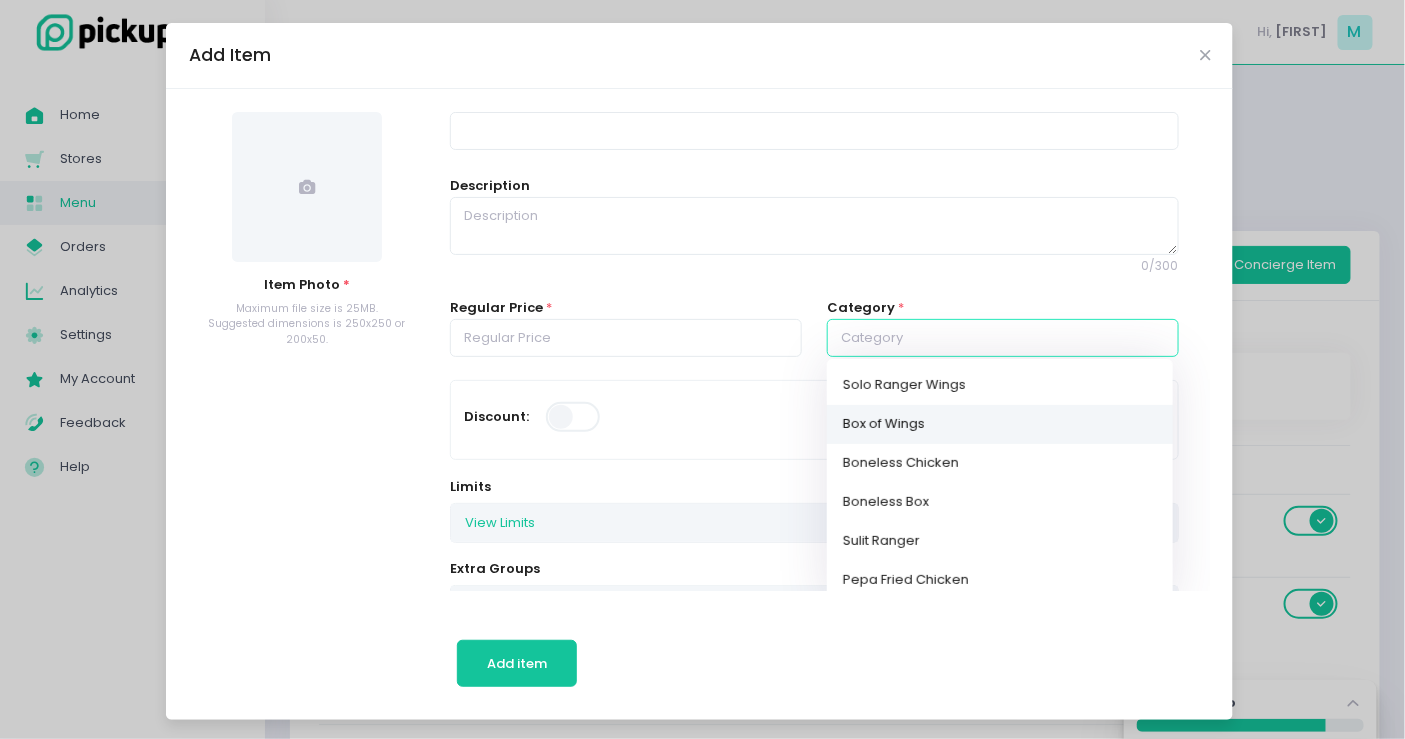 click on "Box of Wings" at bounding box center (1000, 424) 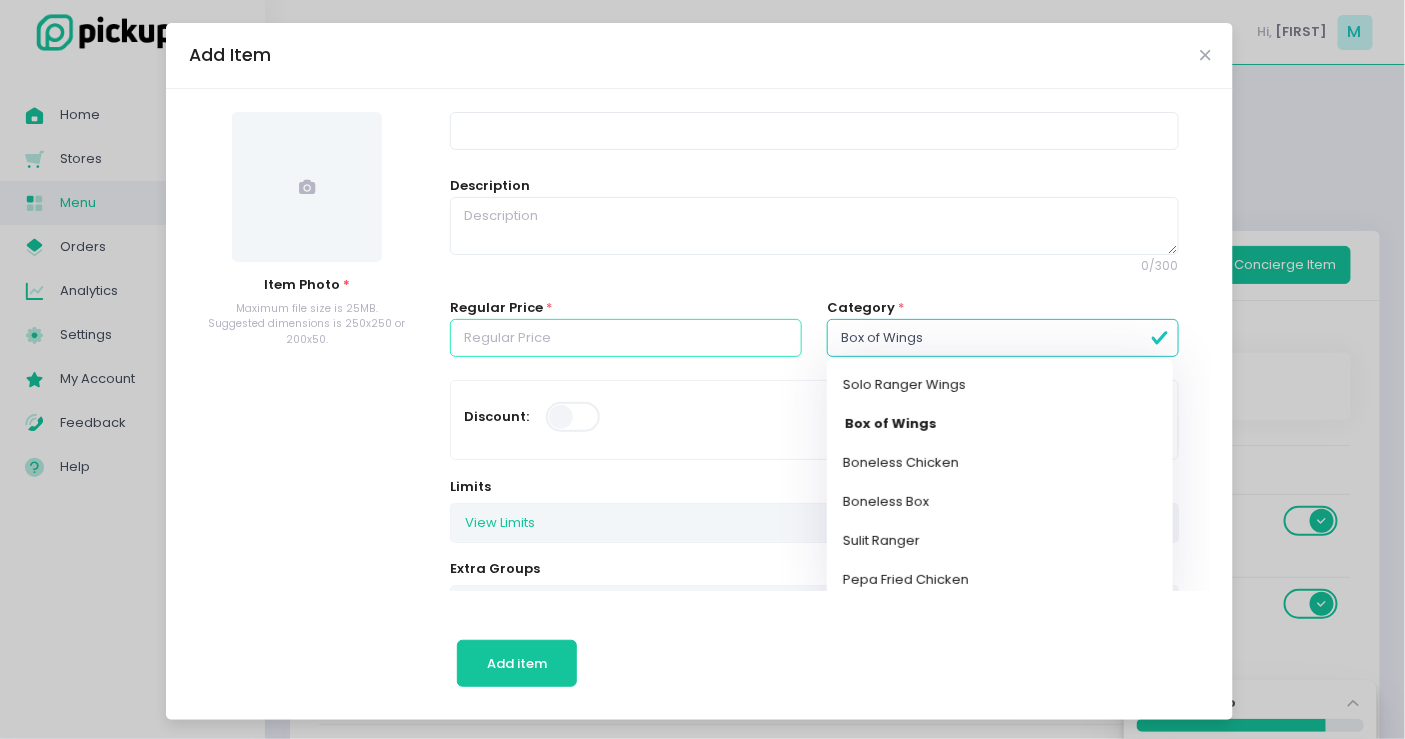 click at bounding box center [626, 338] 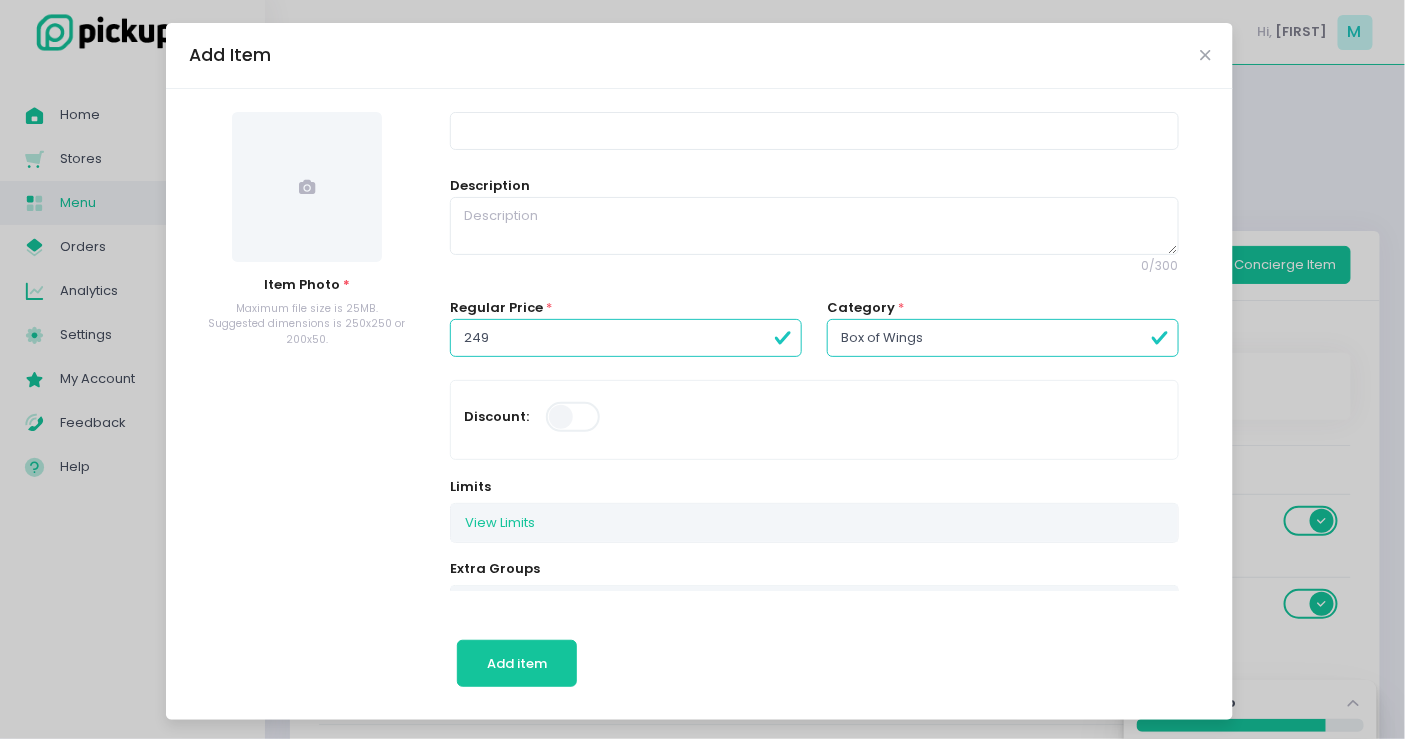 type on "249.00" 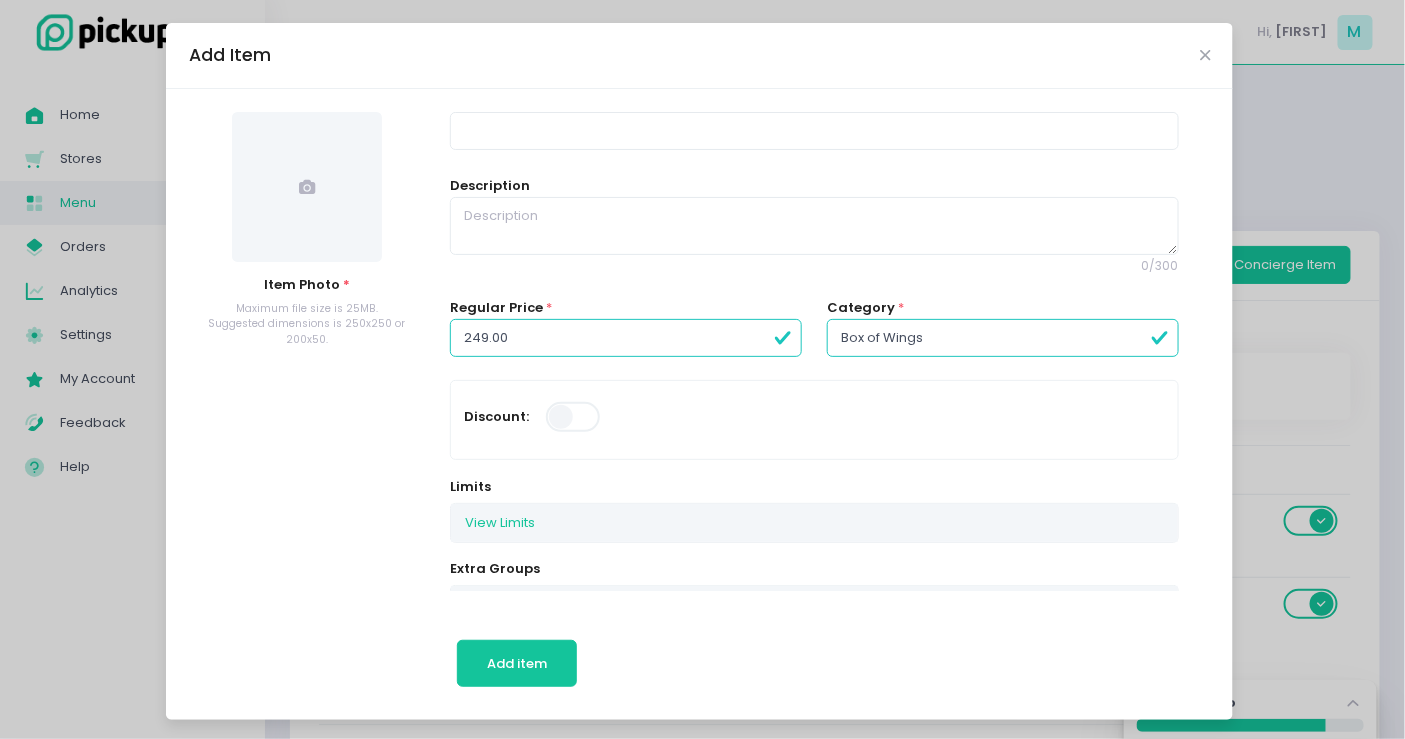 click on "Description     0 / 300" at bounding box center [814, 225] 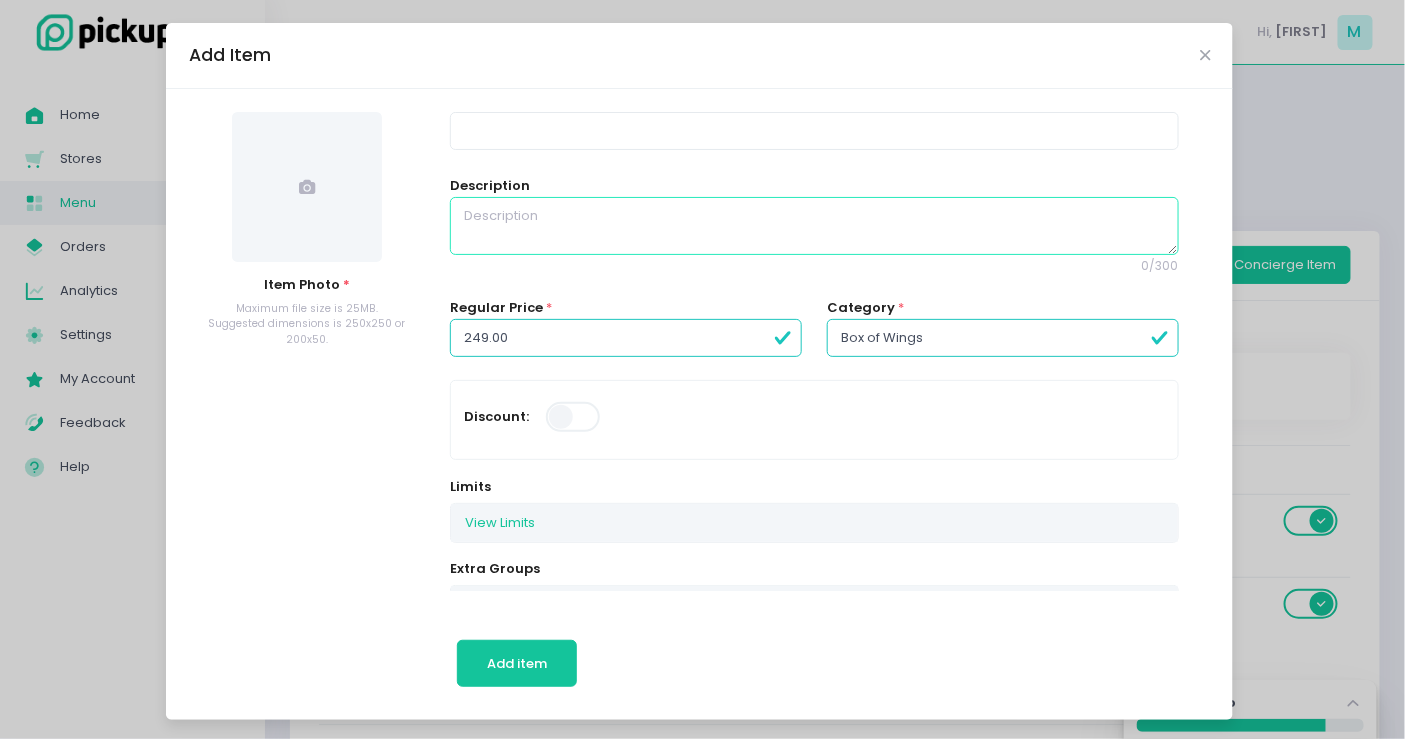 click at bounding box center (814, 226) 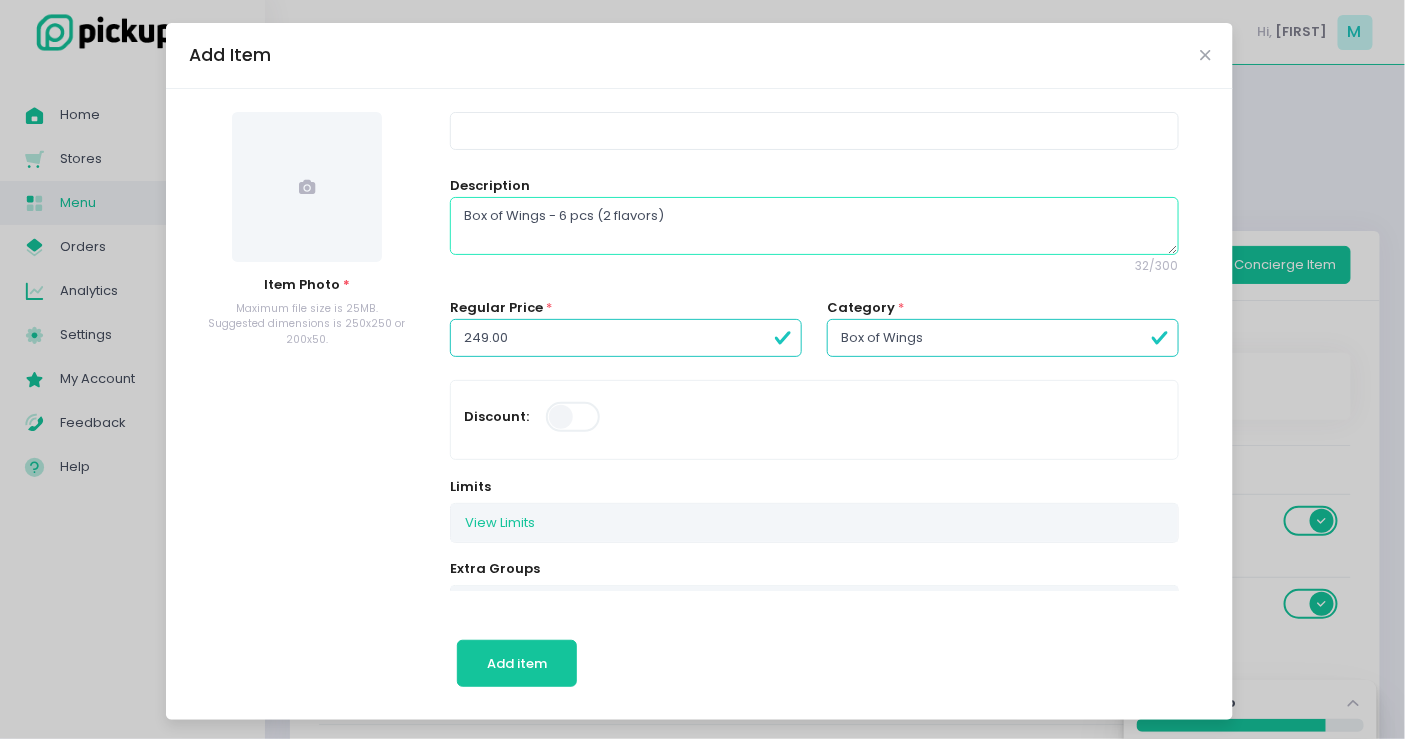 type on "Box of Wings - 6 pcs (2 flavors)" 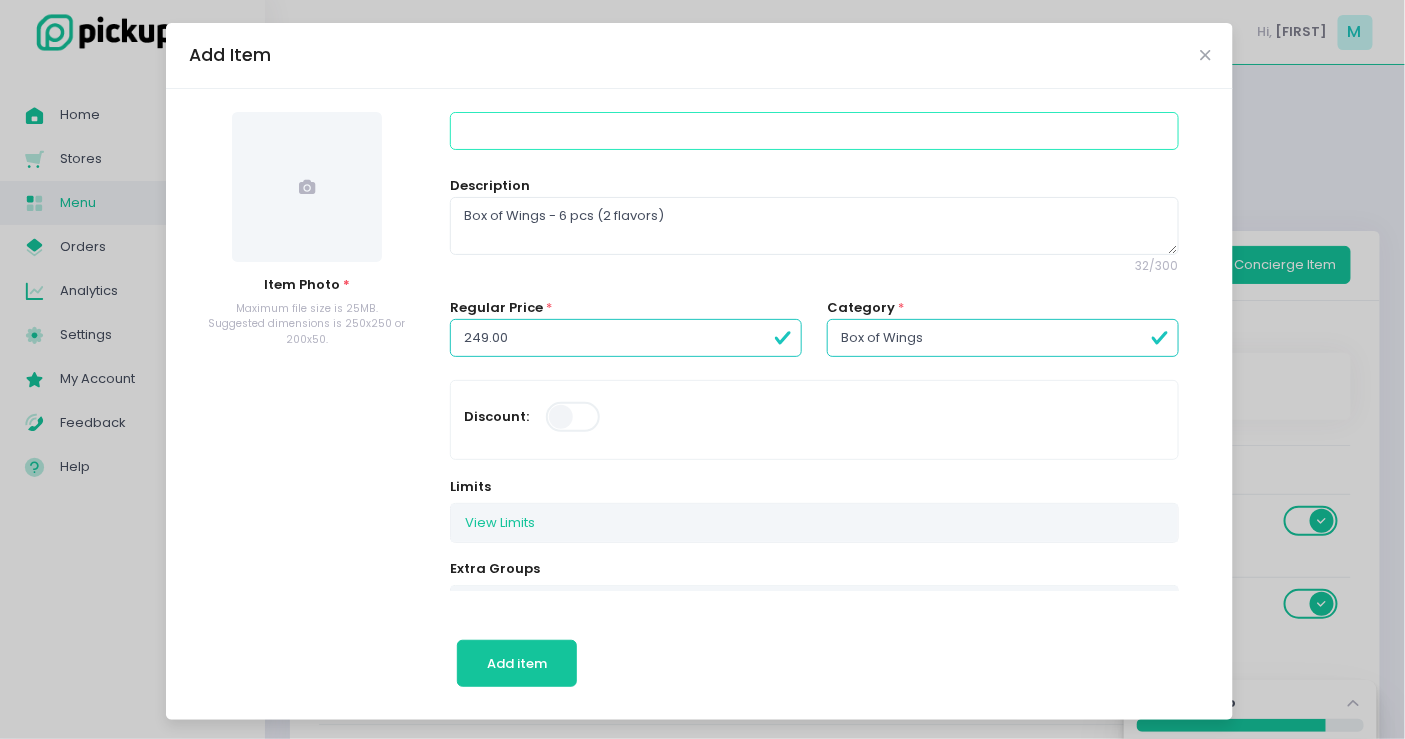 click at bounding box center (814, 131) 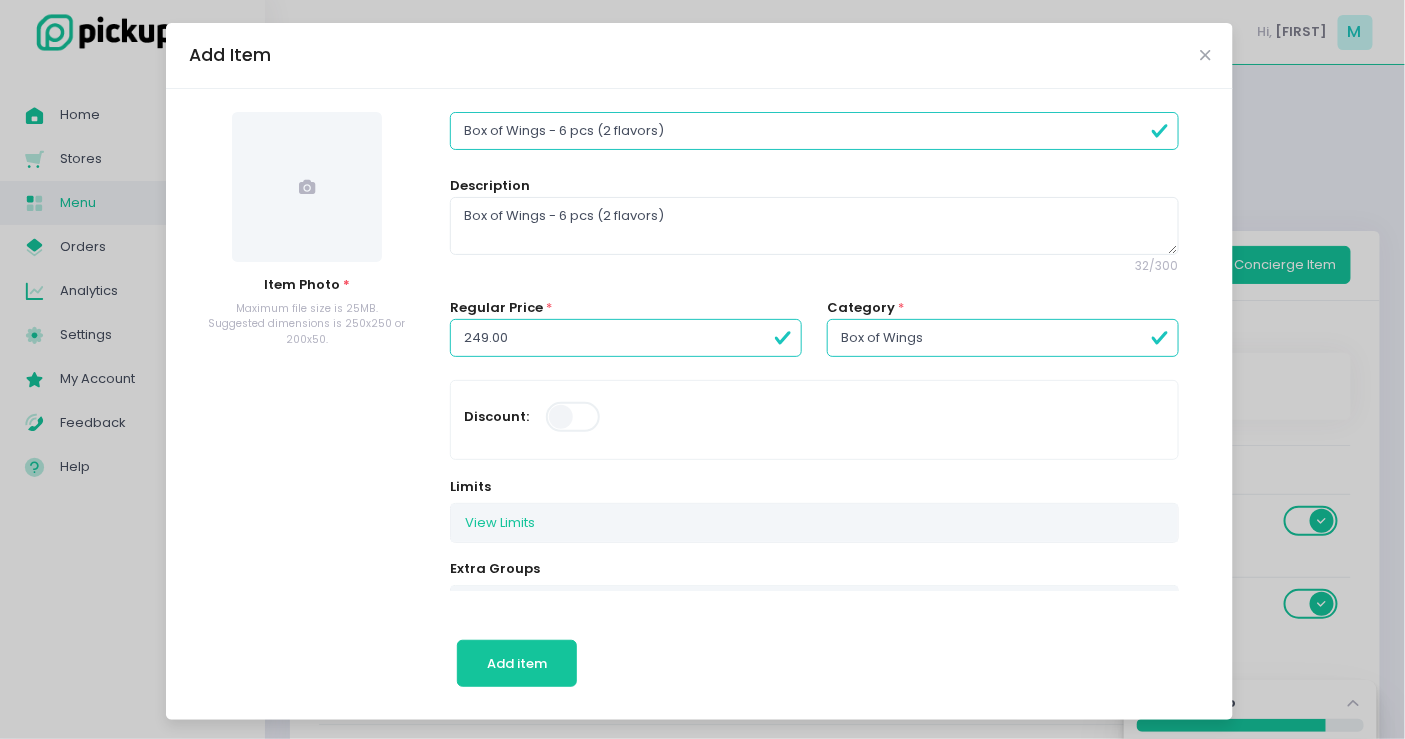 type on "Box of Wings - 6 pcs (2 flavors)" 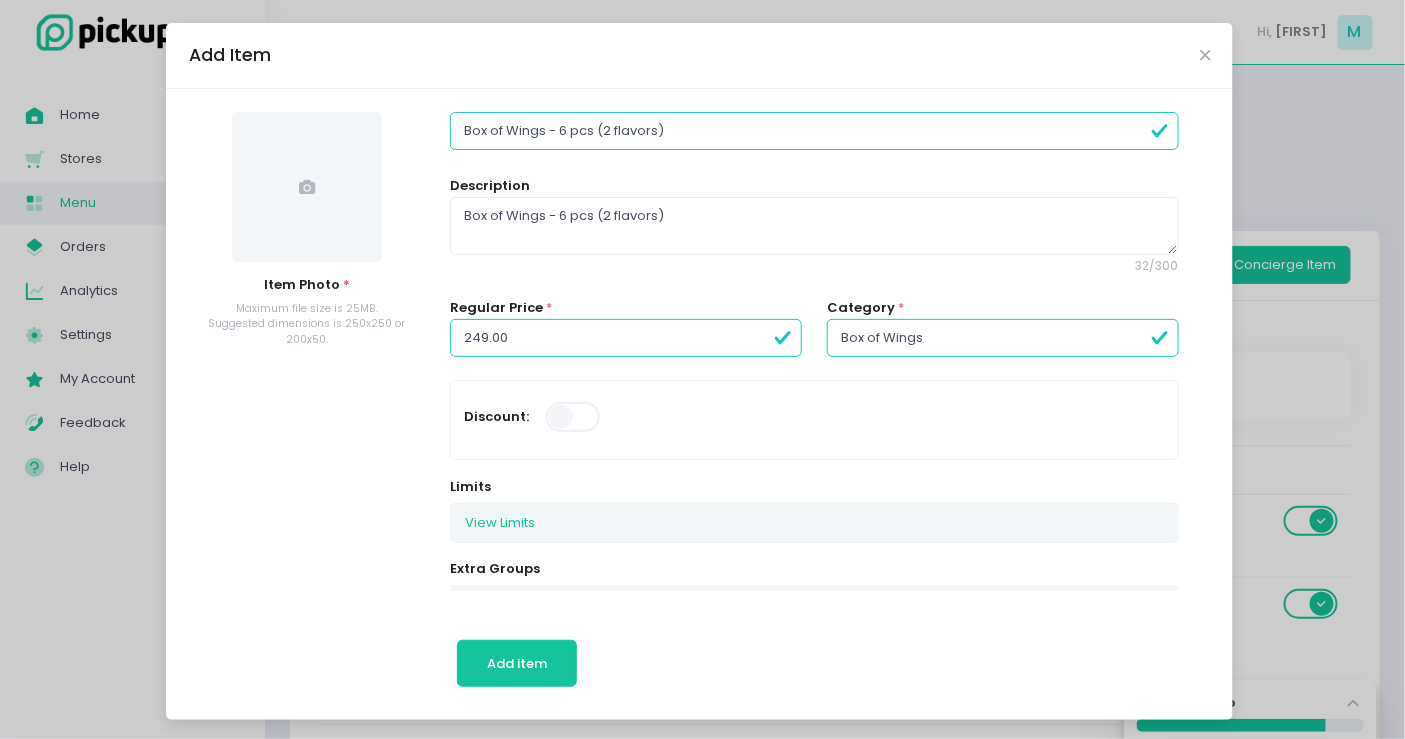 click at bounding box center (307, 187) 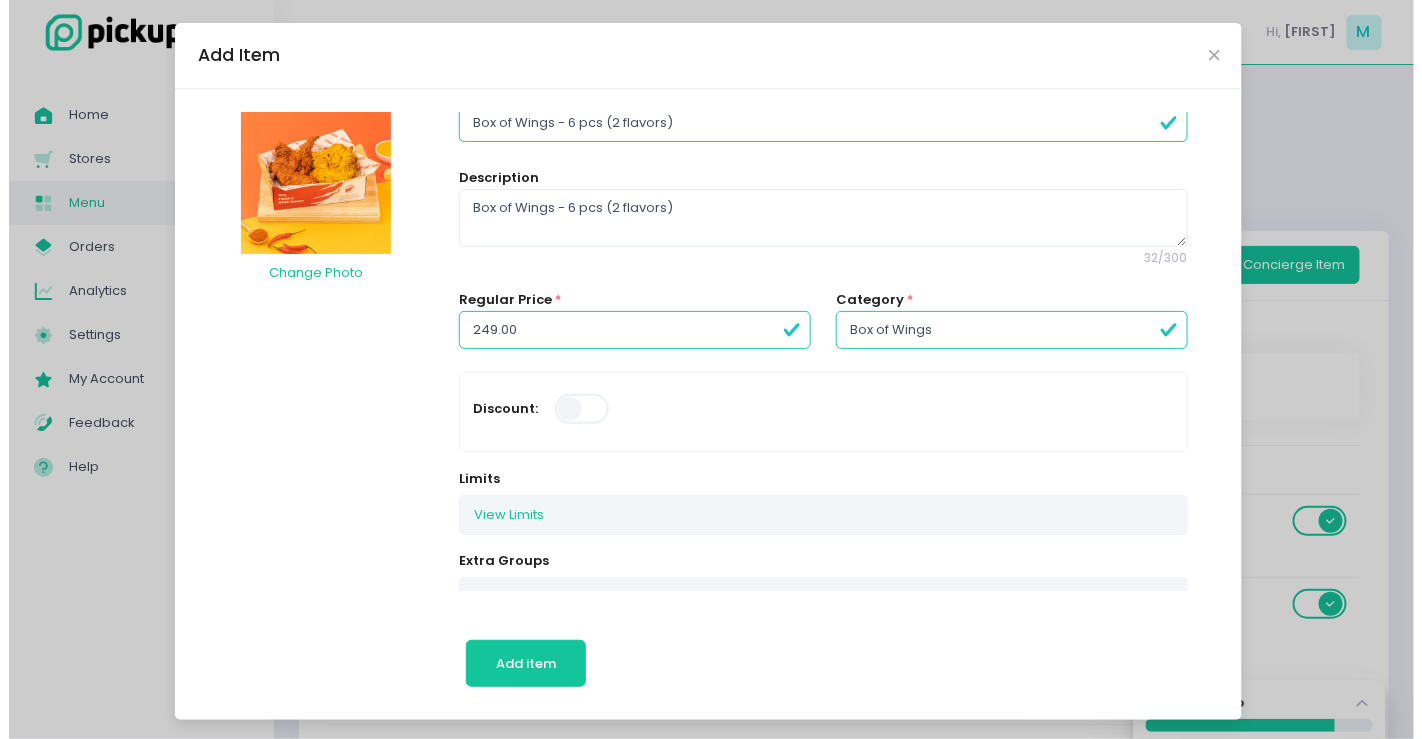 scroll, scrollTop: 0, scrollLeft: 0, axis: both 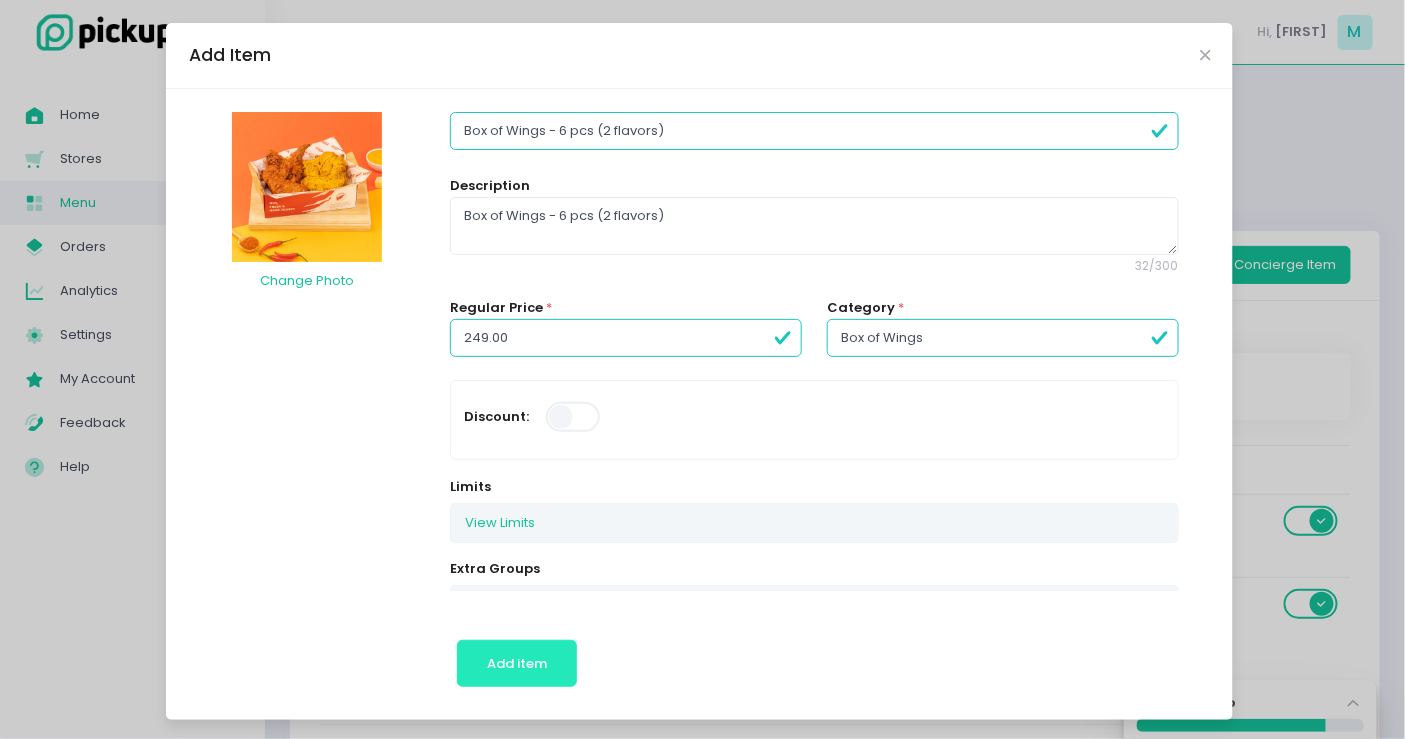 click on "Add item" at bounding box center [517, 663] 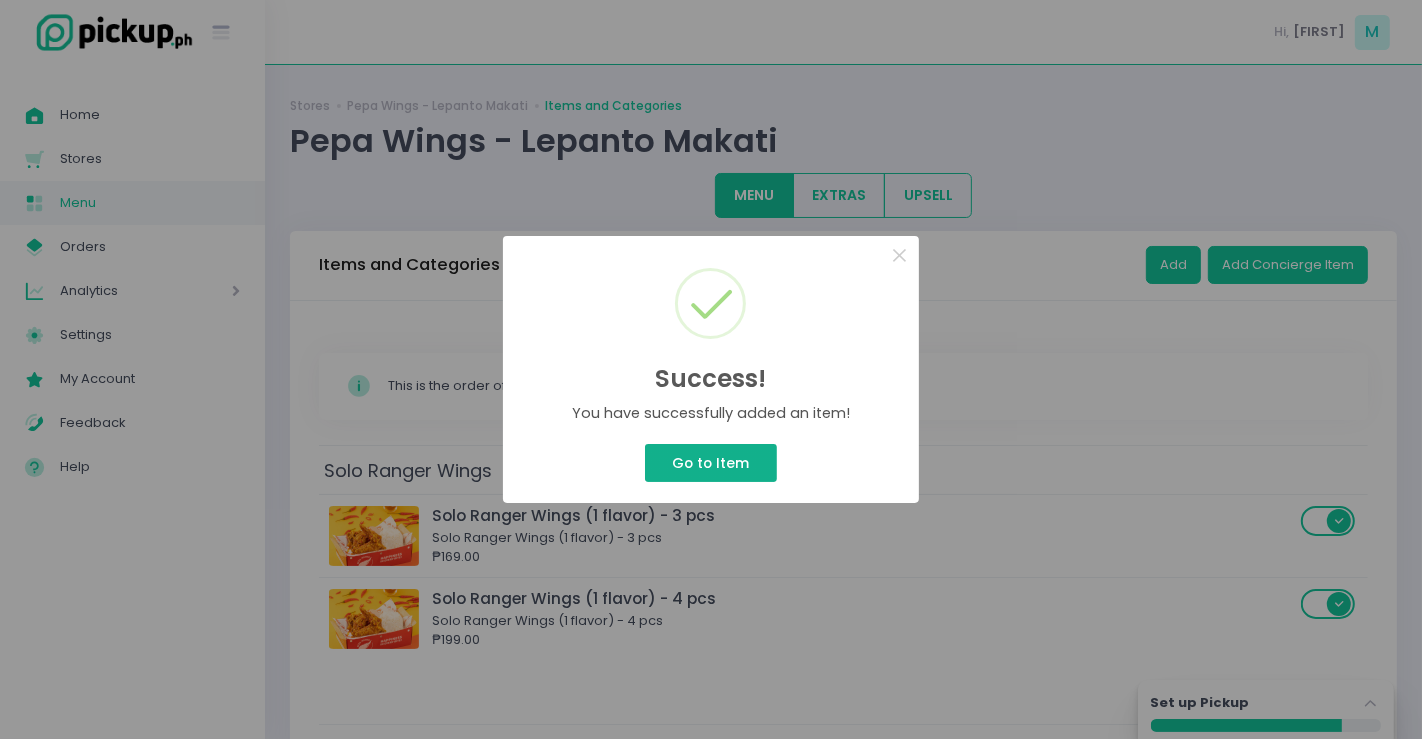 click on "Go to Item" at bounding box center (711, 463) 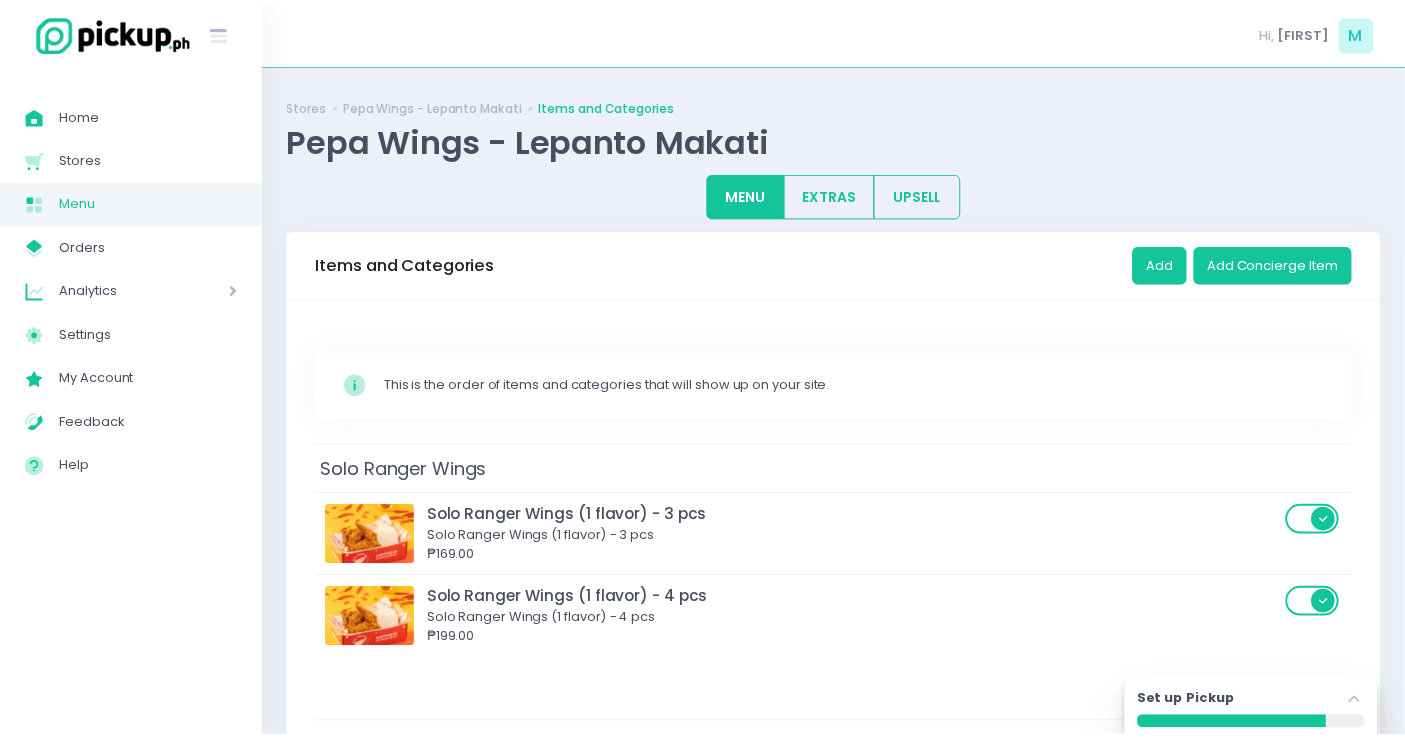 scroll, scrollTop: 442, scrollLeft: 0, axis: vertical 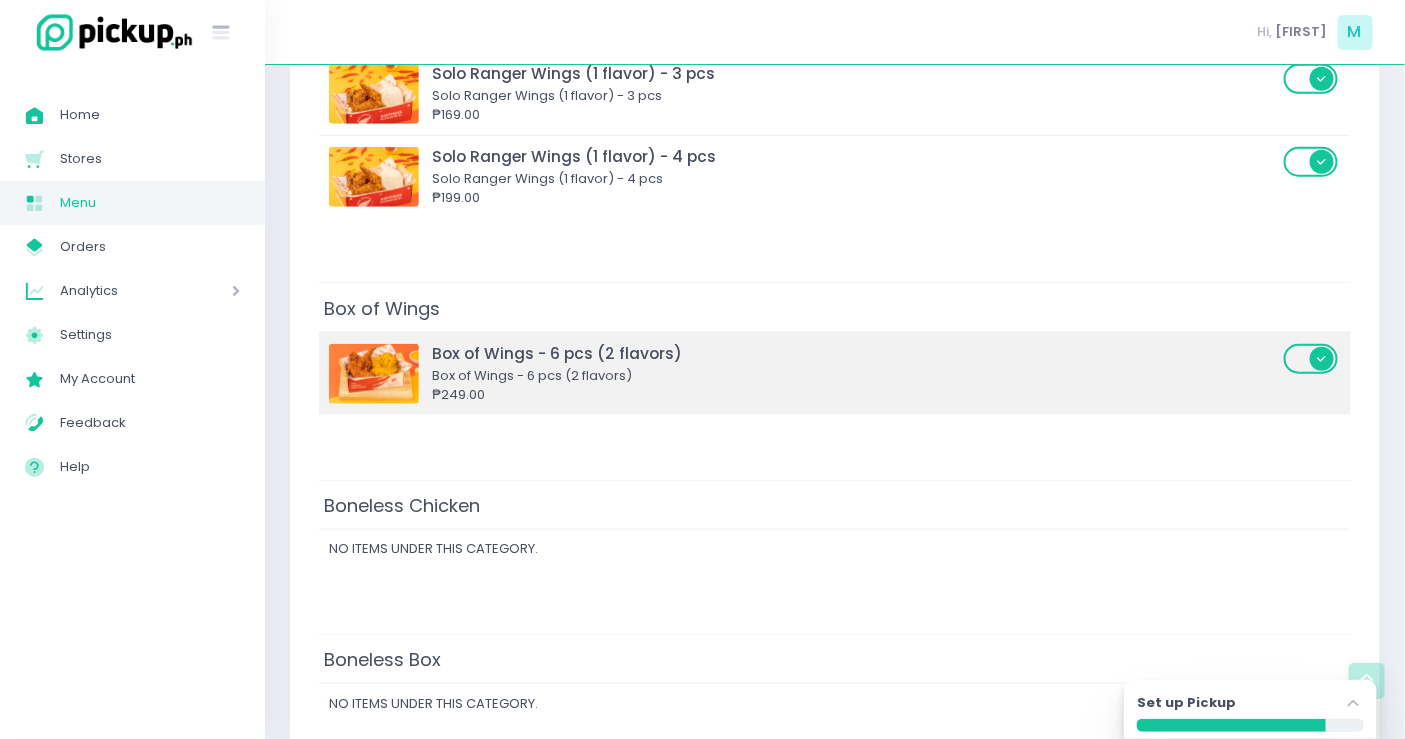 click on "Box of Wings - 6 pcs (2 flavors)" at bounding box center [855, 376] 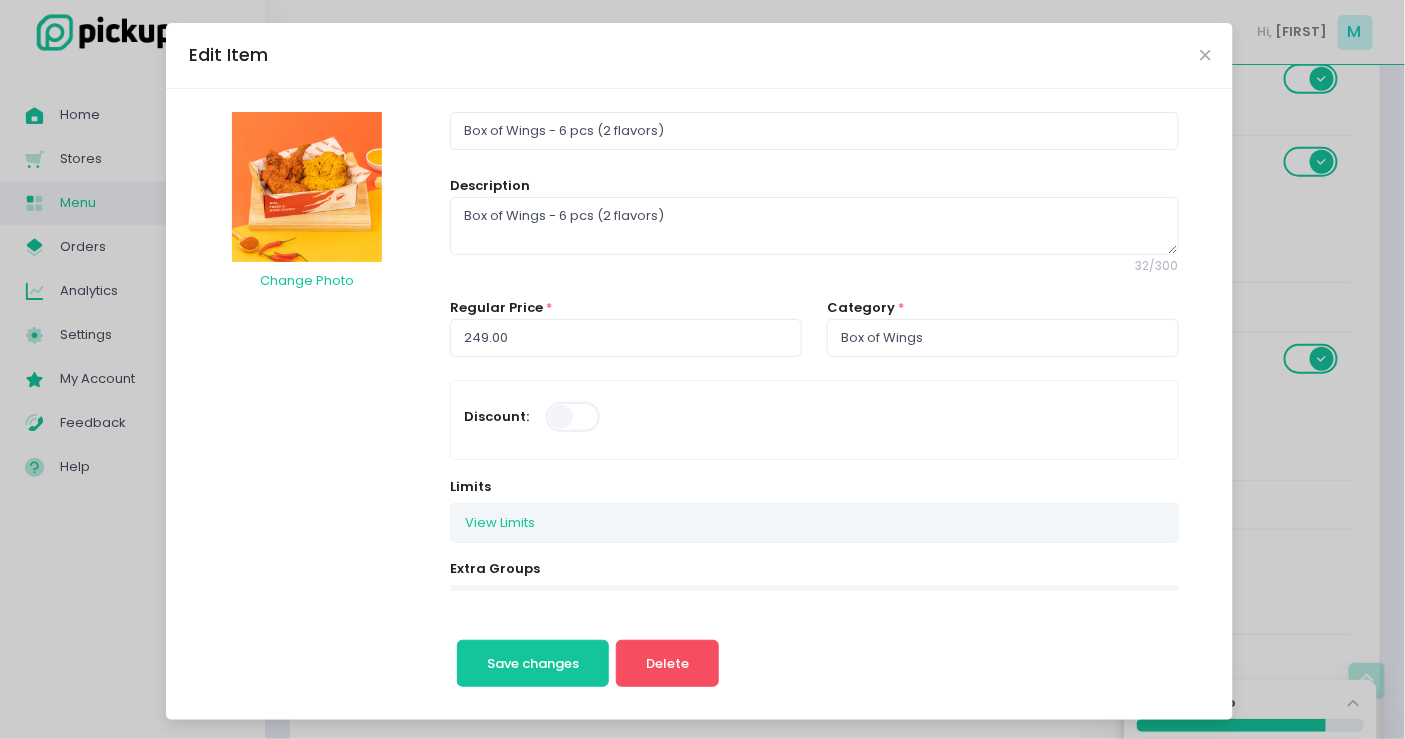 scroll, scrollTop: 222, scrollLeft: 0, axis: vertical 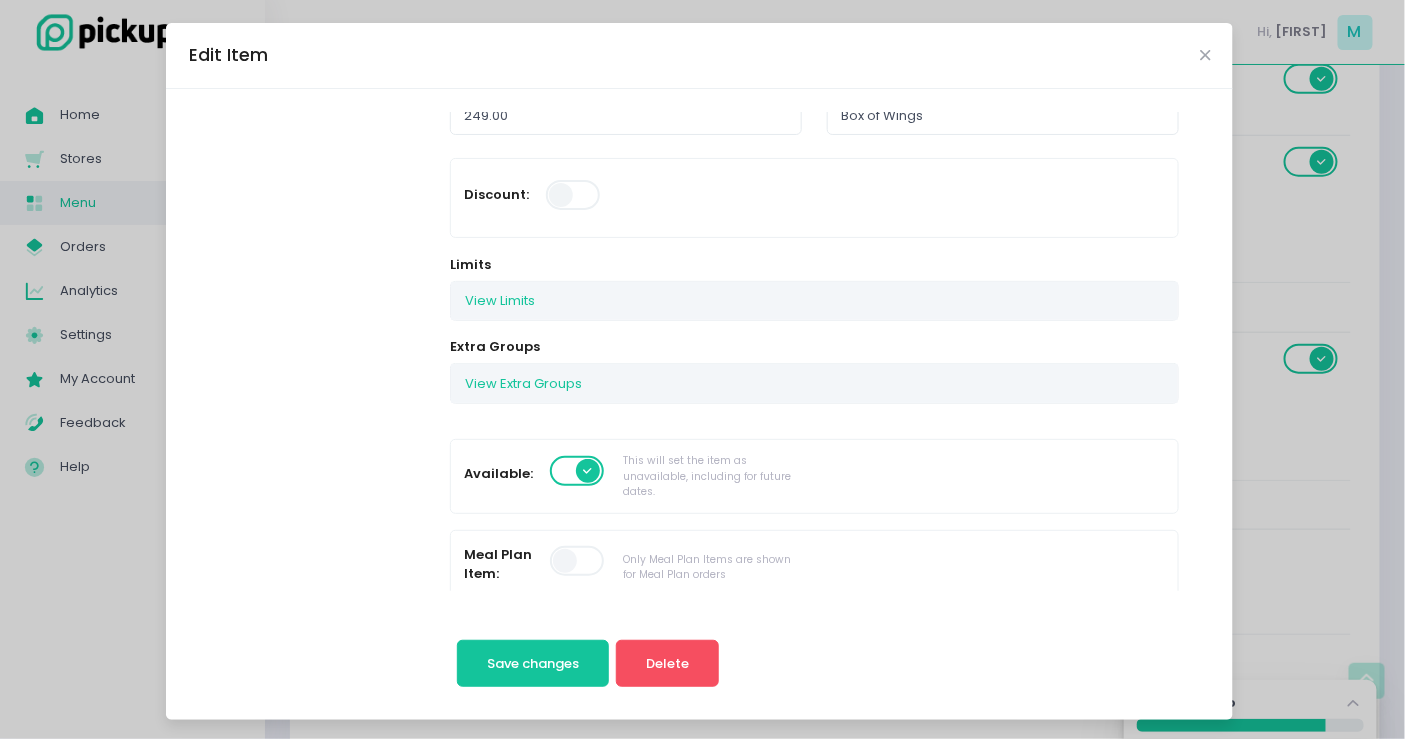 click on "Edit  Item" at bounding box center (699, 56) 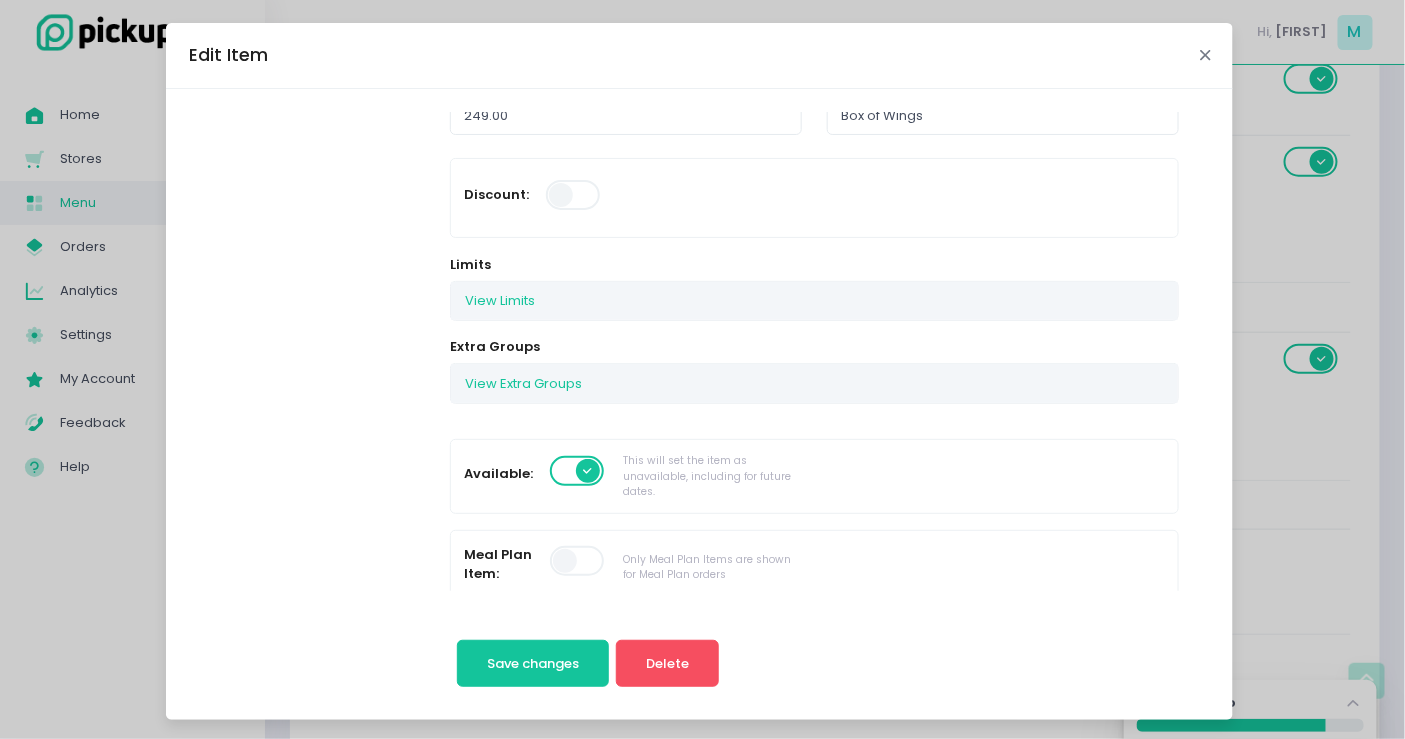 click at bounding box center (1205, 55) 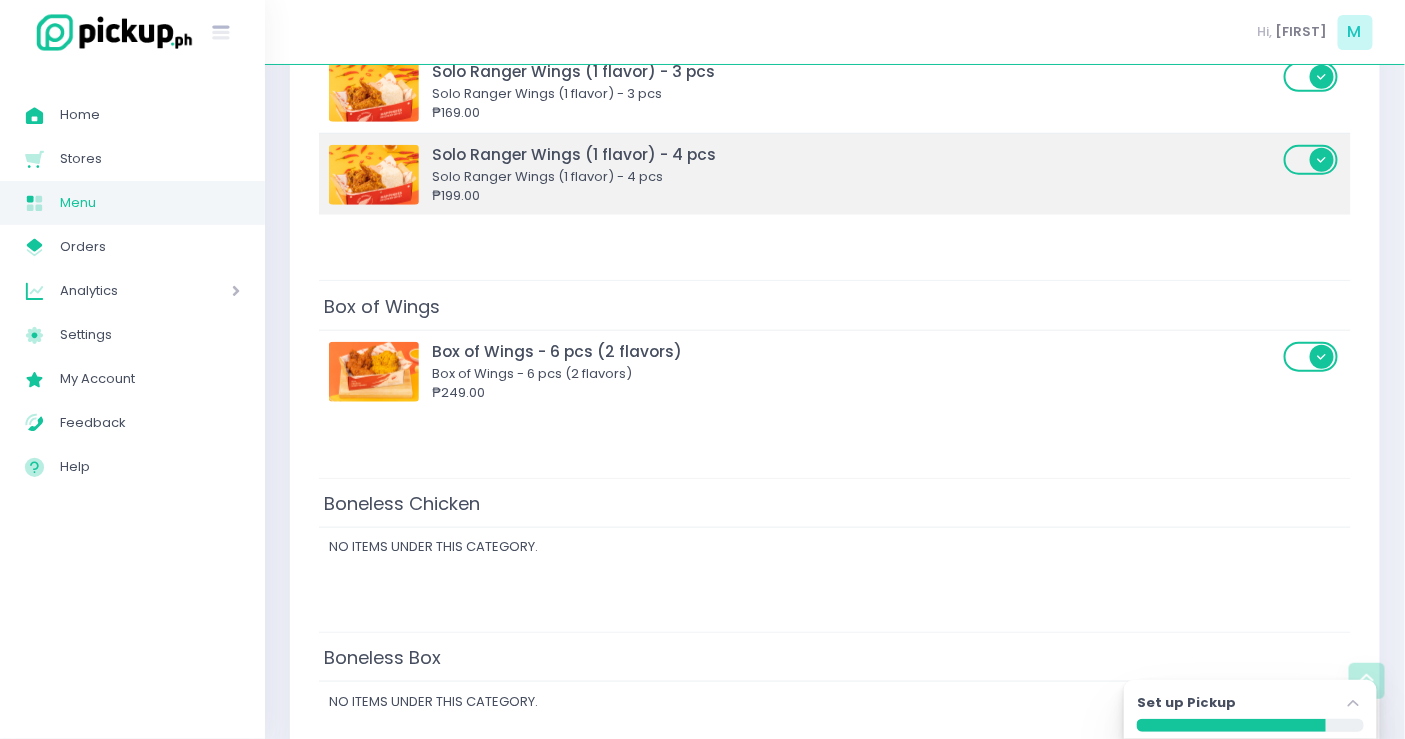 scroll, scrollTop: 111, scrollLeft: 0, axis: vertical 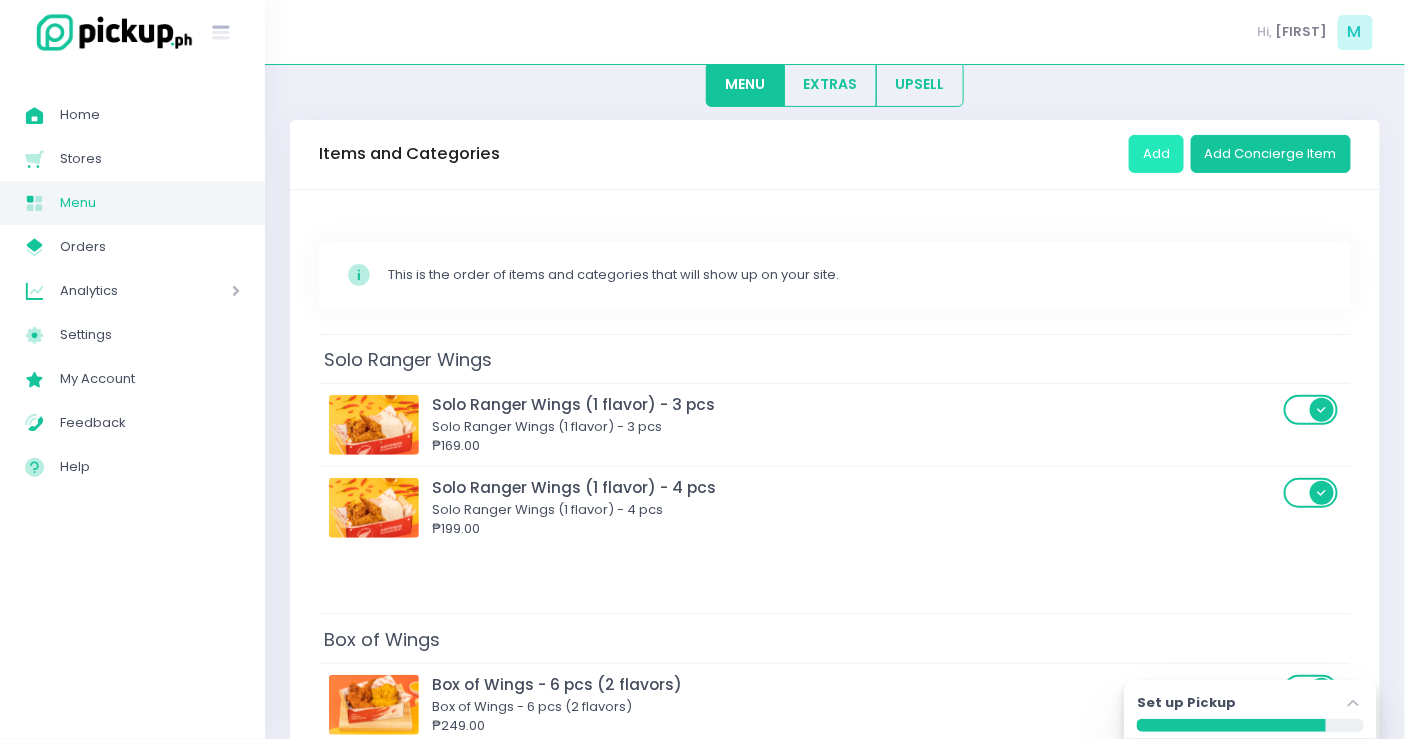 click on "Add" at bounding box center (1156, 154) 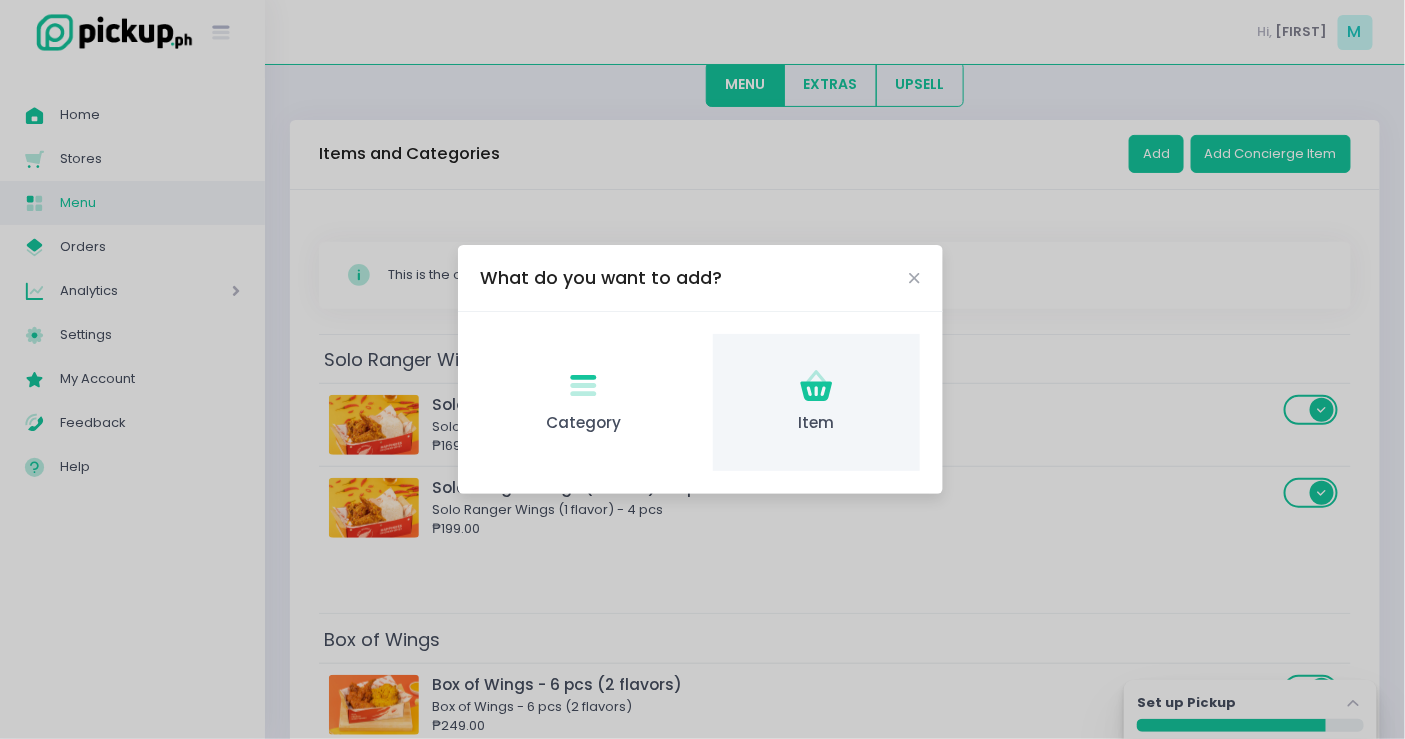 click on "Item Created with Sketch. Item" at bounding box center (816, 402) 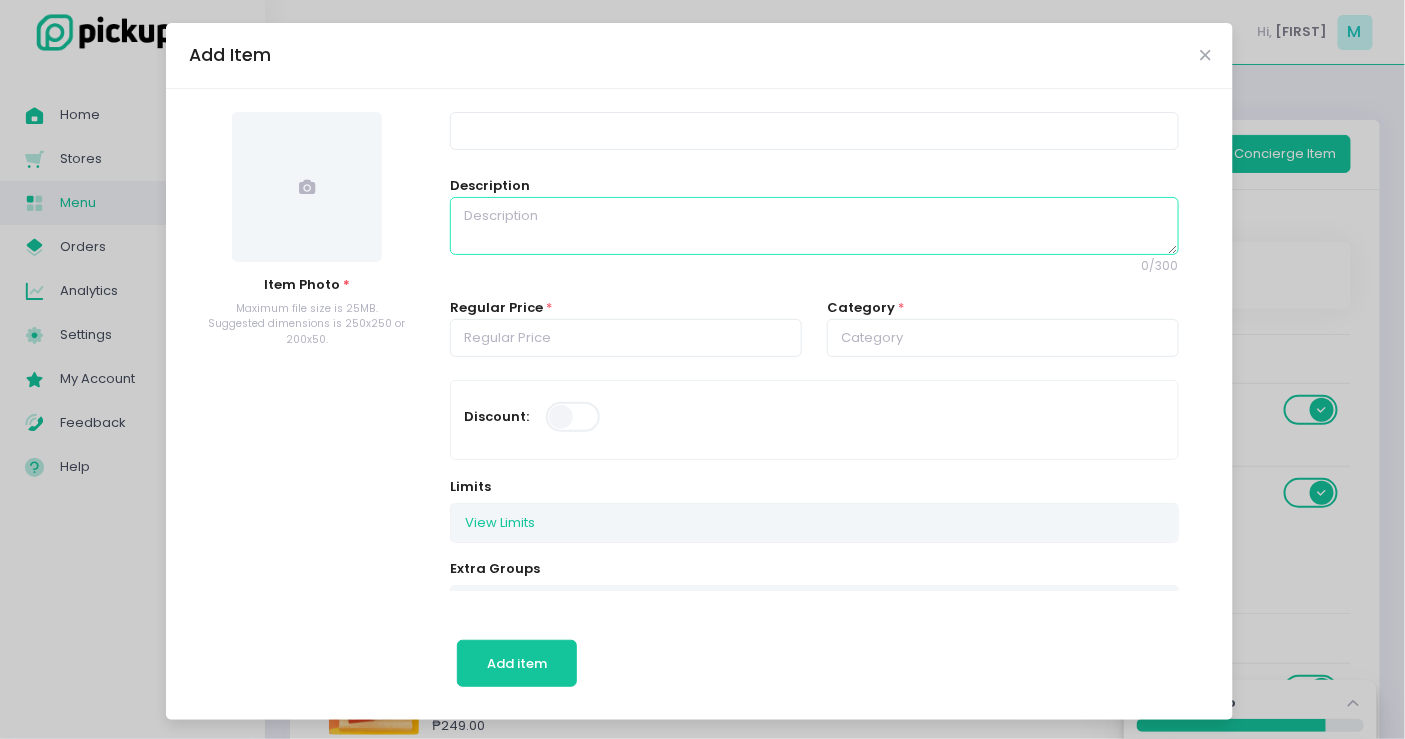click at bounding box center (814, 226) 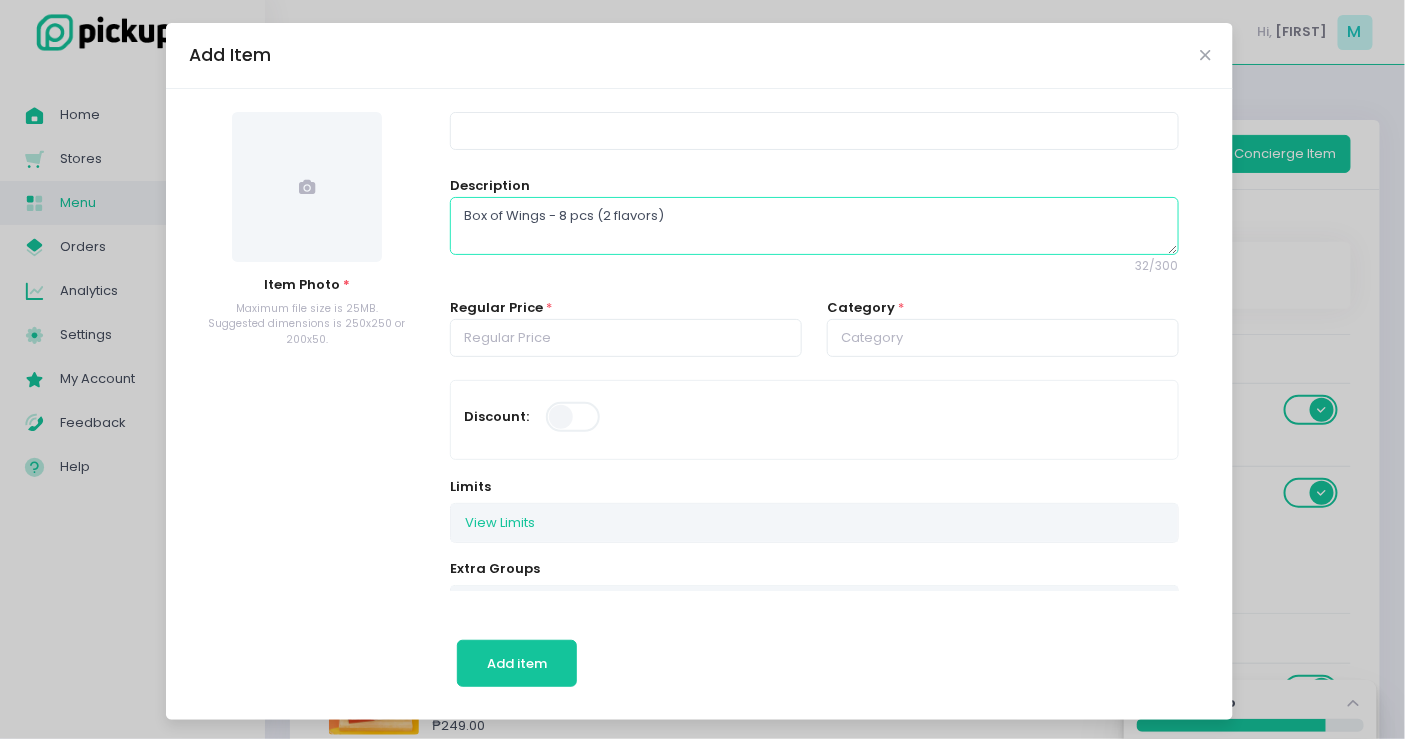 scroll, scrollTop: 0, scrollLeft: 0, axis: both 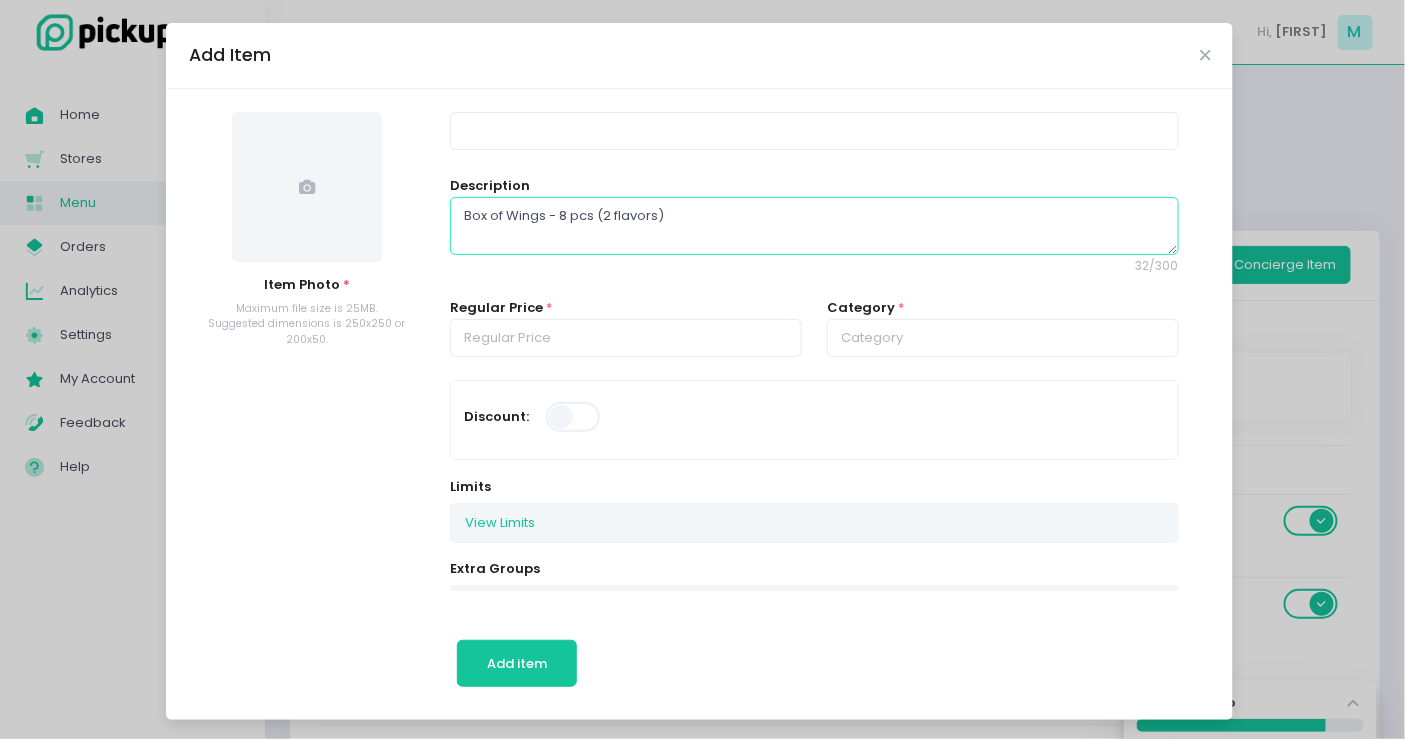 type on "Box of Wings - 8 pcs (2 flavors)" 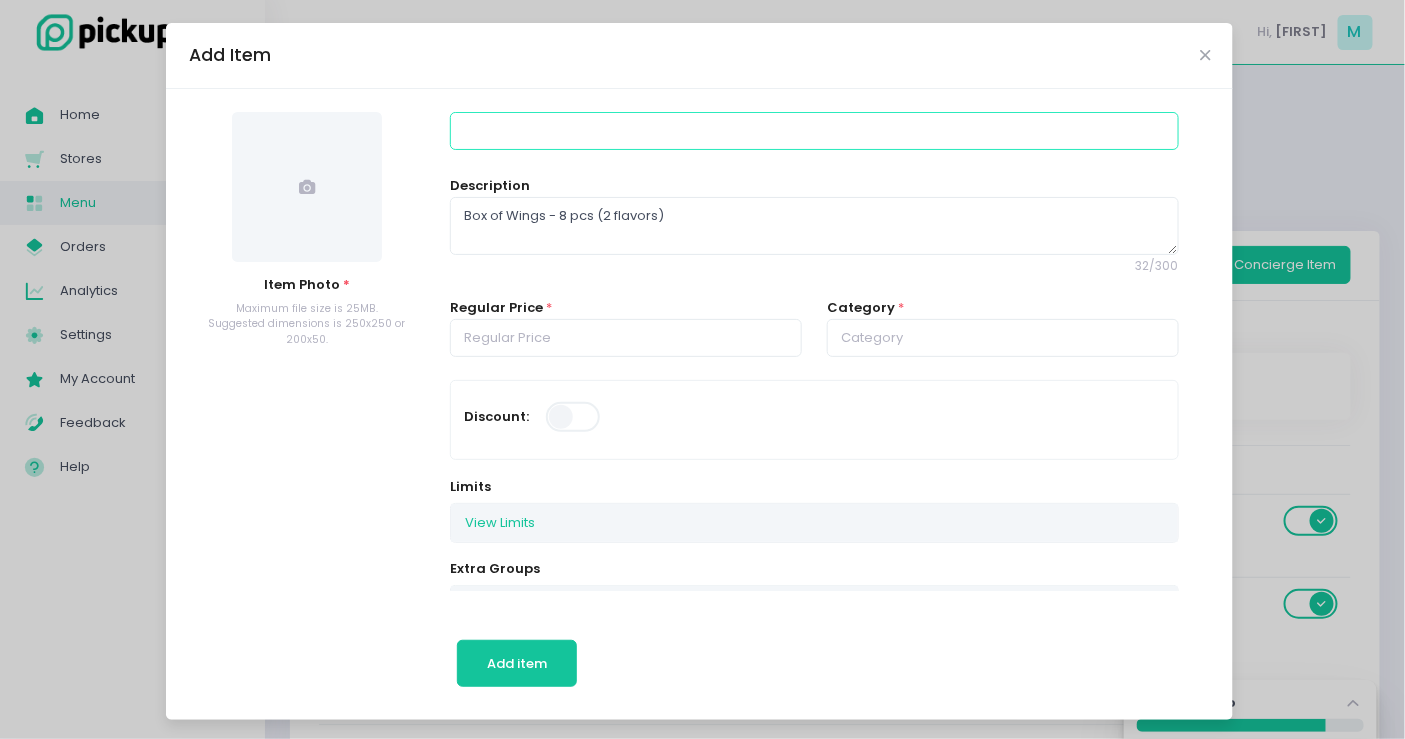 click at bounding box center (814, 131) 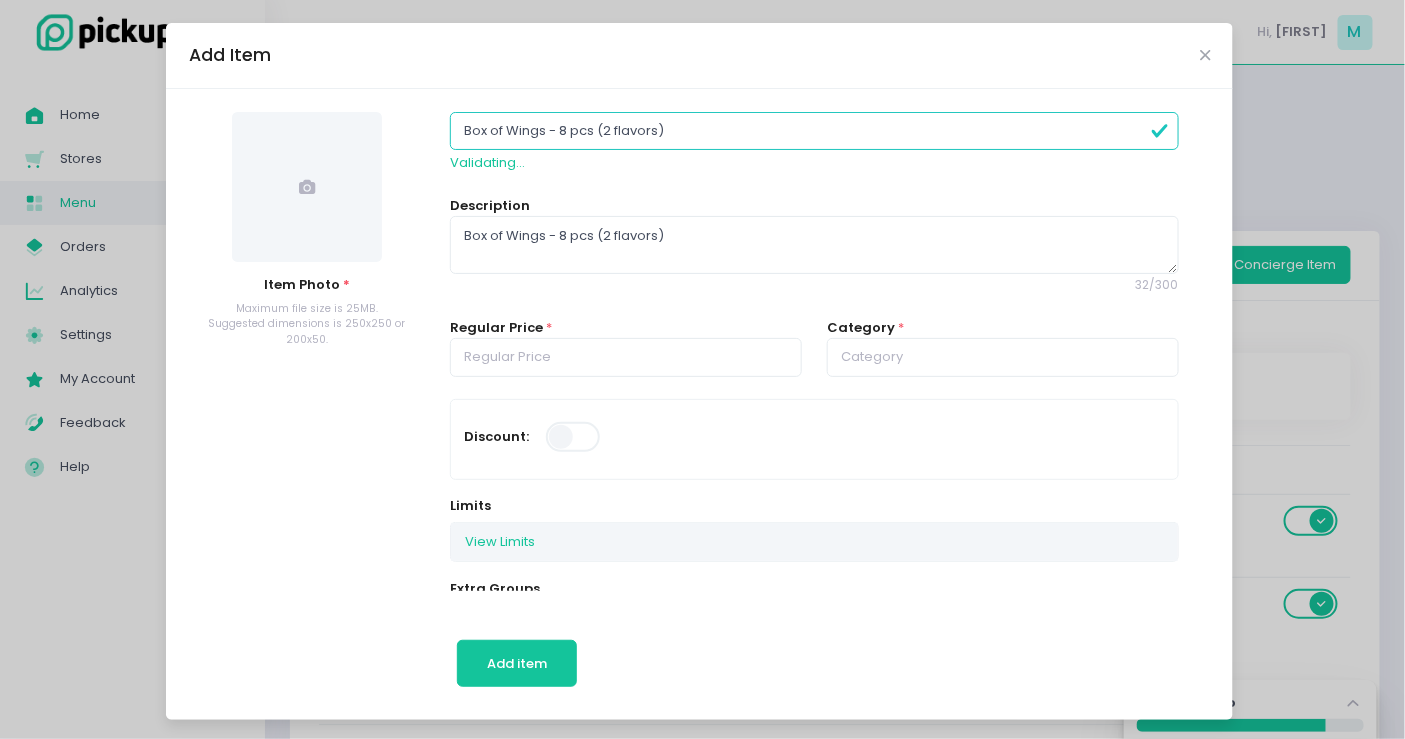 type on "Box of Wings - 8 pcs (2 flavors)" 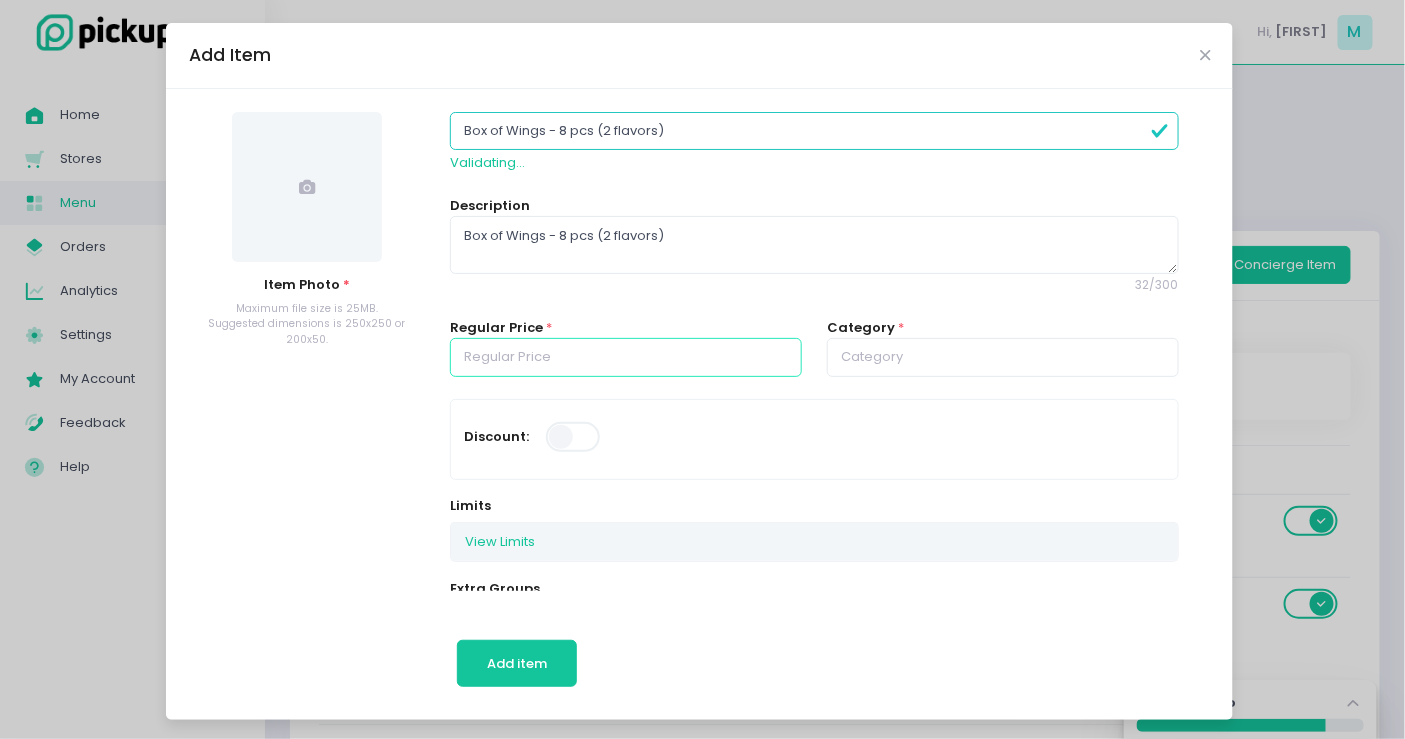 click at bounding box center (626, 357) 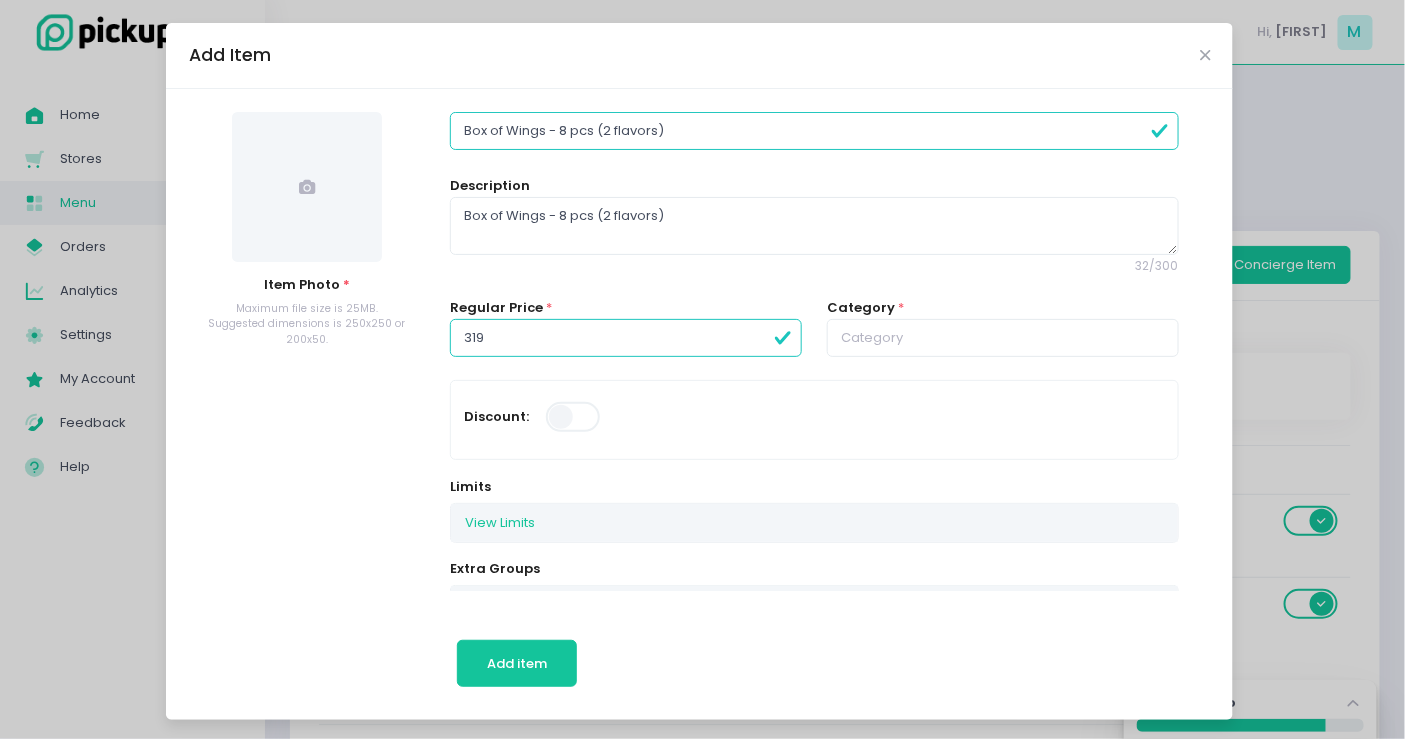 type on "319.00" 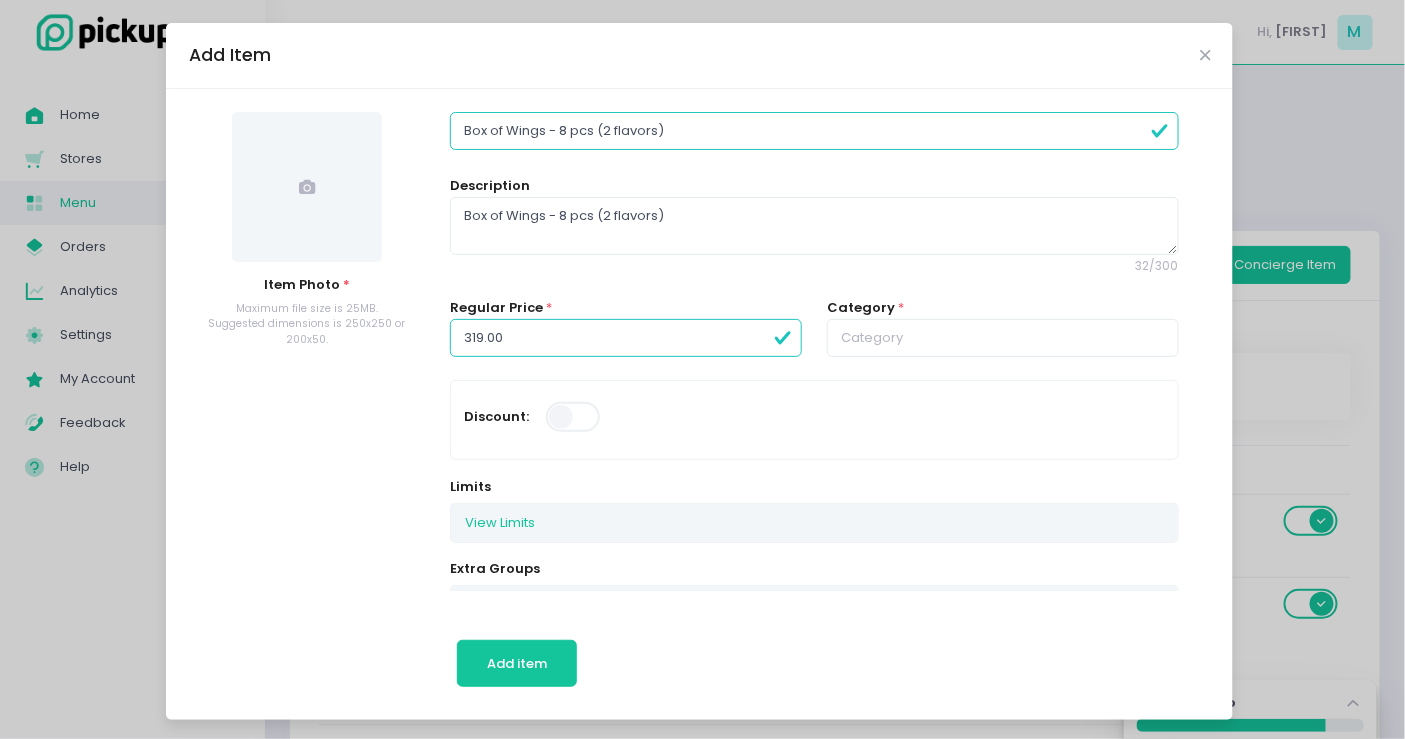 click at bounding box center (307, 187) 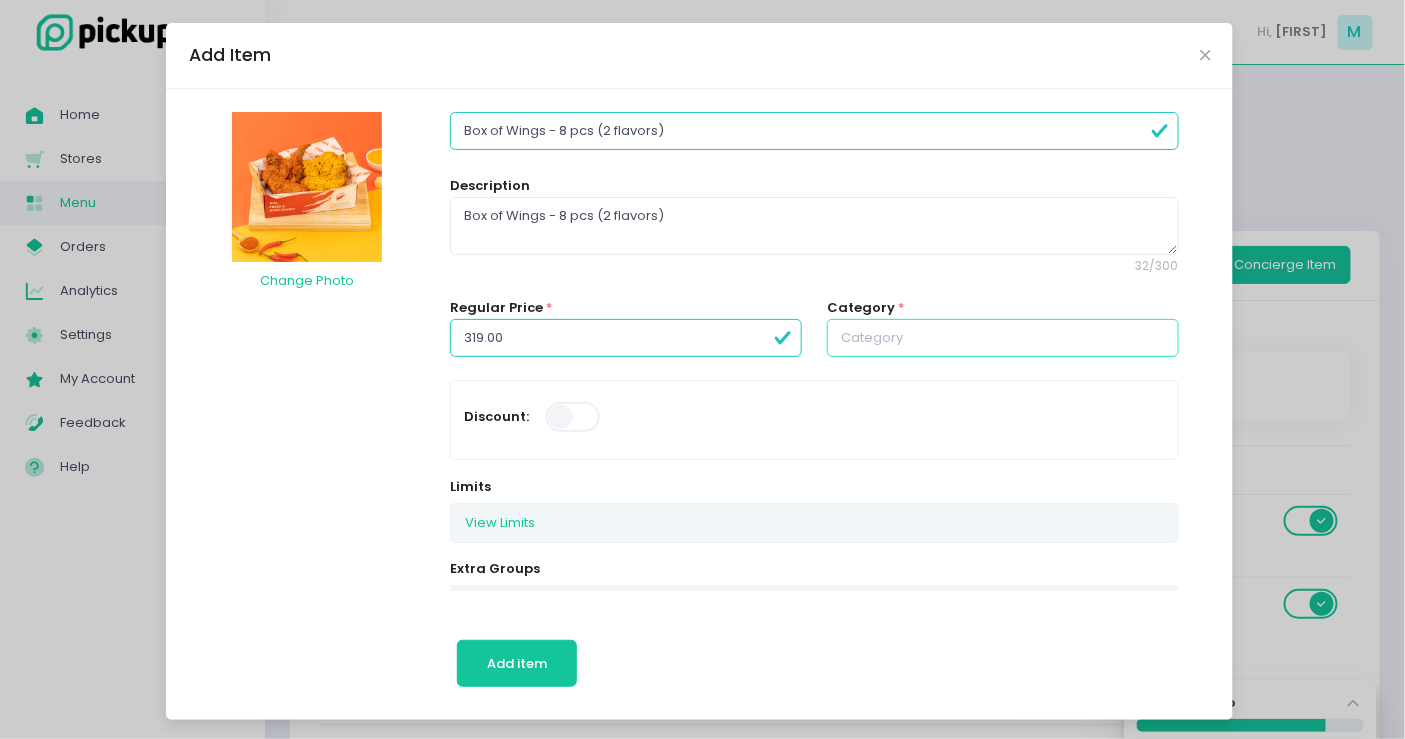 click at bounding box center [1003, 338] 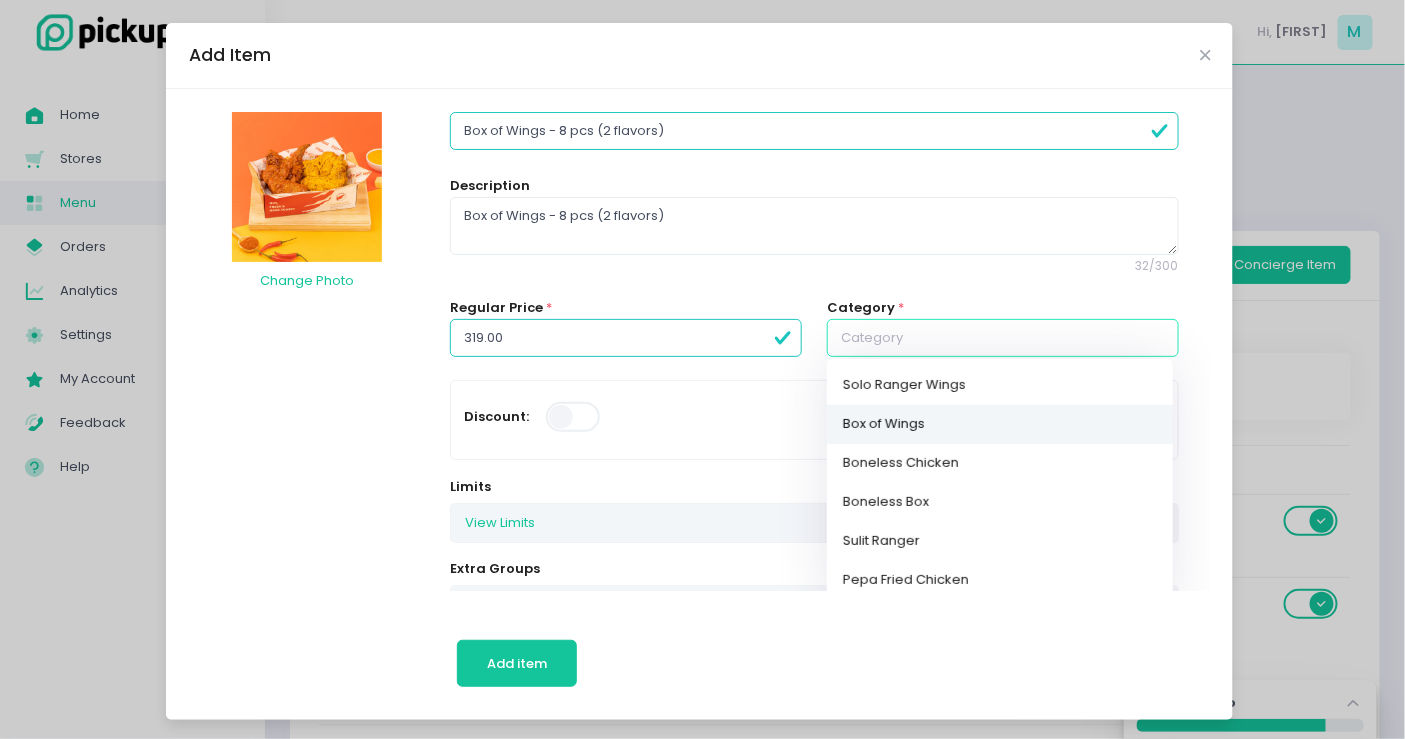 click on "Box of Wings" at bounding box center [1000, 424] 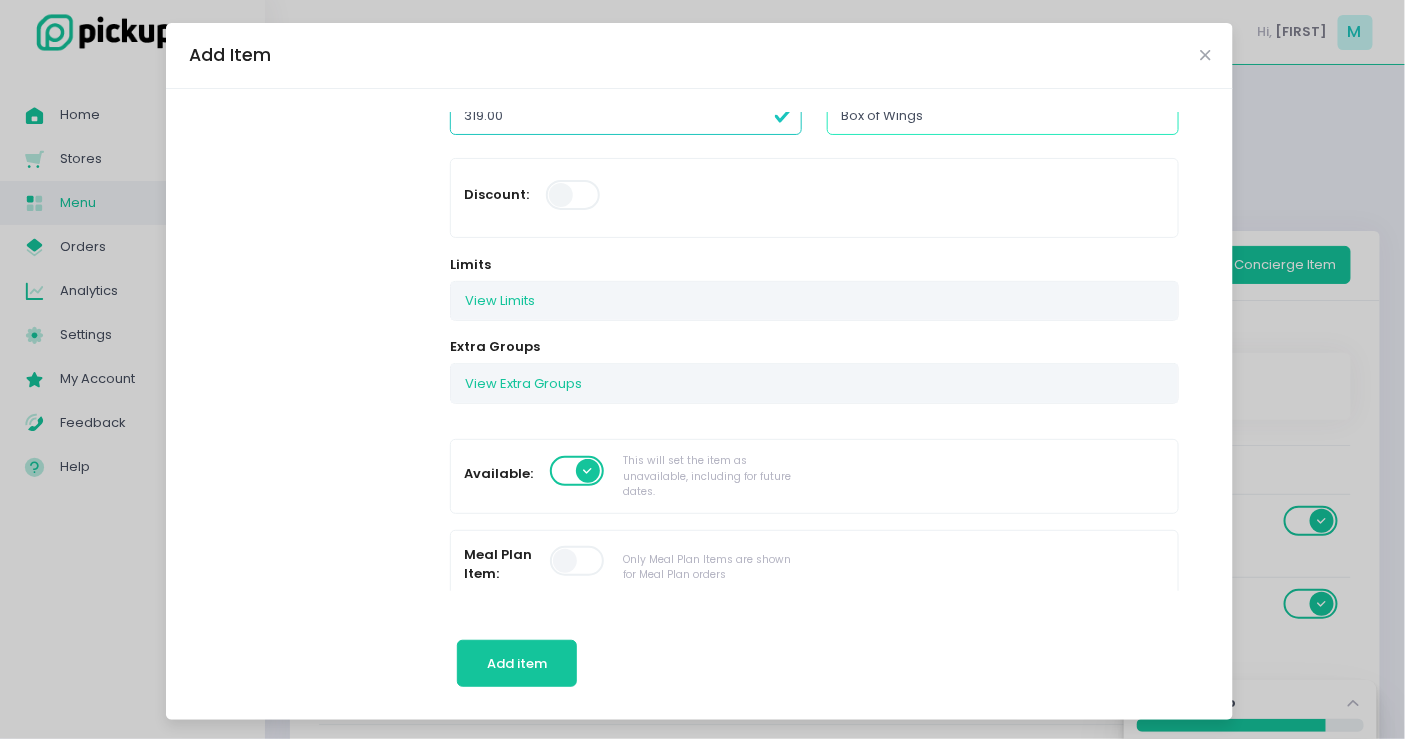scroll, scrollTop: 0, scrollLeft: 0, axis: both 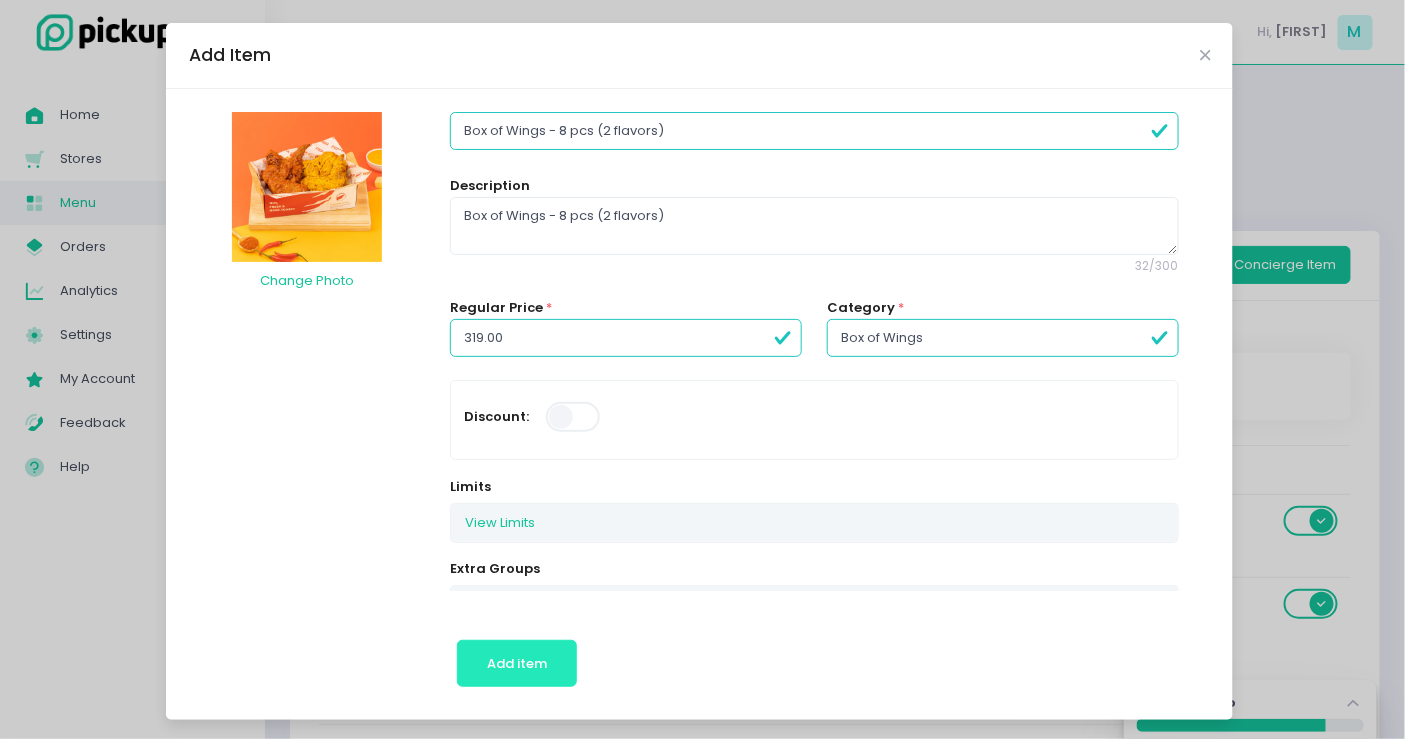 click on "Add item" at bounding box center [517, 663] 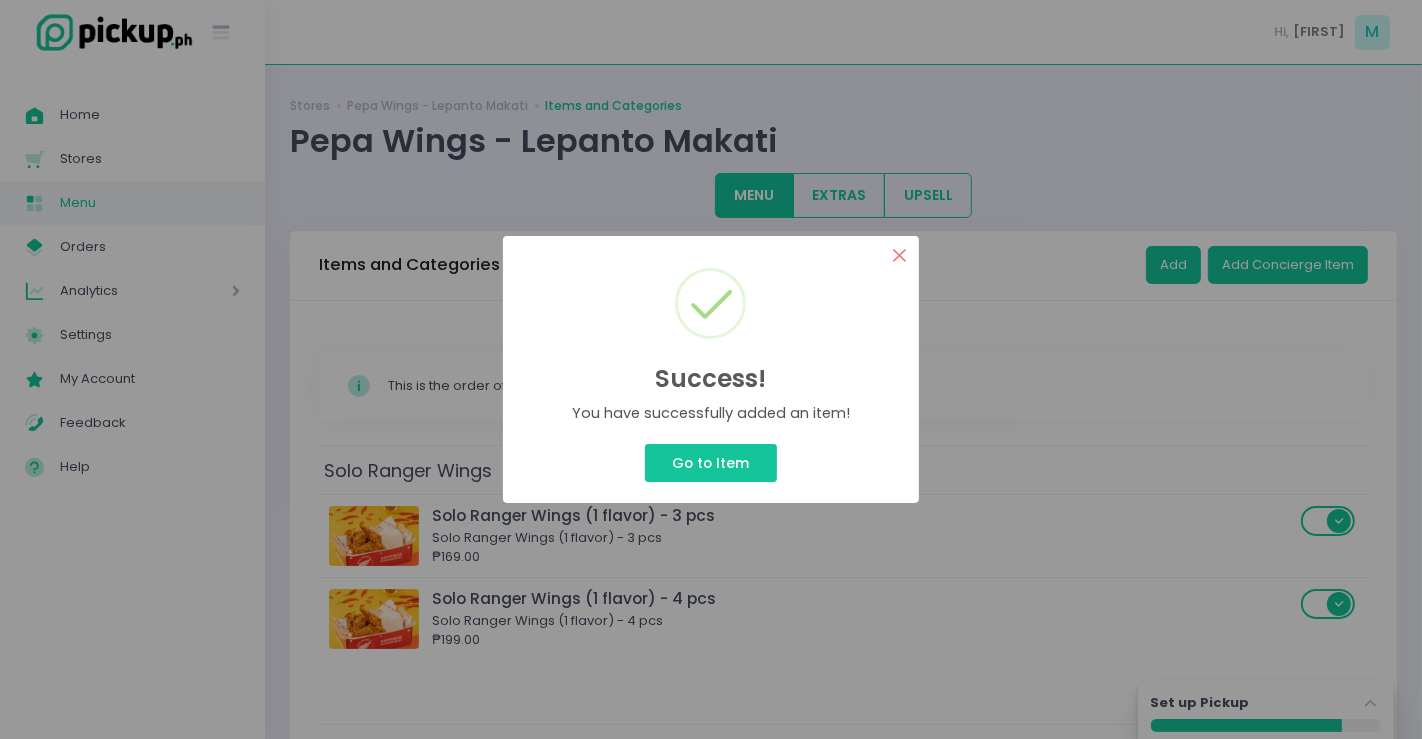 click on "×" at bounding box center [899, 255] 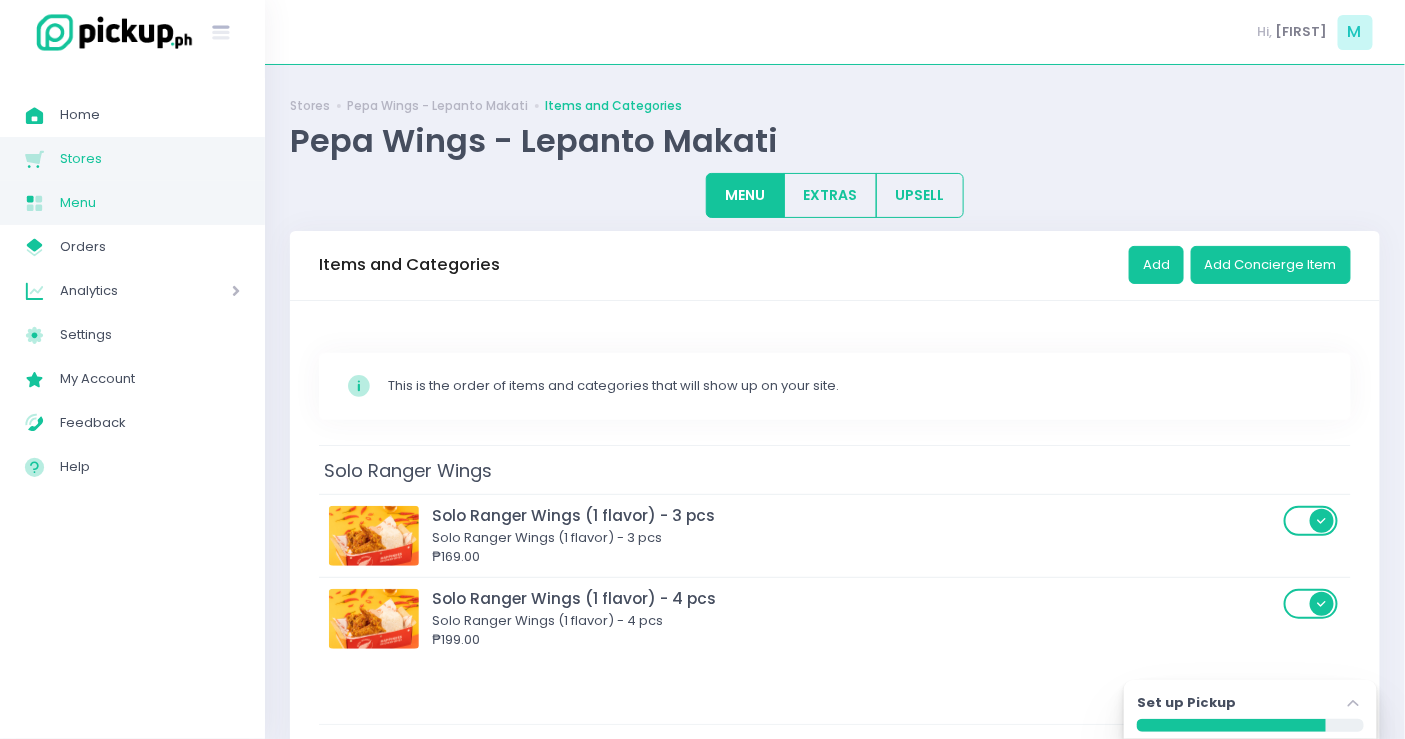 click on "Stores" at bounding box center [150, 159] 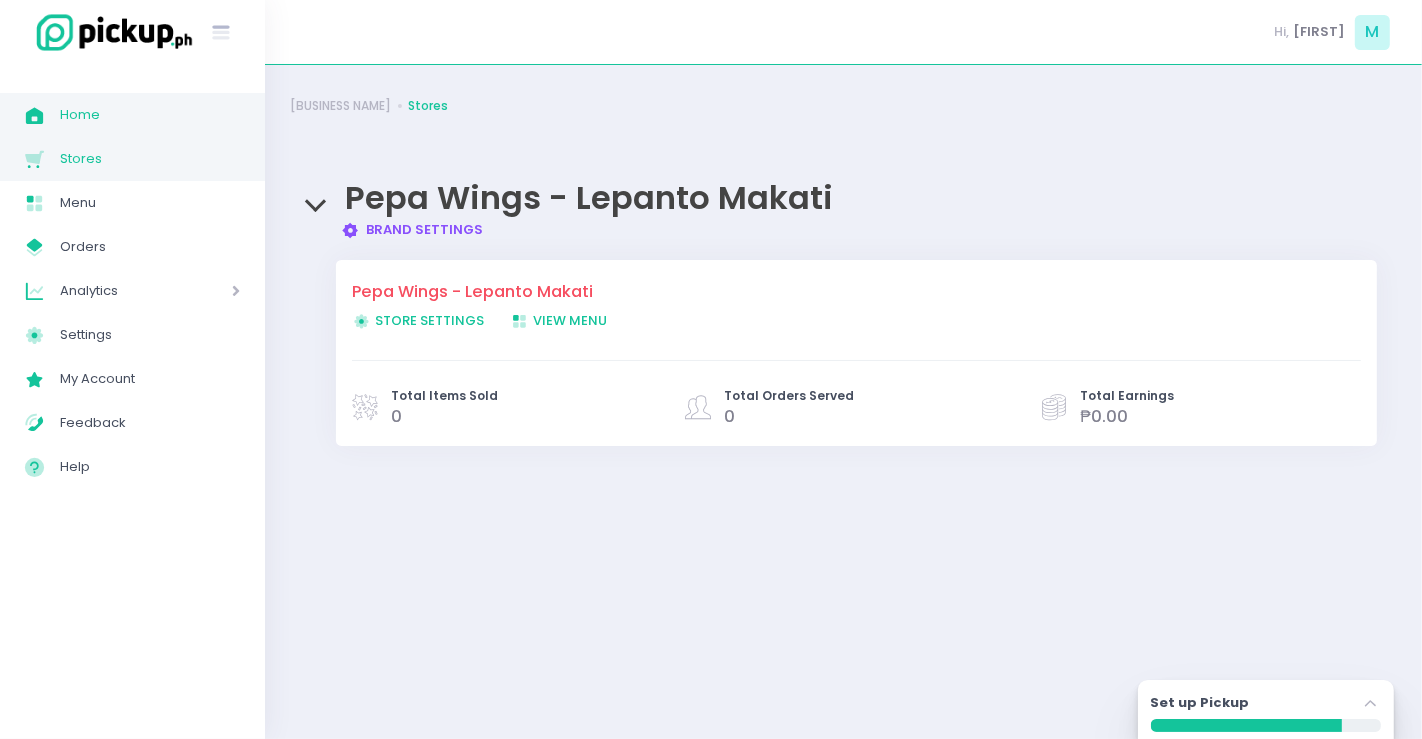 click on "Home" at bounding box center [150, 115] 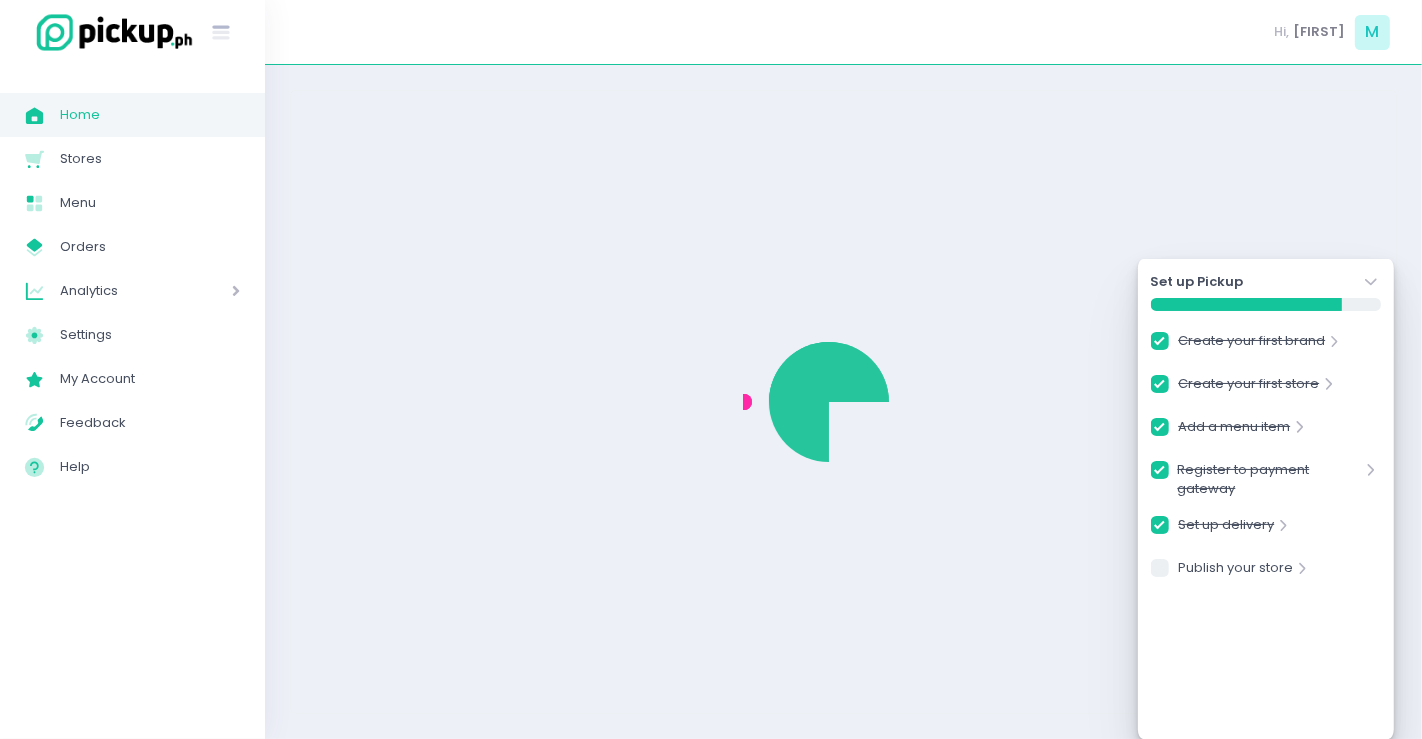 checkbox on "true" 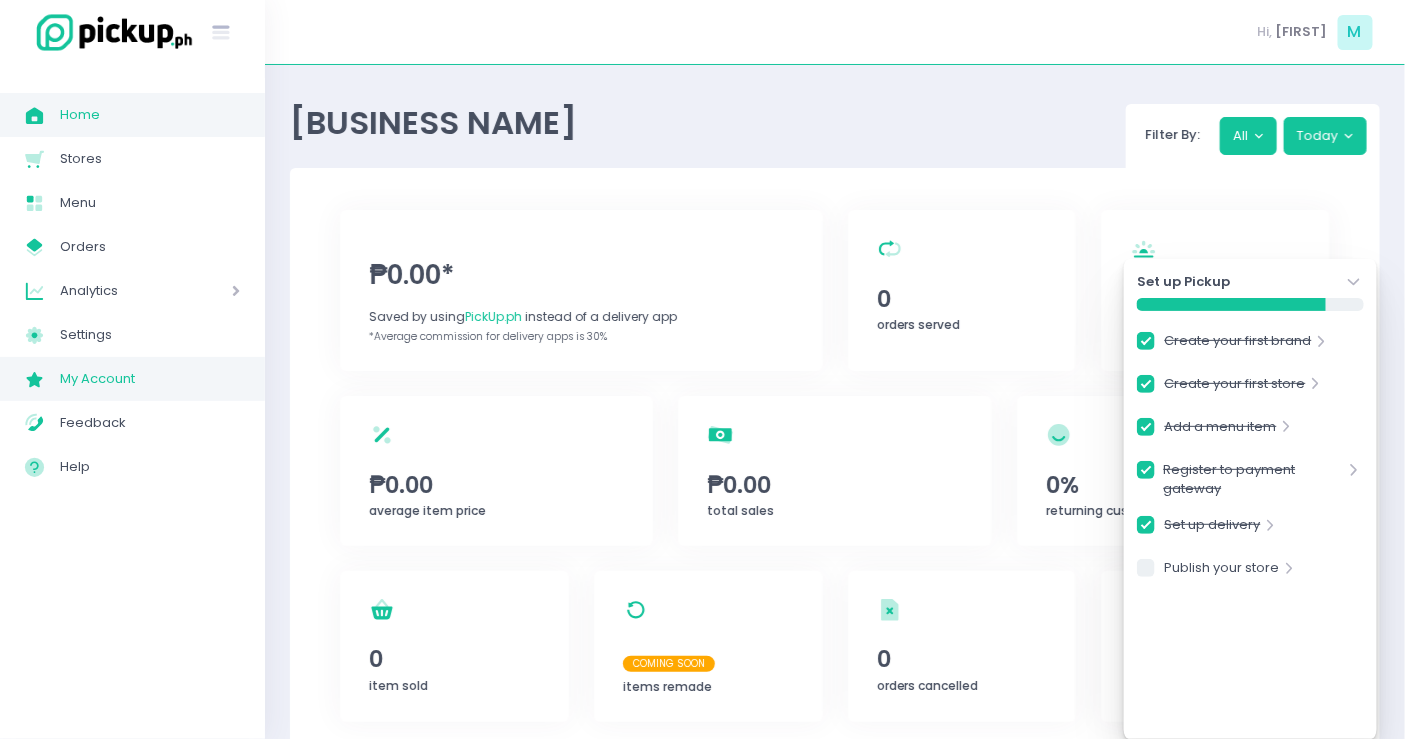 click on "My Account" at bounding box center (150, 379) 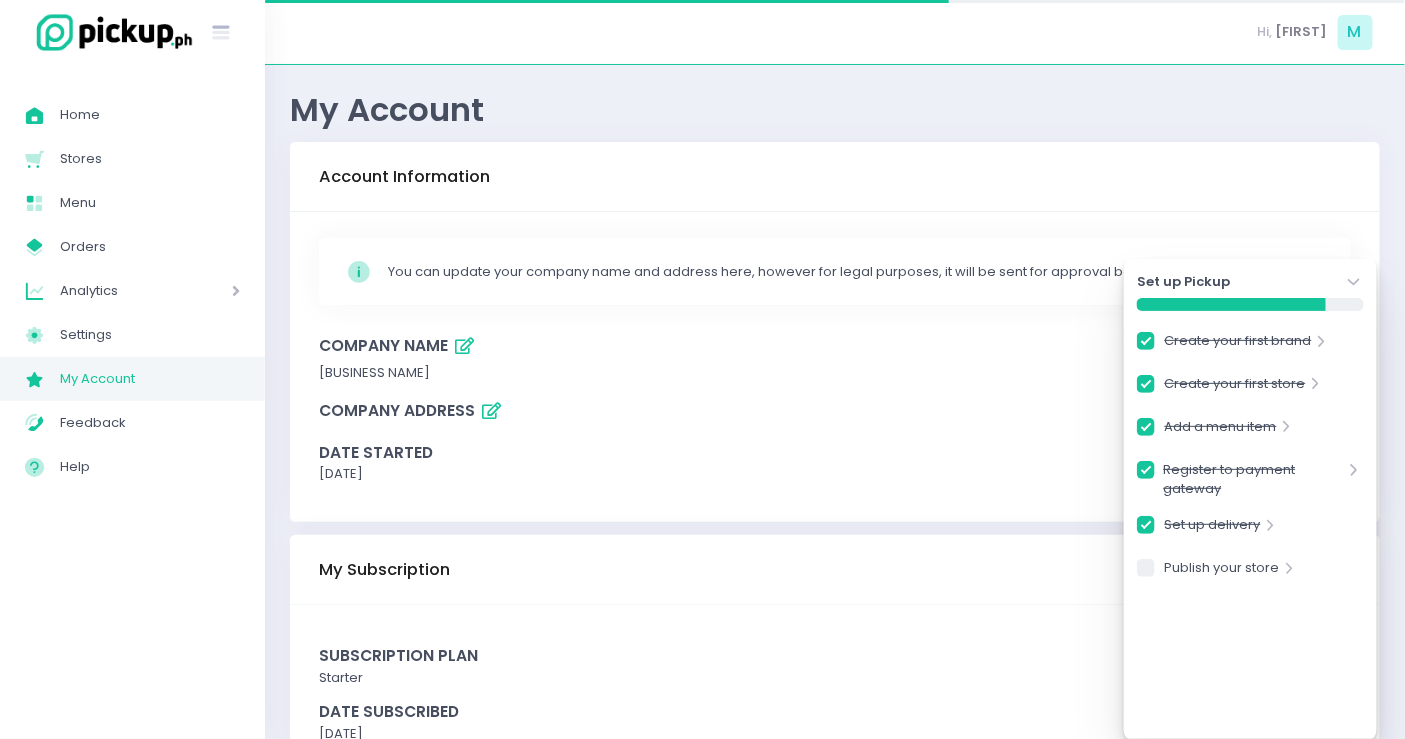 checkbox on "true" 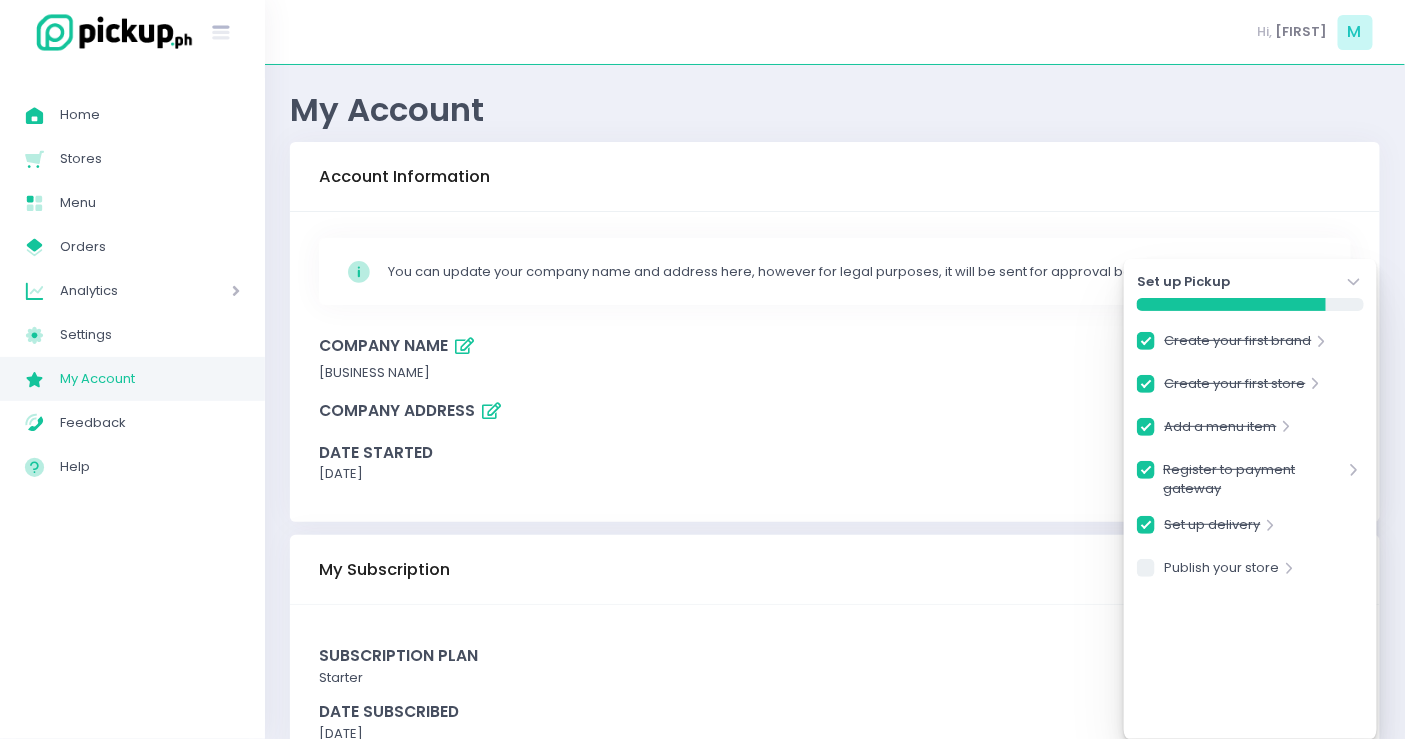 scroll, scrollTop: 80, scrollLeft: 0, axis: vertical 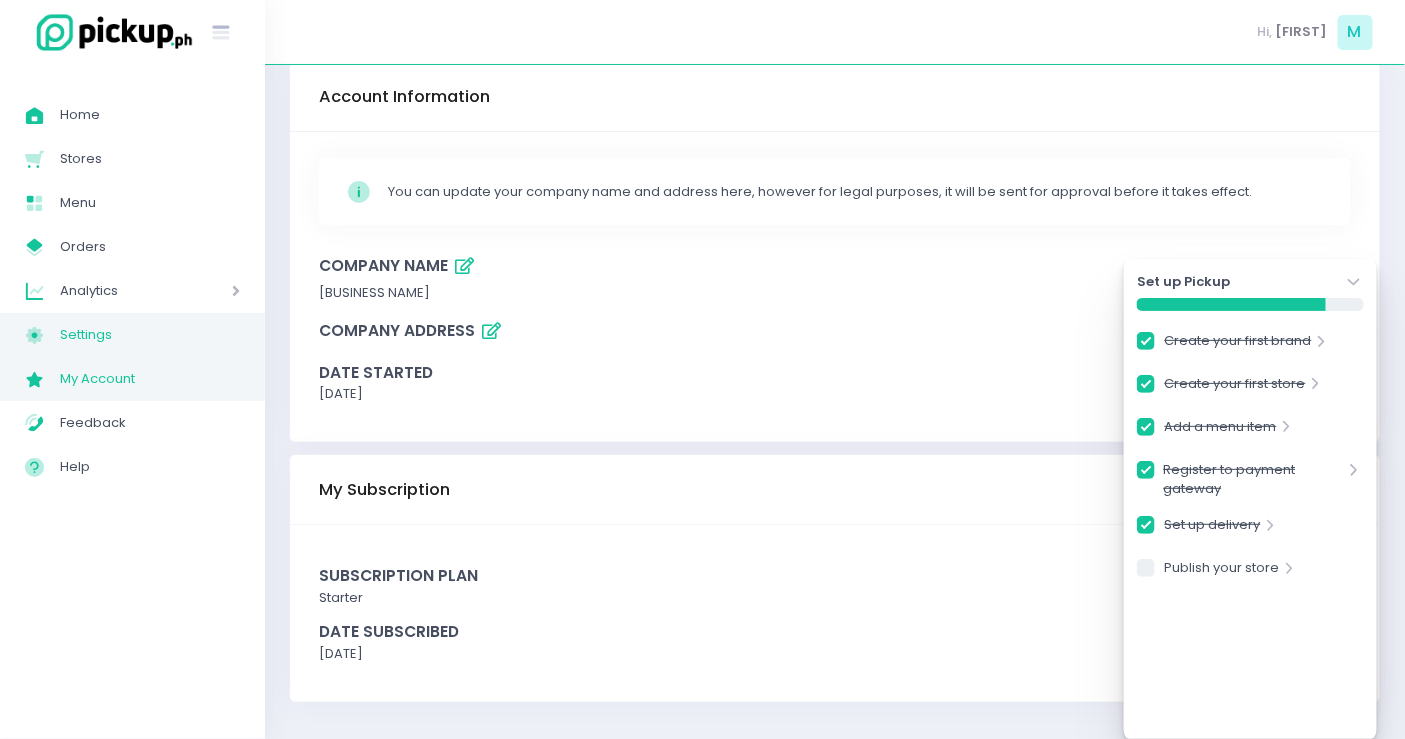 click on "Settings" at bounding box center (150, 335) 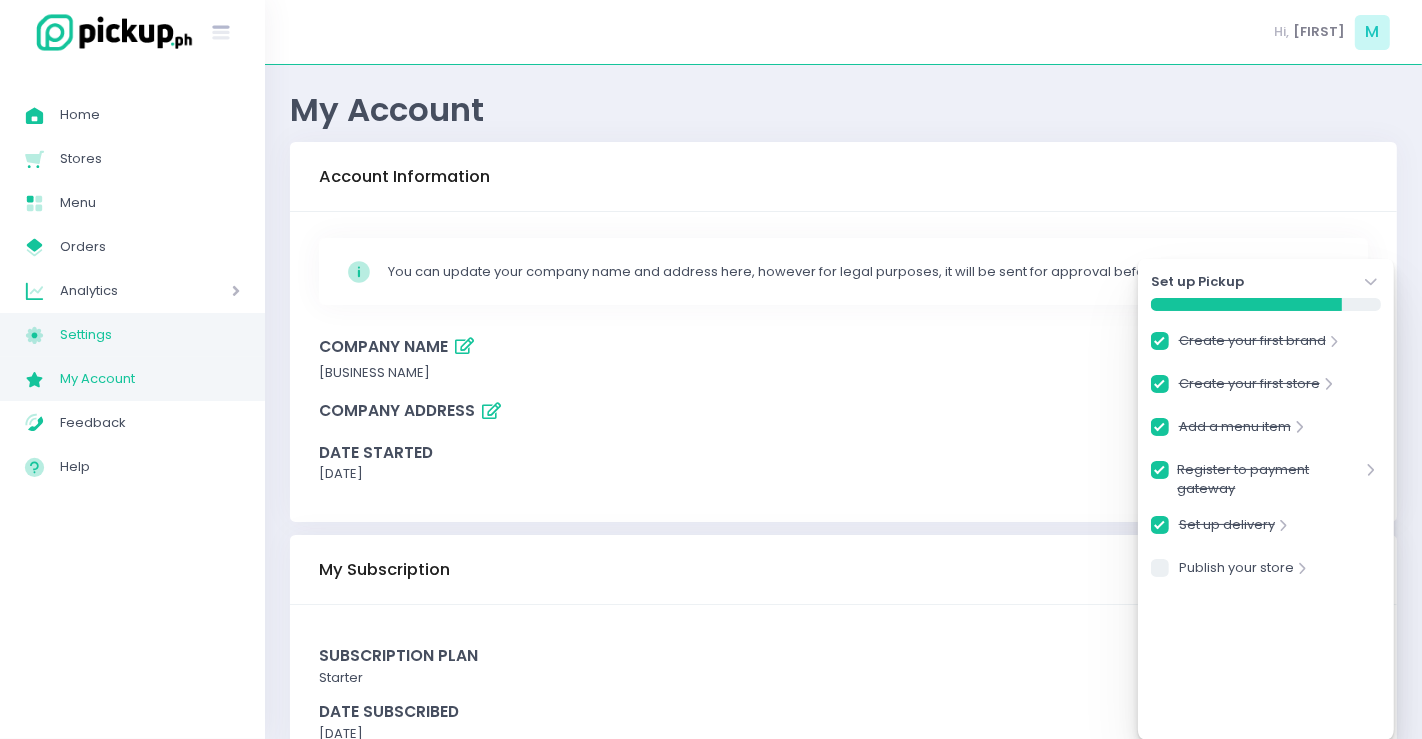 select on "active" 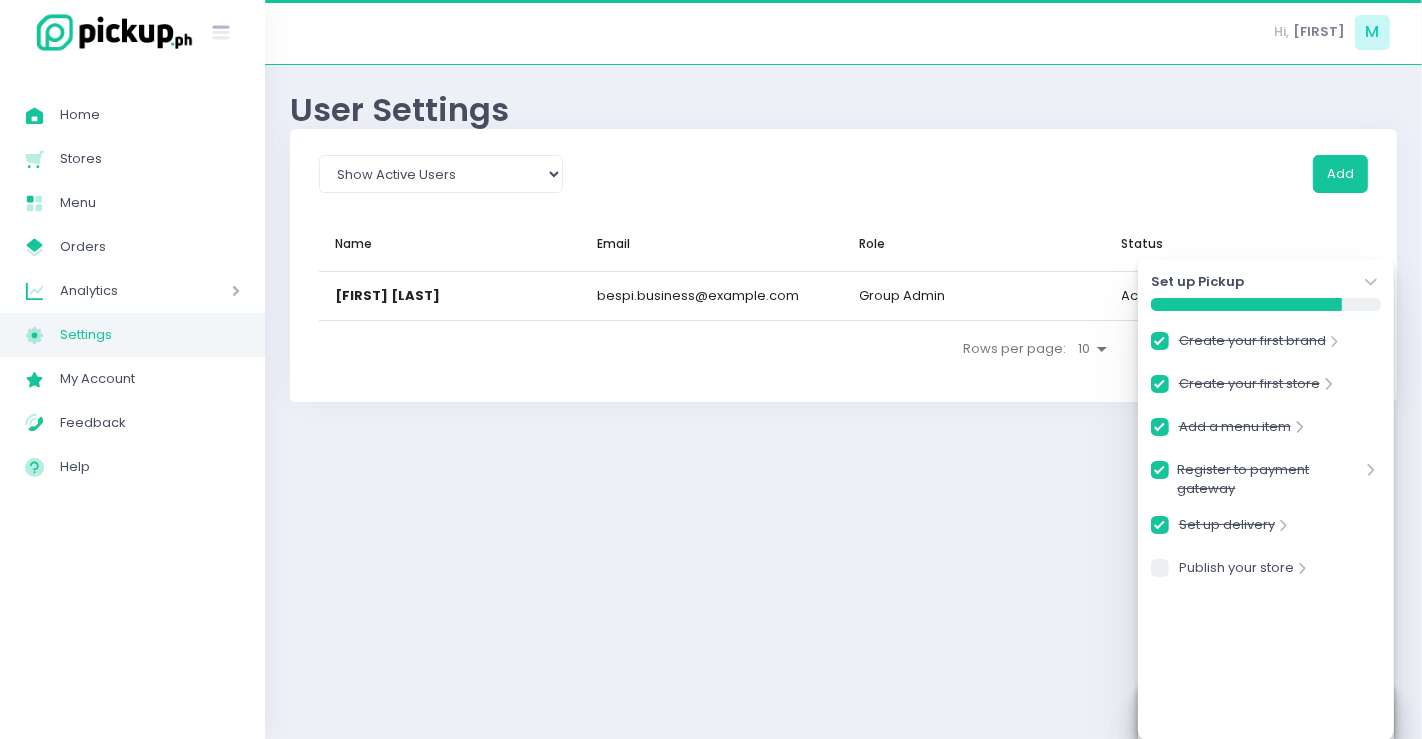checkbox on "true" 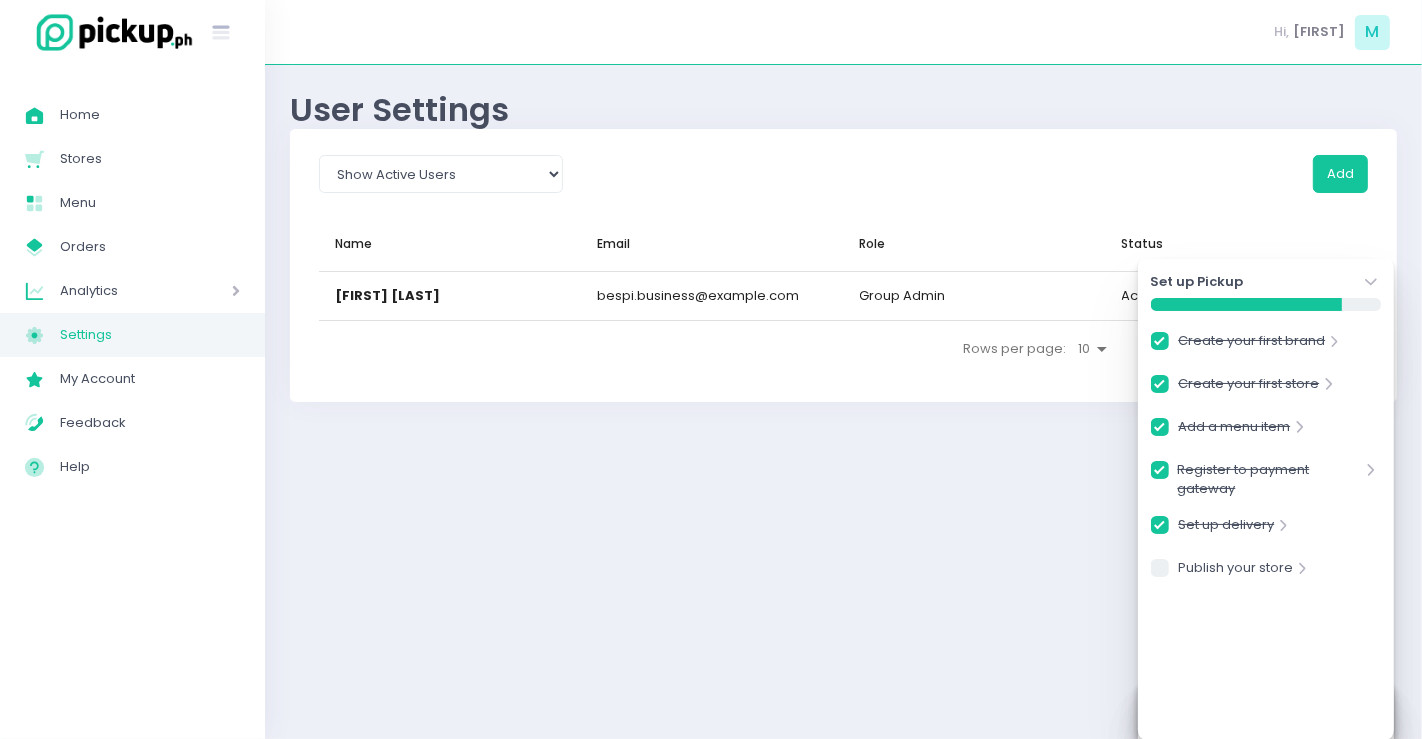 click on "Analytics" at bounding box center [117, 291] 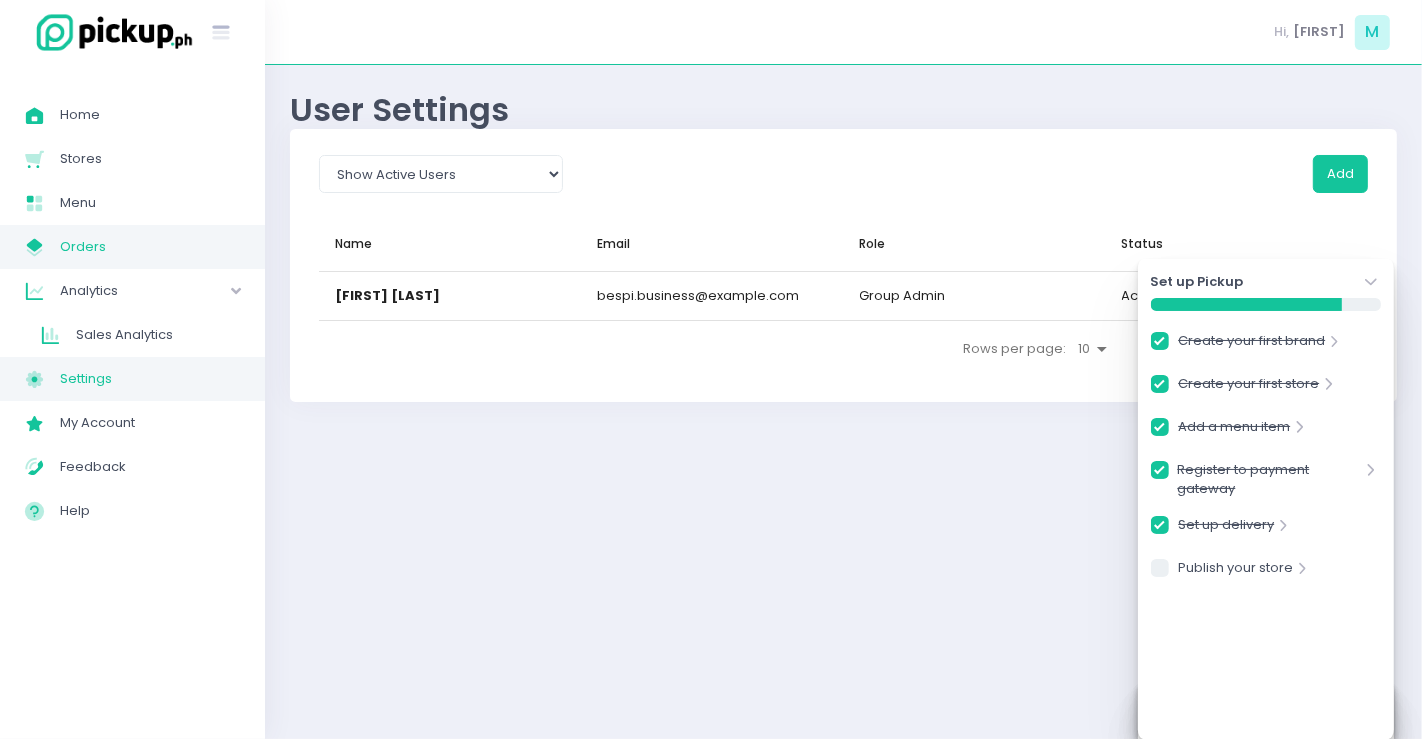 click on "Orders" at bounding box center [150, 247] 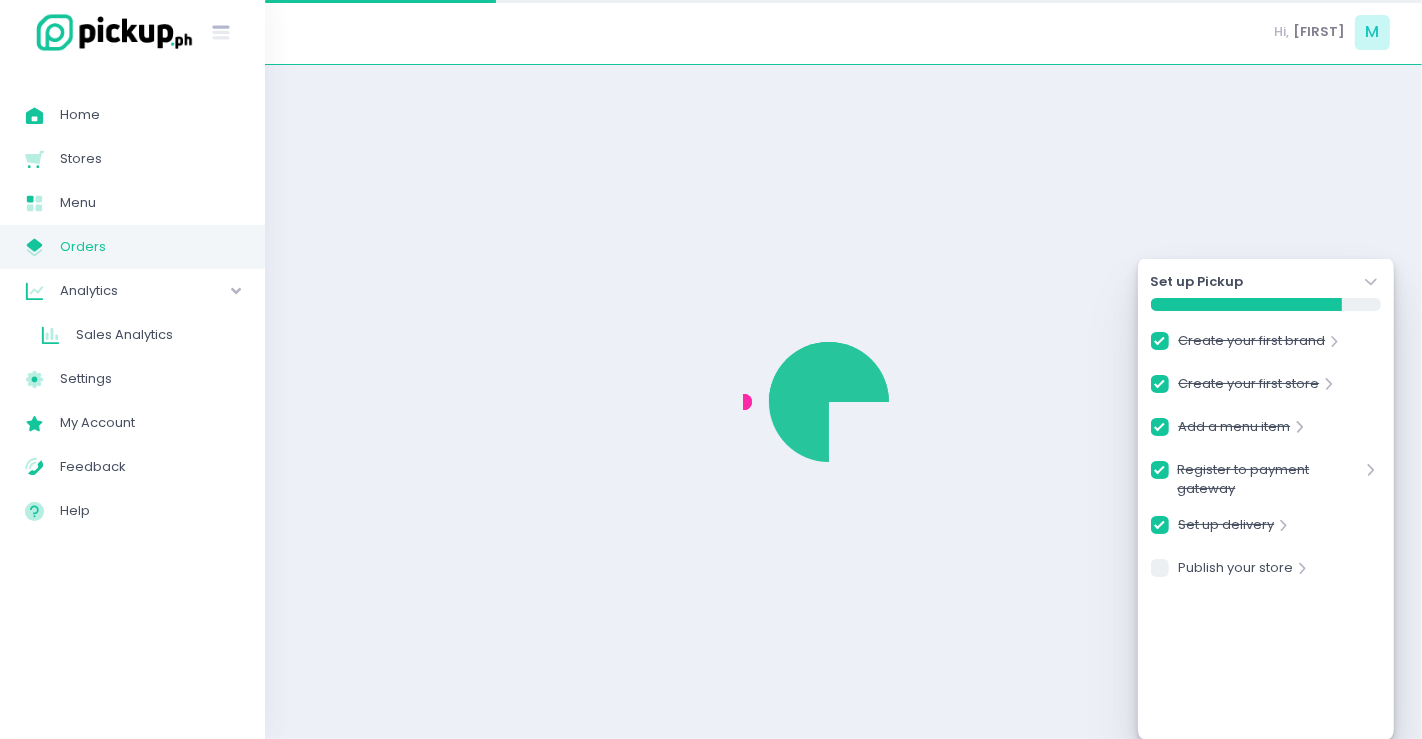 checkbox on "true" 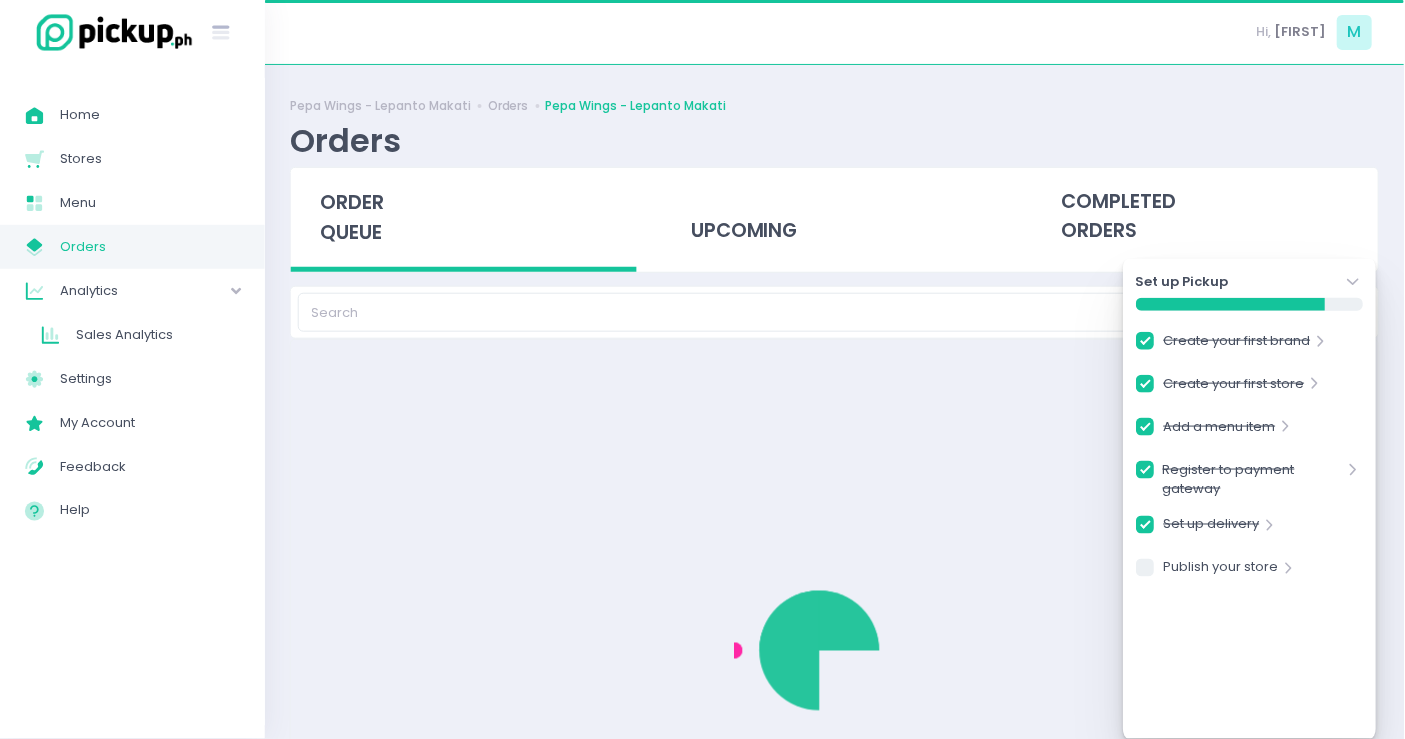 checkbox on "true" 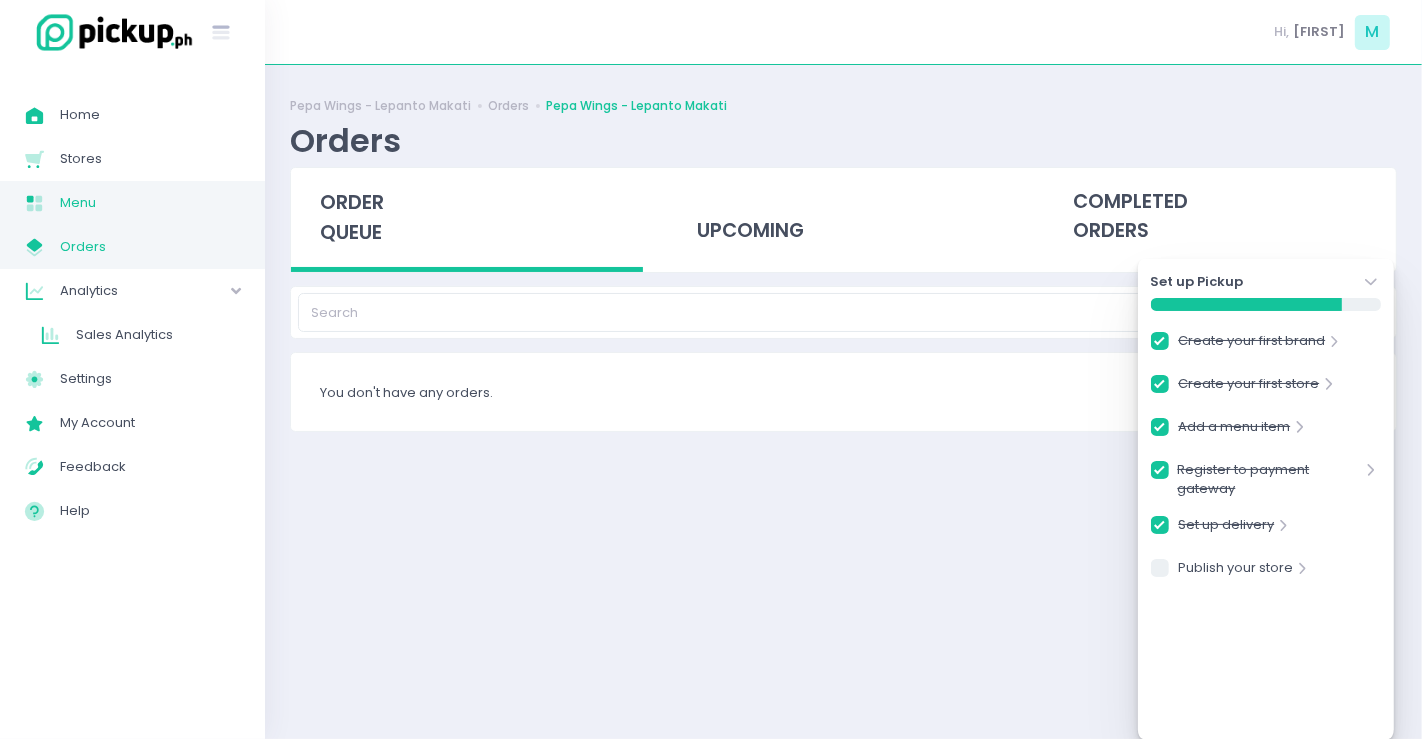 click on "Menu" at bounding box center [150, 203] 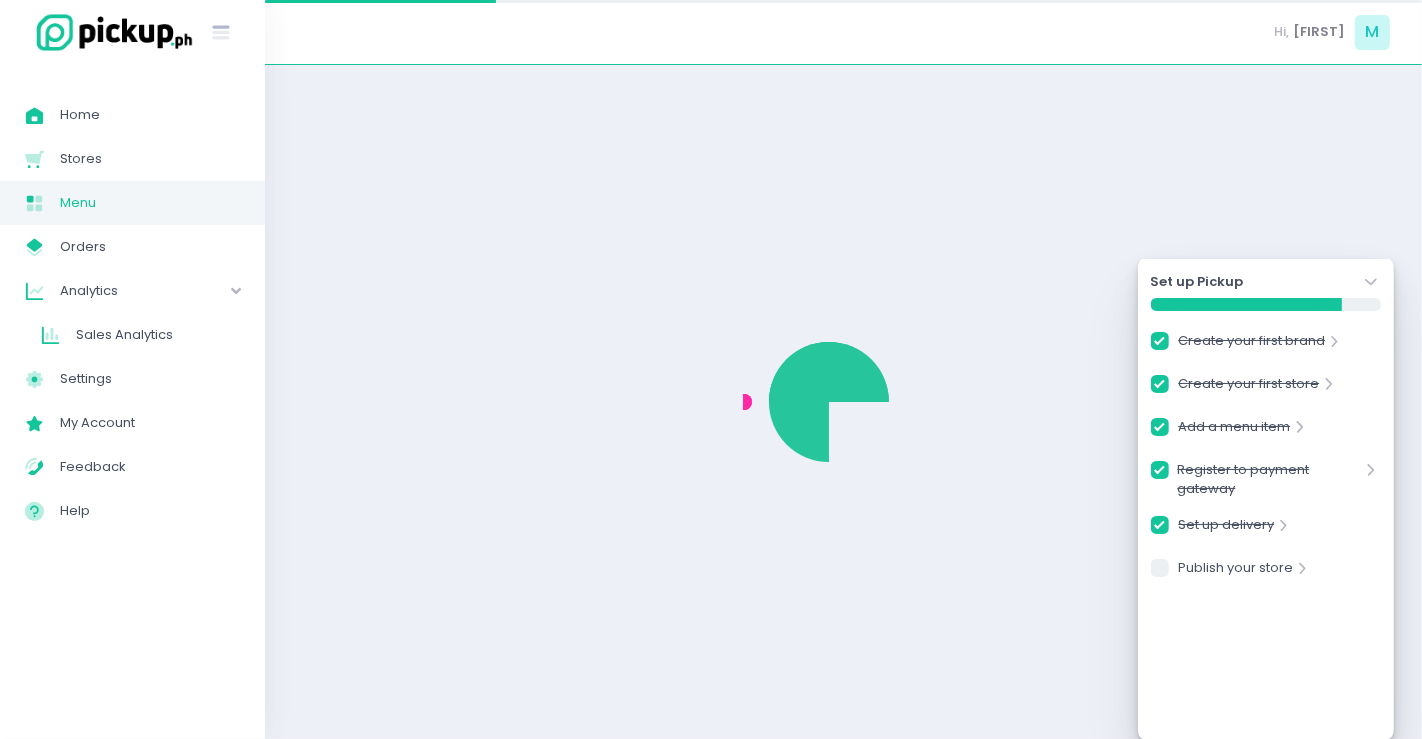 checkbox on "true" 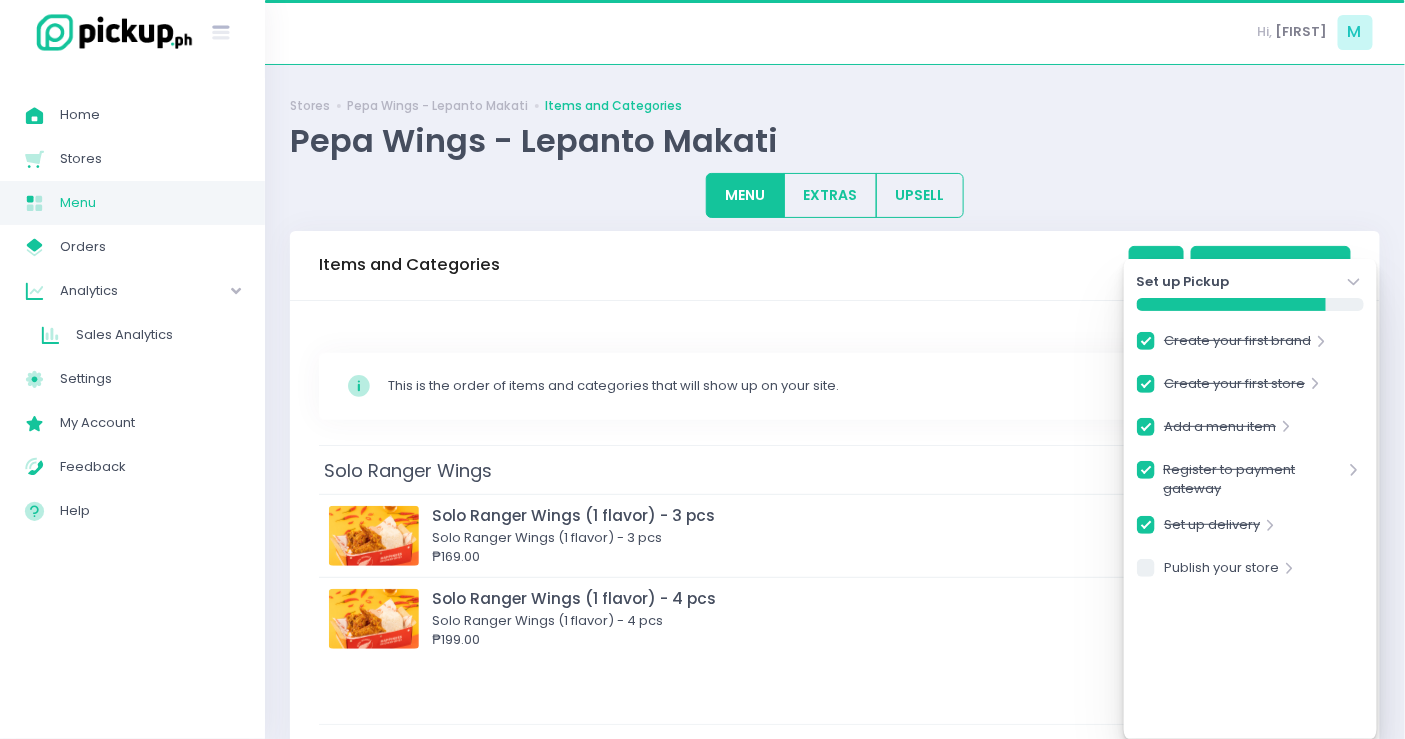 checkbox on "true" 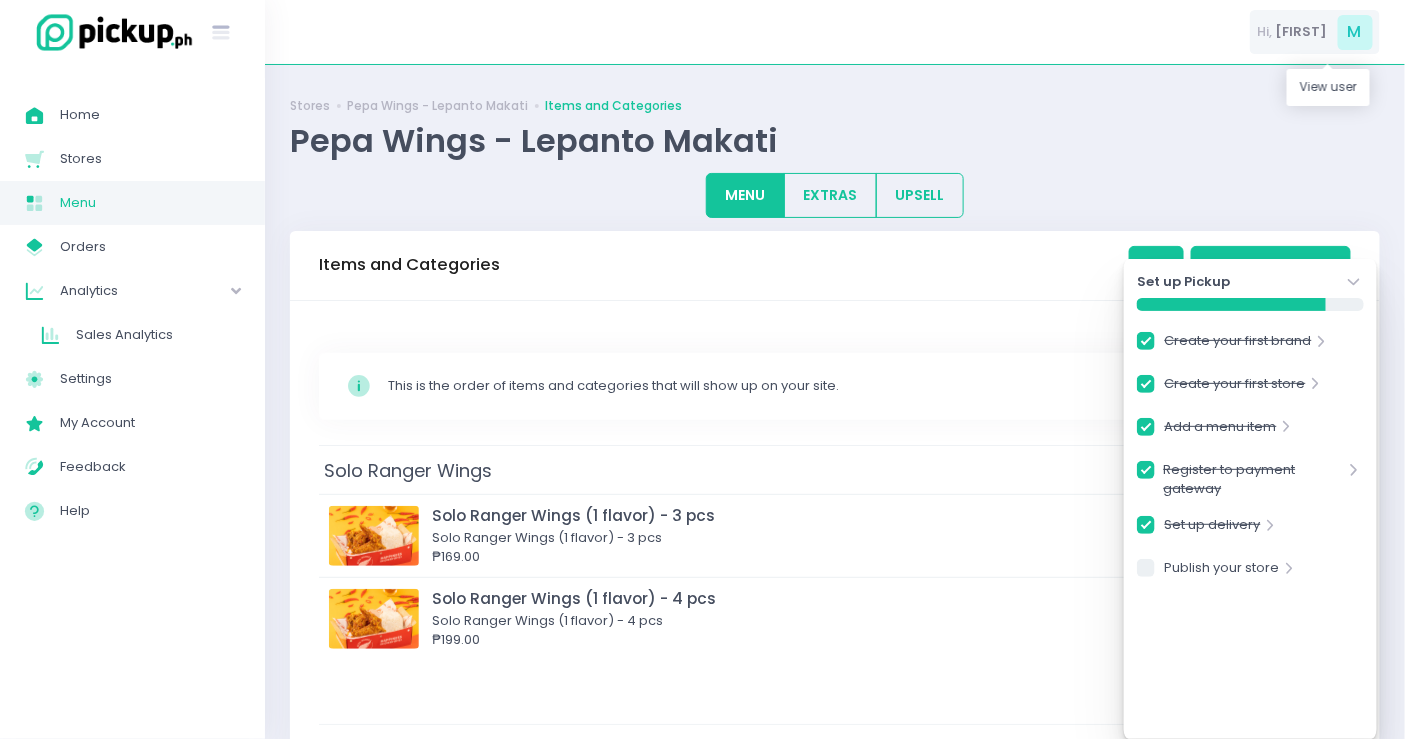 click on "Hi," at bounding box center [1265, 32] 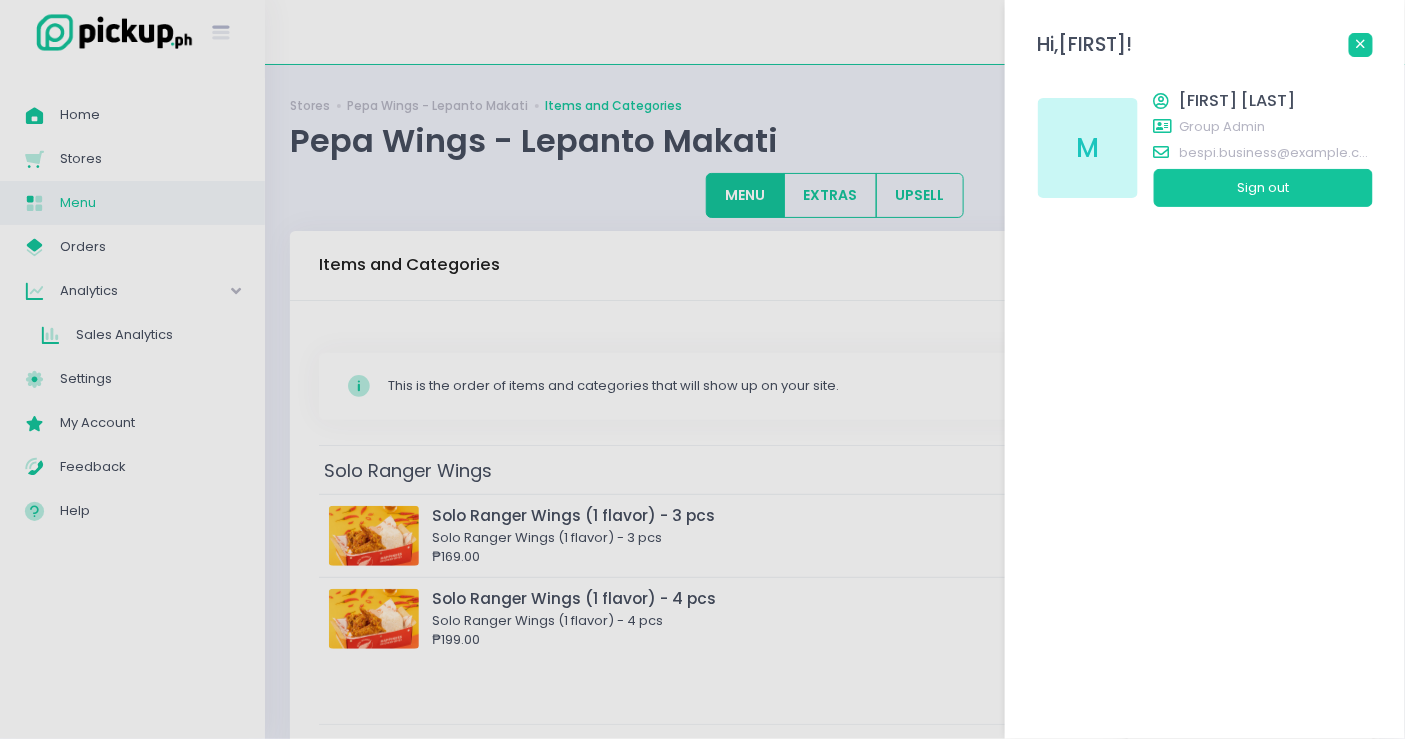 click at bounding box center [1361, 45] 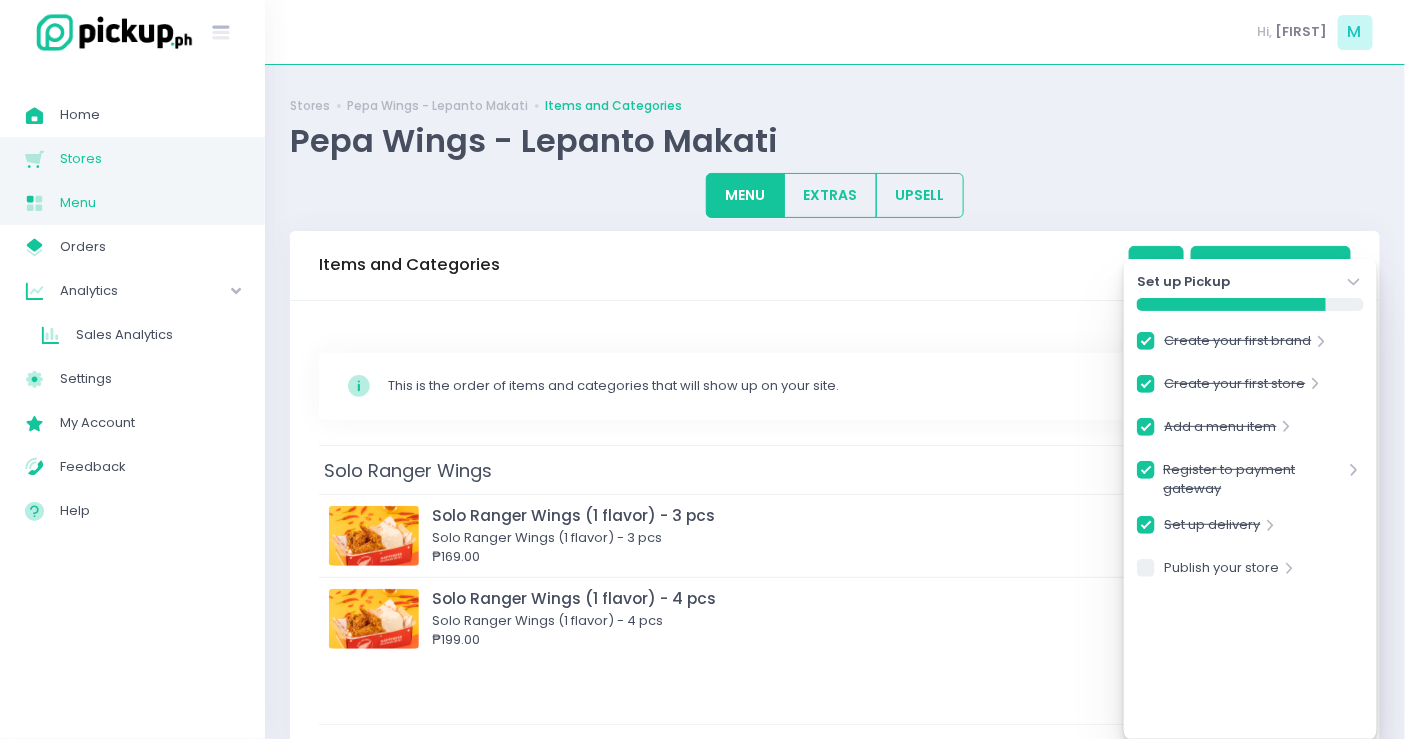 click on "Stores Created with Sketch. Stores" at bounding box center [132, 159] 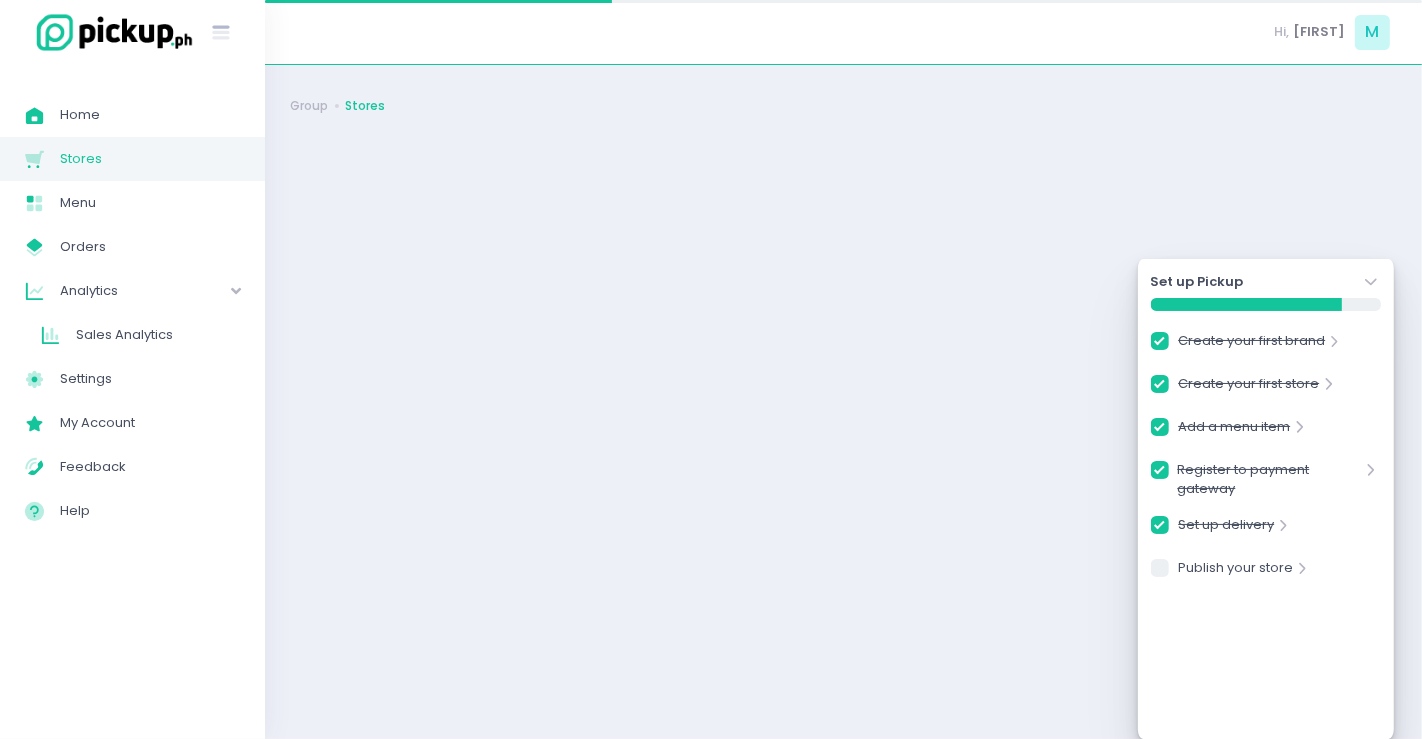 checkbox on "true" 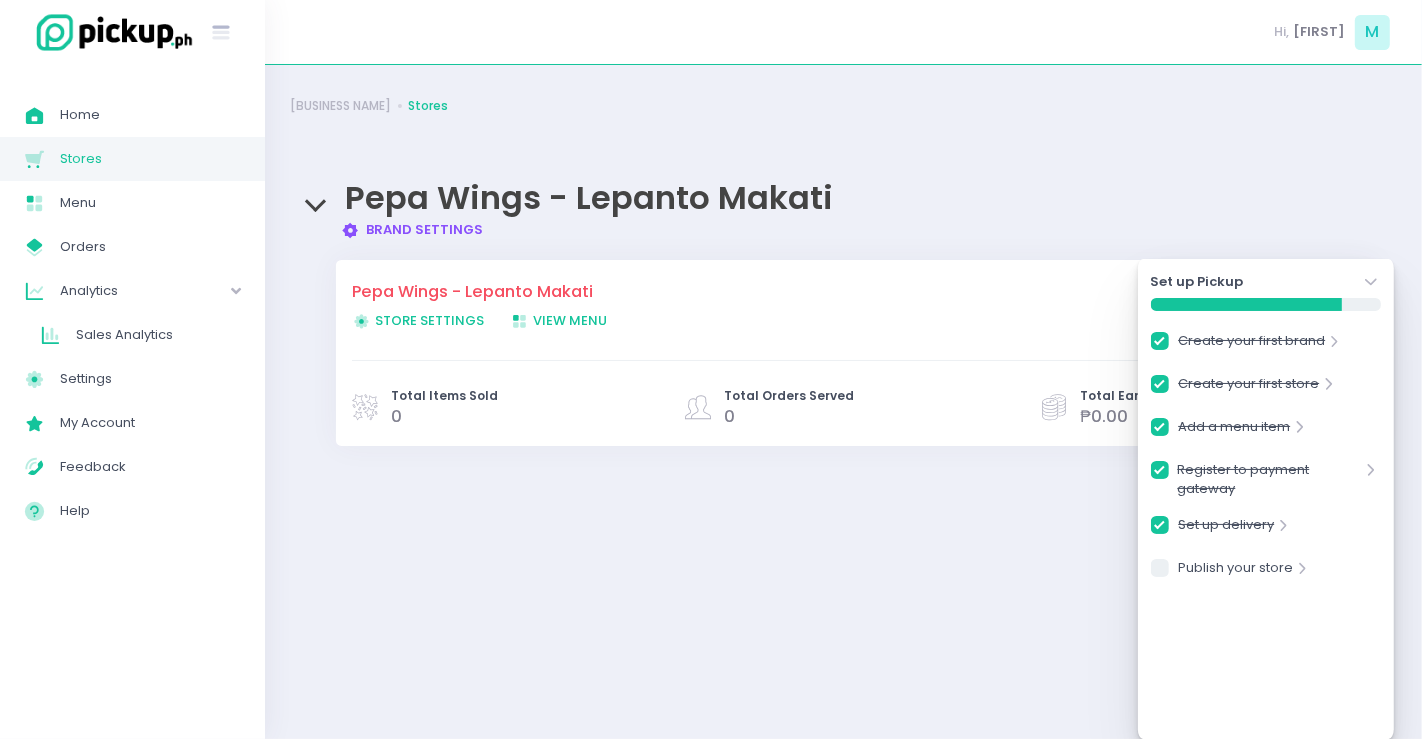 click on "Store Settings Created with Sketch. Store Settings" at bounding box center (418, 320) 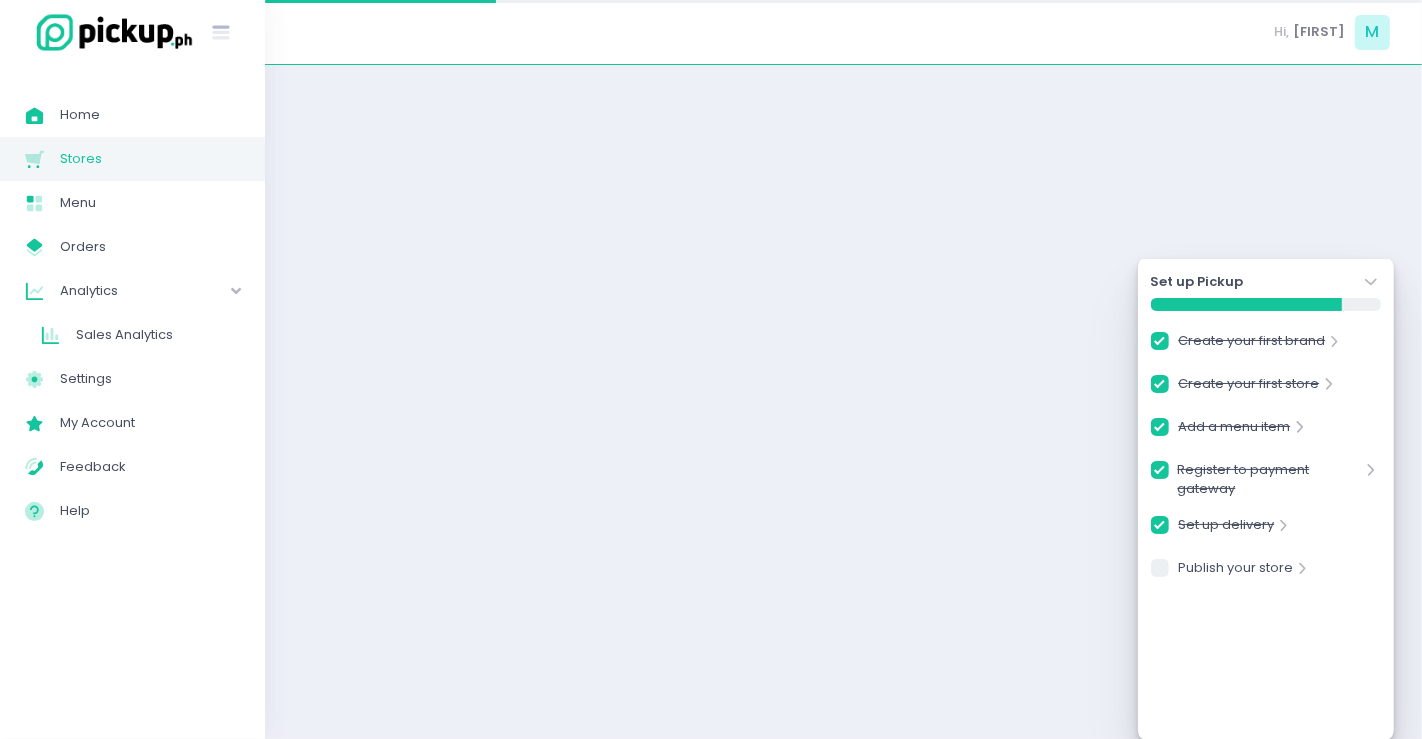 checkbox on "true" 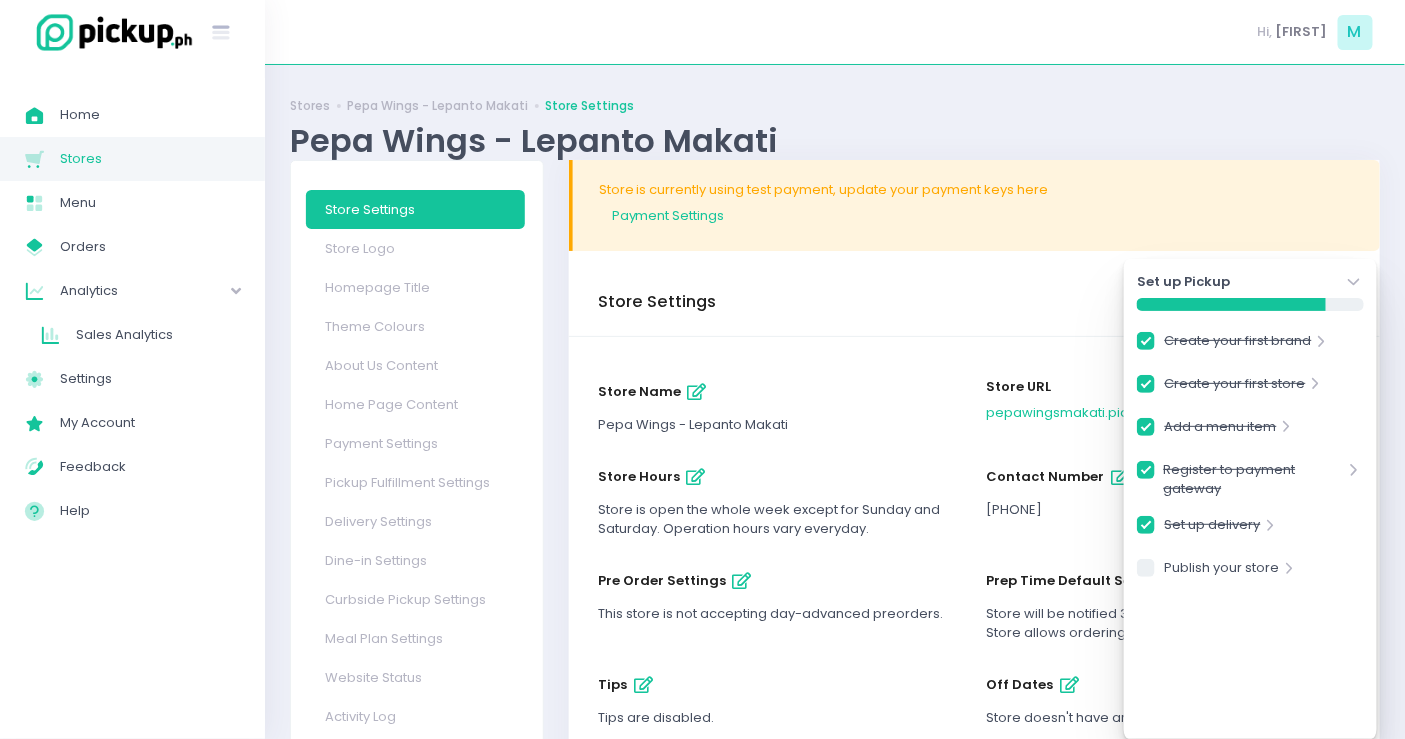 scroll, scrollTop: 222, scrollLeft: 0, axis: vertical 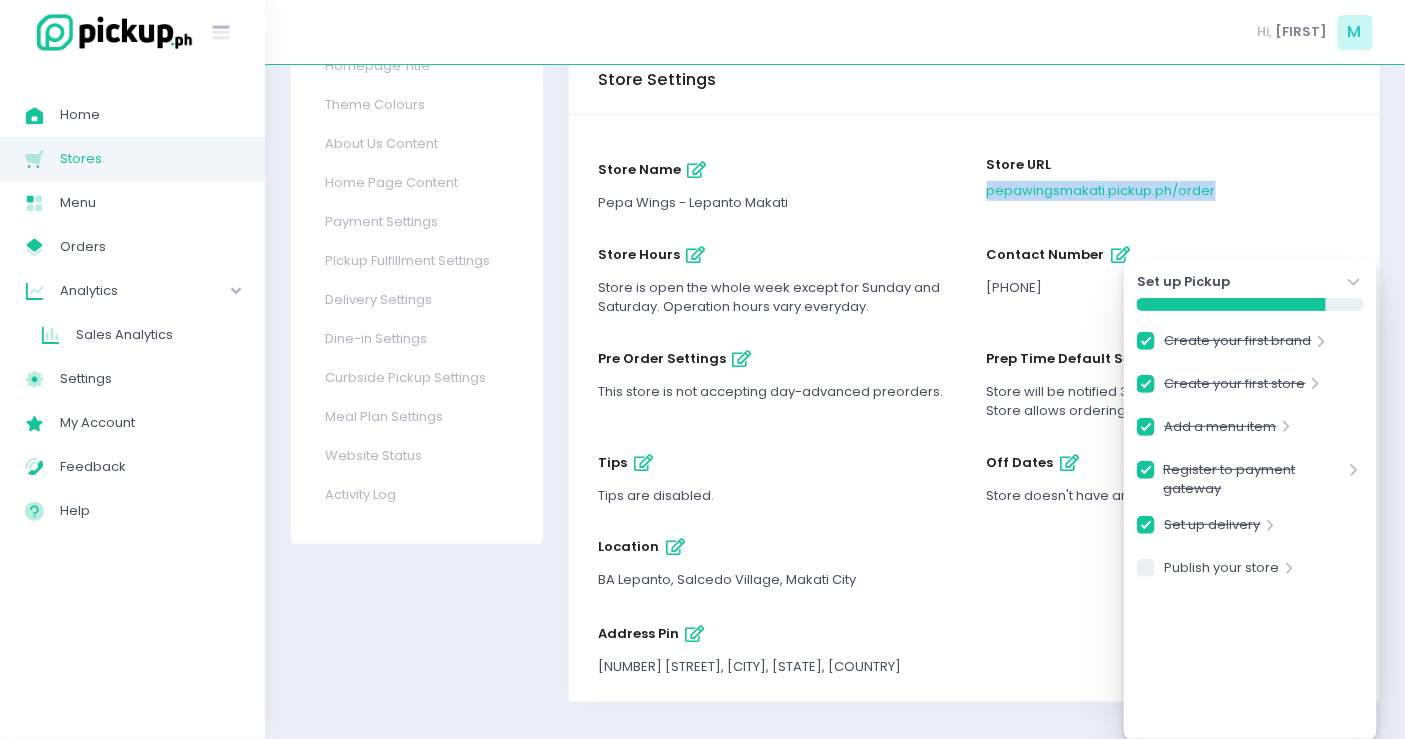 drag, startPoint x: 1227, startPoint y: 187, endPoint x: 986, endPoint y: 195, distance: 241.13274 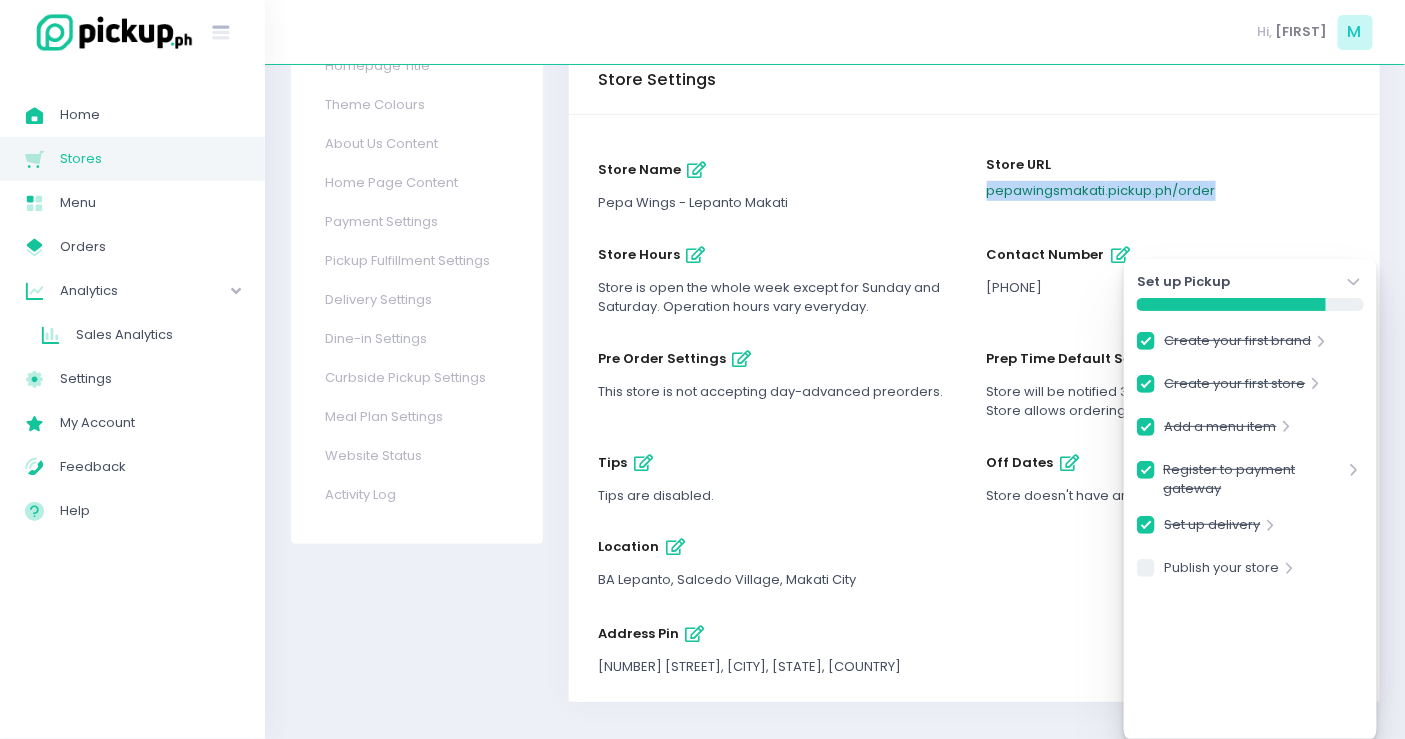 click on "pepawingsmakati .pickup.ph / order" at bounding box center [1101, 190] 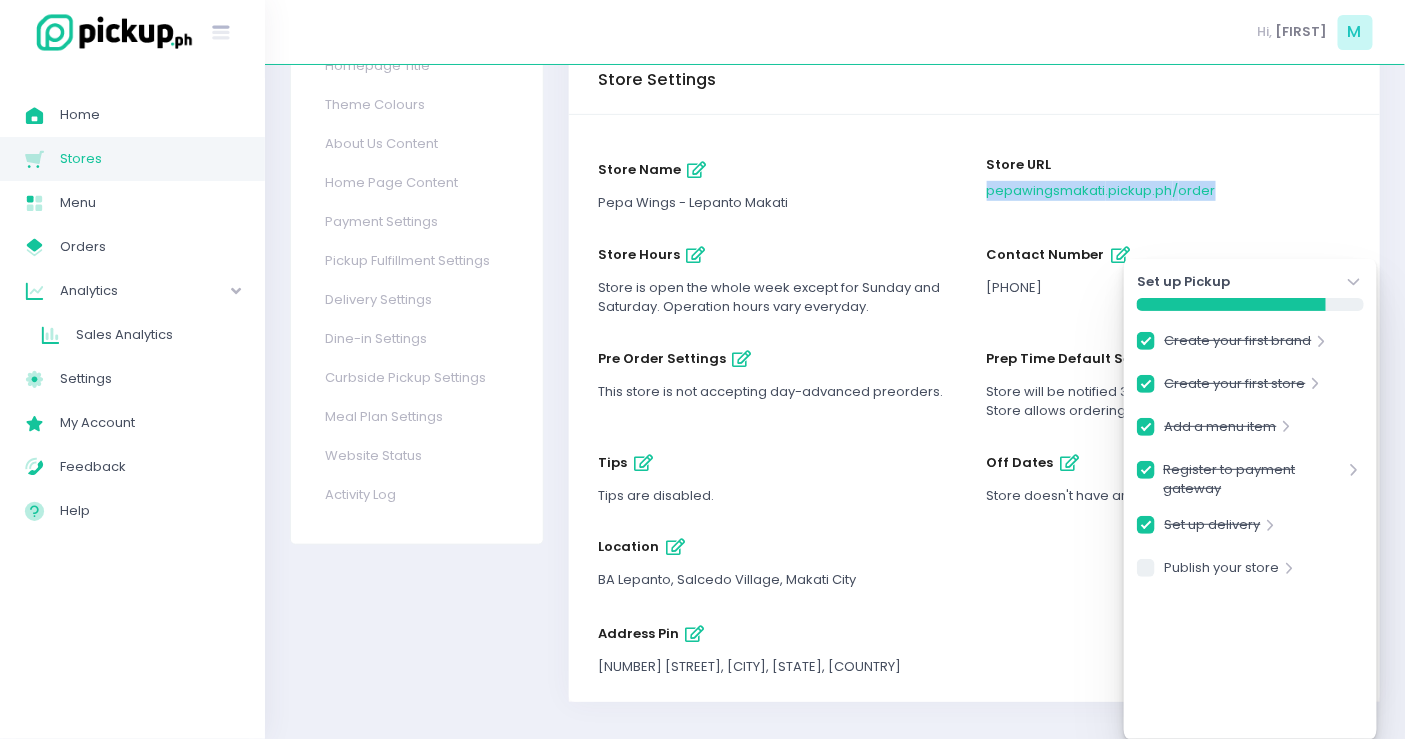 click on "Store URL pepawingsmakati .pickup.ph / order" at bounding box center (1168, 183) 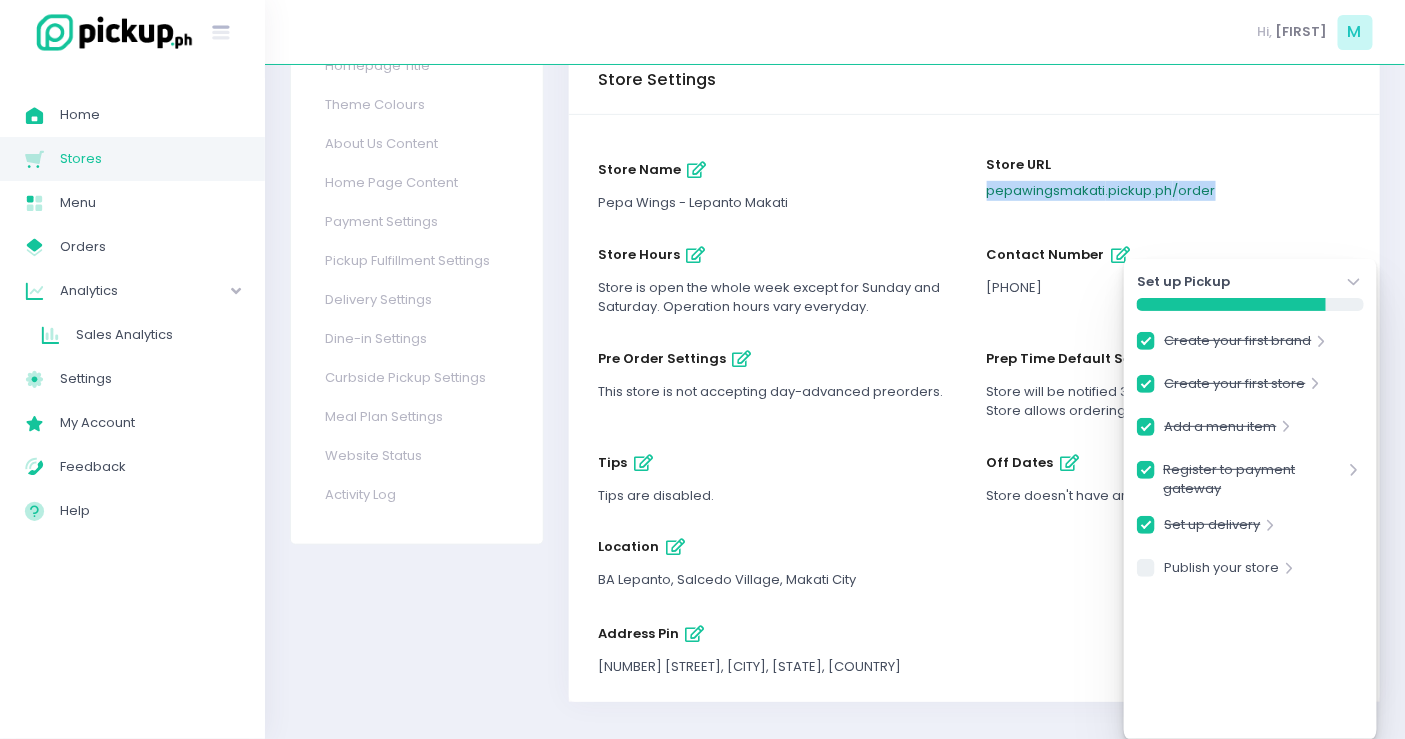 drag, startPoint x: 1231, startPoint y: 188, endPoint x: 988, endPoint y: 188, distance: 243 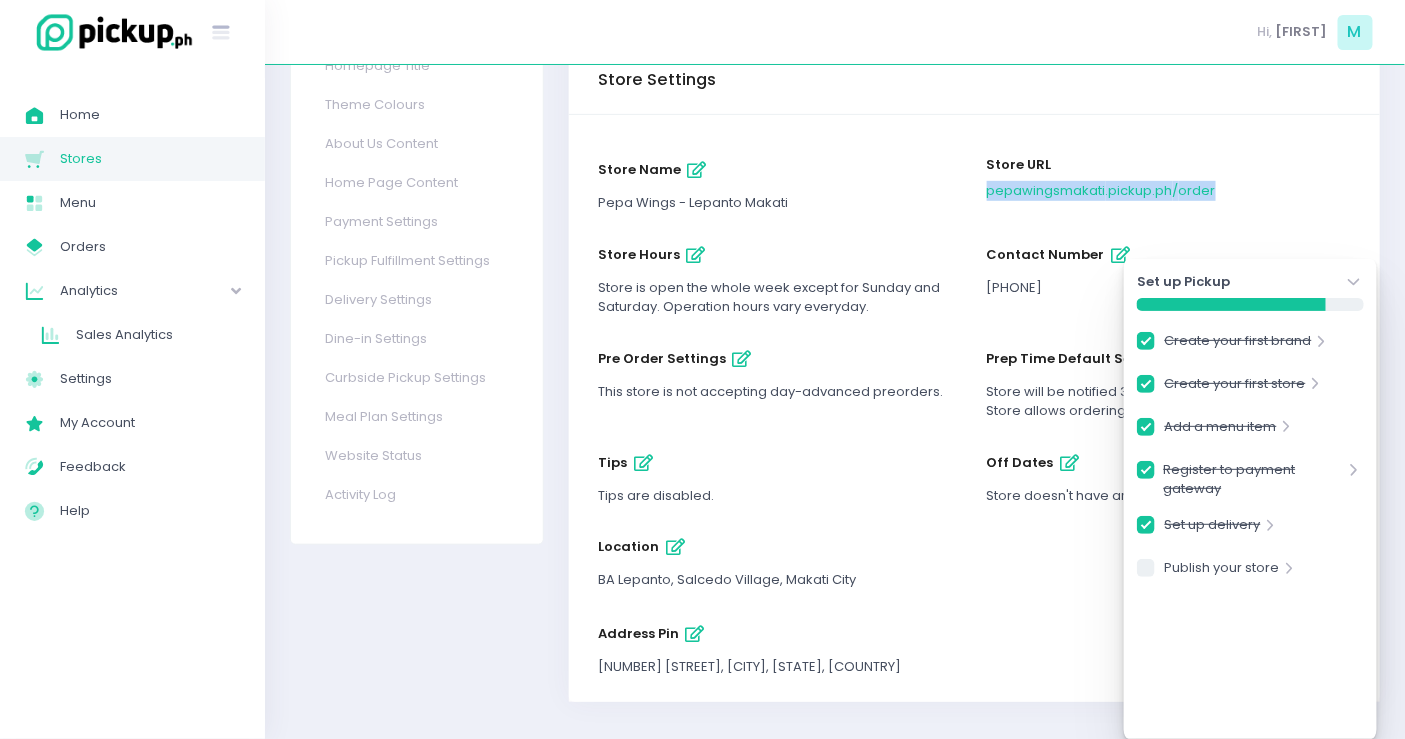 copy on "pepawingsmakati .pickup.ph / order" 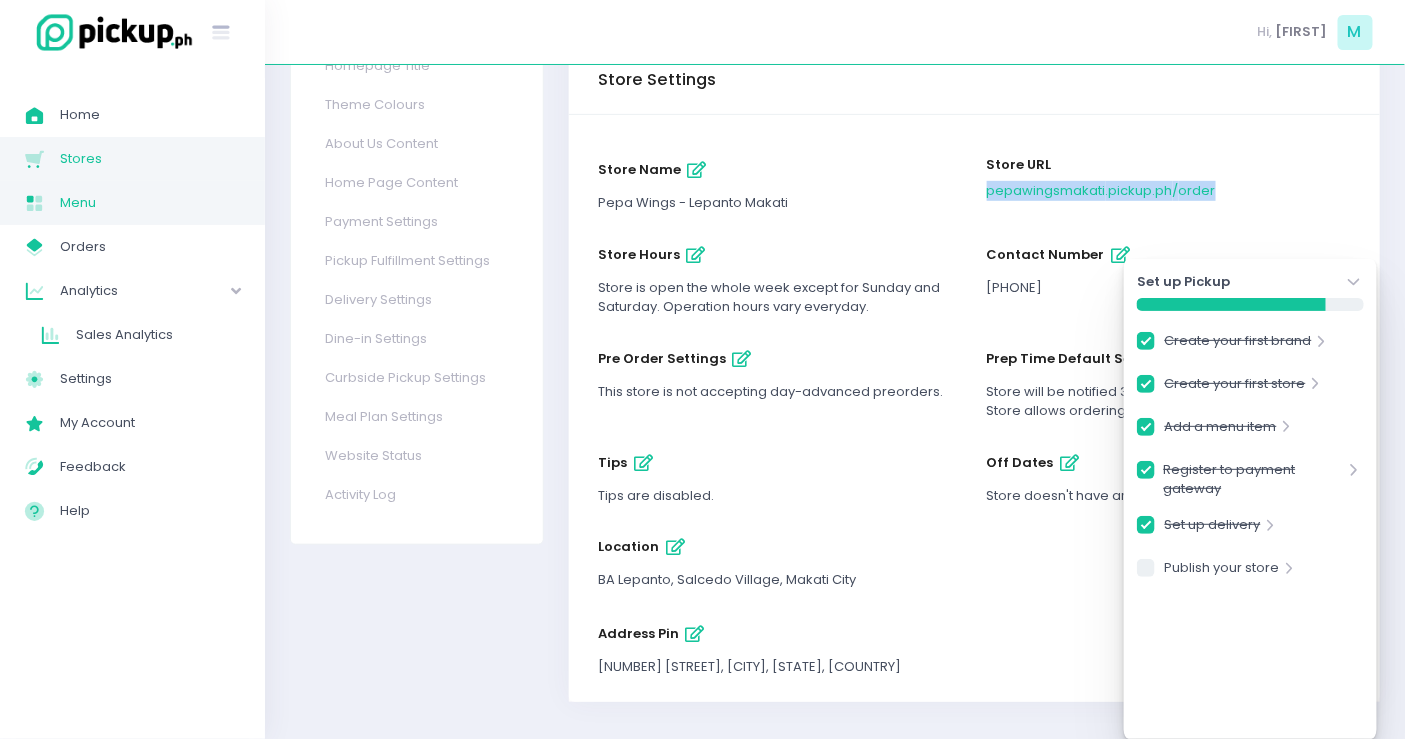 click on "Menu" at bounding box center [150, 203] 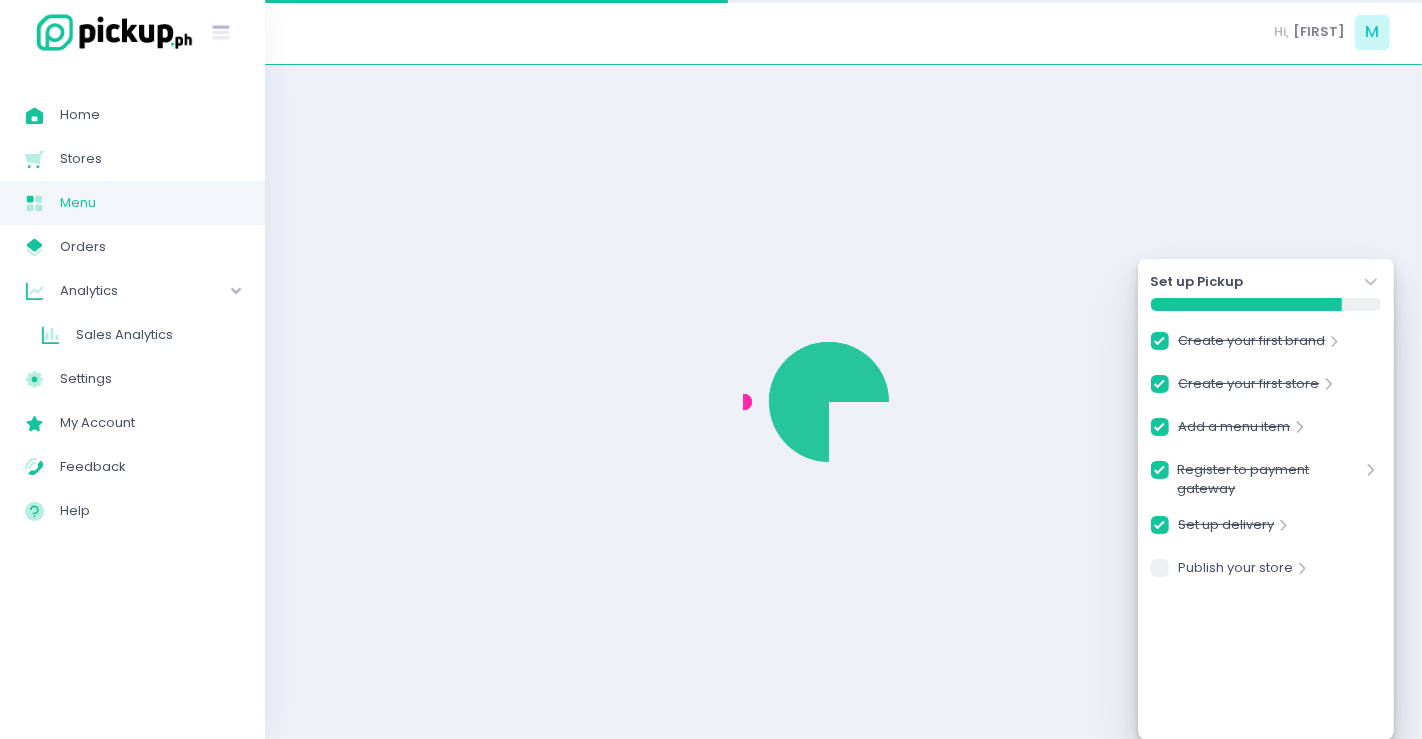 checkbox on "true" 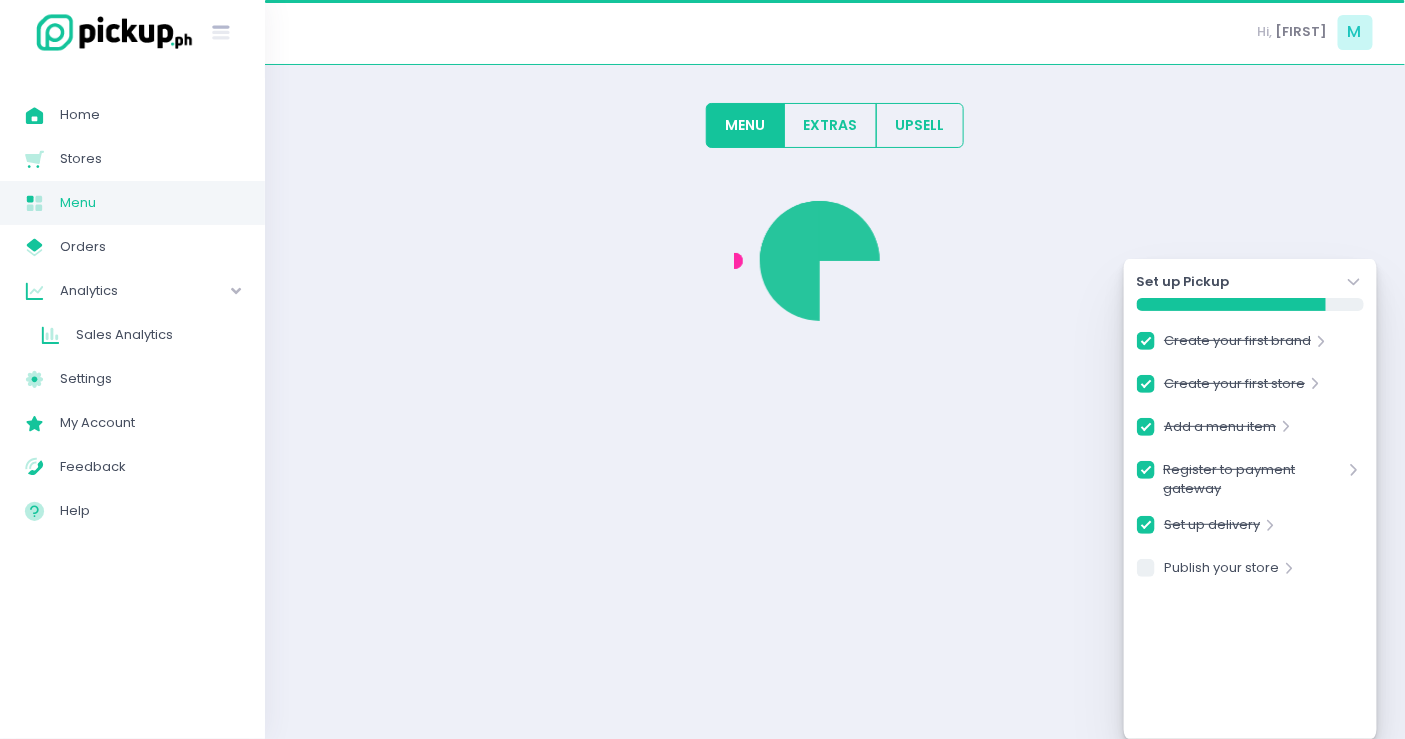 checkbox on "true" 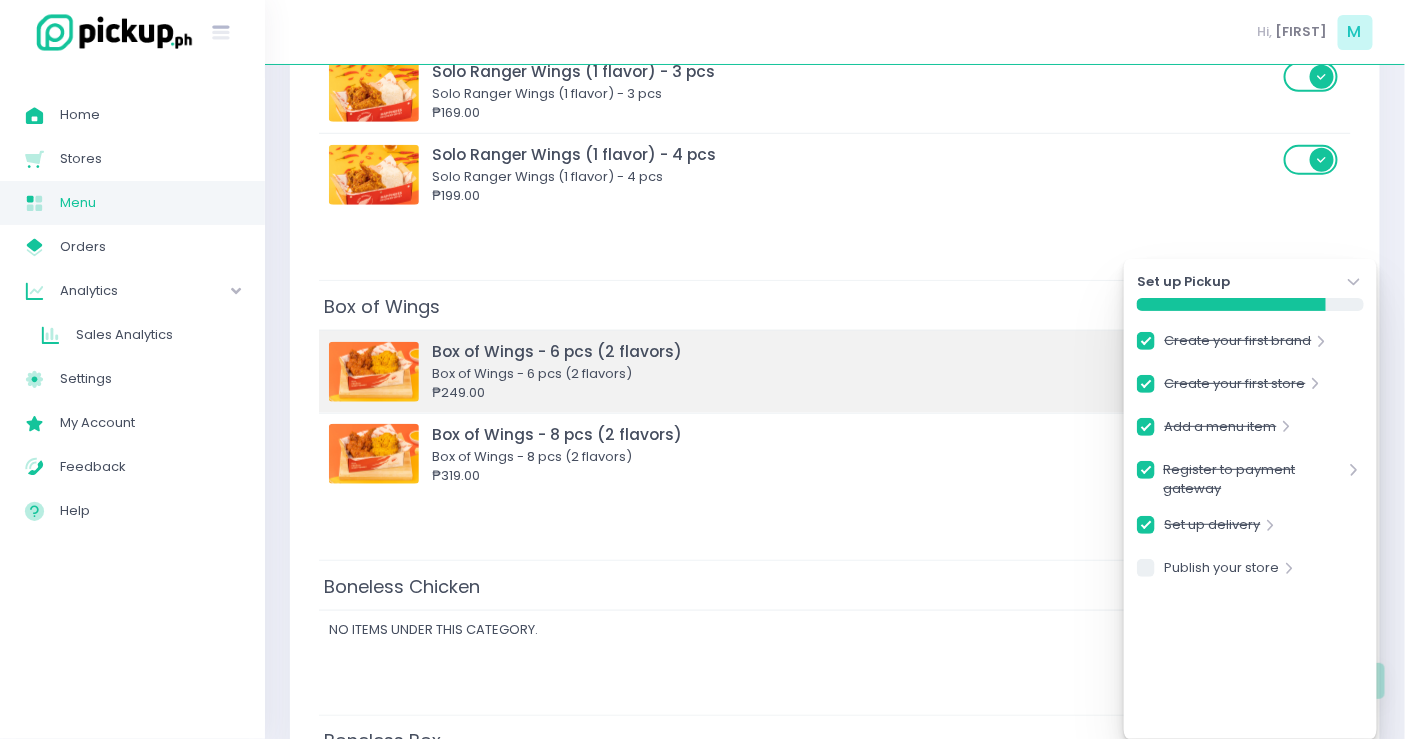 scroll, scrollTop: 666, scrollLeft: 0, axis: vertical 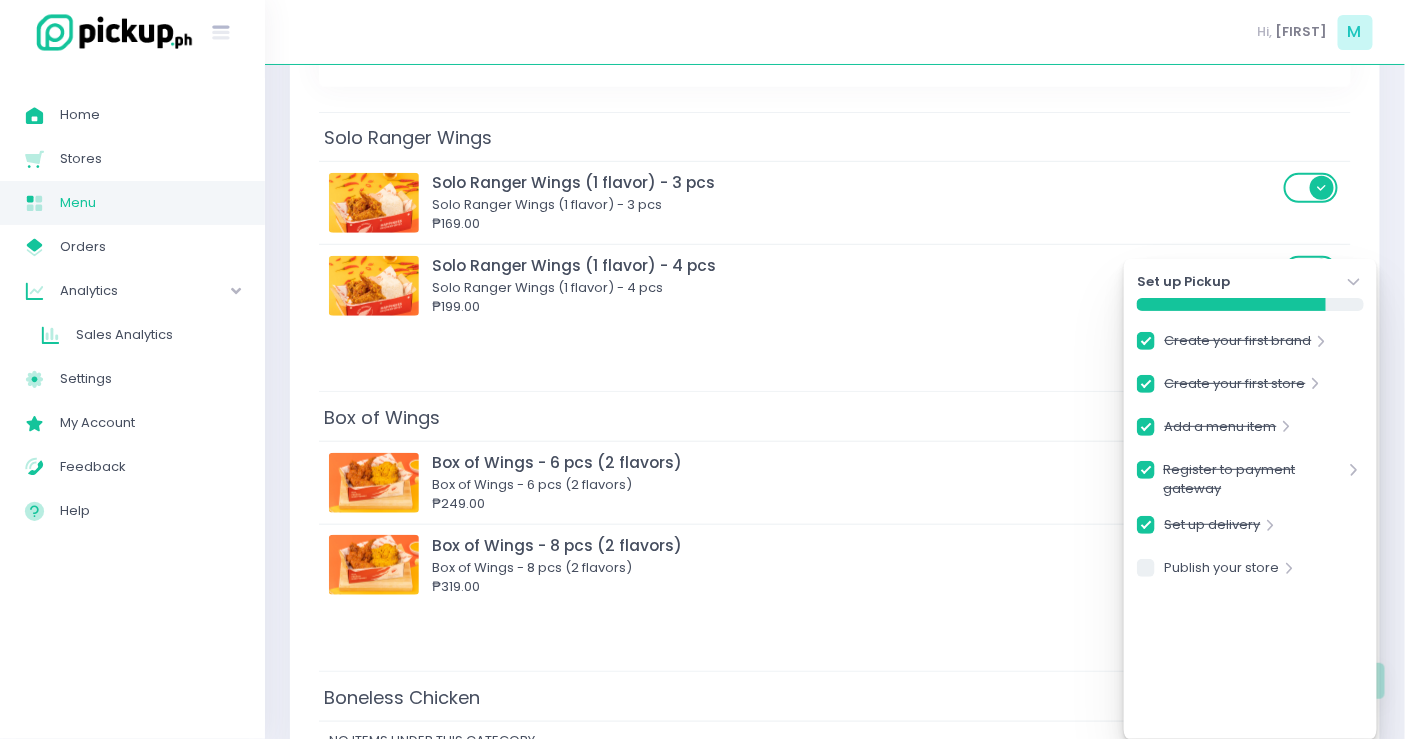 click on "Stockholm-icons / Navigation / Angle-down Created with Sketch." 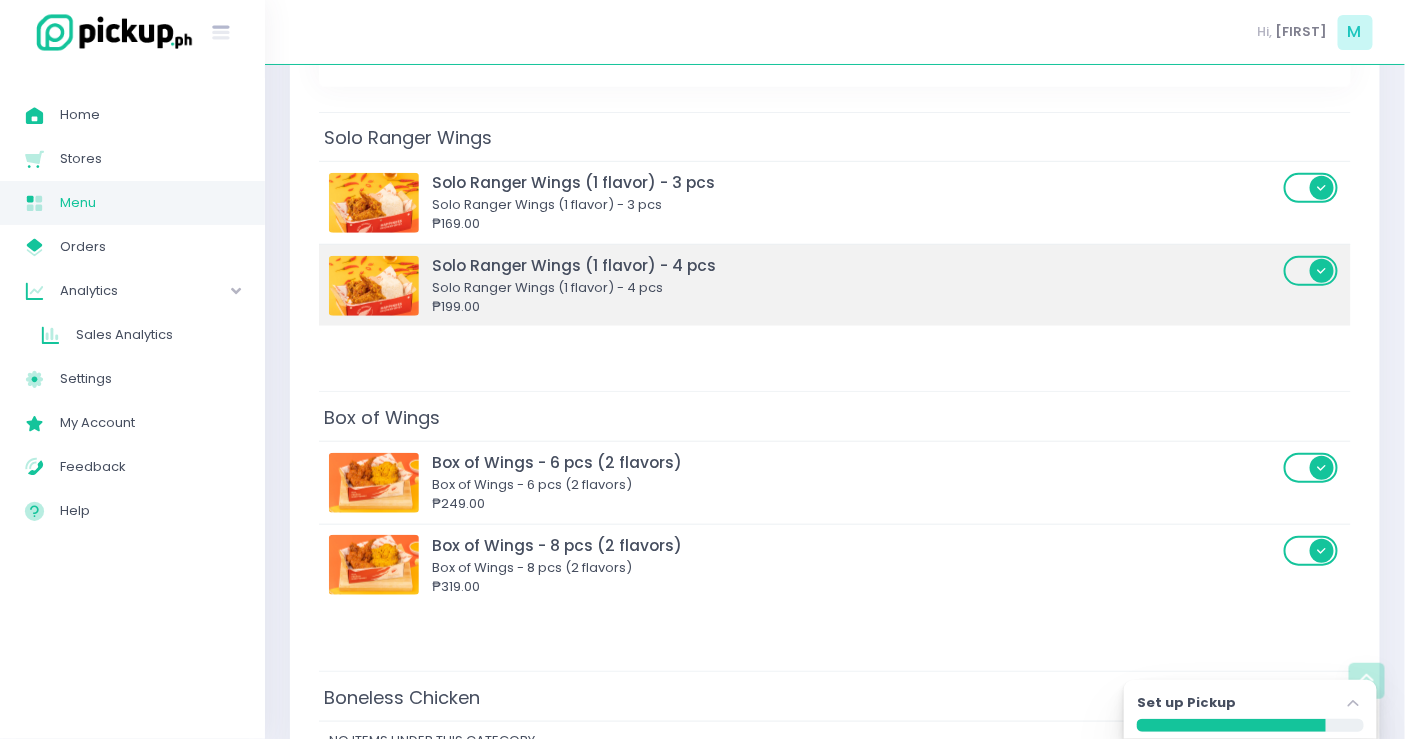 scroll, scrollTop: 0, scrollLeft: 0, axis: both 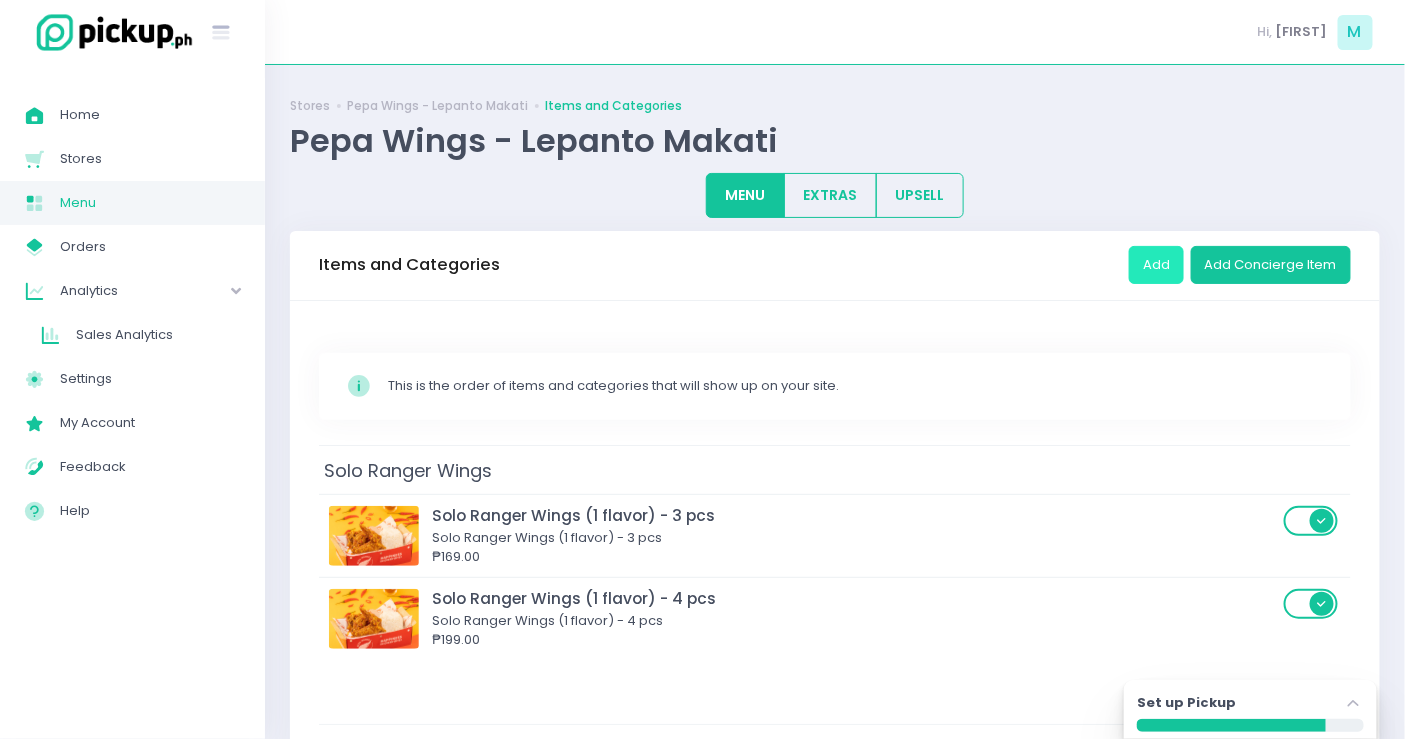 click on "Add" at bounding box center (1156, 265) 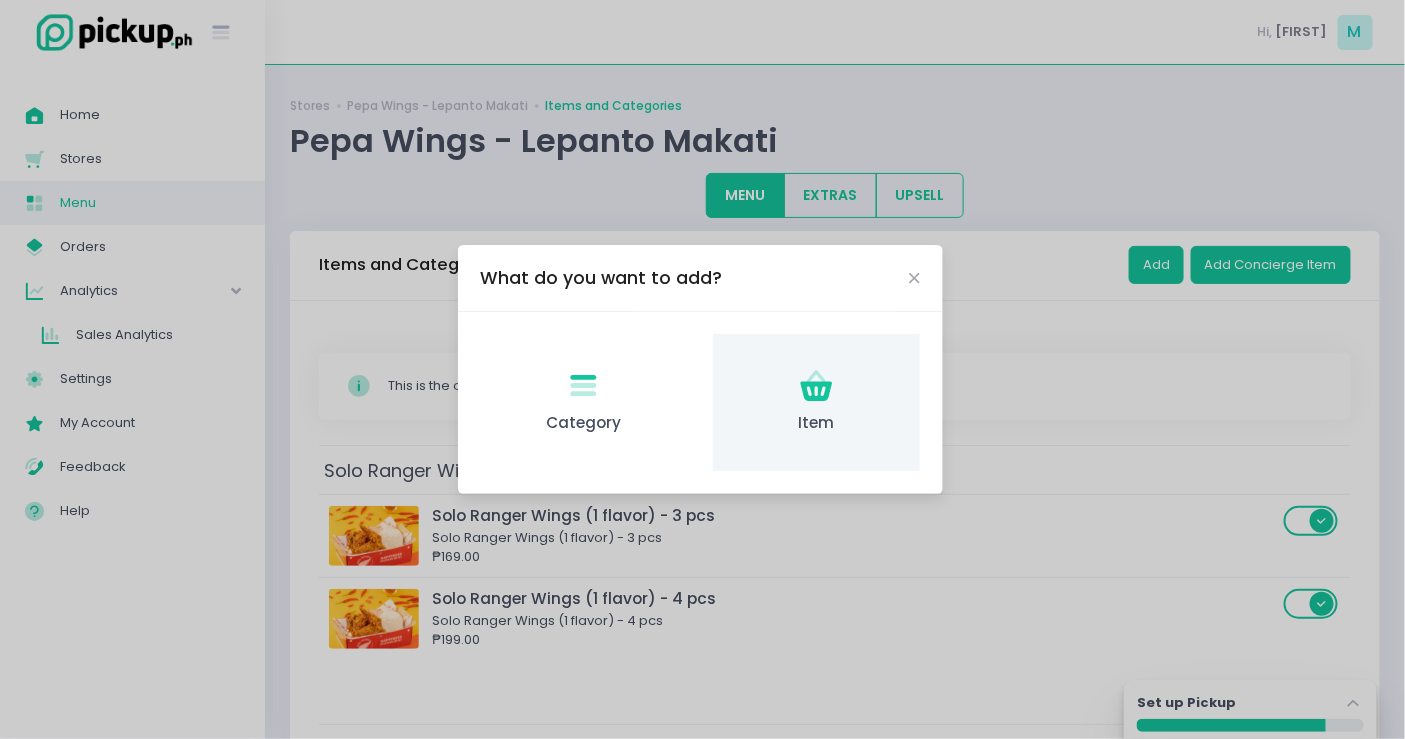 click 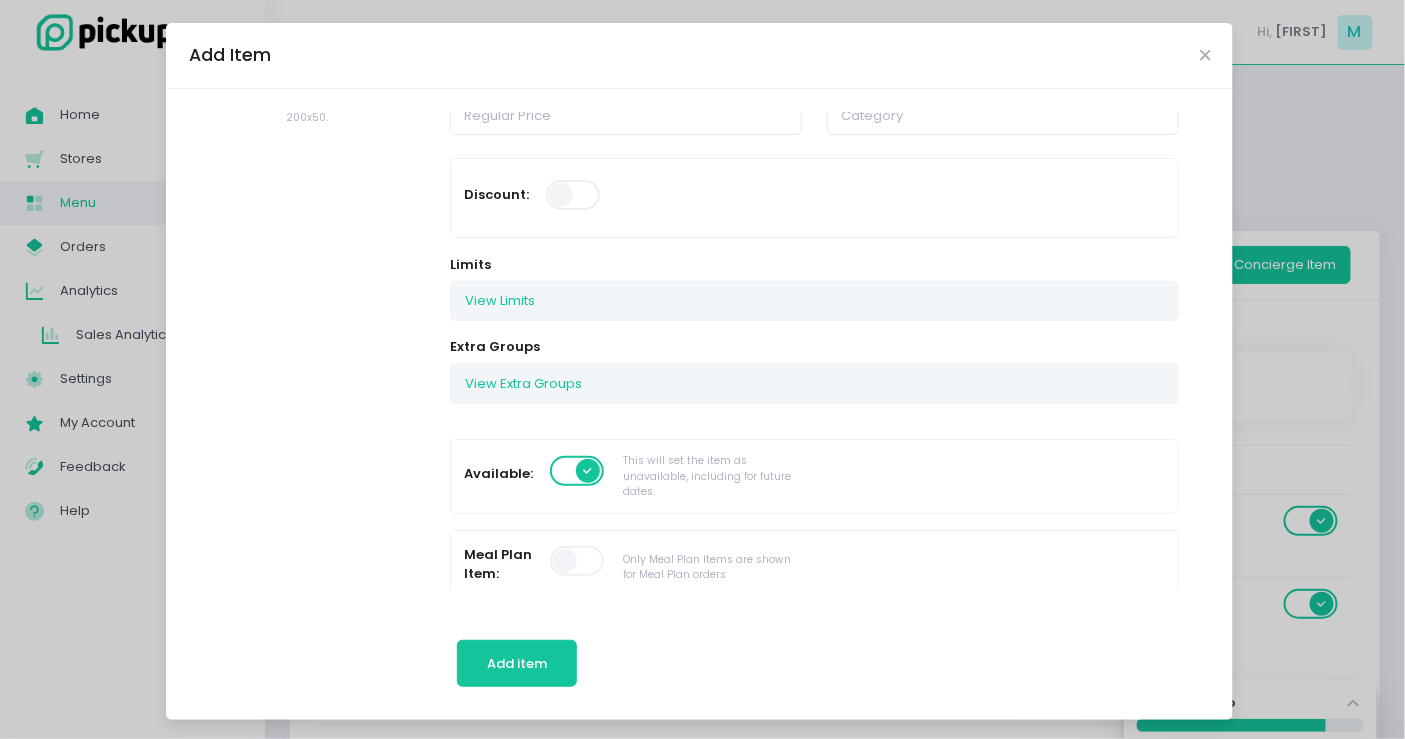 scroll, scrollTop: 0, scrollLeft: 0, axis: both 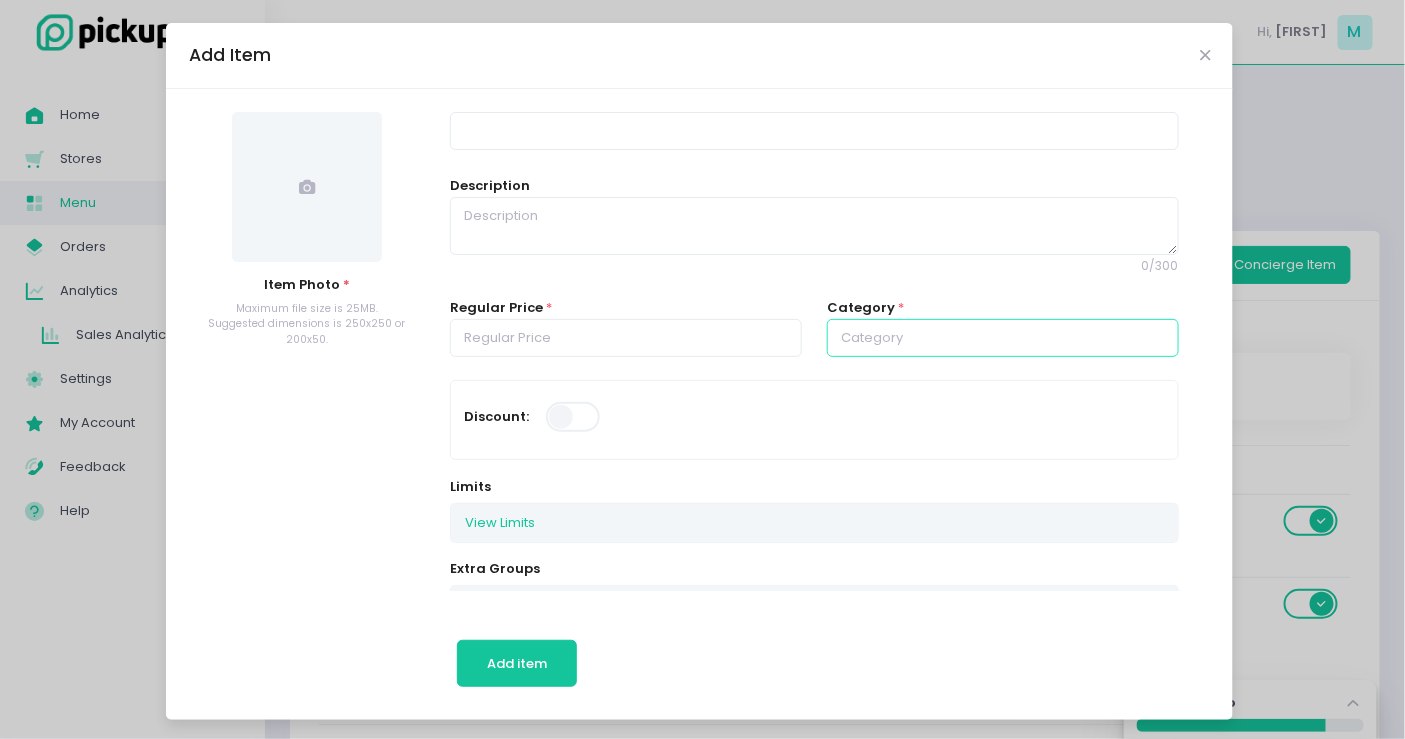 click at bounding box center [1003, 338] 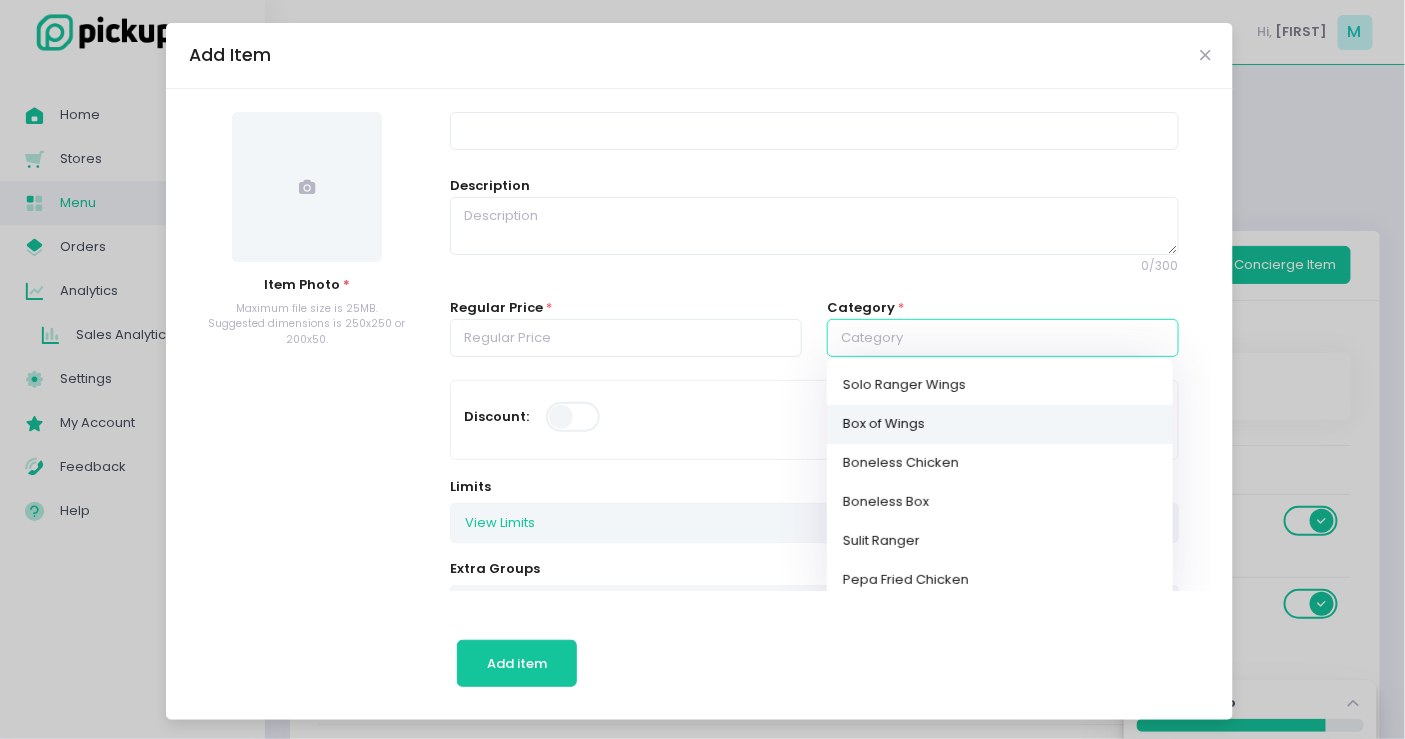 click on "Box of Wings" at bounding box center (1000, 424) 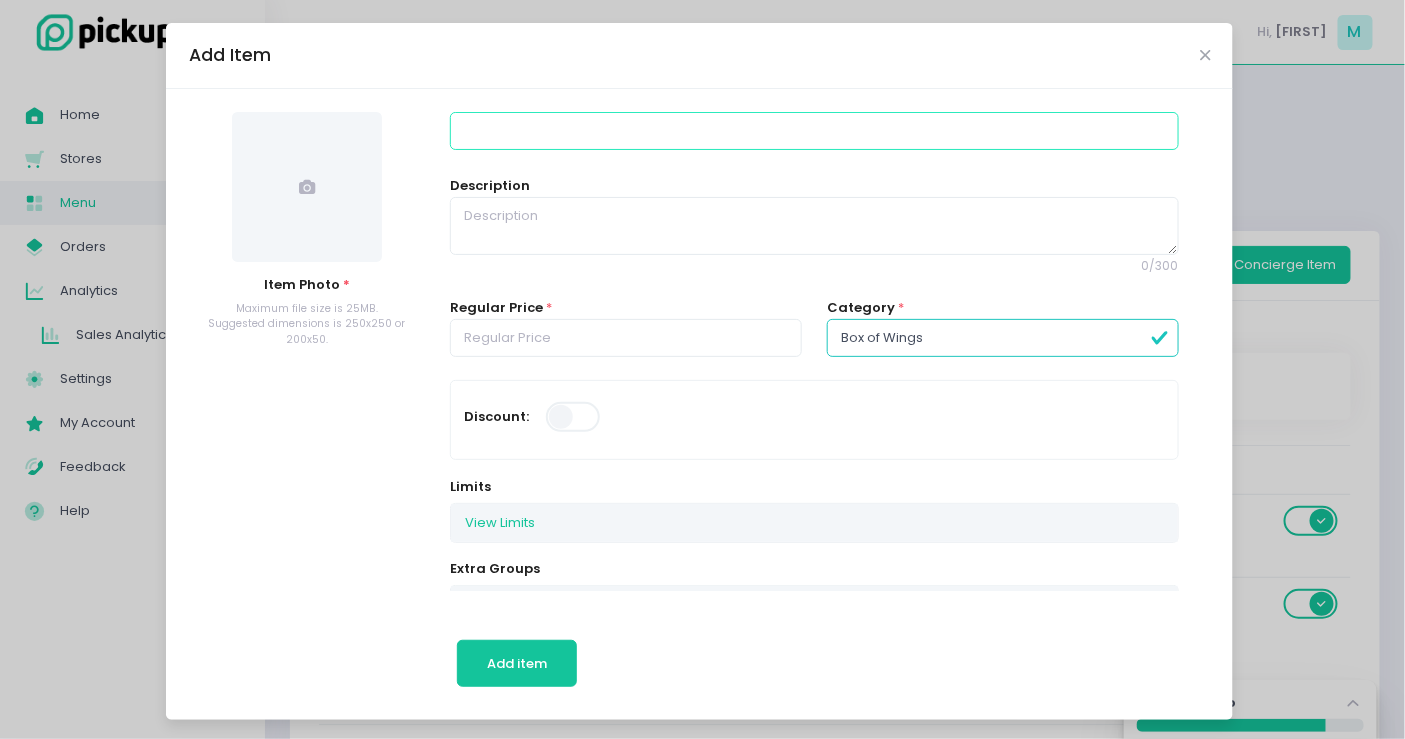 click at bounding box center [814, 131] 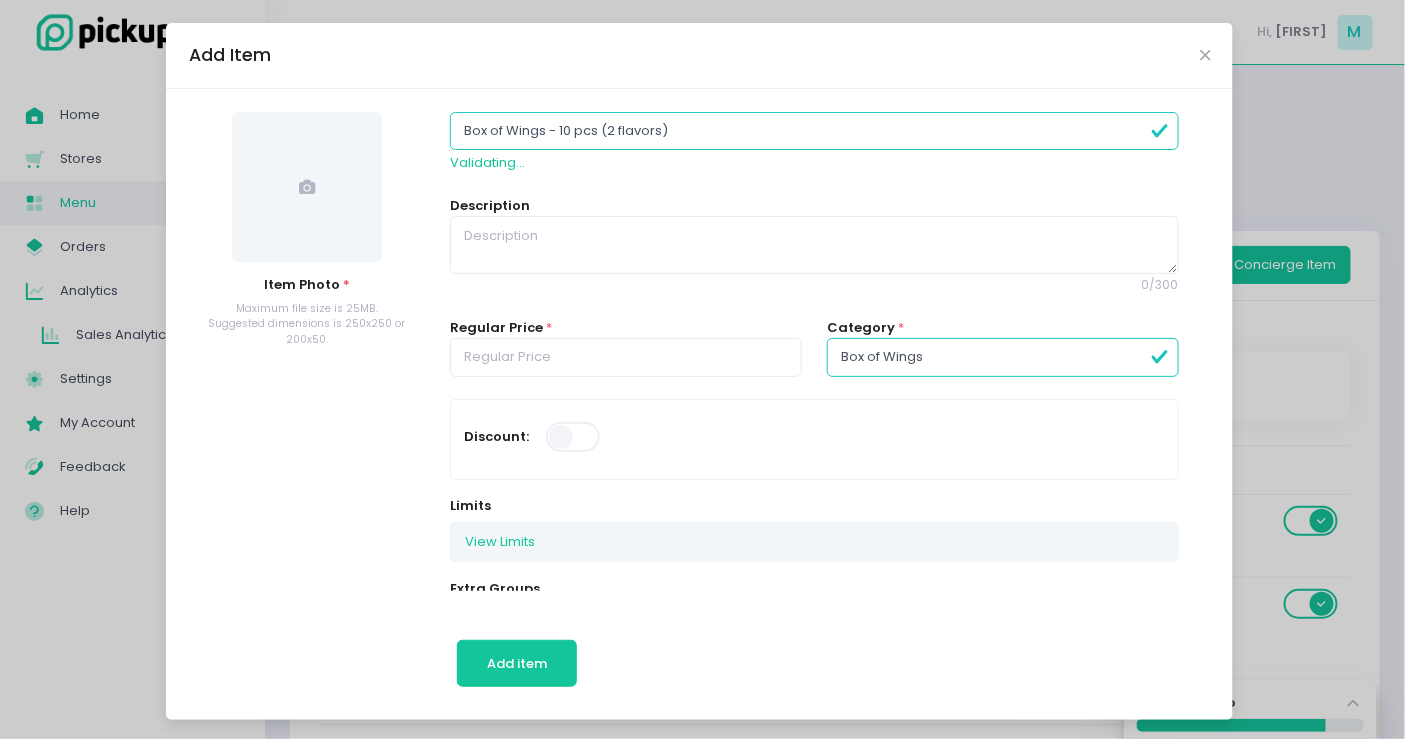 type on "Box of Wings - 10 pcs (2 flavors)" 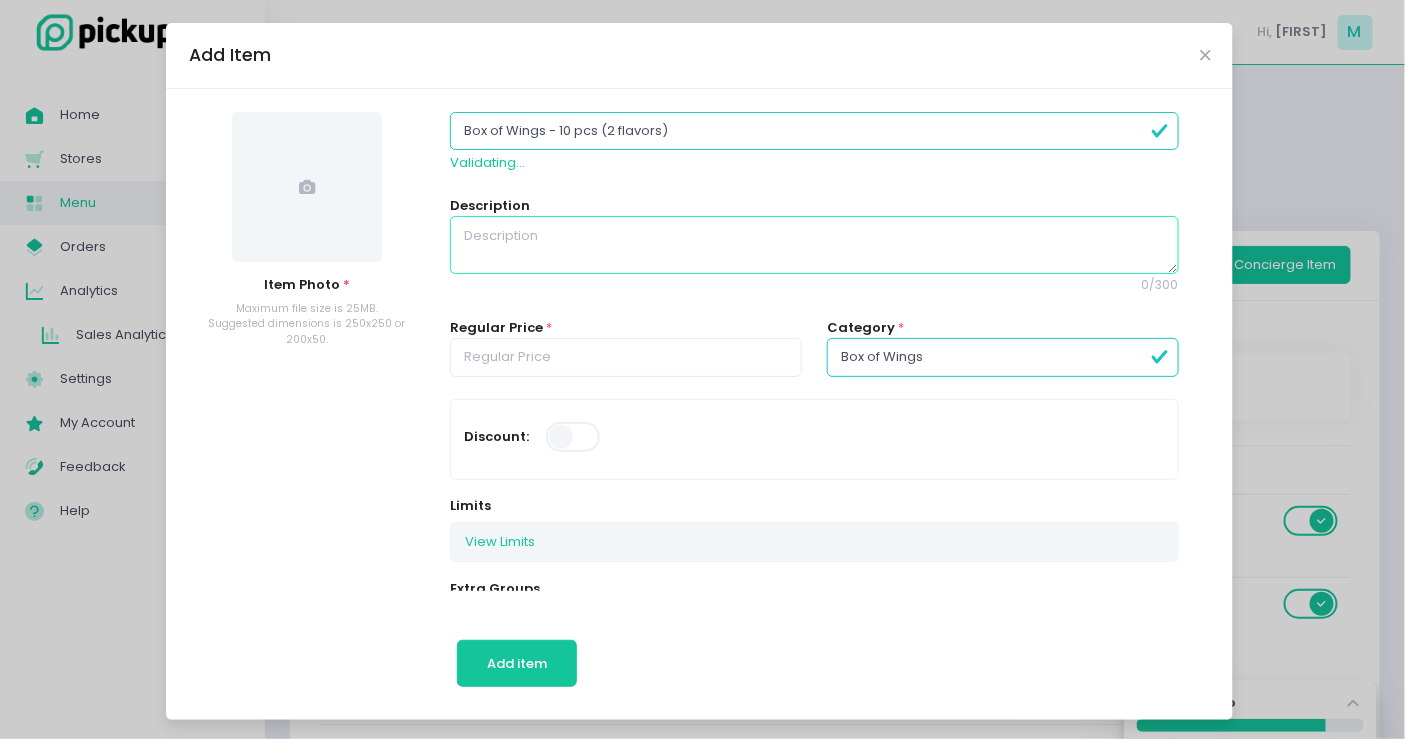 click at bounding box center (814, 245) 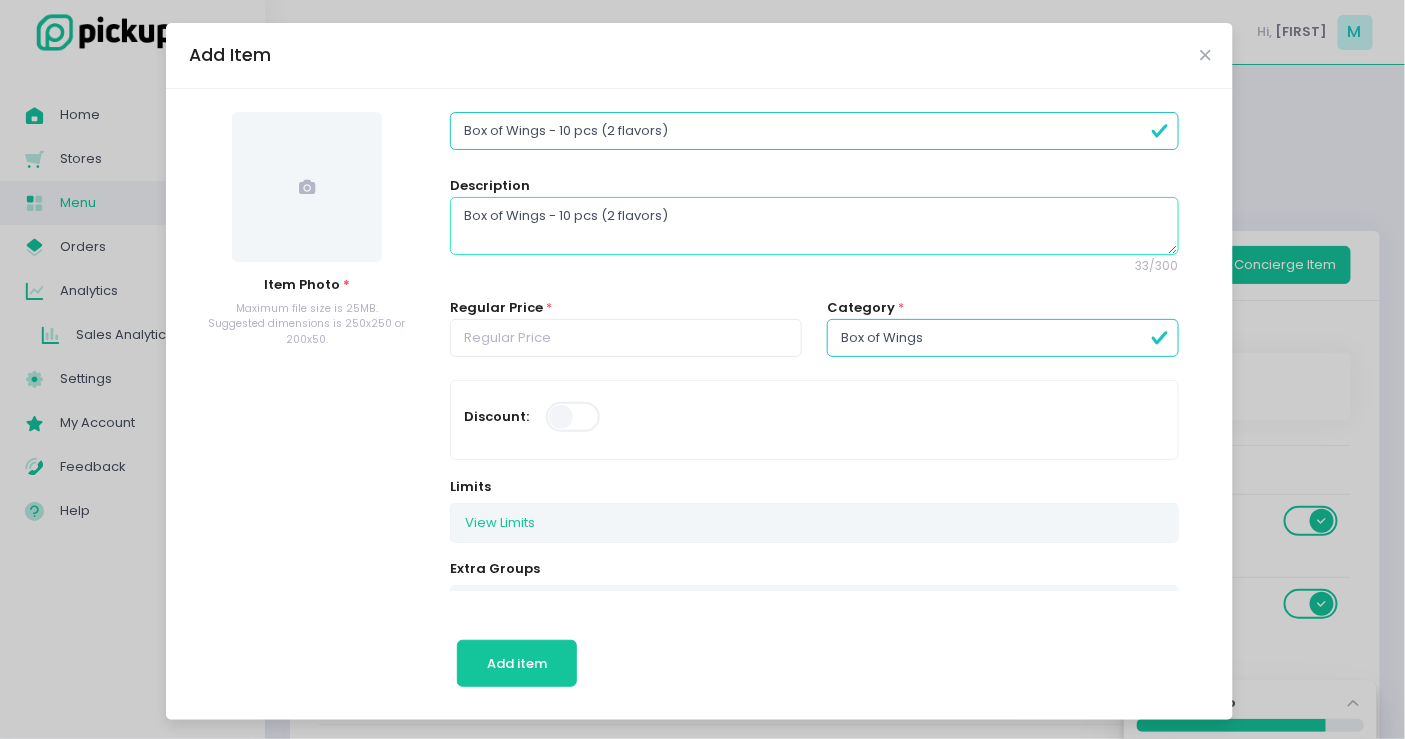 type on "Box of Wings - 10 pcs (2 flavors)" 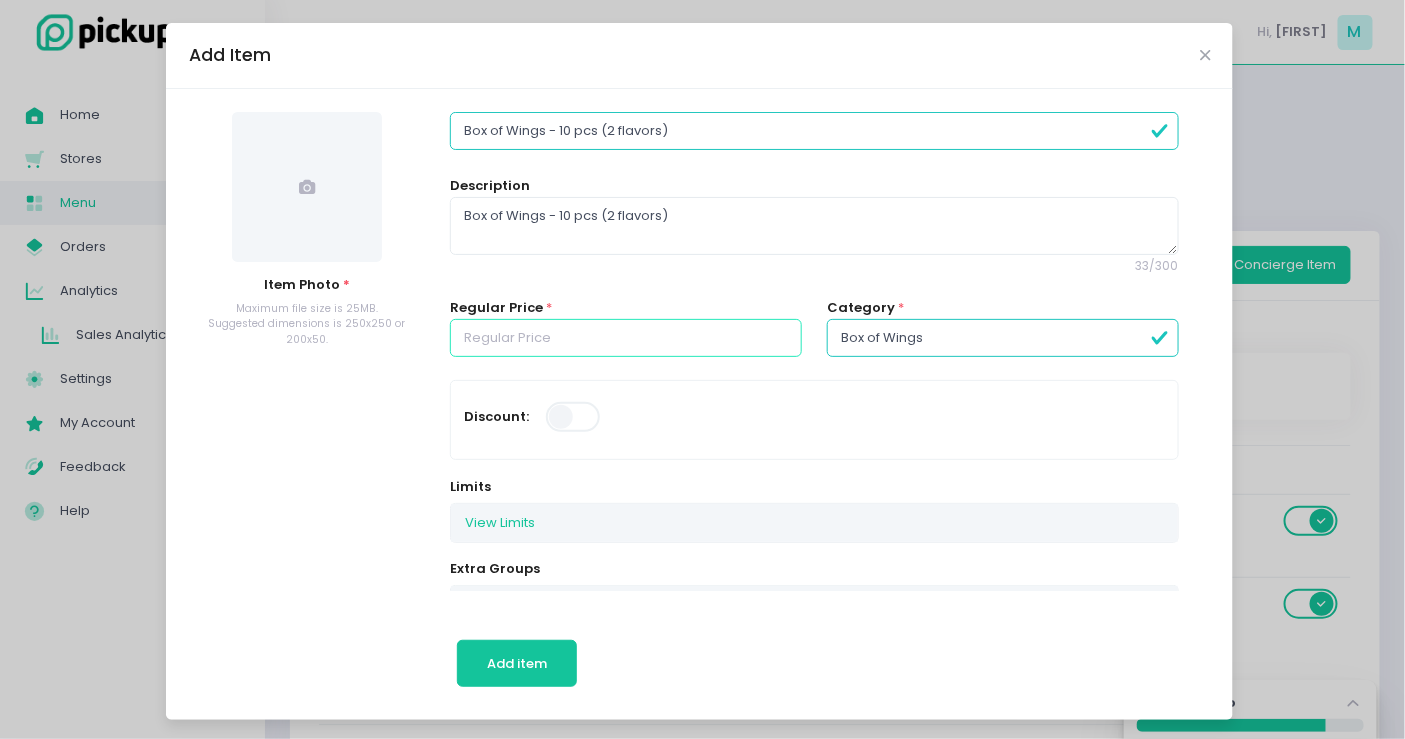 click at bounding box center [626, 338] 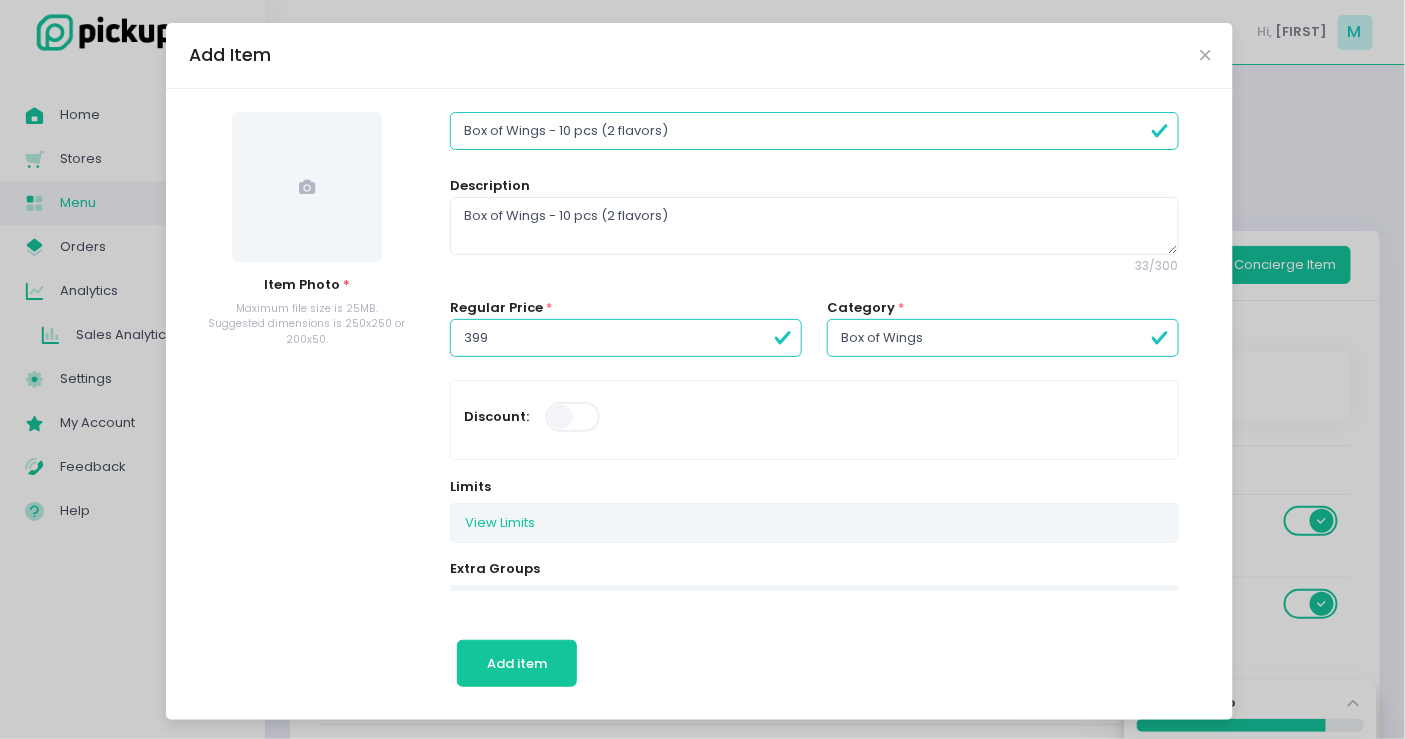 type on "399.00" 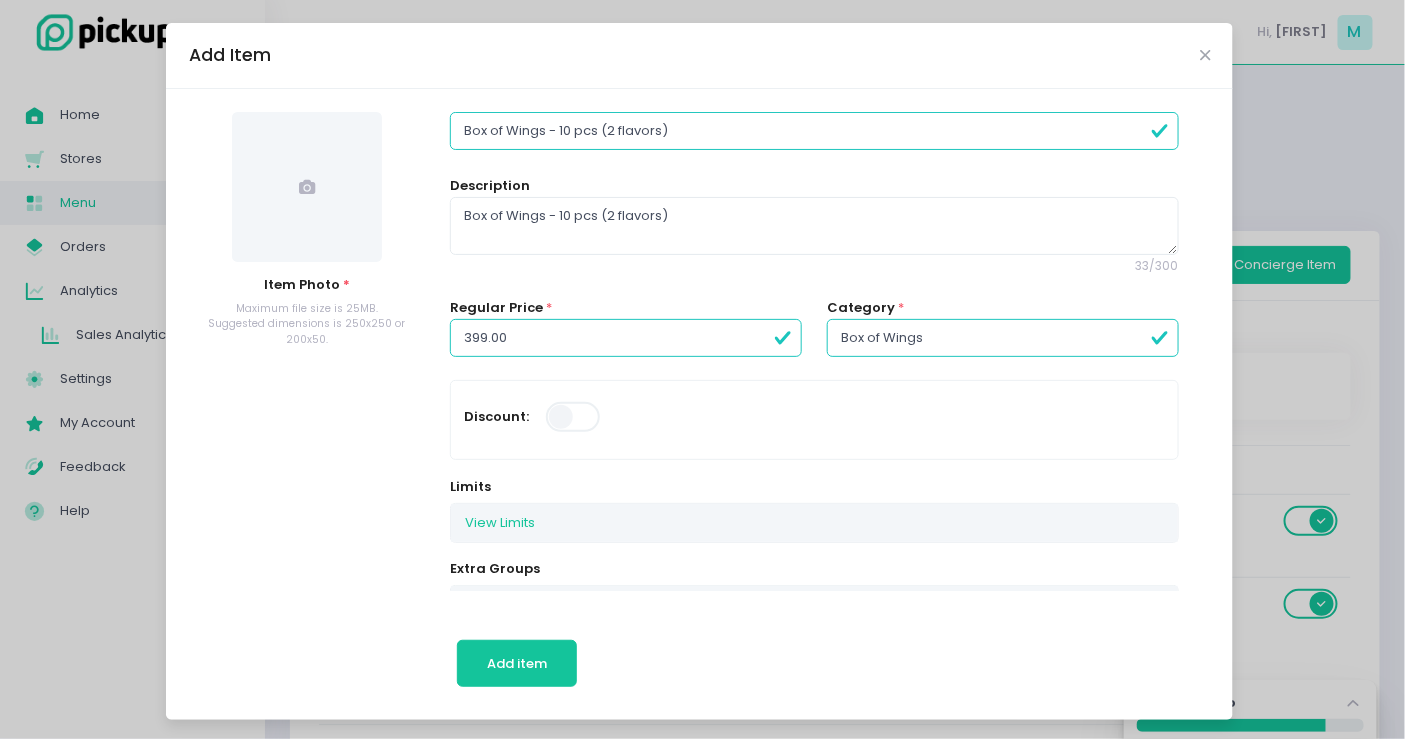 click at bounding box center (307, 187) 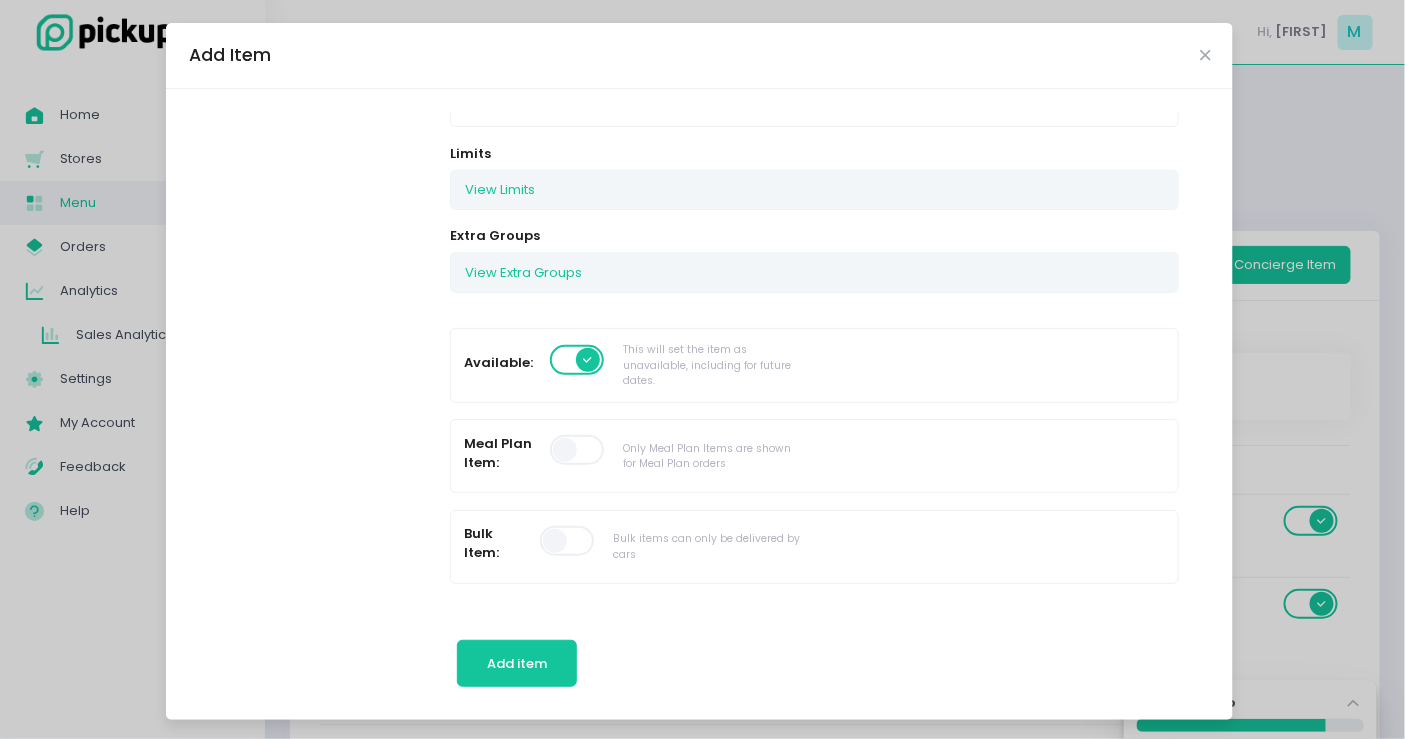scroll, scrollTop: 666, scrollLeft: 0, axis: vertical 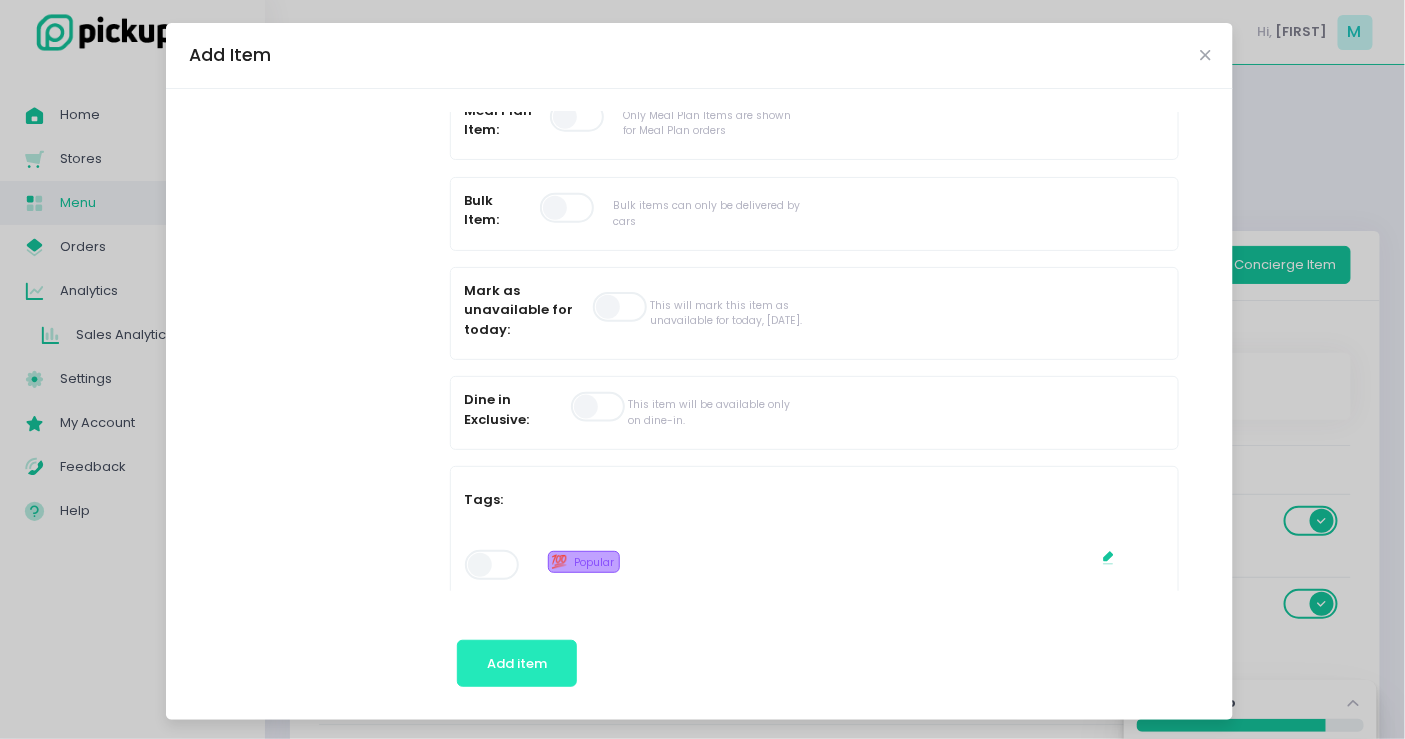 click on "Add item" at bounding box center [517, 664] 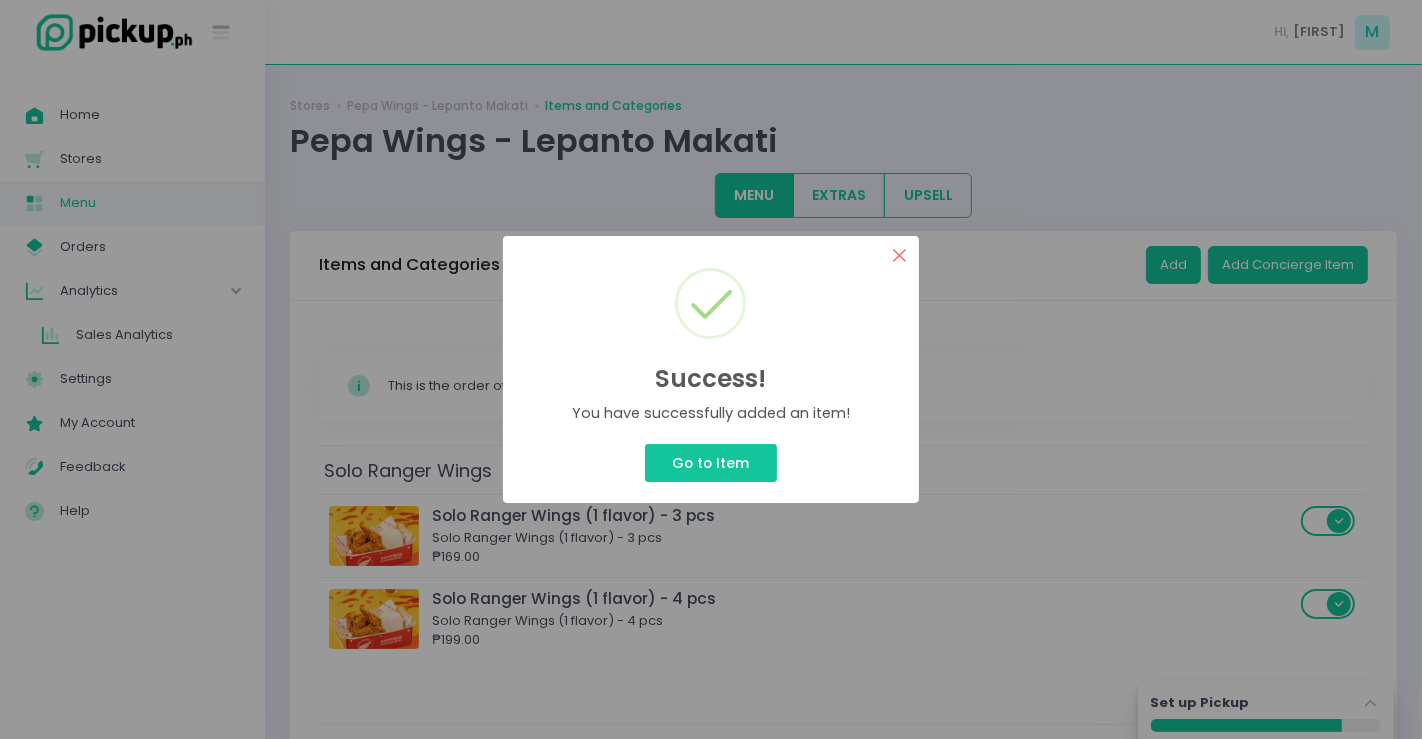click on "×" at bounding box center [899, 255] 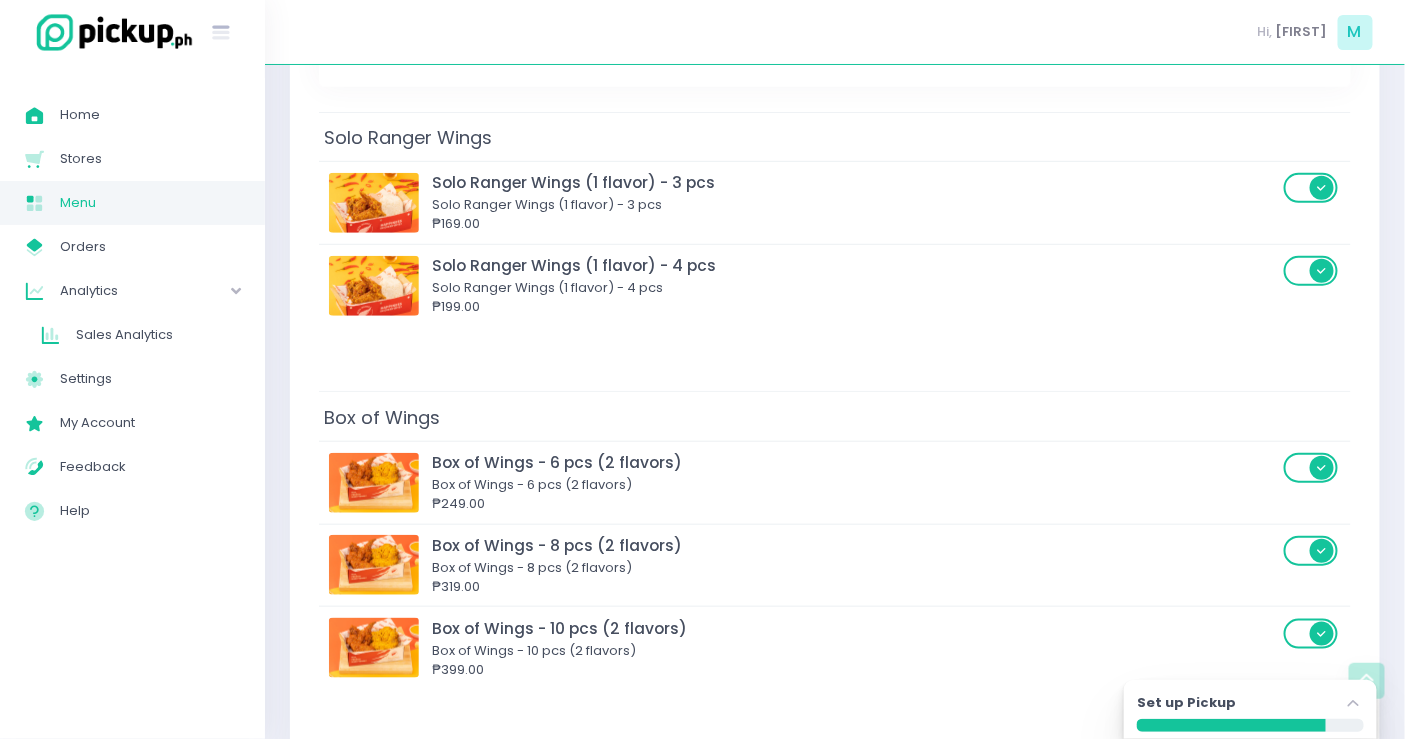 scroll, scrollTop: 0, scrollLeft: 0, axis: both 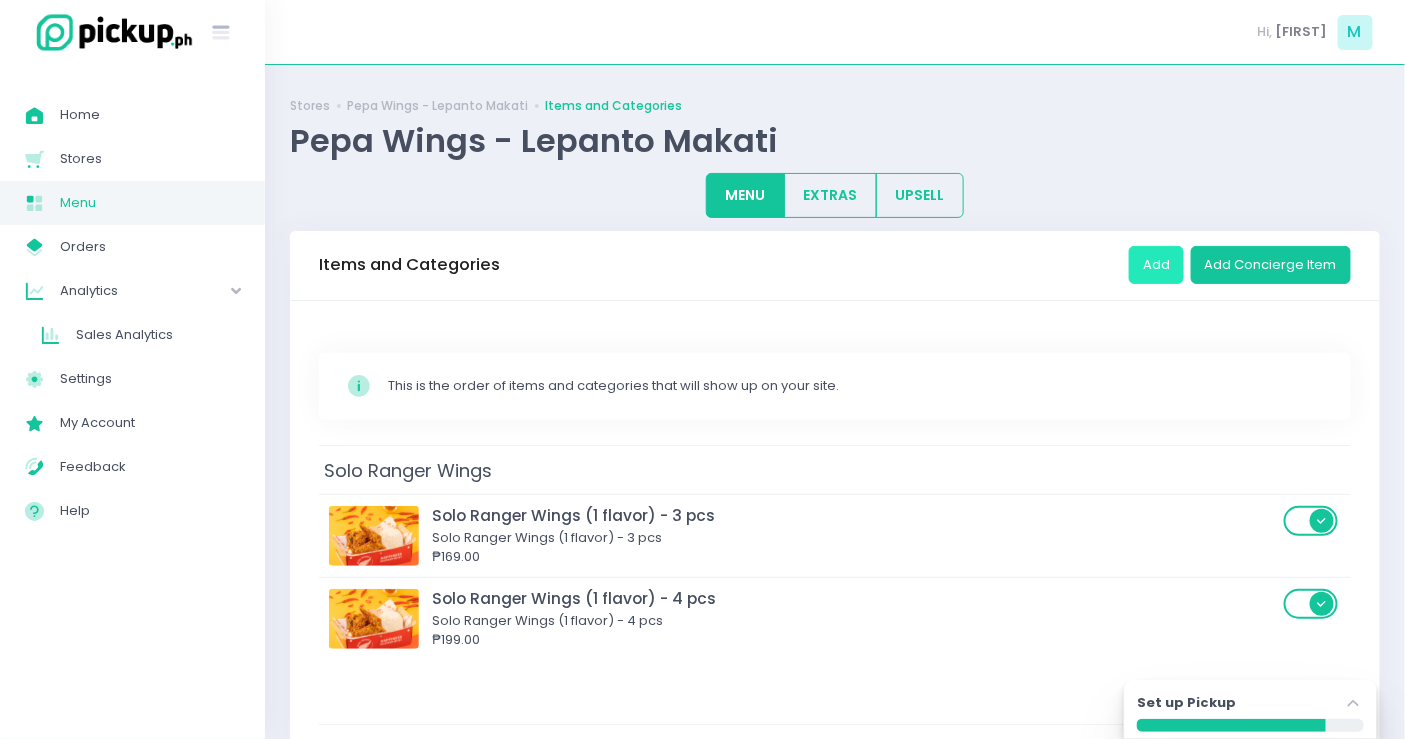 click on "Add" at bounding box center [1156, 265] 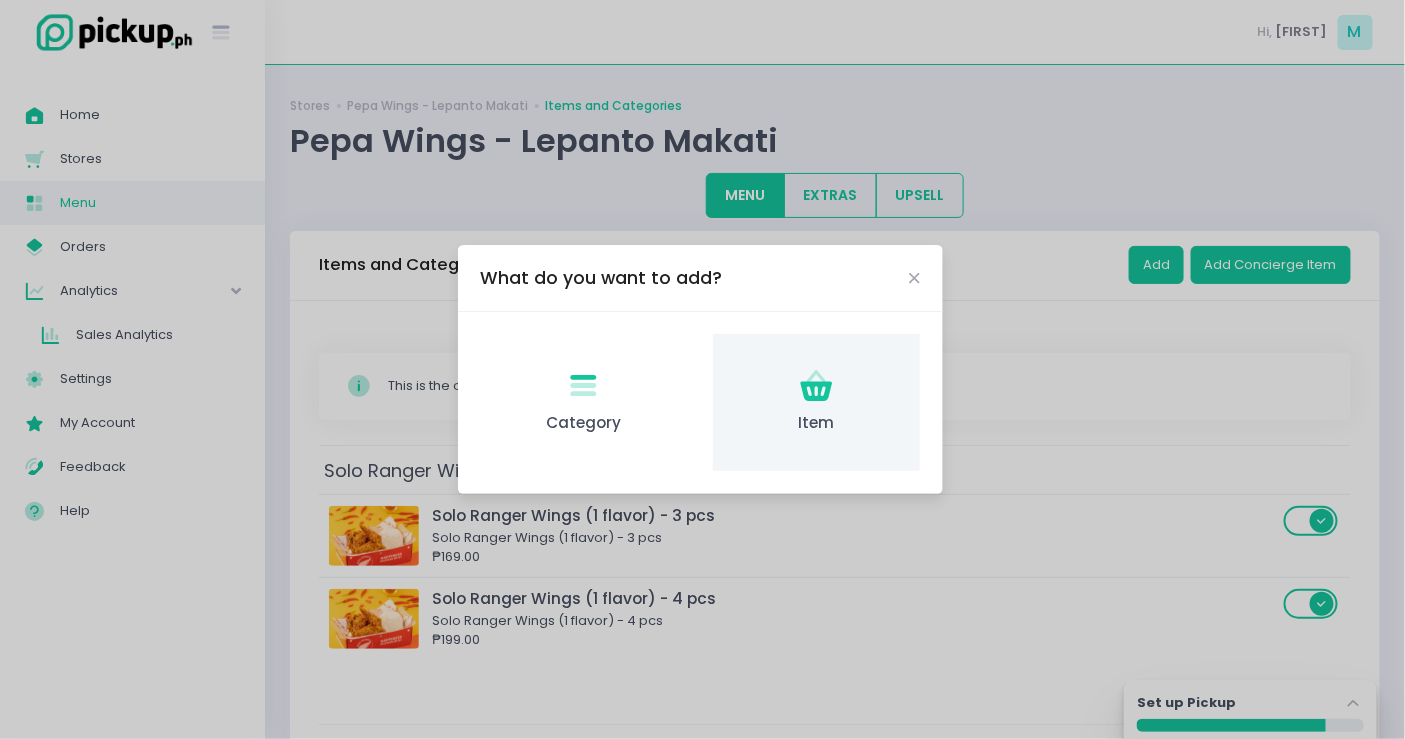 click on "Item Created with Sketch. Item" at bounding box center (816, 402) 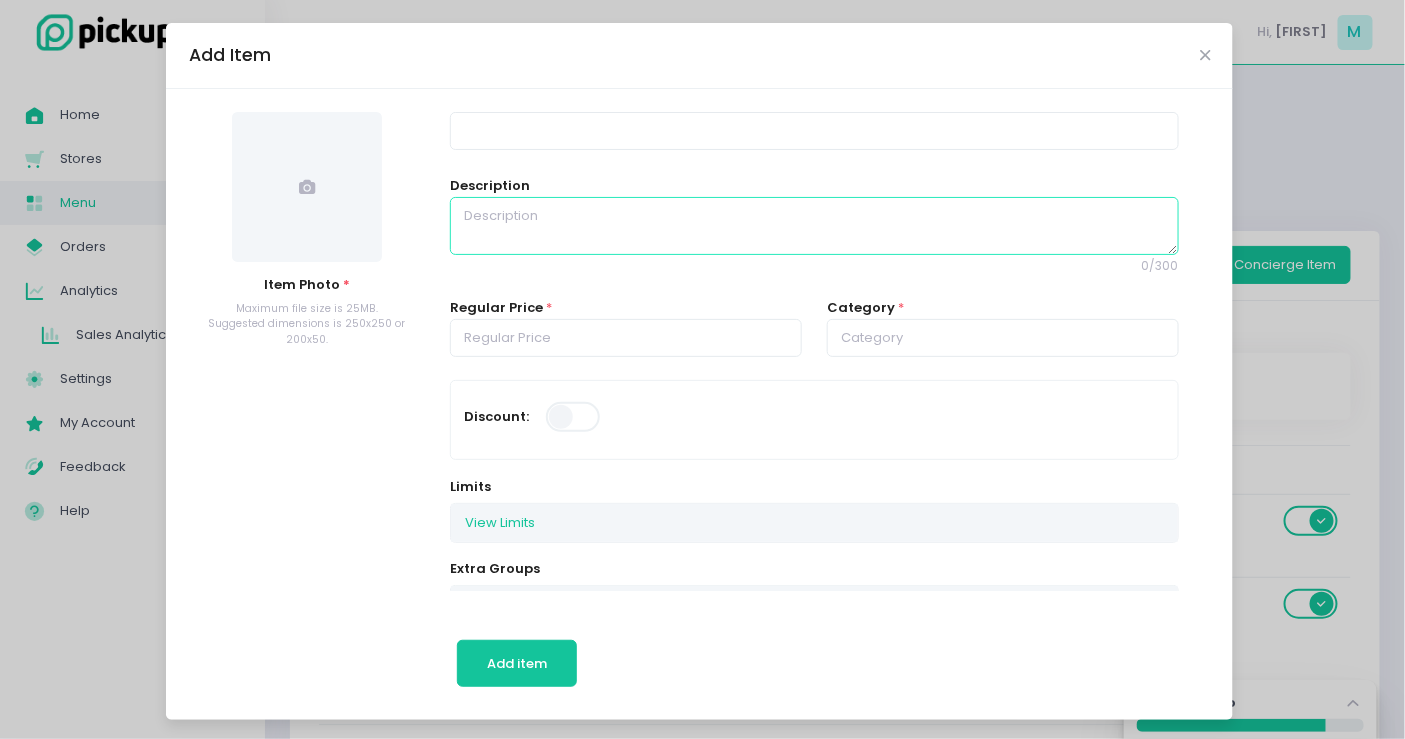 click at bounding box center (814, 226) 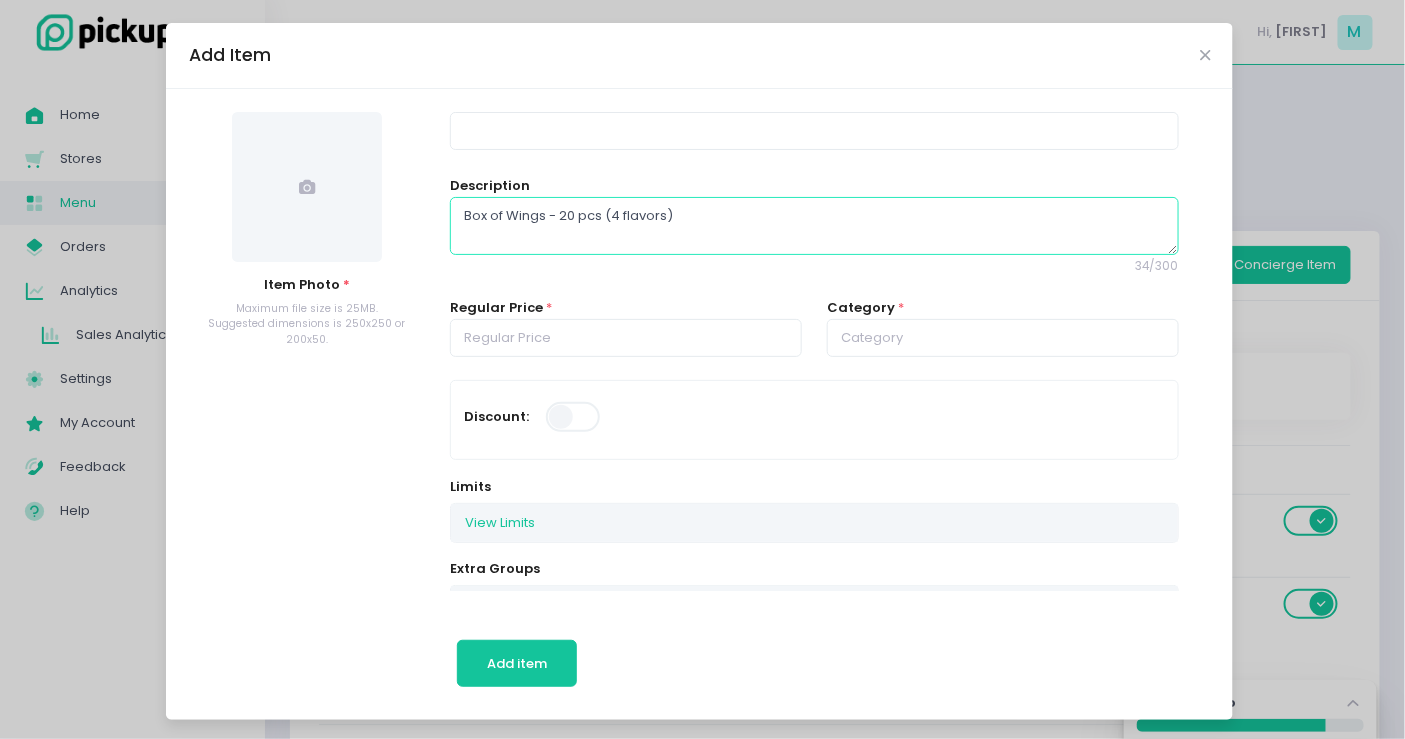type on "Box of Wings - 20 pcs (4 flavors)" 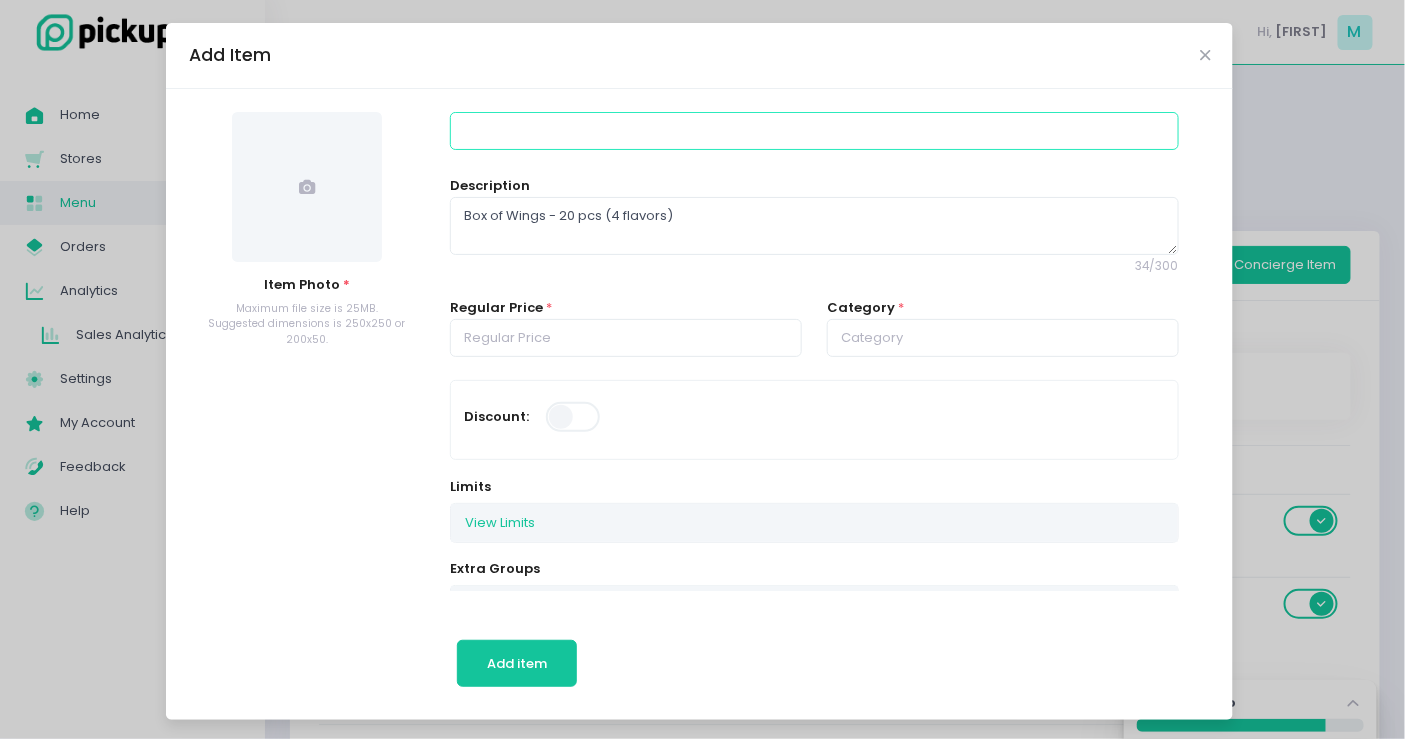 click at bounding box center [814, 131] 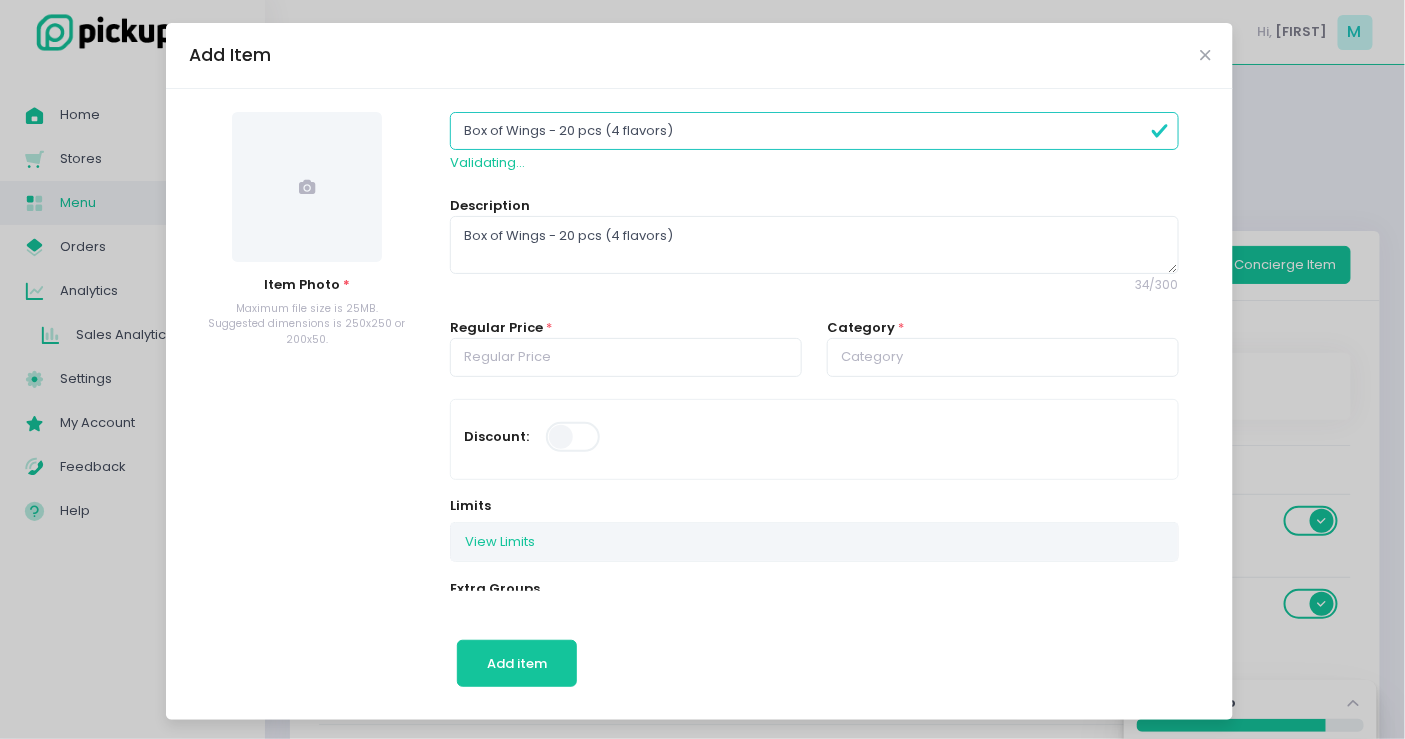 type on "Box of Wings - 20 pcs (4 flavors)" 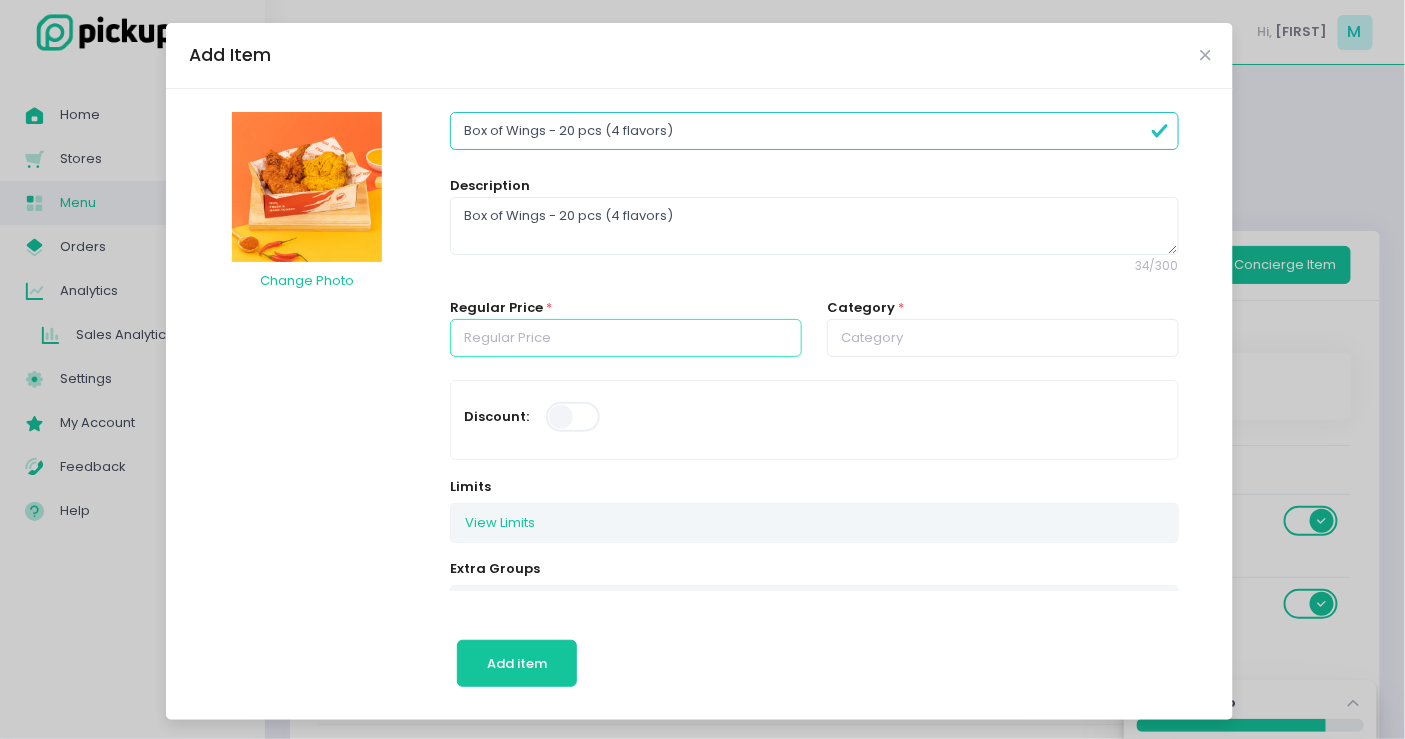 click at bounding box center (626, 338) 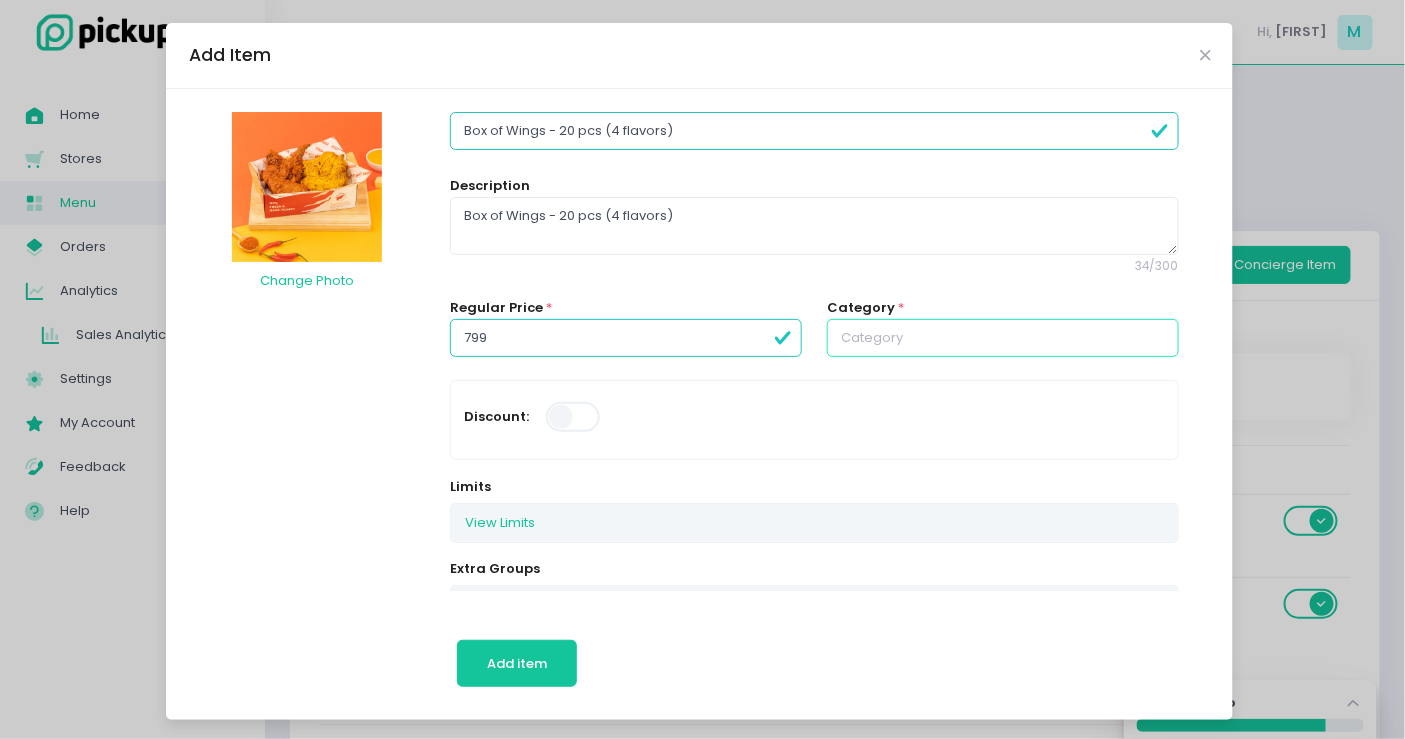 type on "799.00" 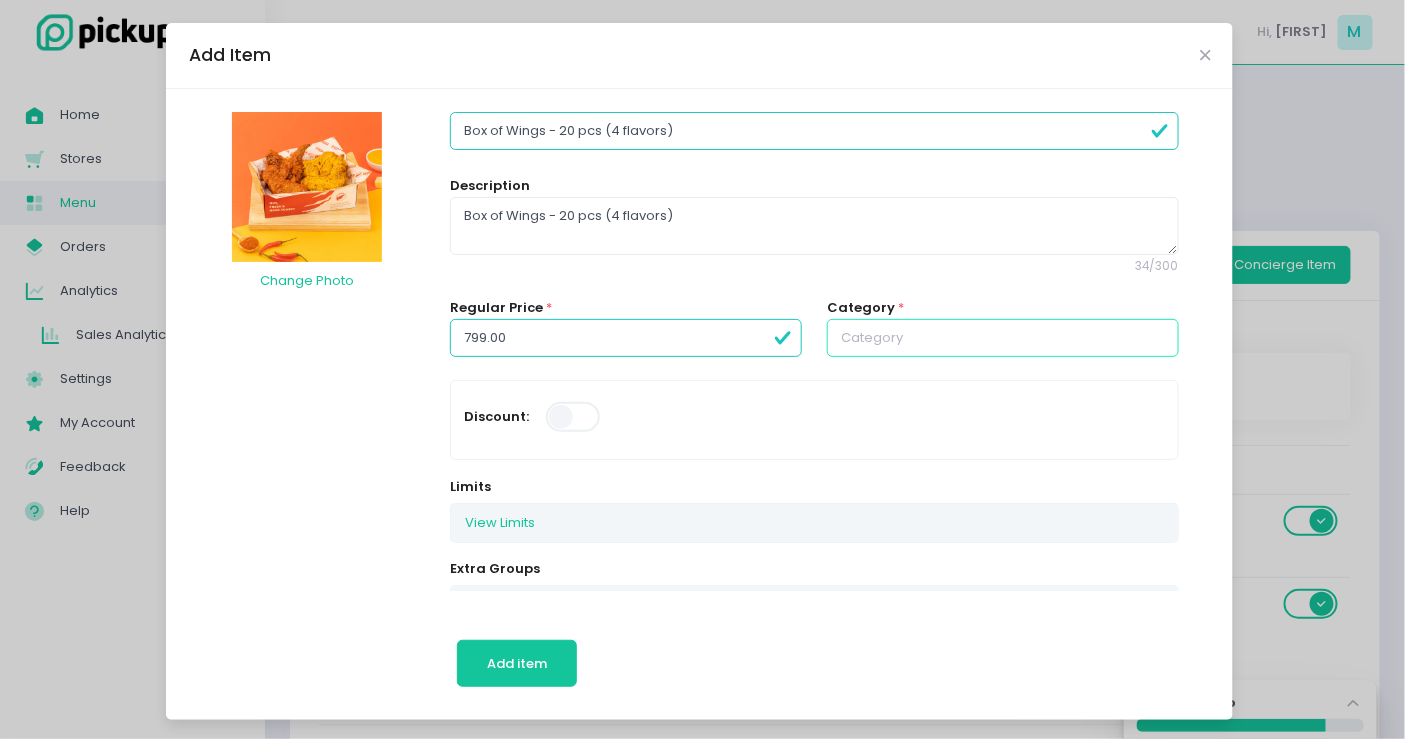 click at bounding box center (1003, 338) 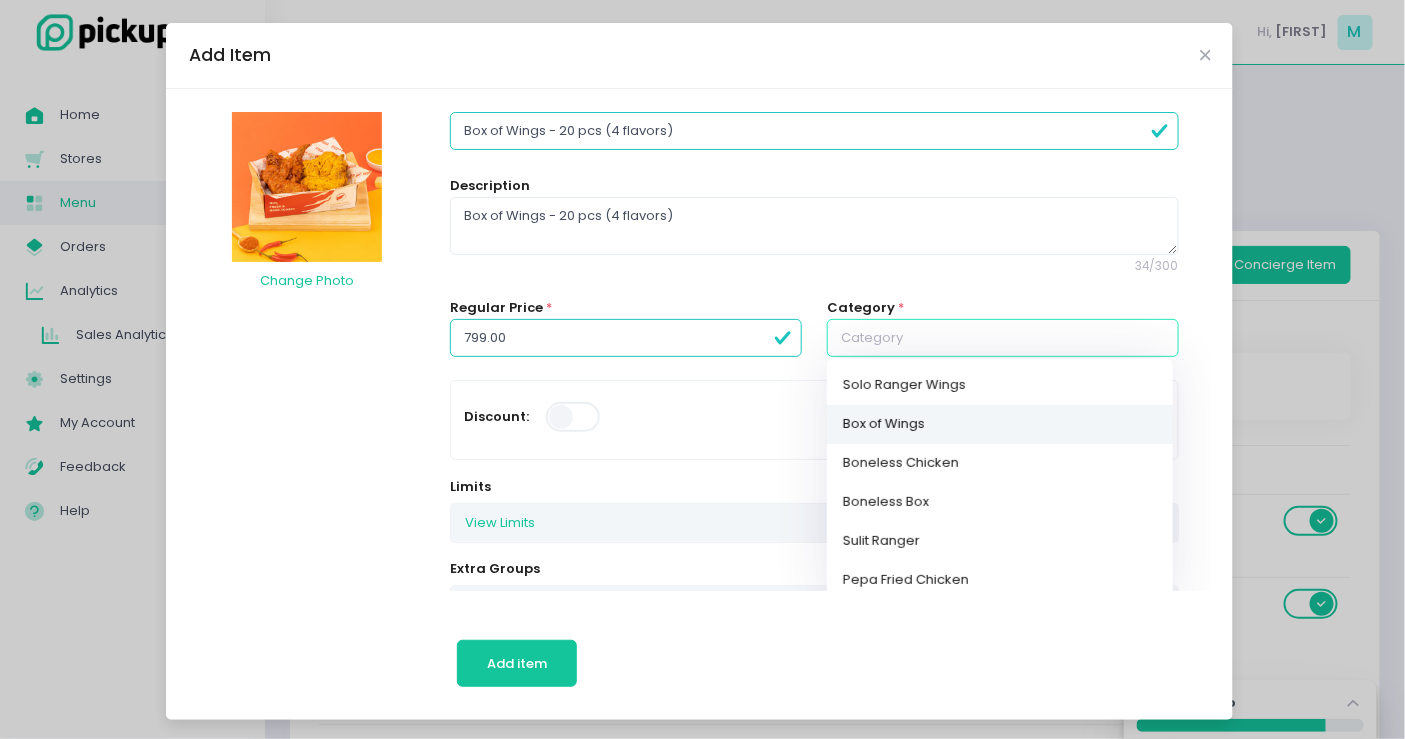 click on "Box of Wings" at bounding box center (1000, 424) 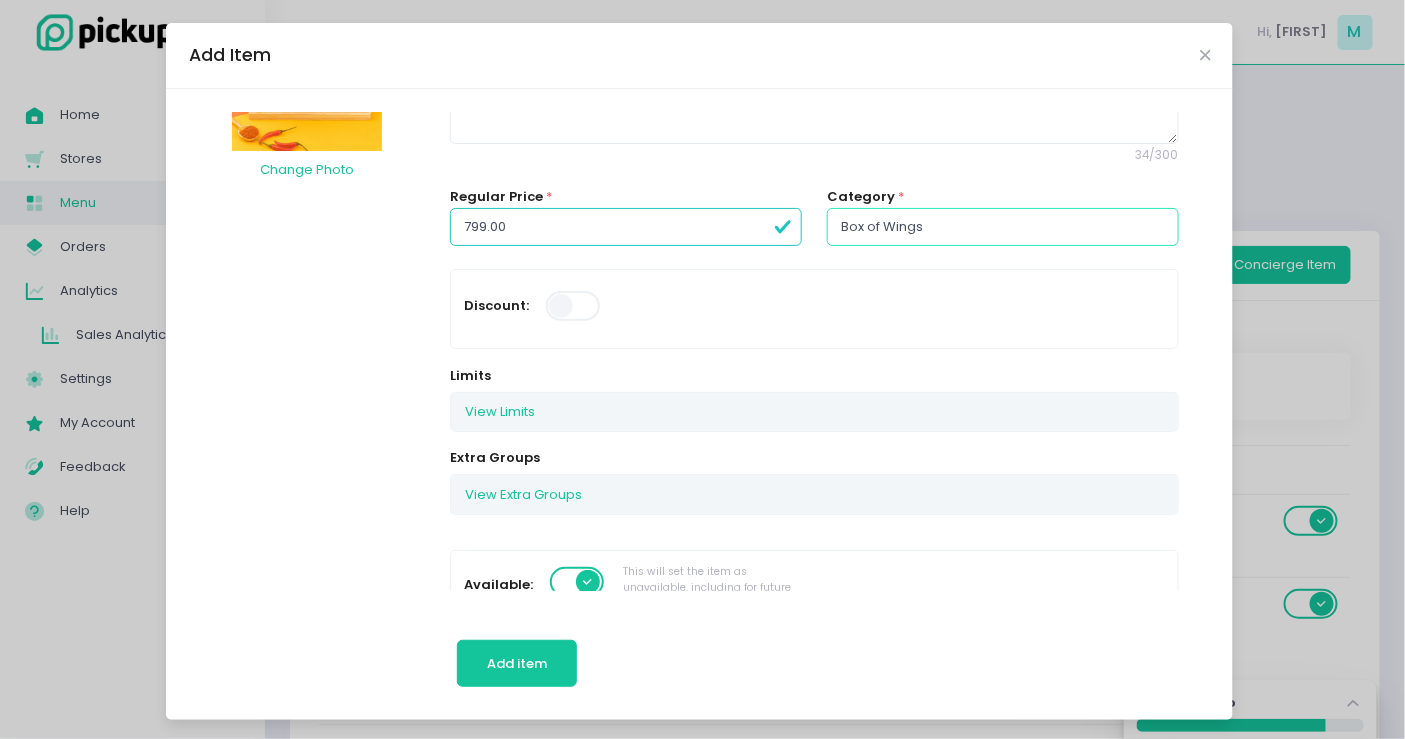 scroll, scrollTop: 222, scrollLeft: 0, axis: vertical 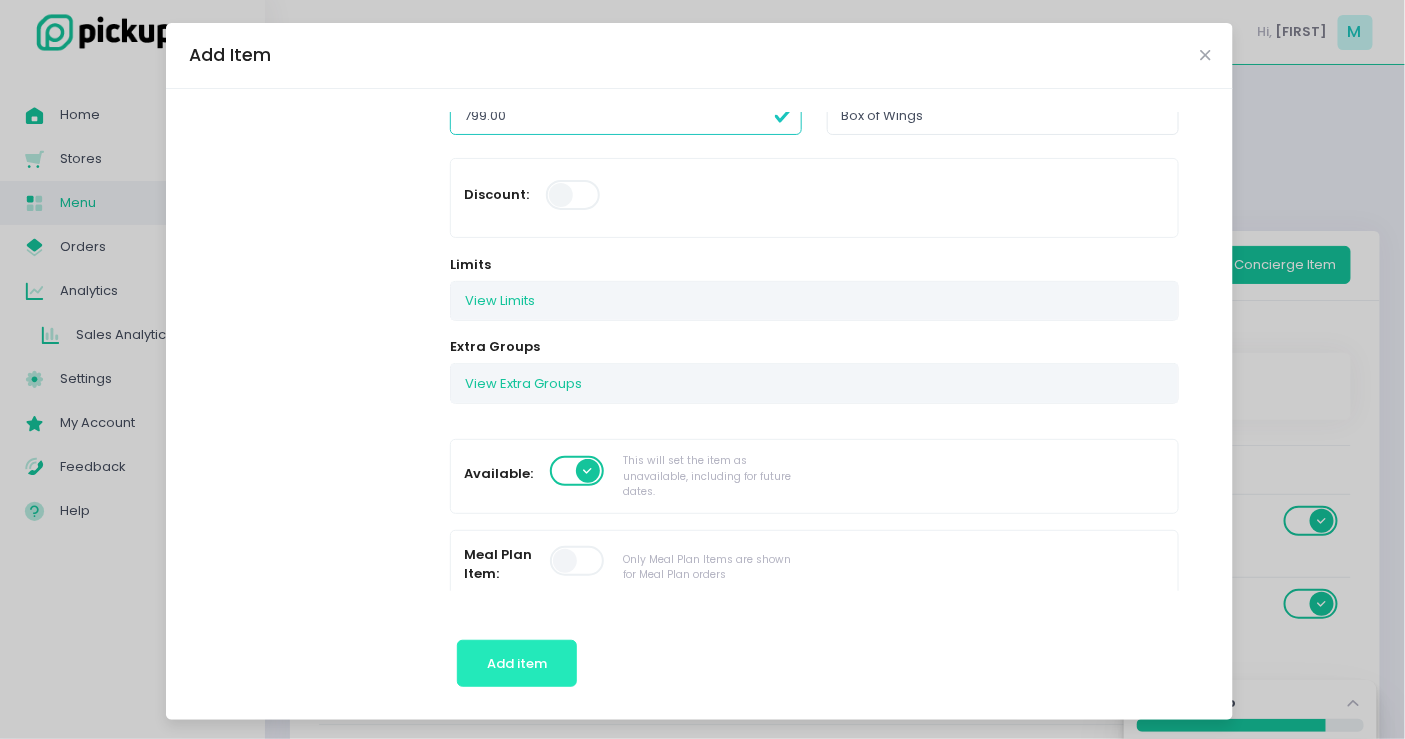 click on "Add item" at bounding box center [517, 664] 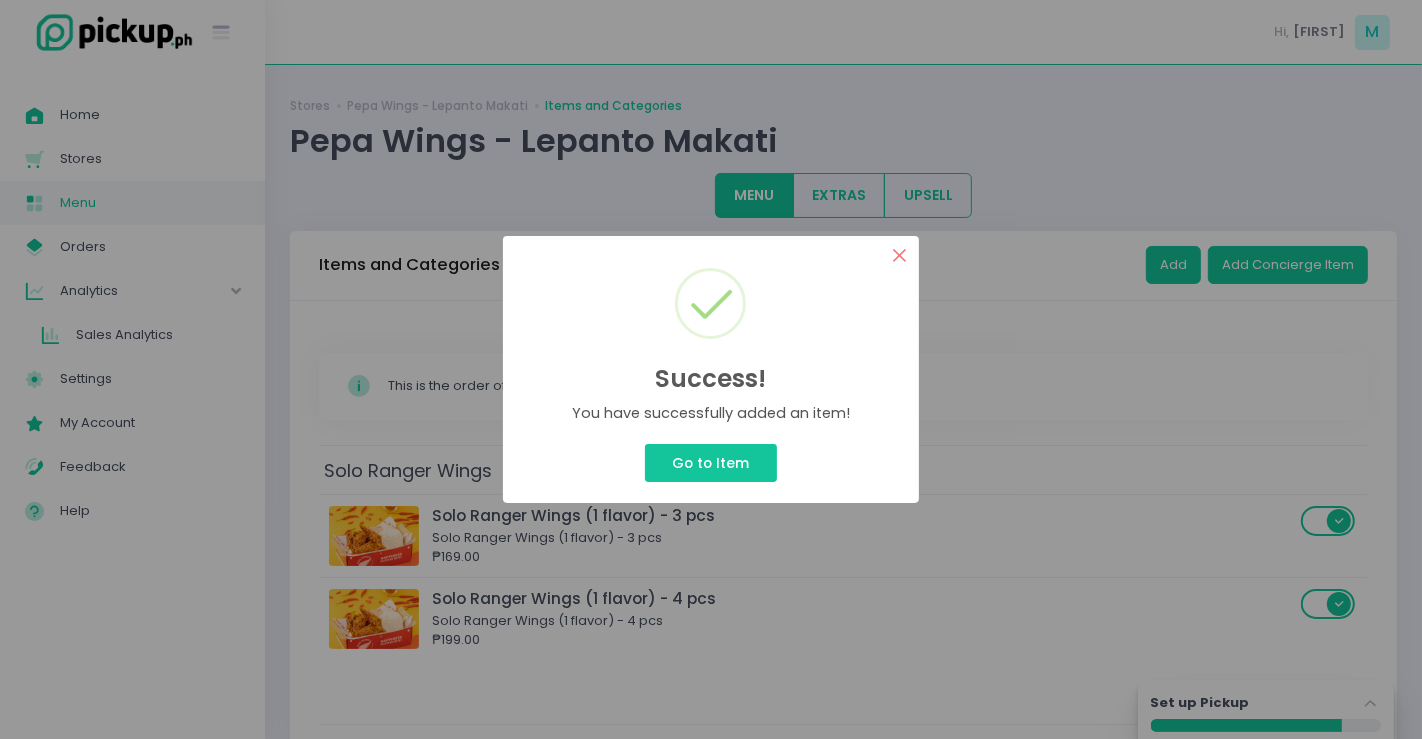 click on "×" at bounding box center (899, 255) 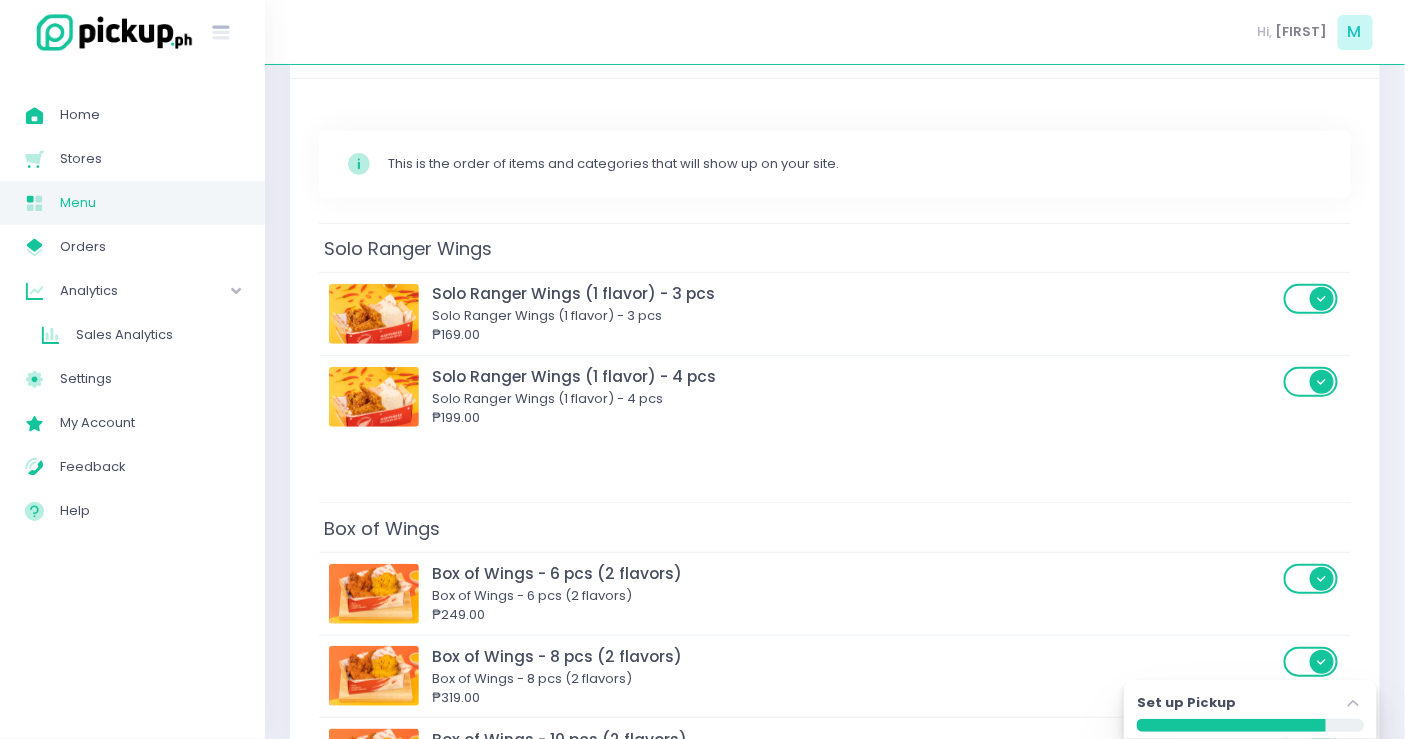 scroll, scrollTop: 0, scrollLeft: 0, axis: both 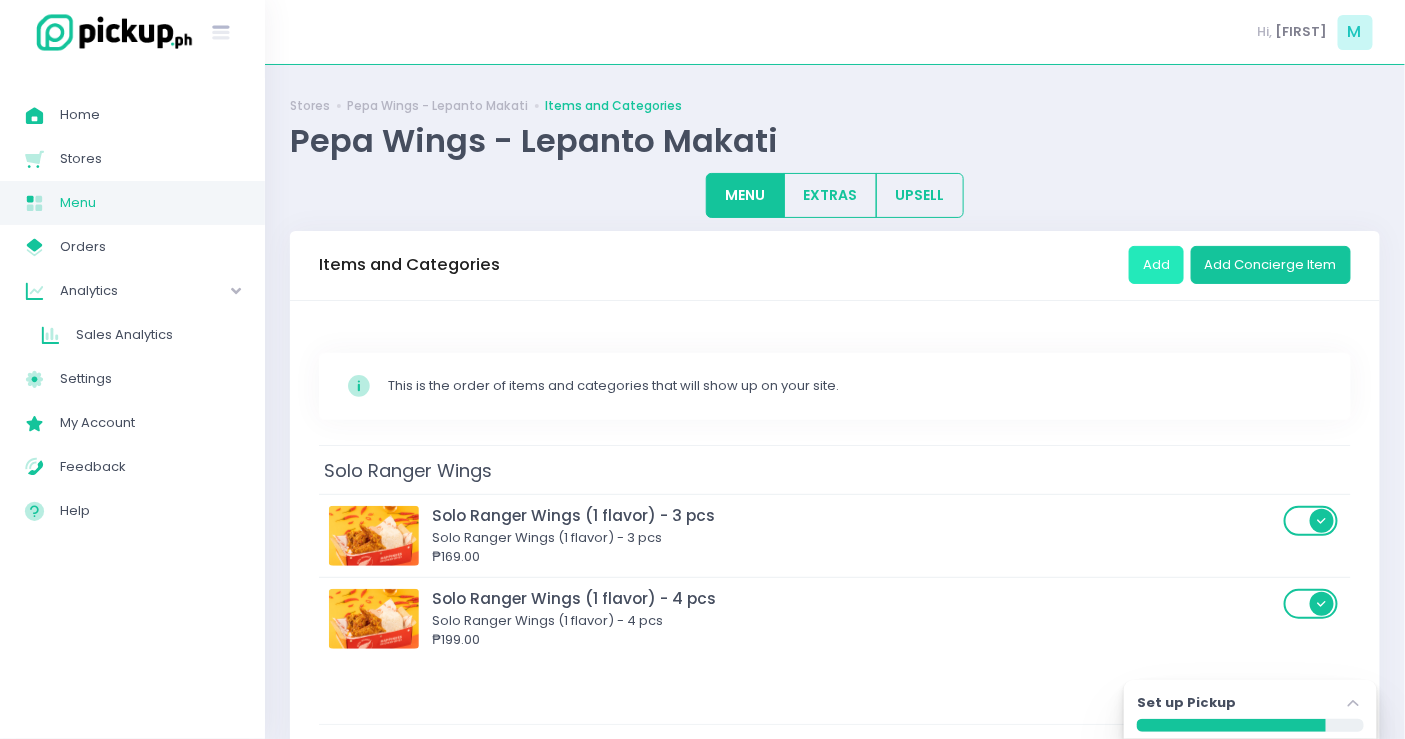 click on "Add" at bounding box center [1156, 265] 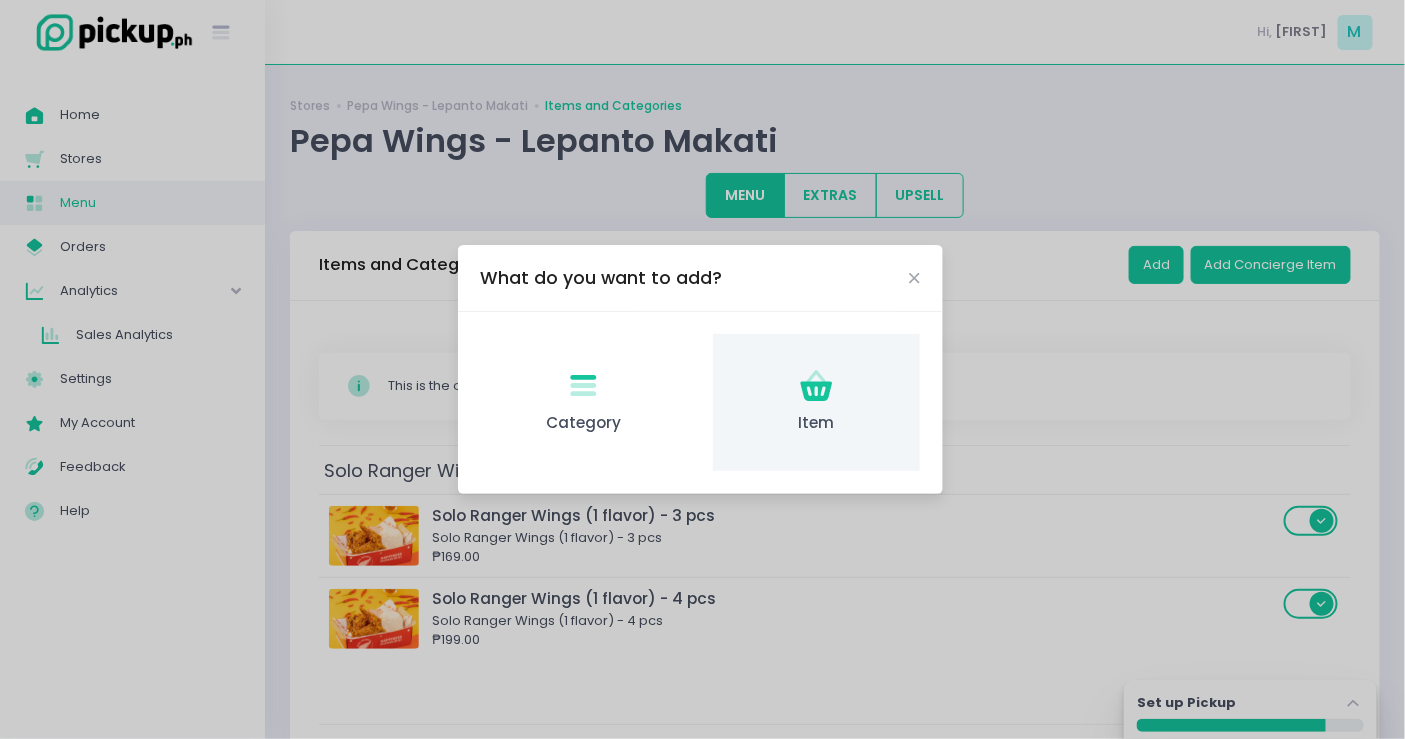 click on "Item Created with Sketch." 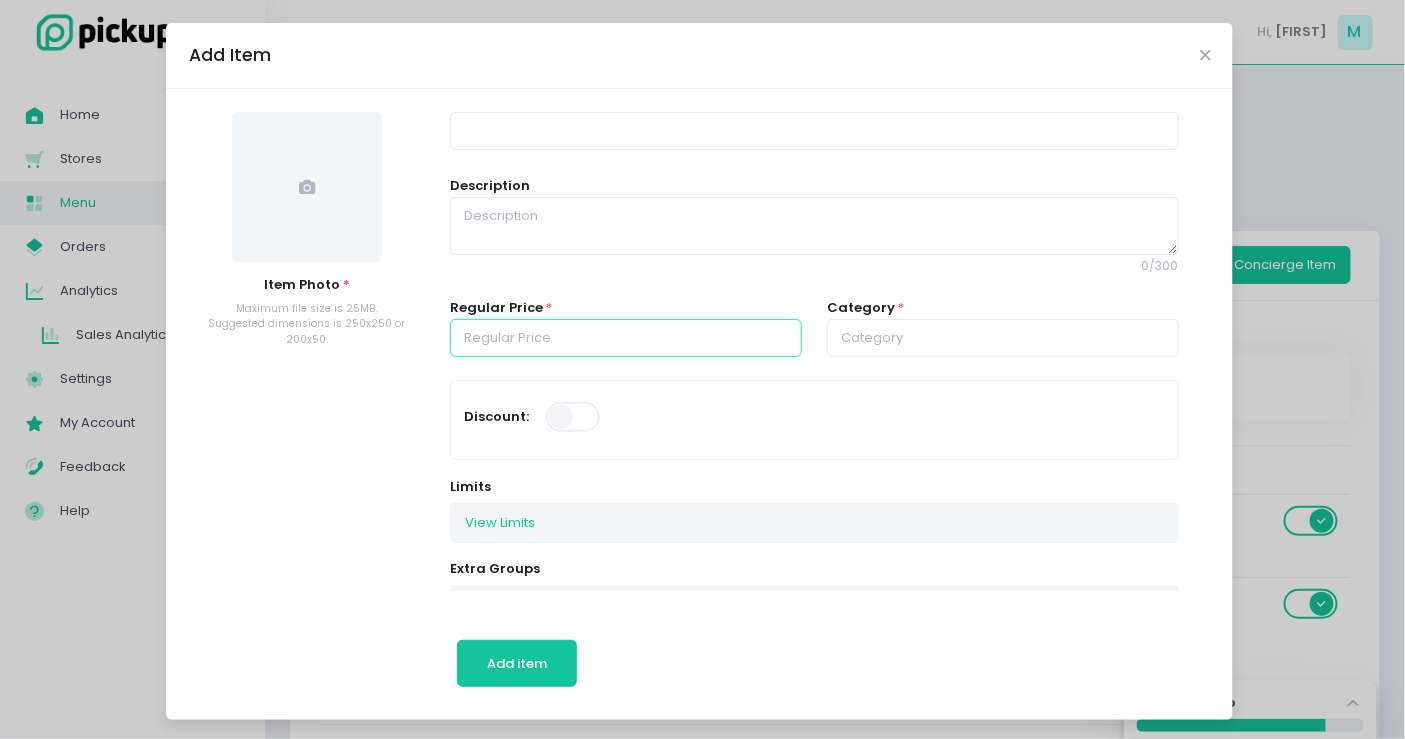 click at bounding box center [626, 338] 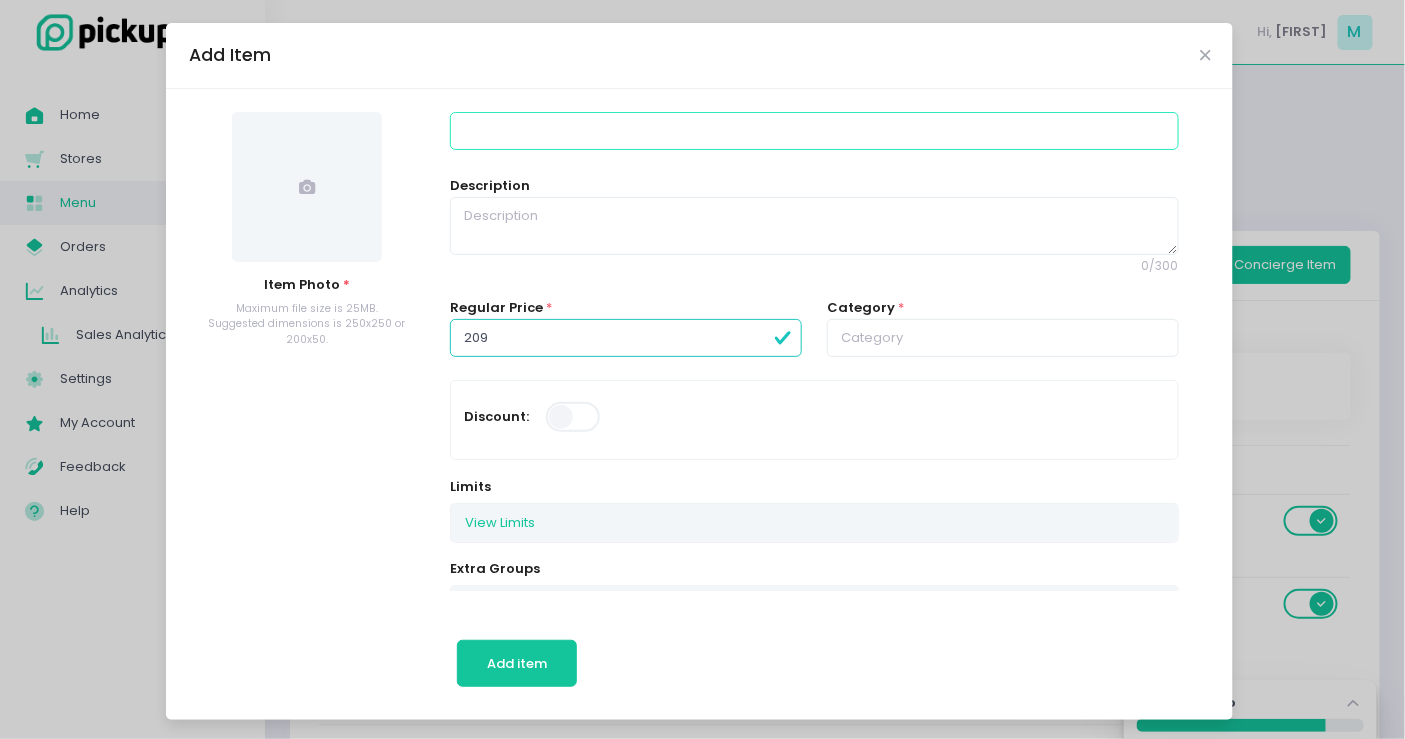 type on "209.00" 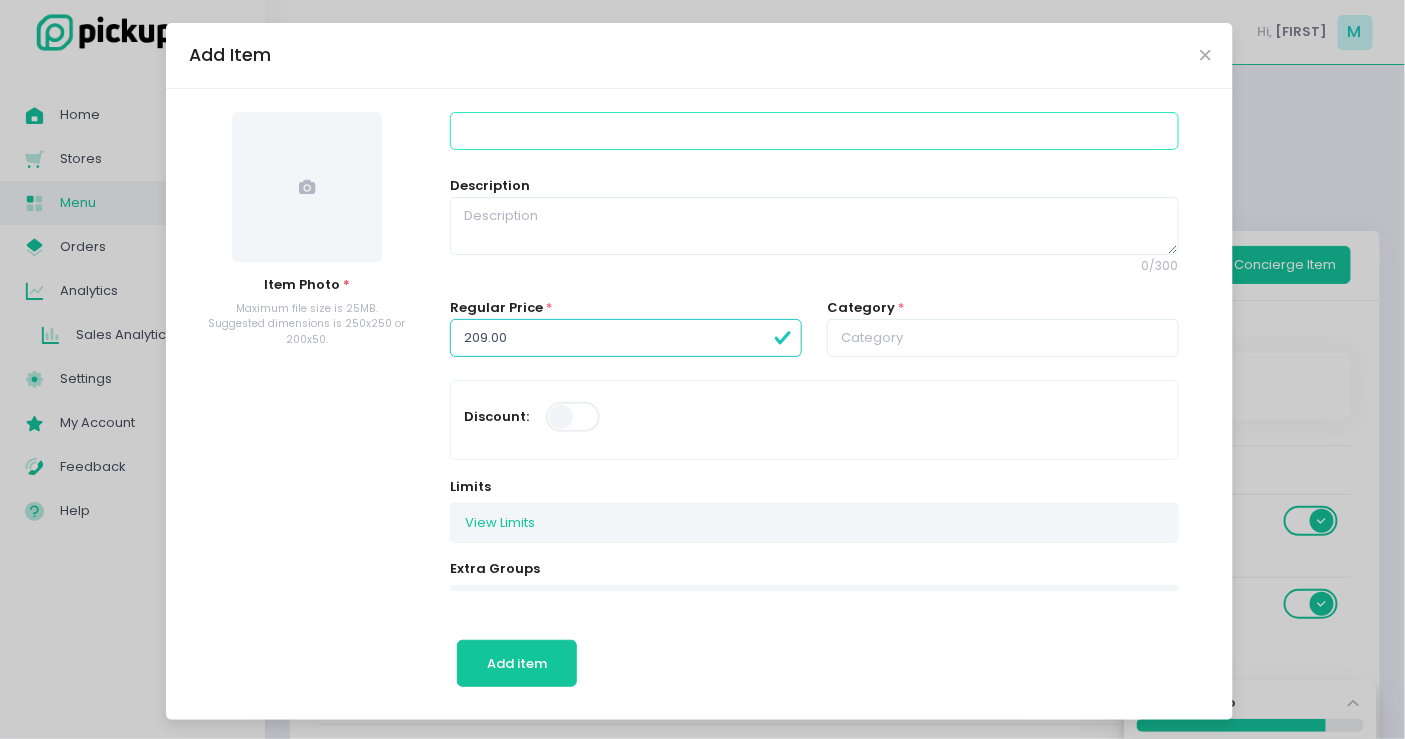 click at bounding box center [814, 131] 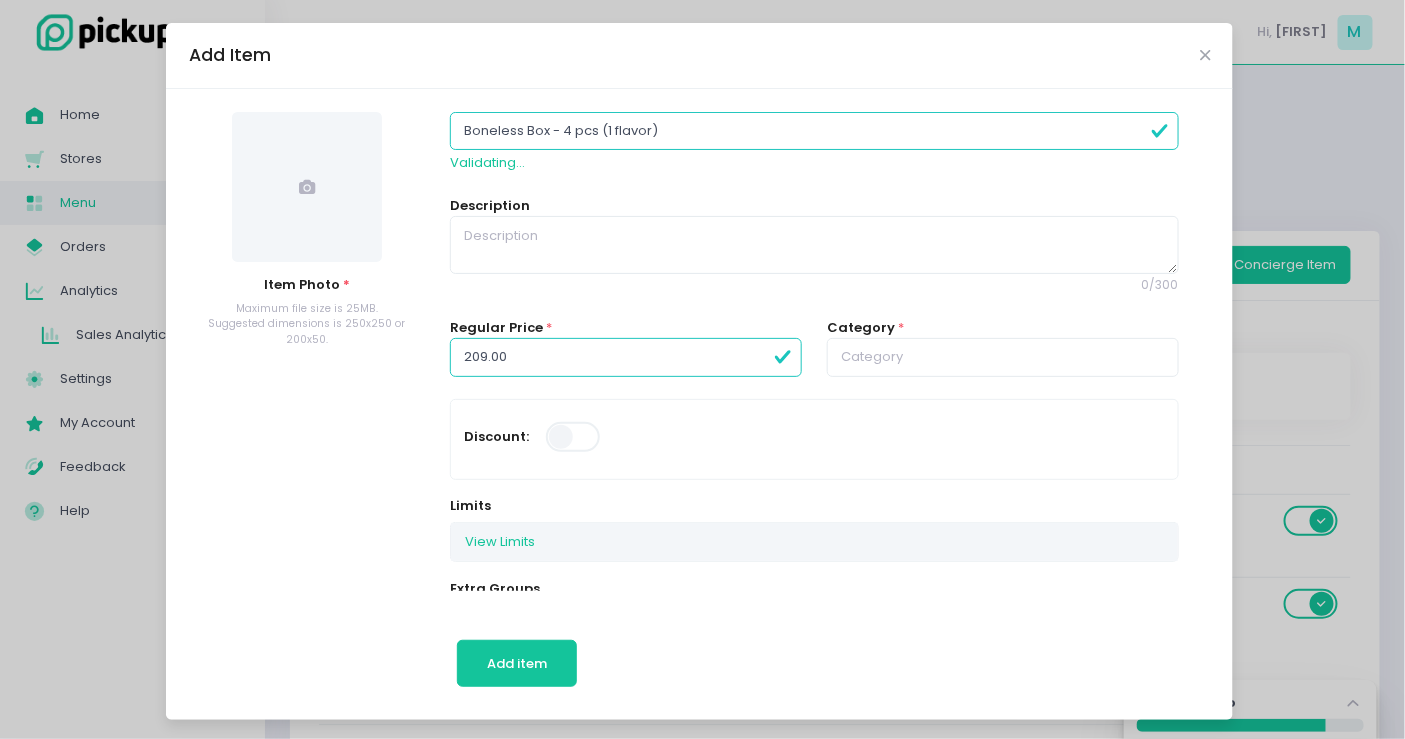 type on "Boneless Box - 4 pcs (1 flavor)" 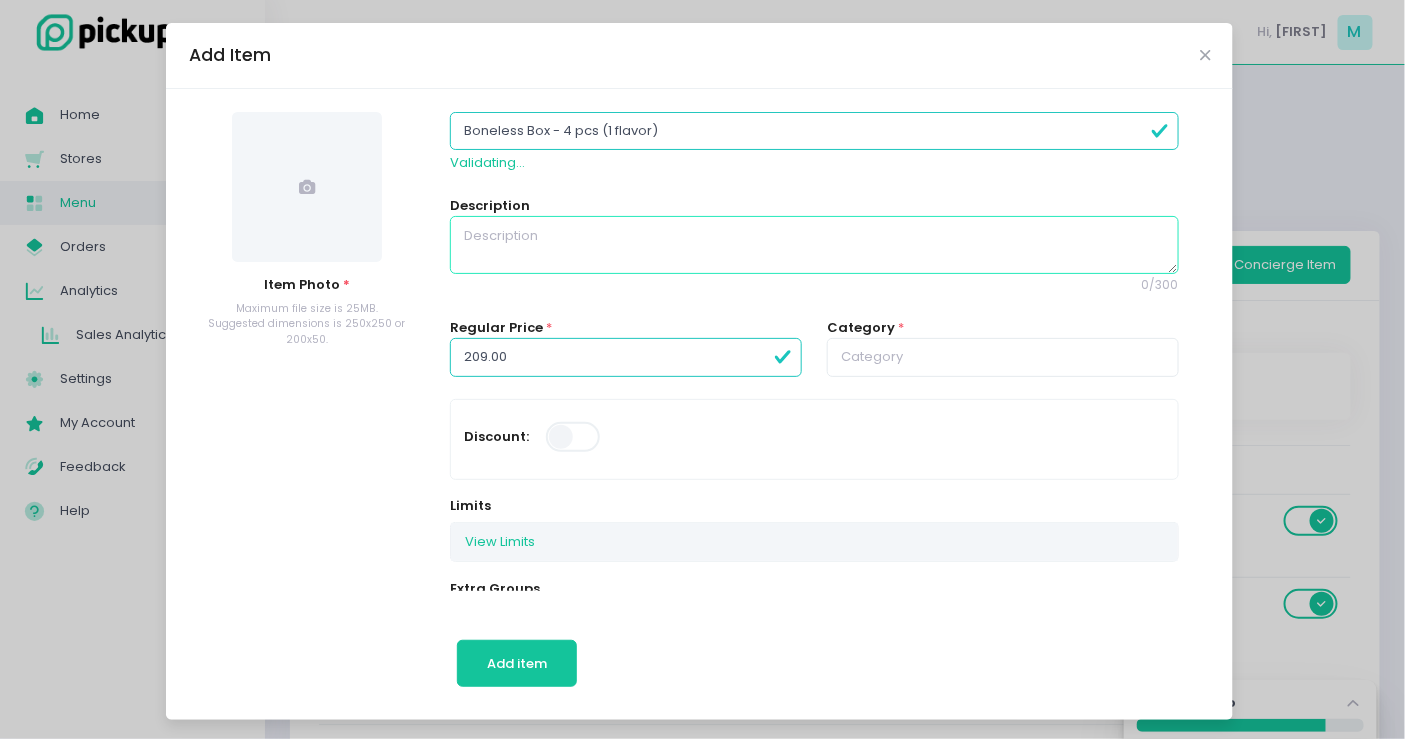 click at bounding box center [814, 245] 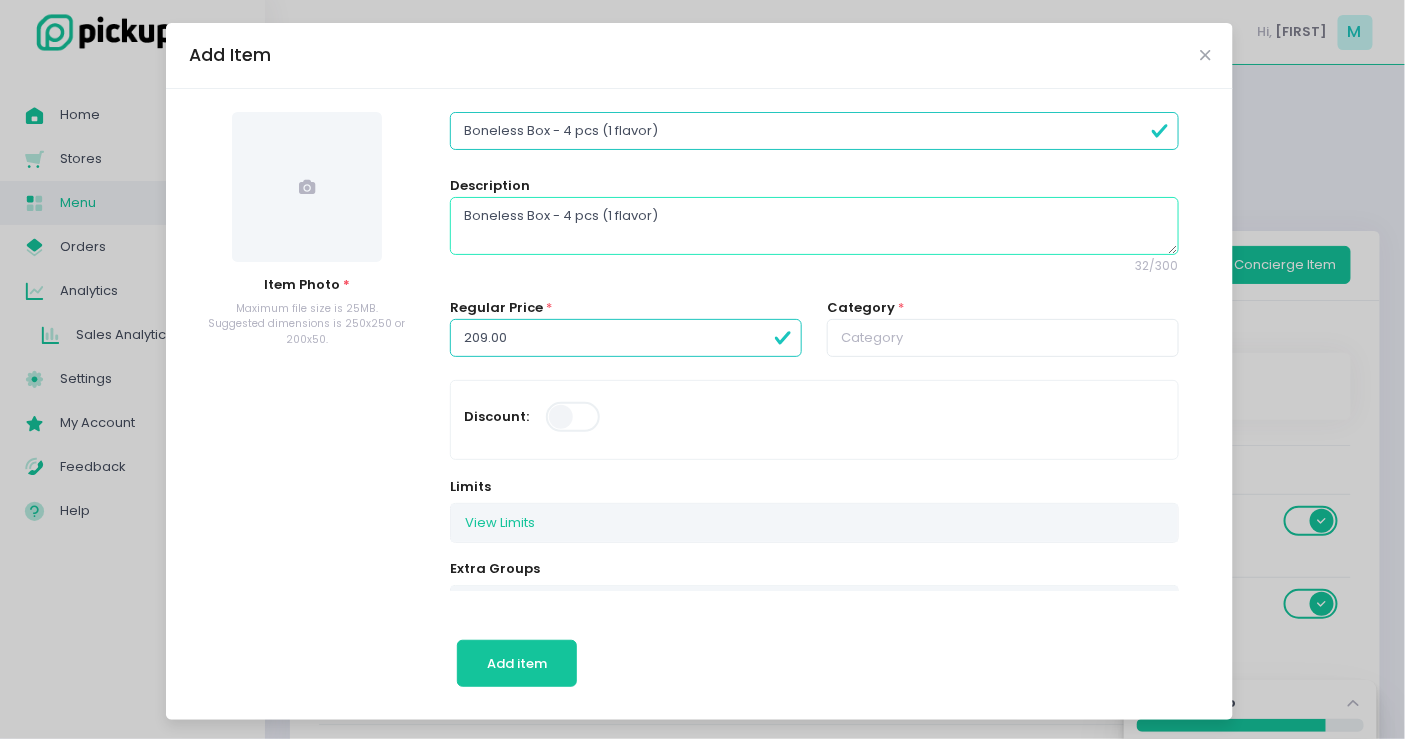 type on "Boneless Box - 4 pcs (1 flavor)" 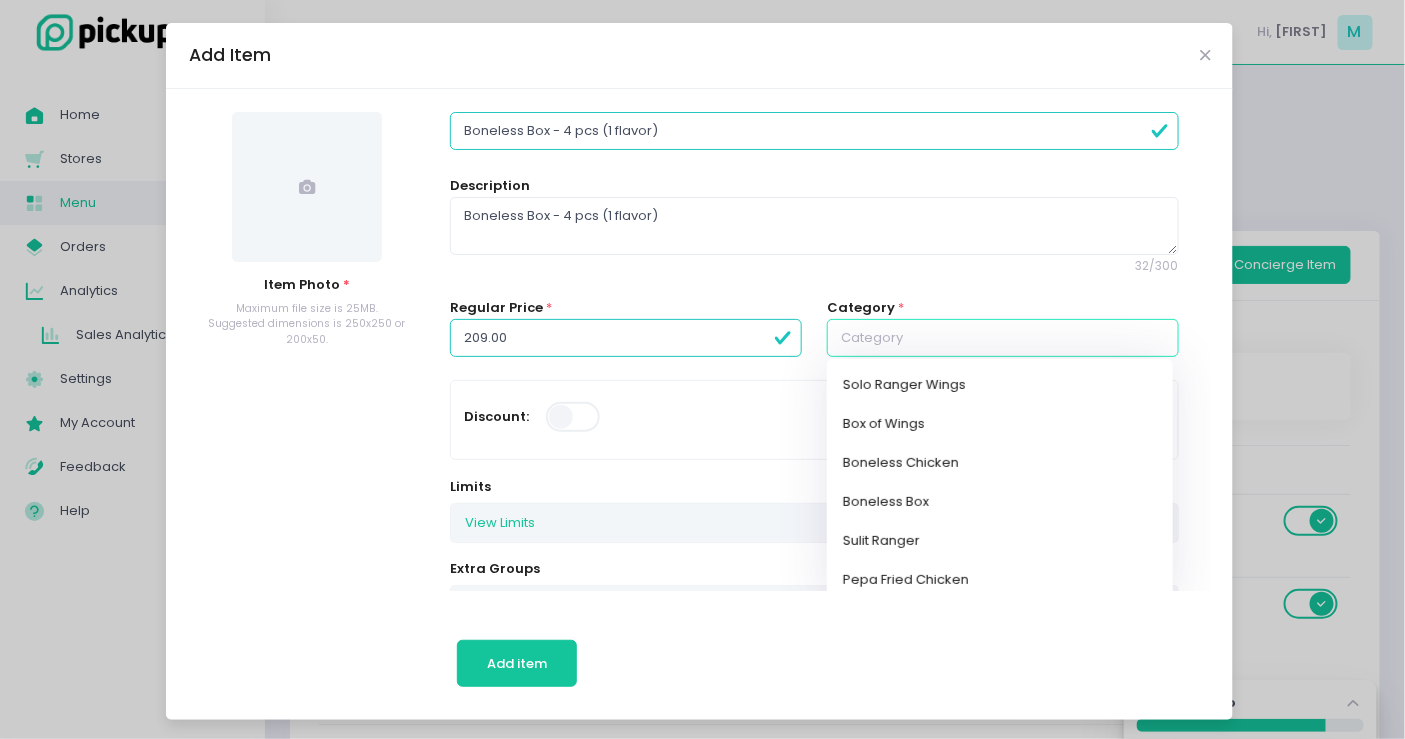 click at bounding box center [1003, 338] 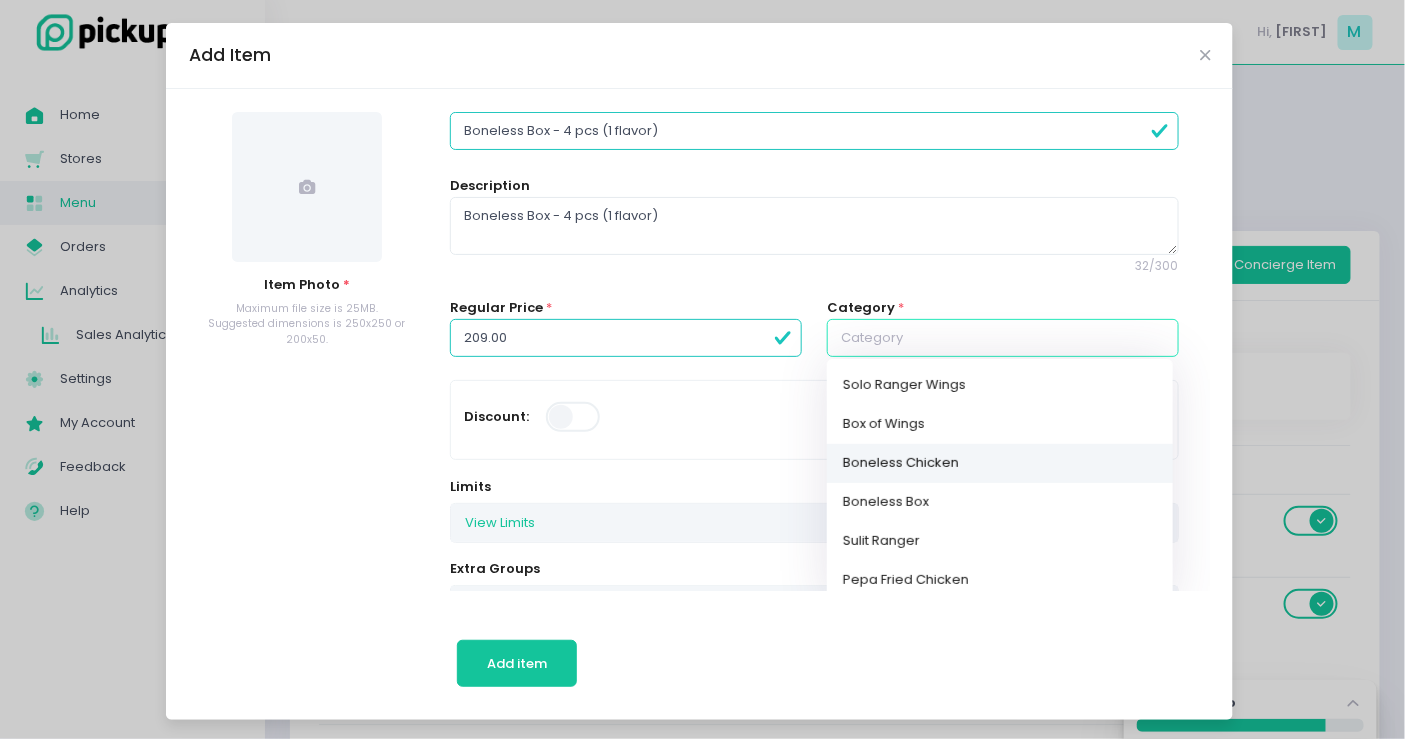 click on "Boneless Chicken" at bounding box center (1000, 463) 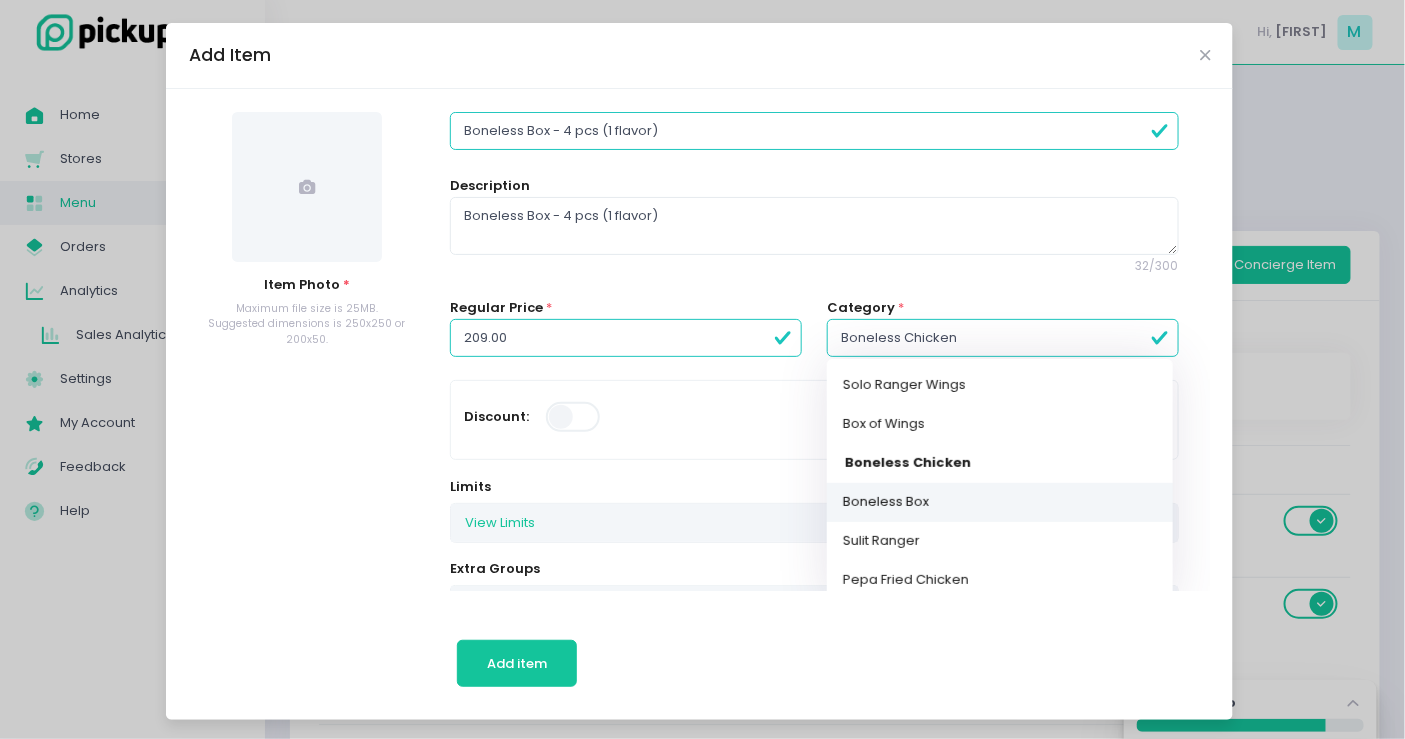 click on "Boneless Box" at bounding box center (1000, 502) 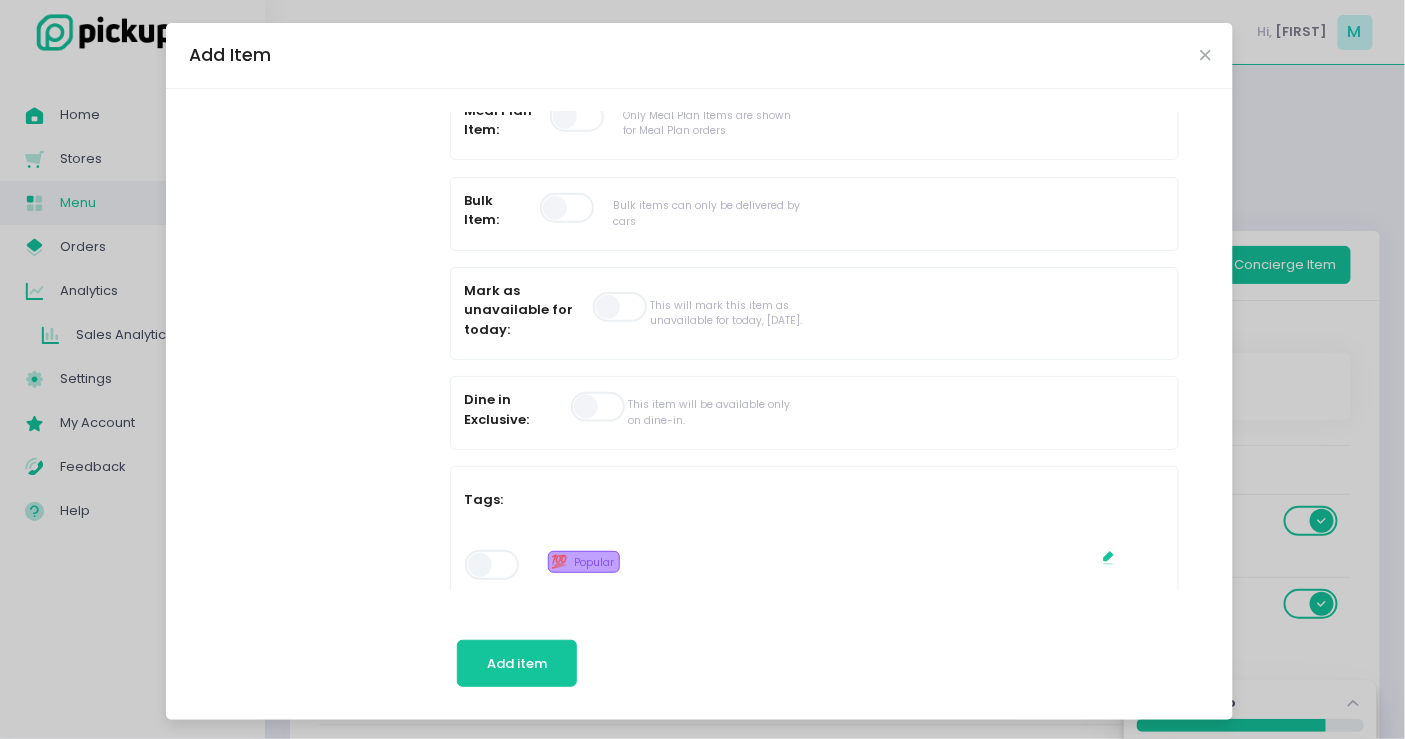scroll, scrollTop: 888, scrollLeft: 0, axis: vertical 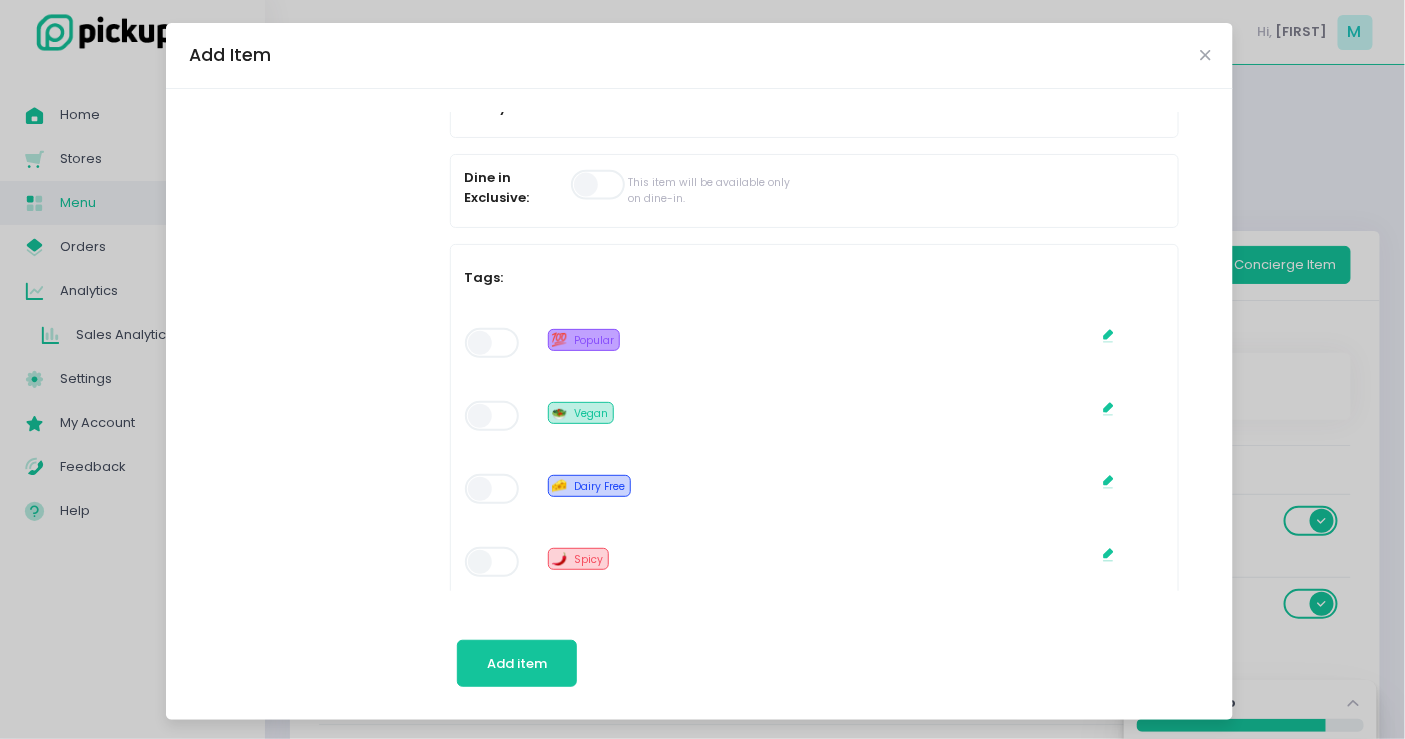 click on "Tags:" at bounding box center [511, 277] 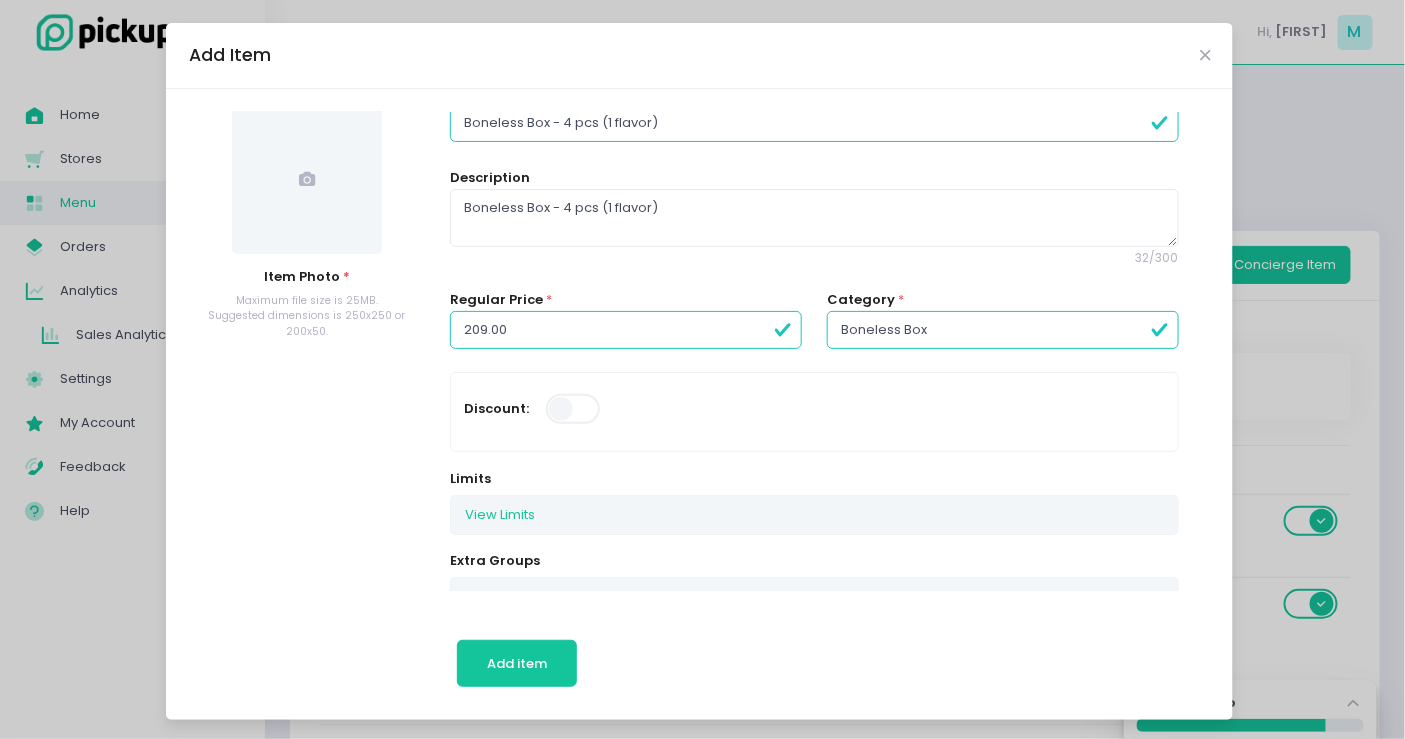 scroll, scrollTop: 0, scrollLeft: 0, axis: both 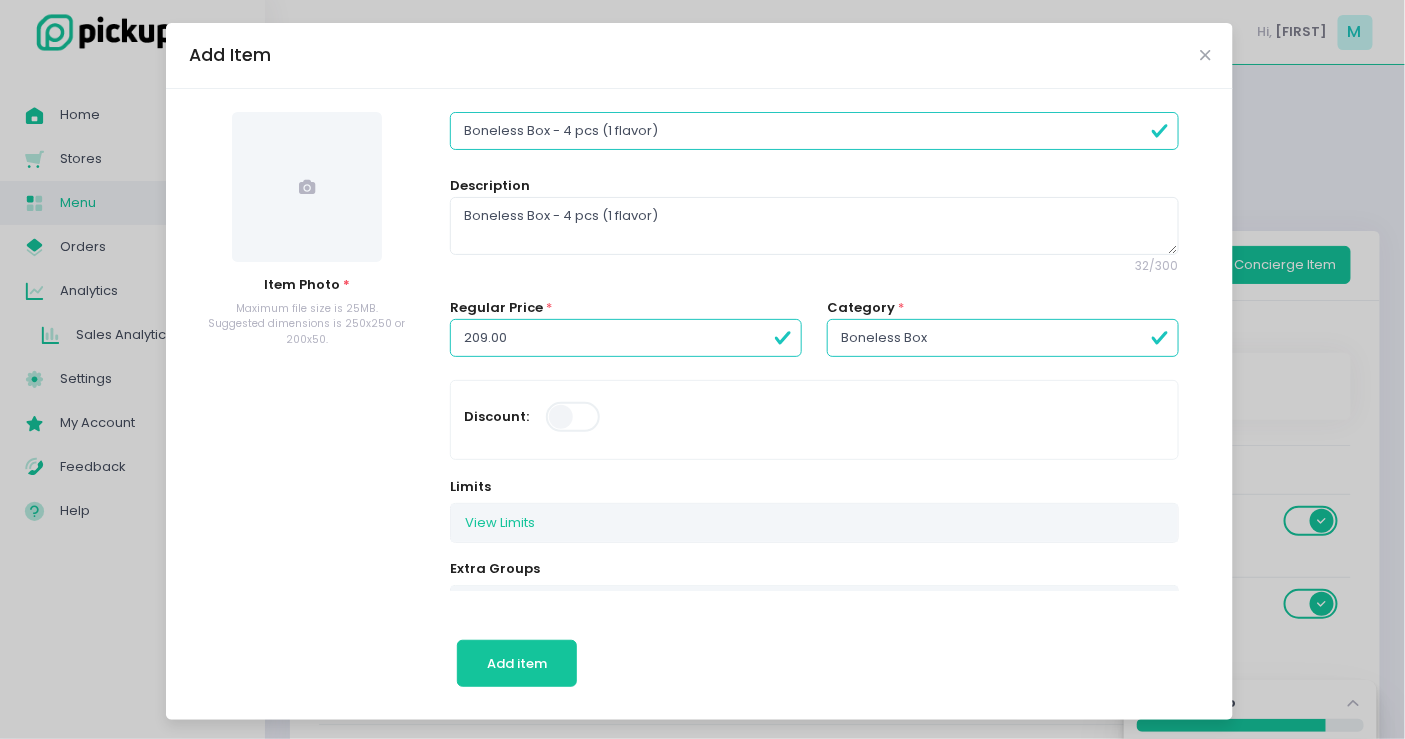 click at bounding box center [307, 187] 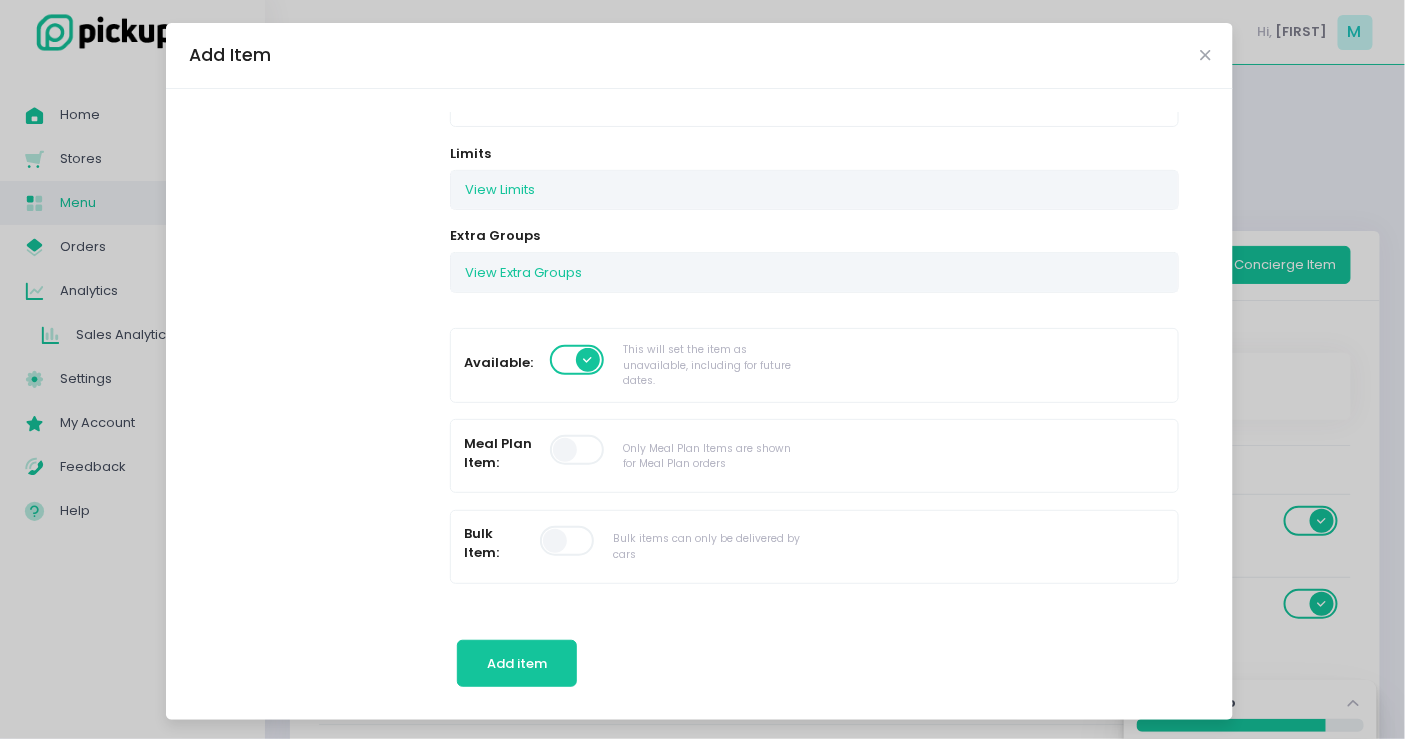scroll, scrollTop: 0, scrollLeft: 0, axis: both 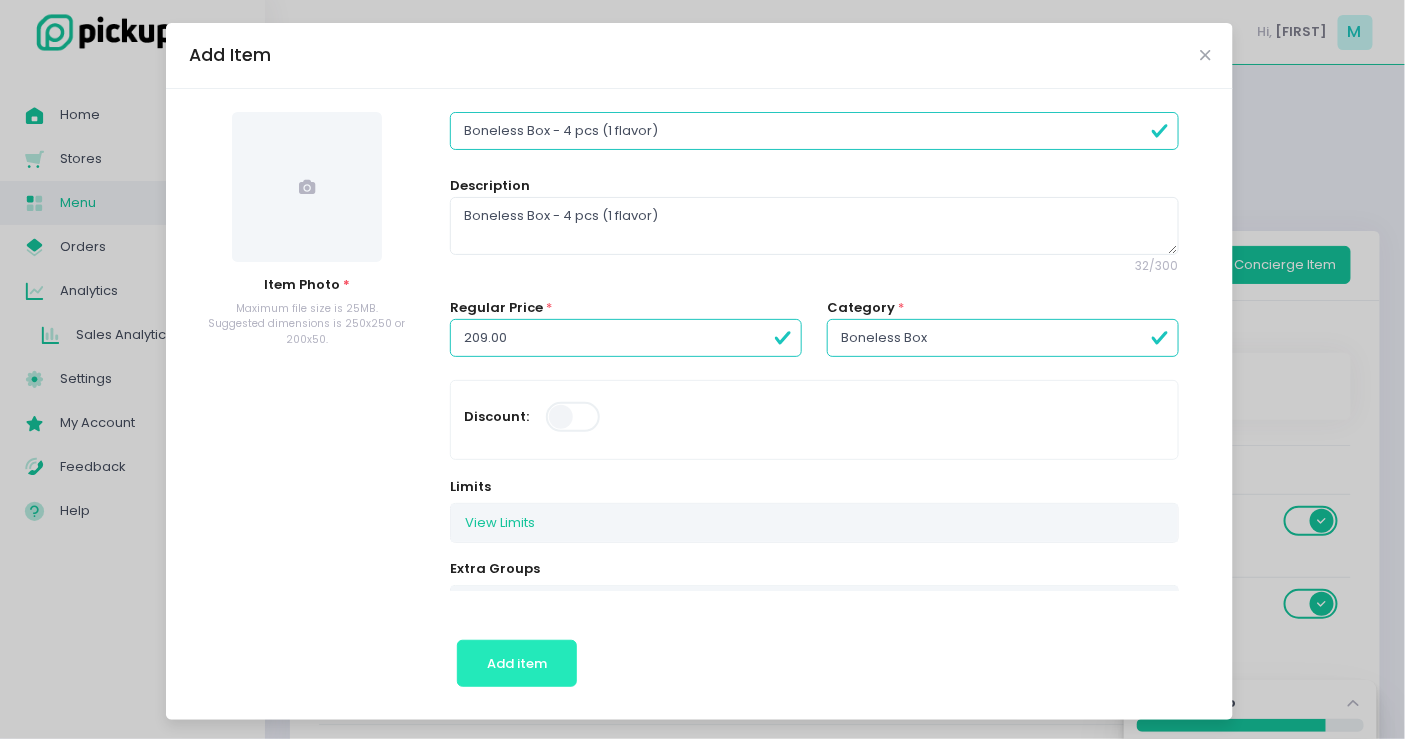 click on "Add item" at bounding box center [517, 664] 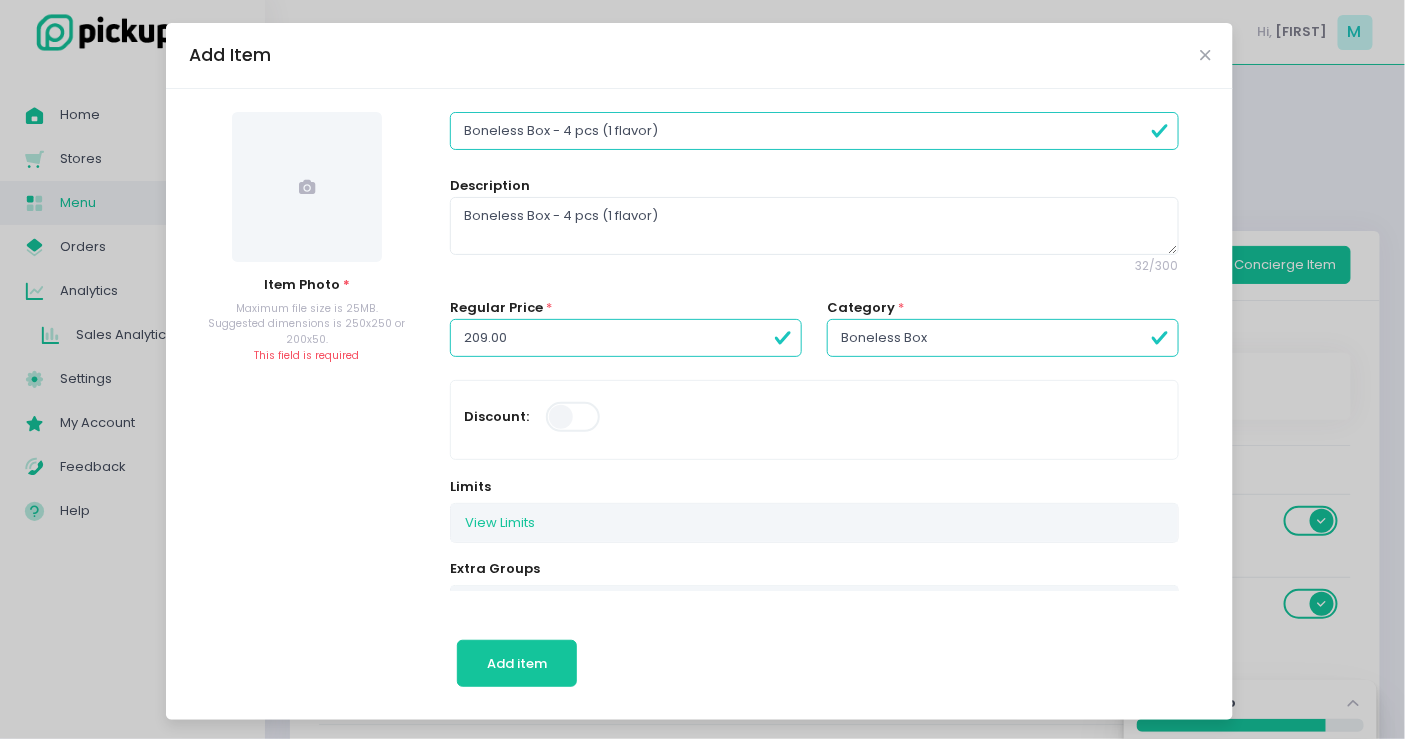 click at bounding box center (307, 187) 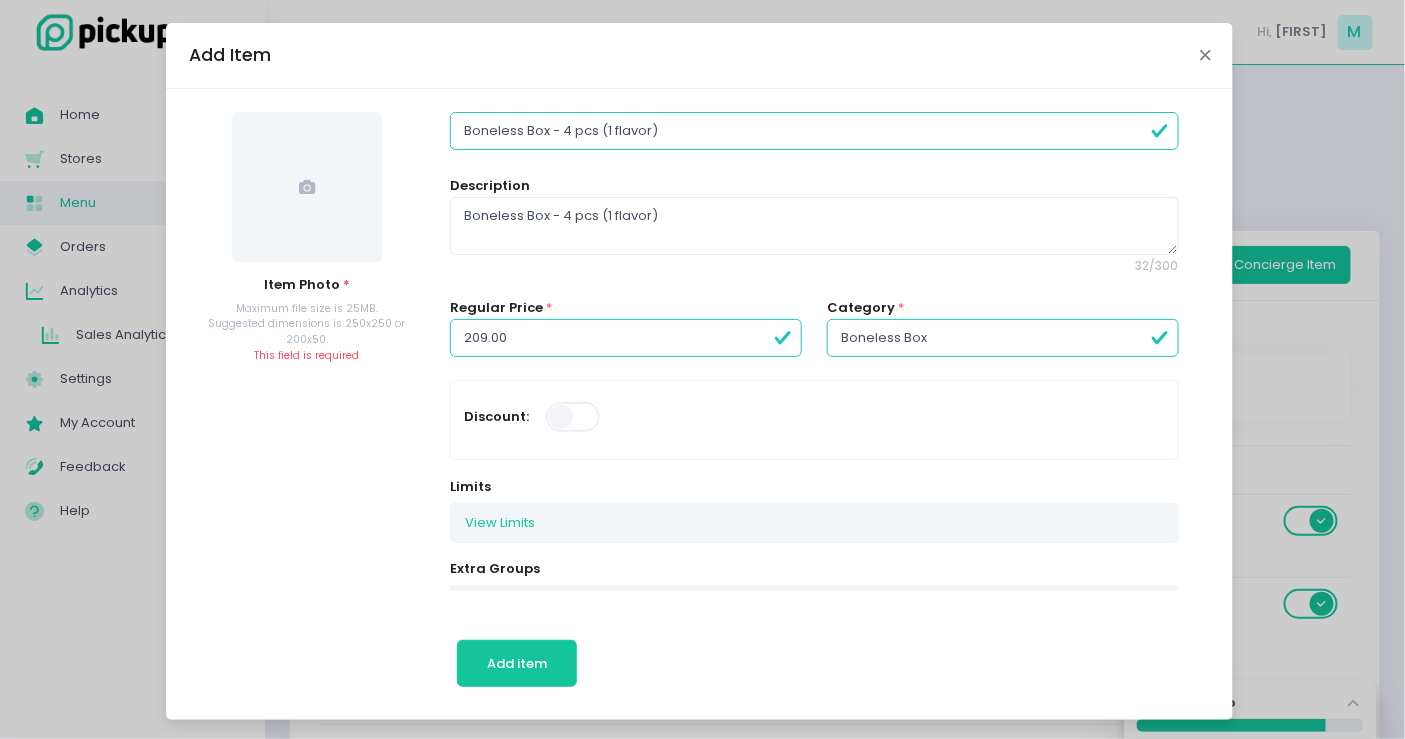 click at bounding box center [1205, 55] 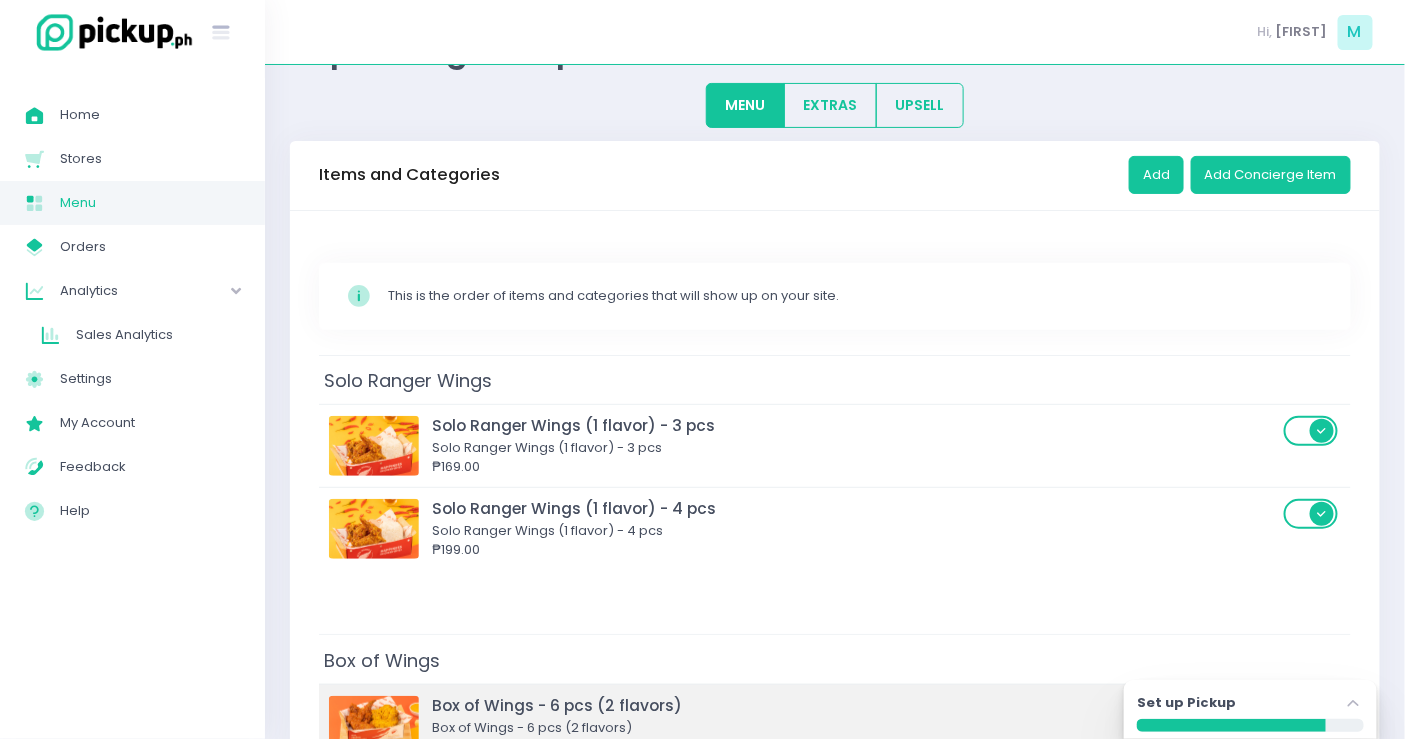 scroll, scrollTop: 0, scrollLeft: 0, axis: both 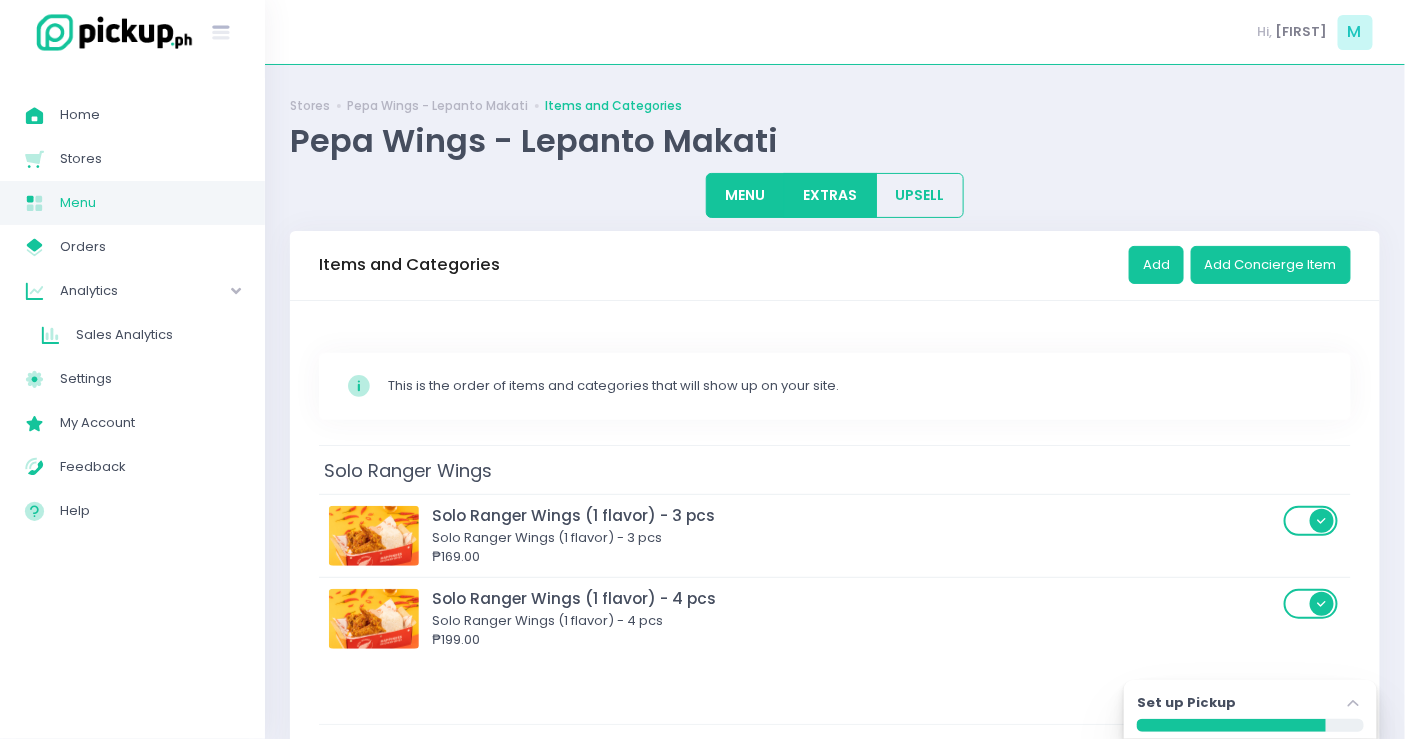 click on "EXTRAS" at bounding box center [830, 195] 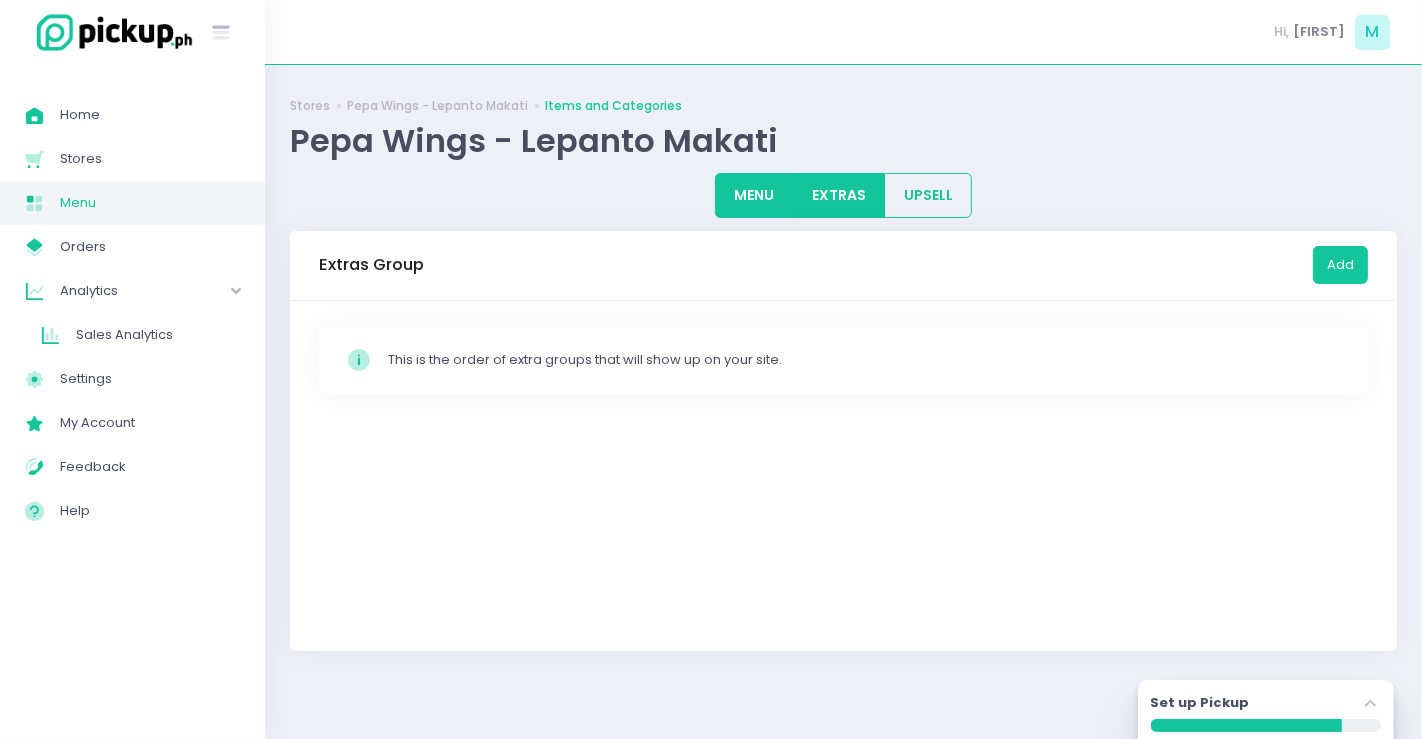click on "MENU" at bounding box center [754, 195] 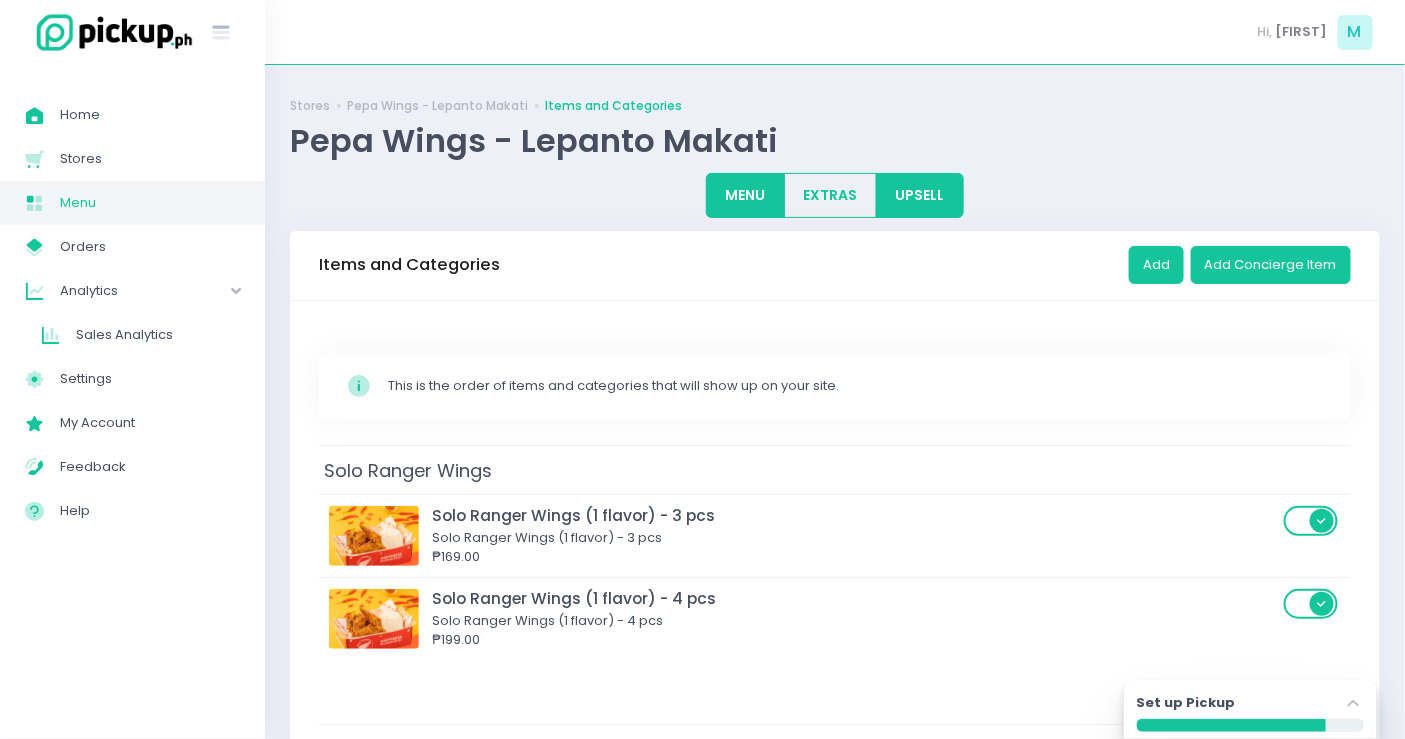 click on "UPSELL" at bounding box center [920, 195] 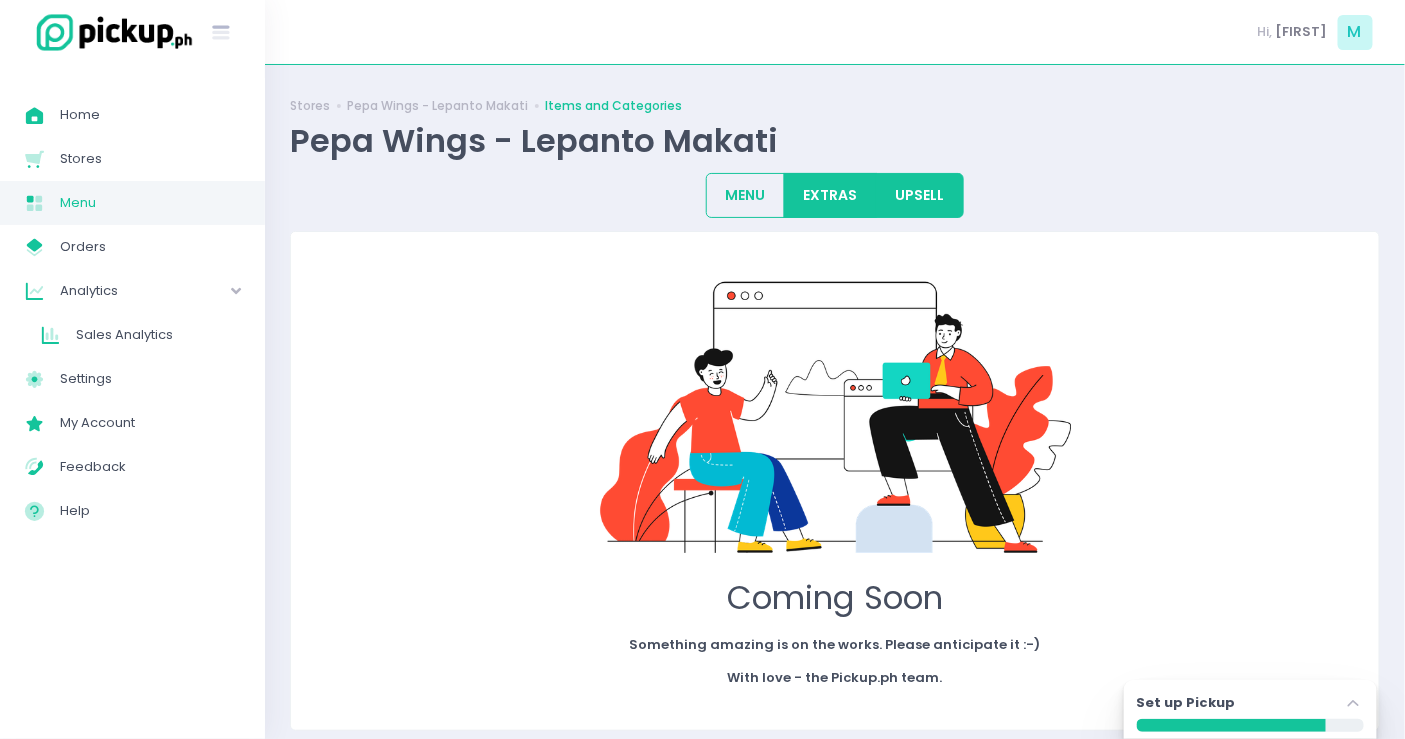 click on "EXTRAS" at bounding box center (830, 195) 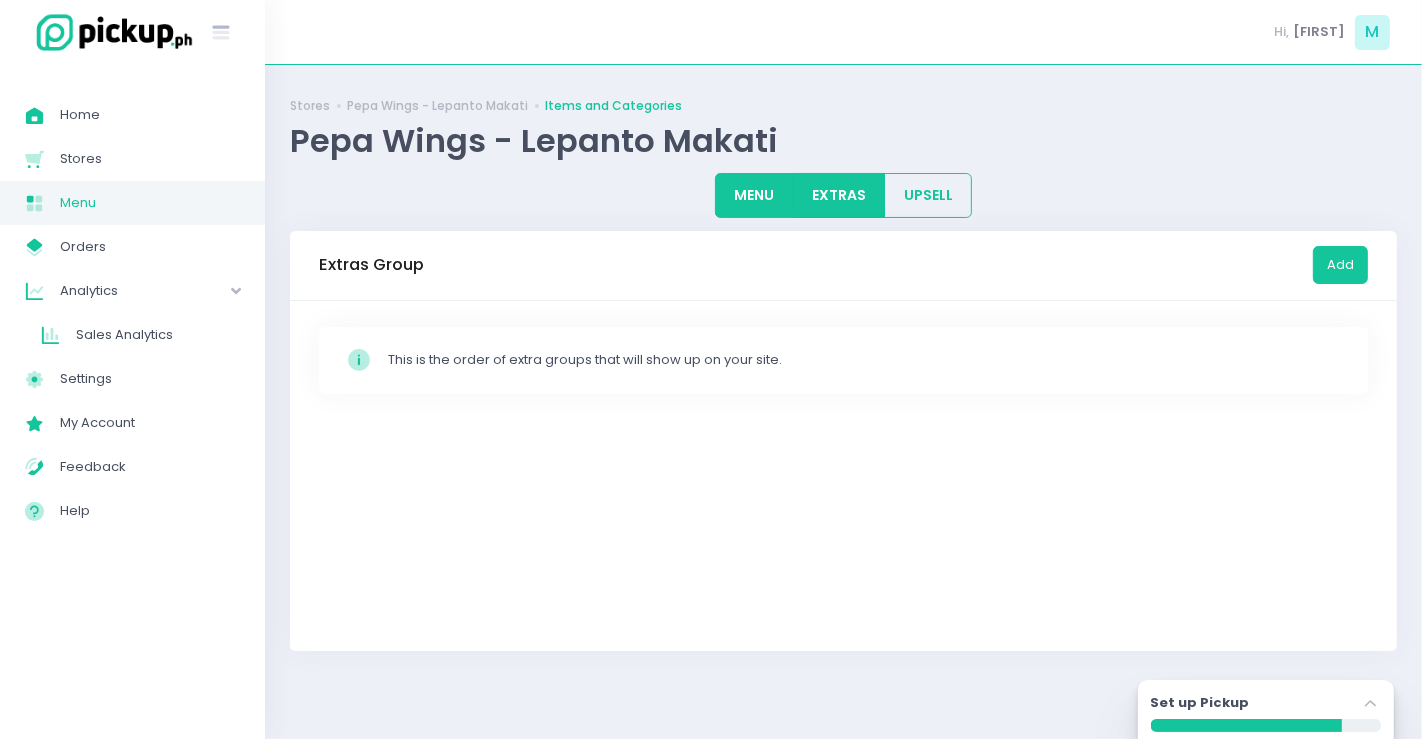 click on "MENU" at bounding box center (754, 195) 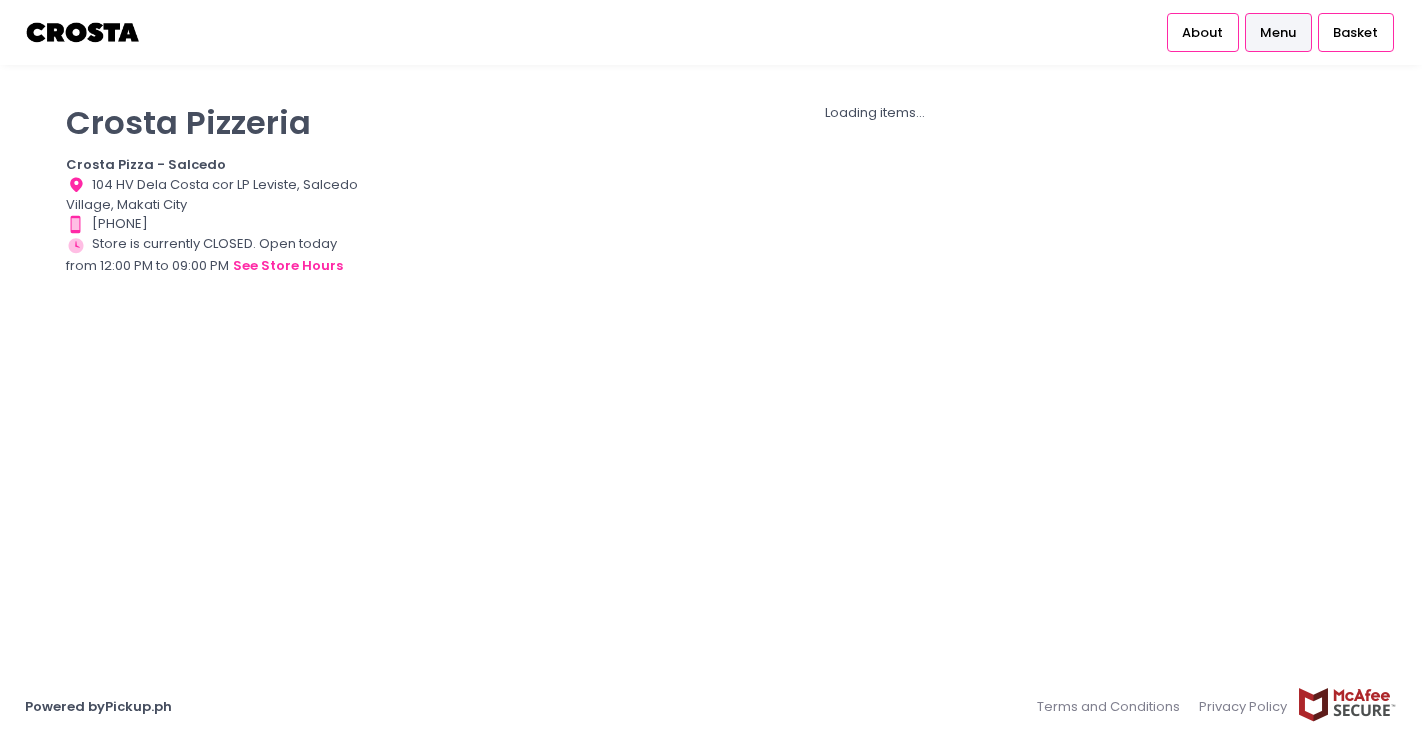 scroll, scrollTop: 0, scrollLeft: 0, axis: both 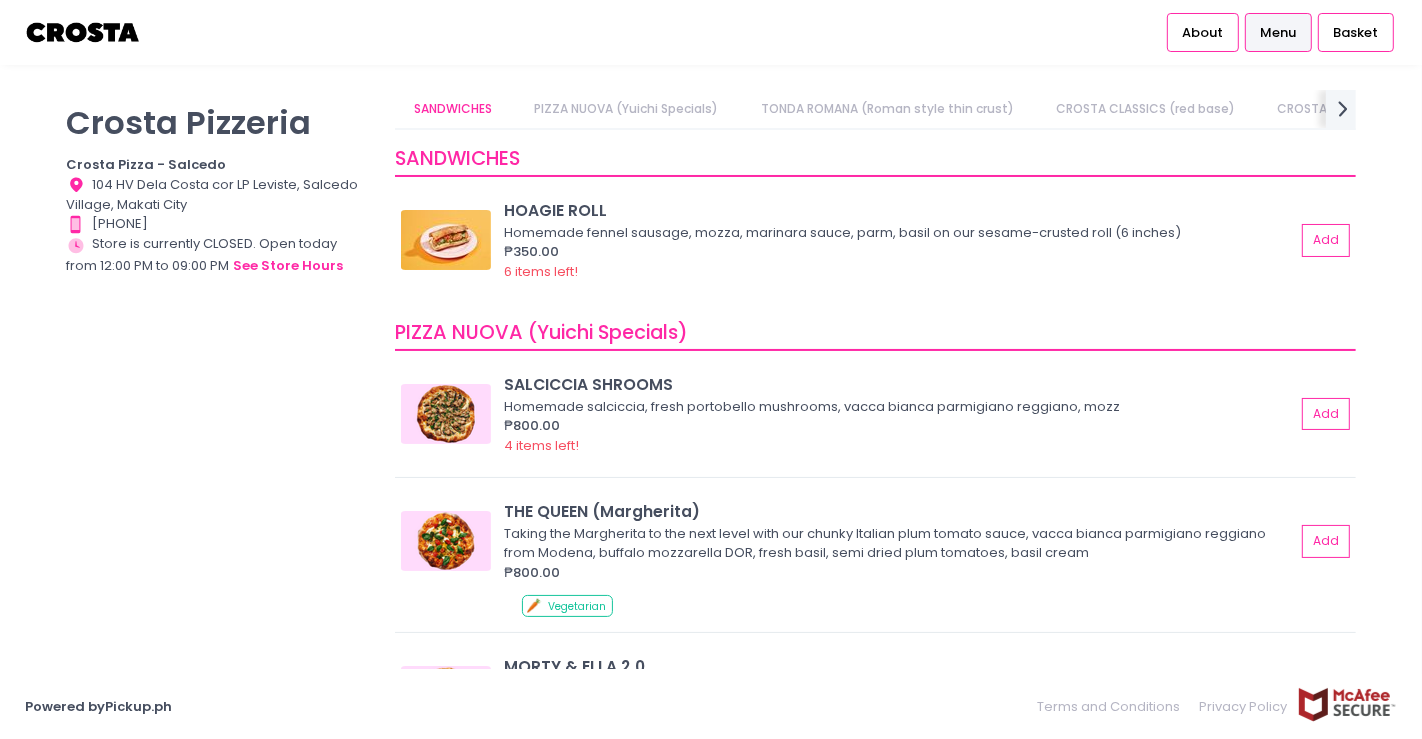 click on "PIZZA NUOVA (Yuichi Specials)" at bounding box center [626, 109] 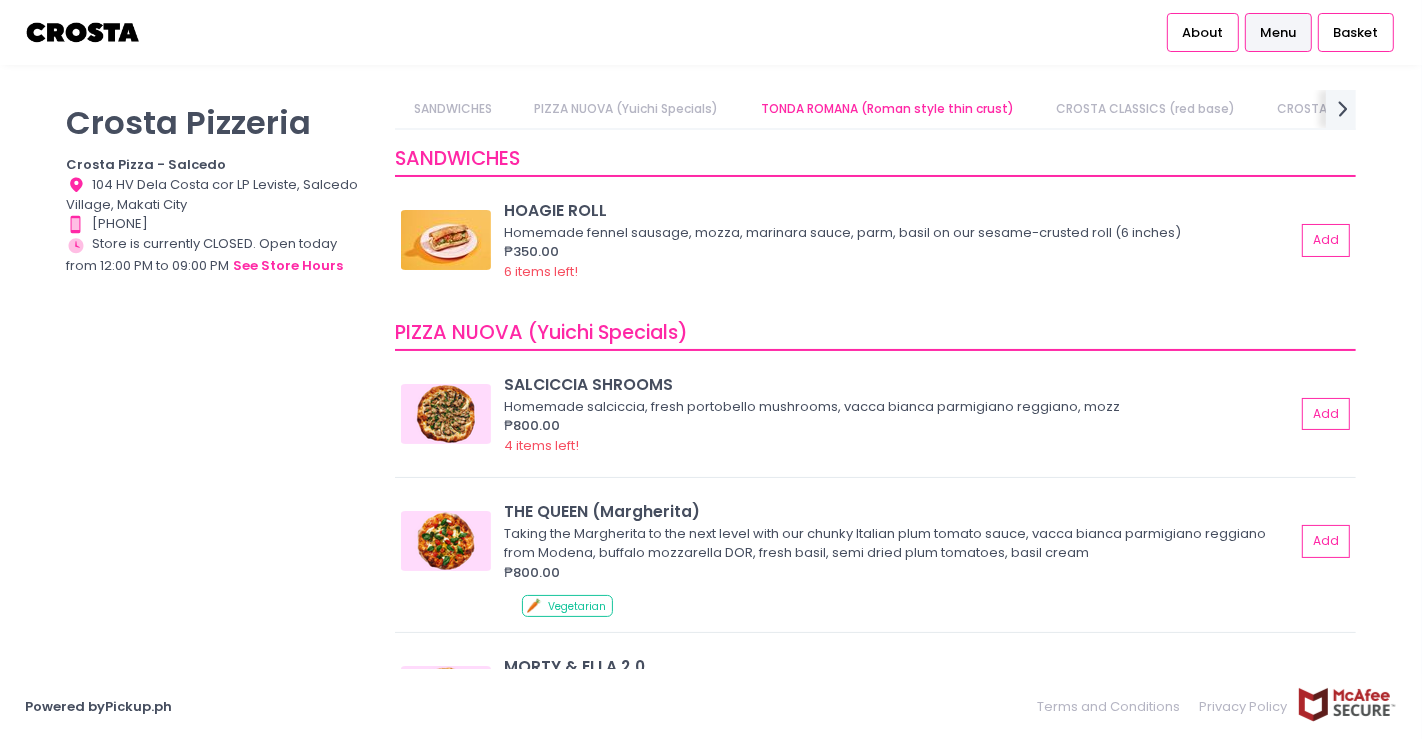 scroll, scrollTop: 173, scrollLeft: 0, axis: vertical 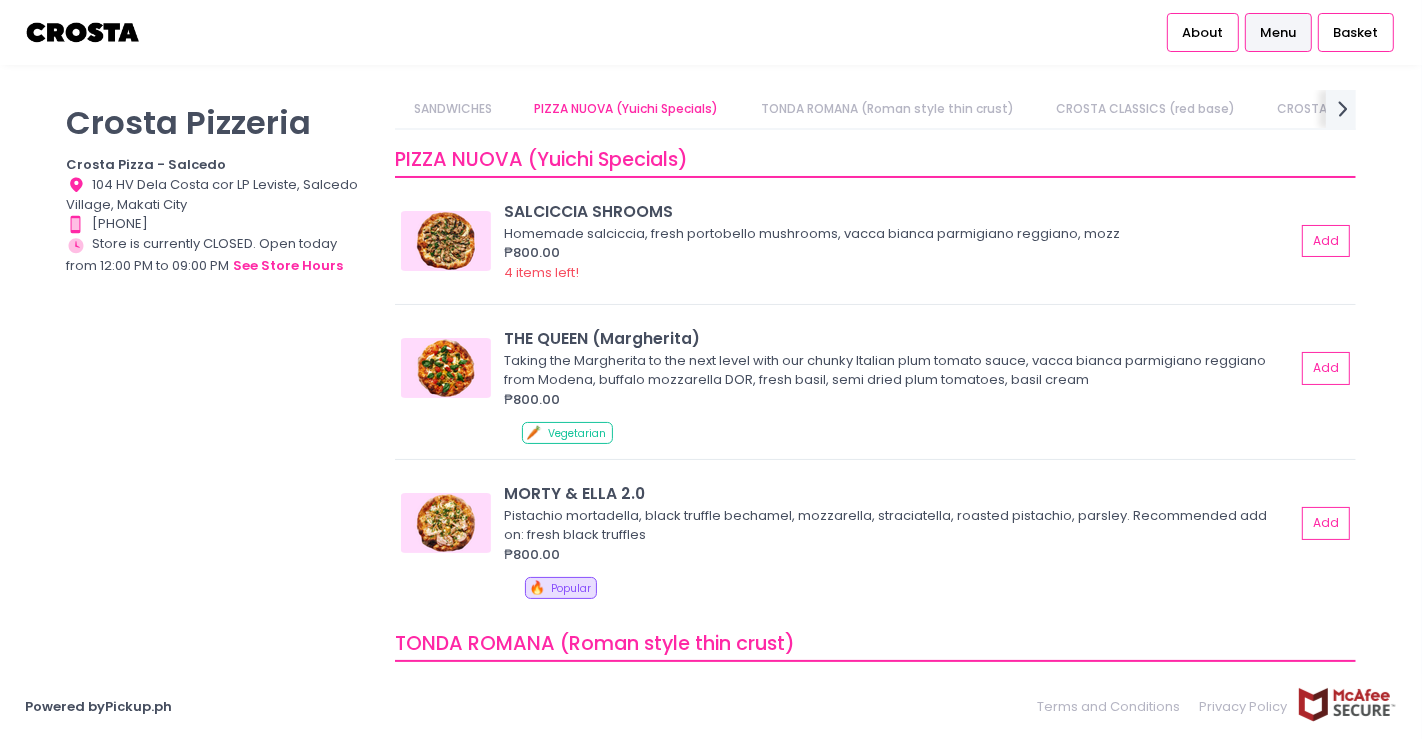 click on "SANDWICHES" at bounding box center [453, 109] 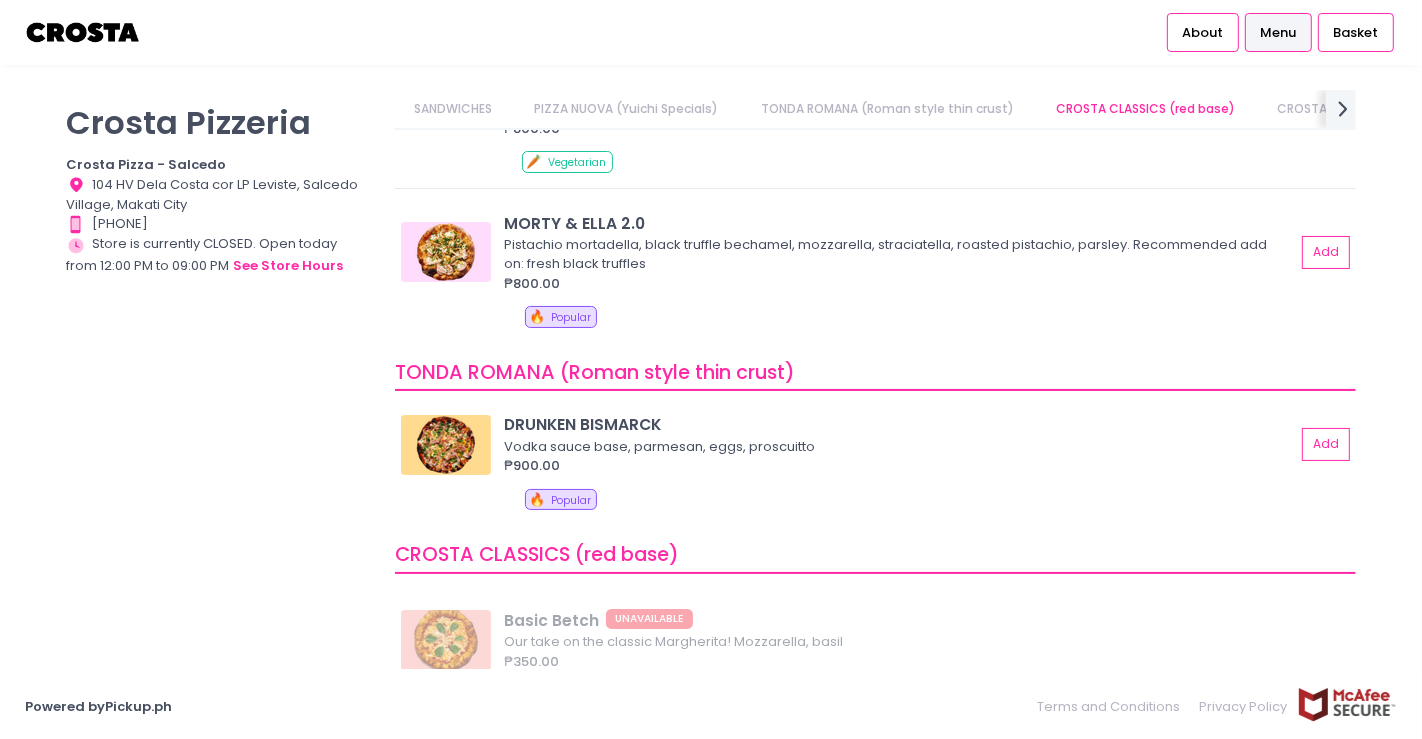 scroll, scrollTop: 0, scrollLeft: 0, axis: both 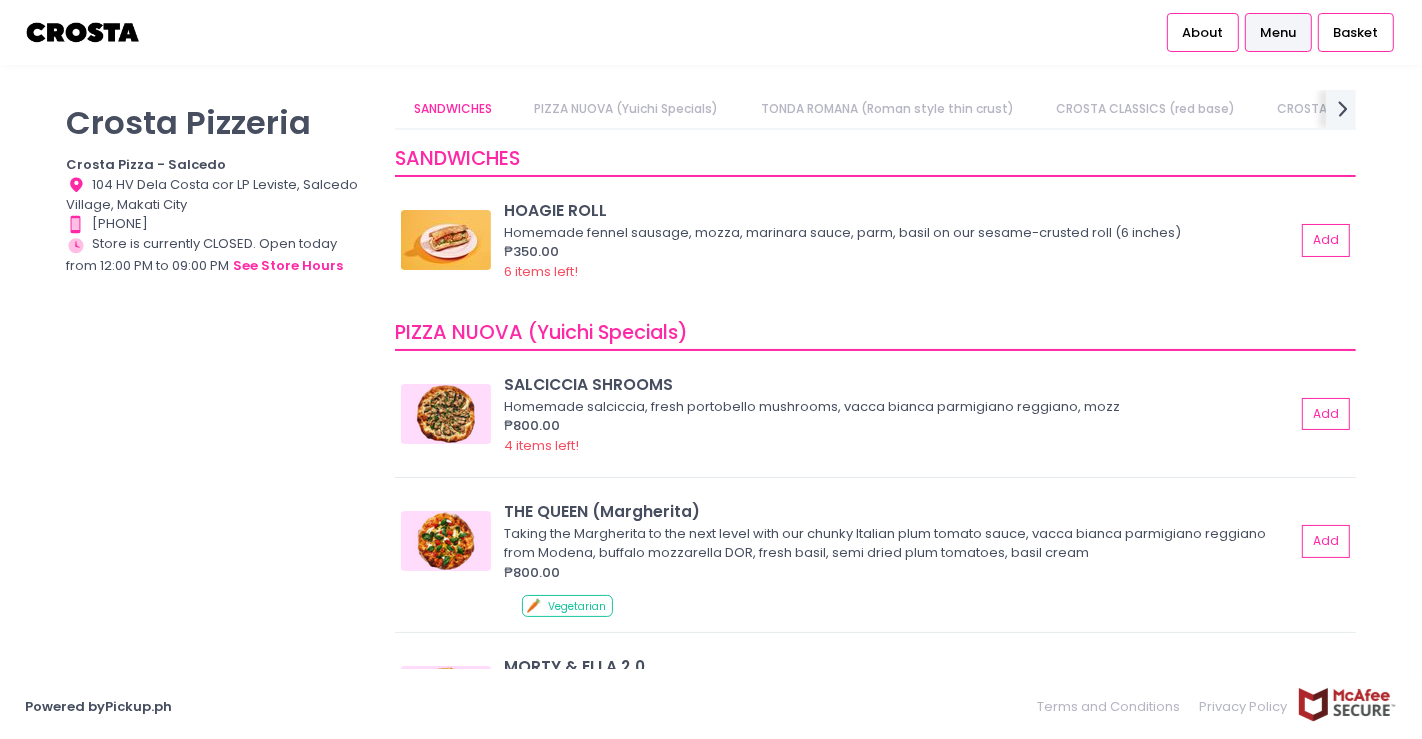 click on "PIZZA NUOVA (Yuichi Specials)" at bounding box center [626, 109] 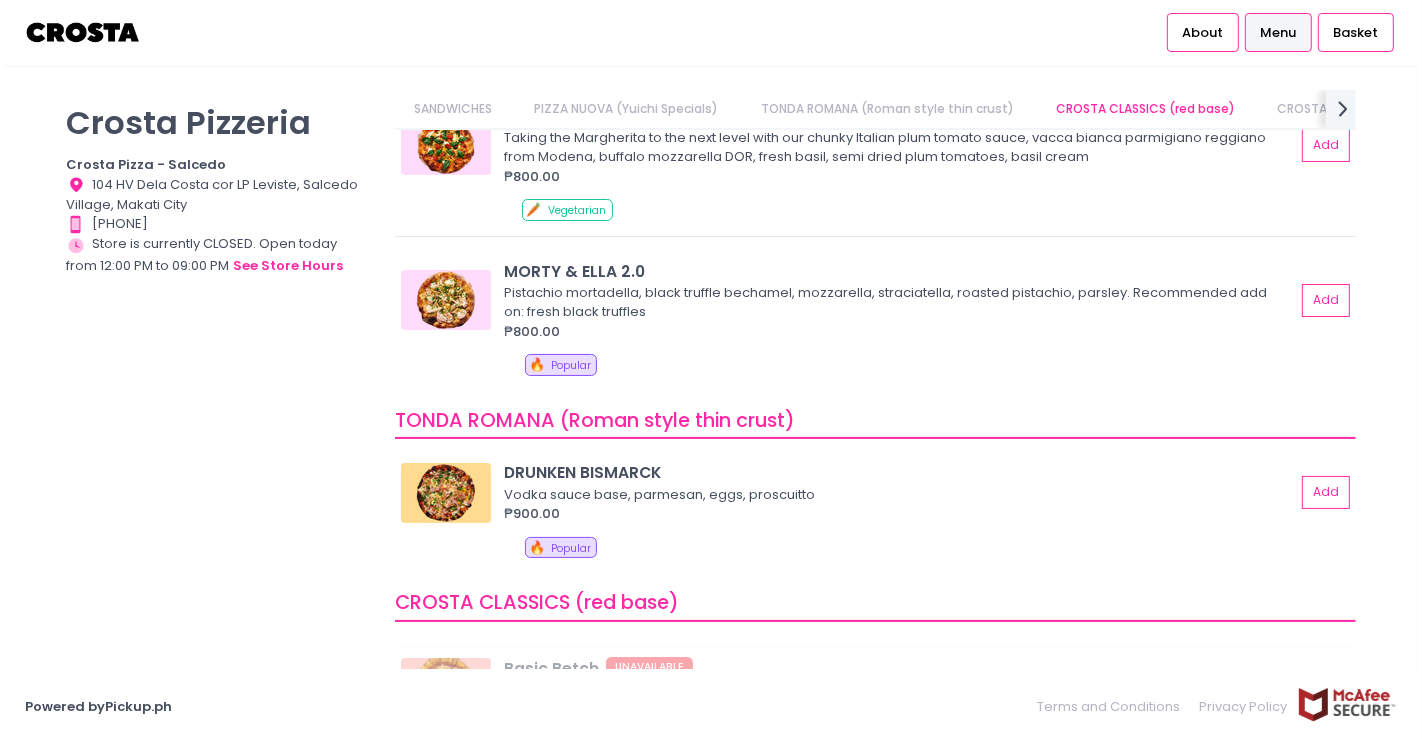 scroll, scrollTop: 1062, scrollLeft: 0, axis: vertical 